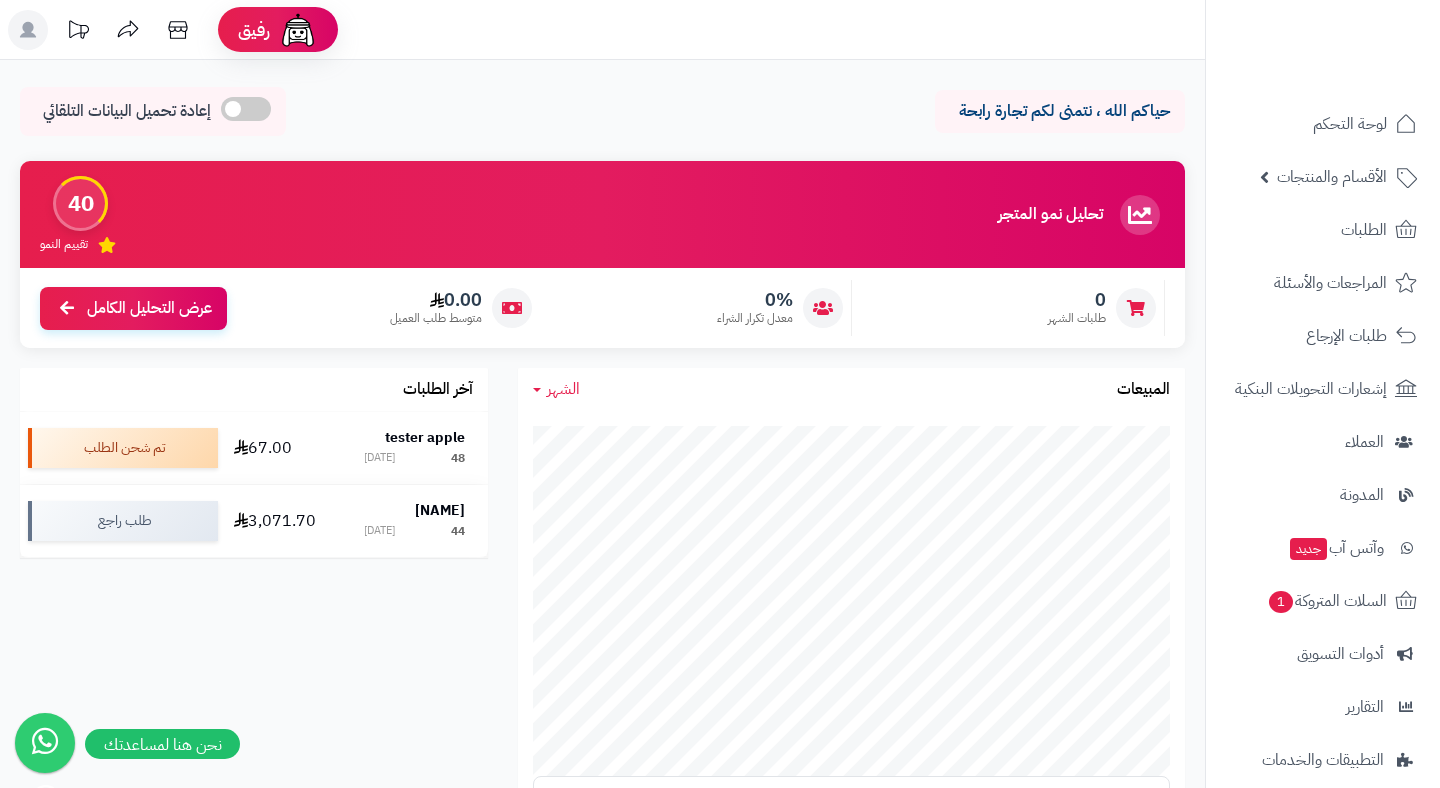 scroll, scrollTop: 1, scrollLeft: 0, axis: vertical 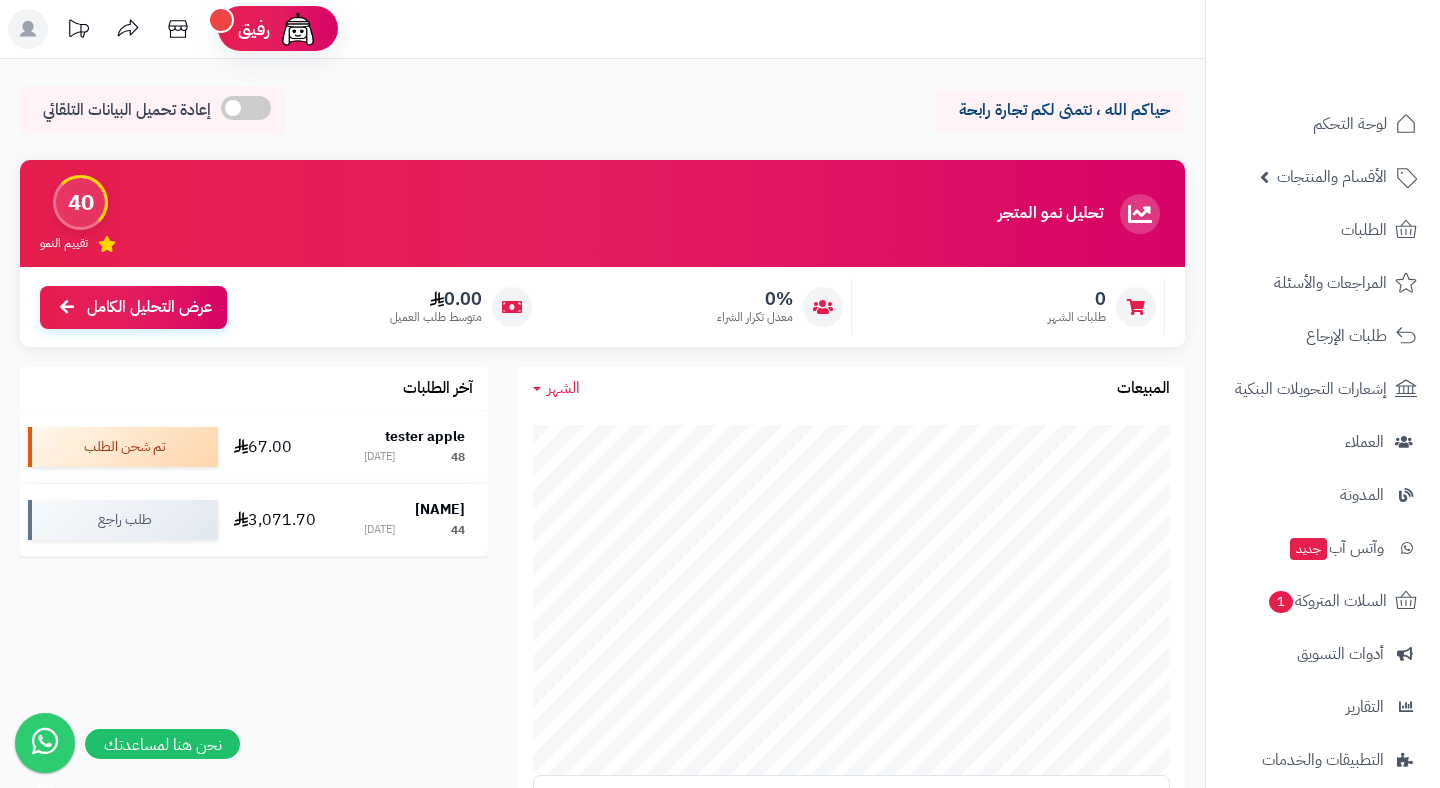 click at bounding box center (246, 108) 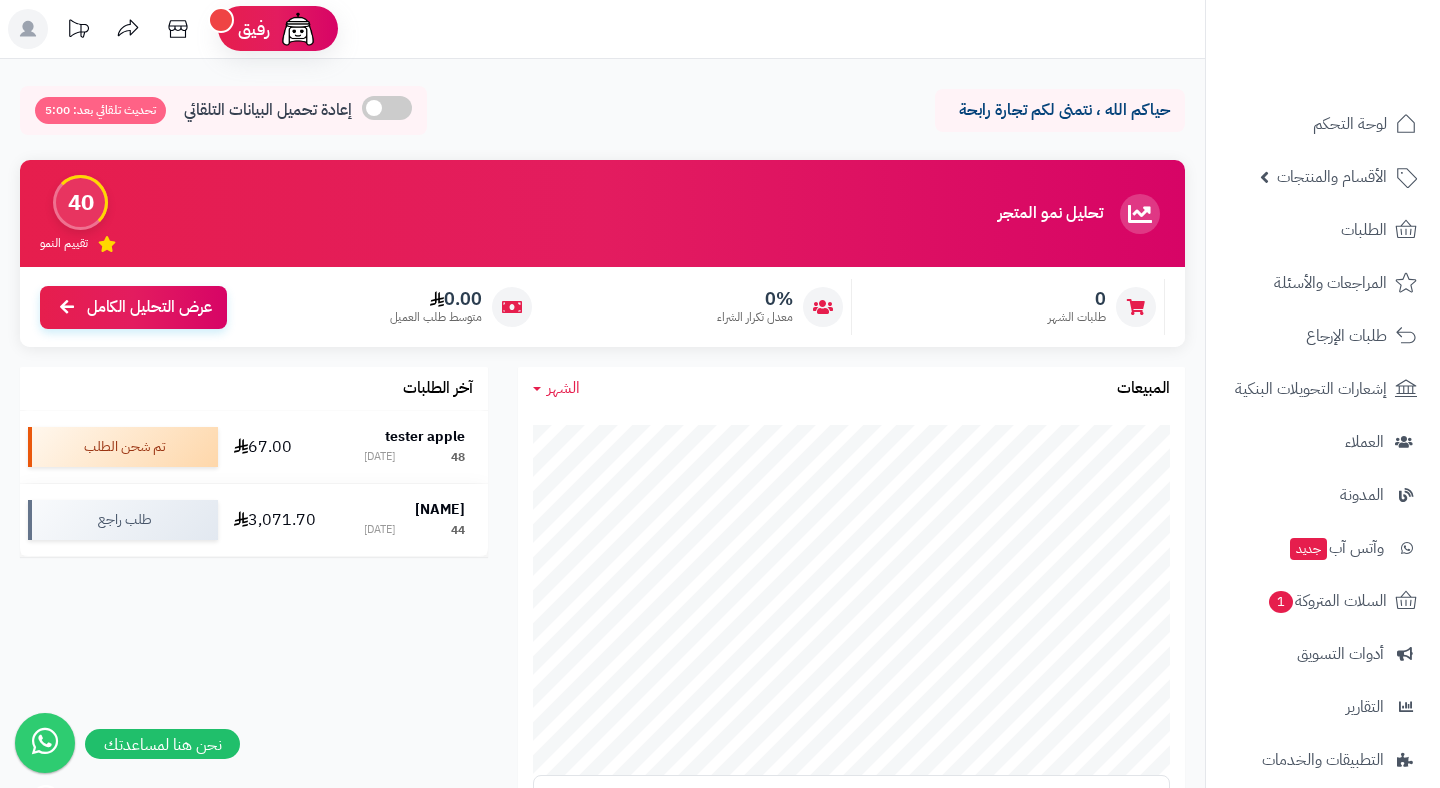click at bounding box center (387, 108) 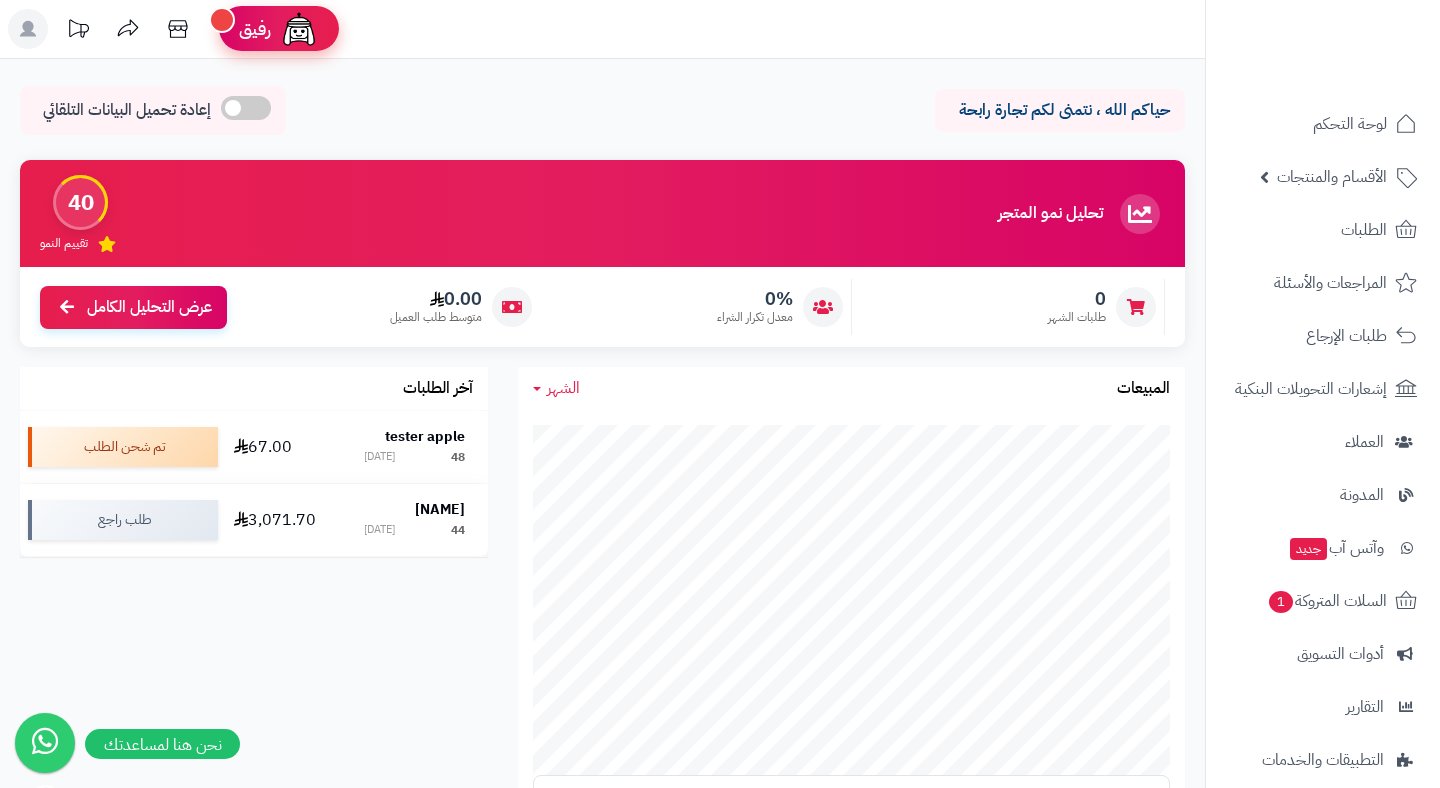 click on "رفيق" at bounding box center [255, 29] 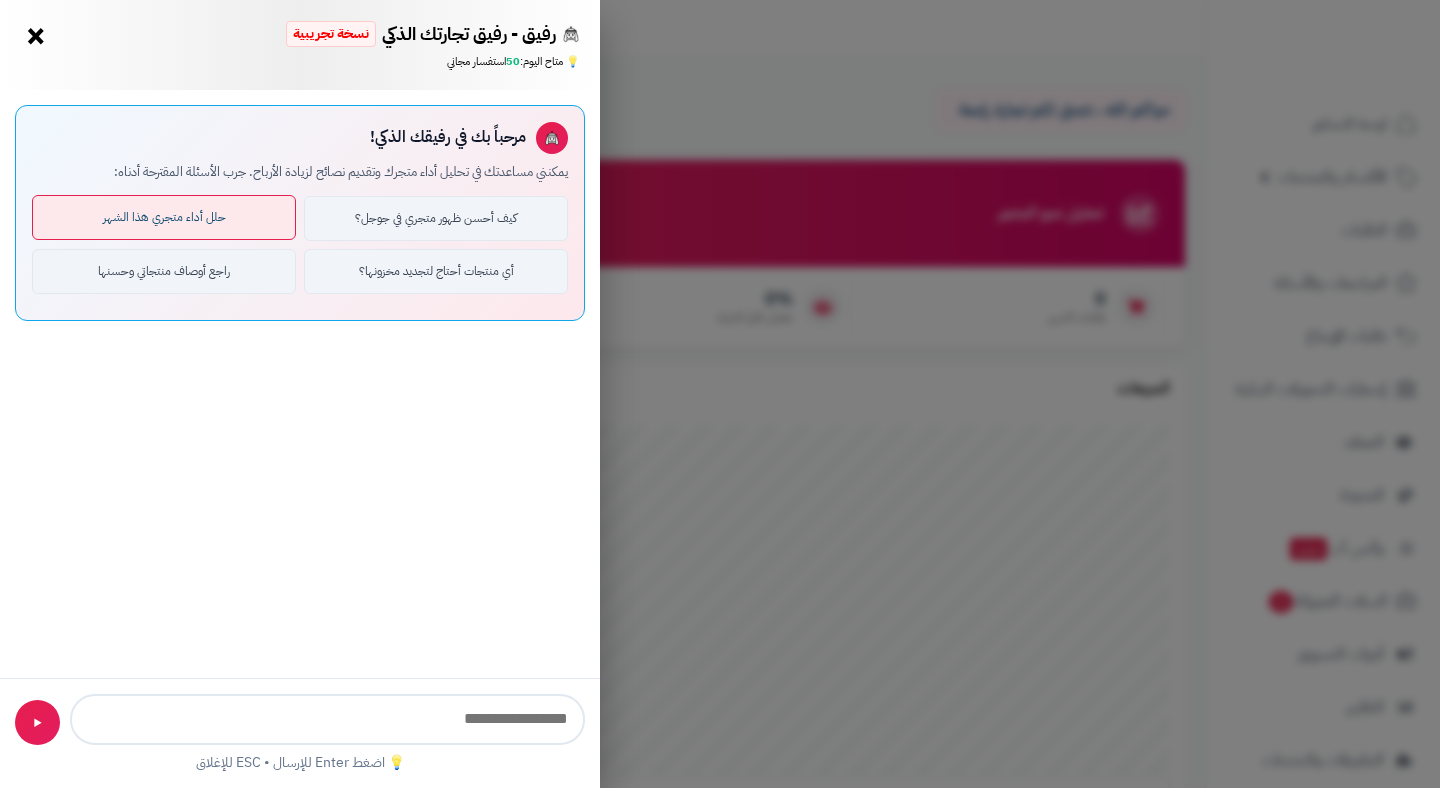 click on "حلل أداء متجري هذا الشهر" at bounding box center (164, 217) 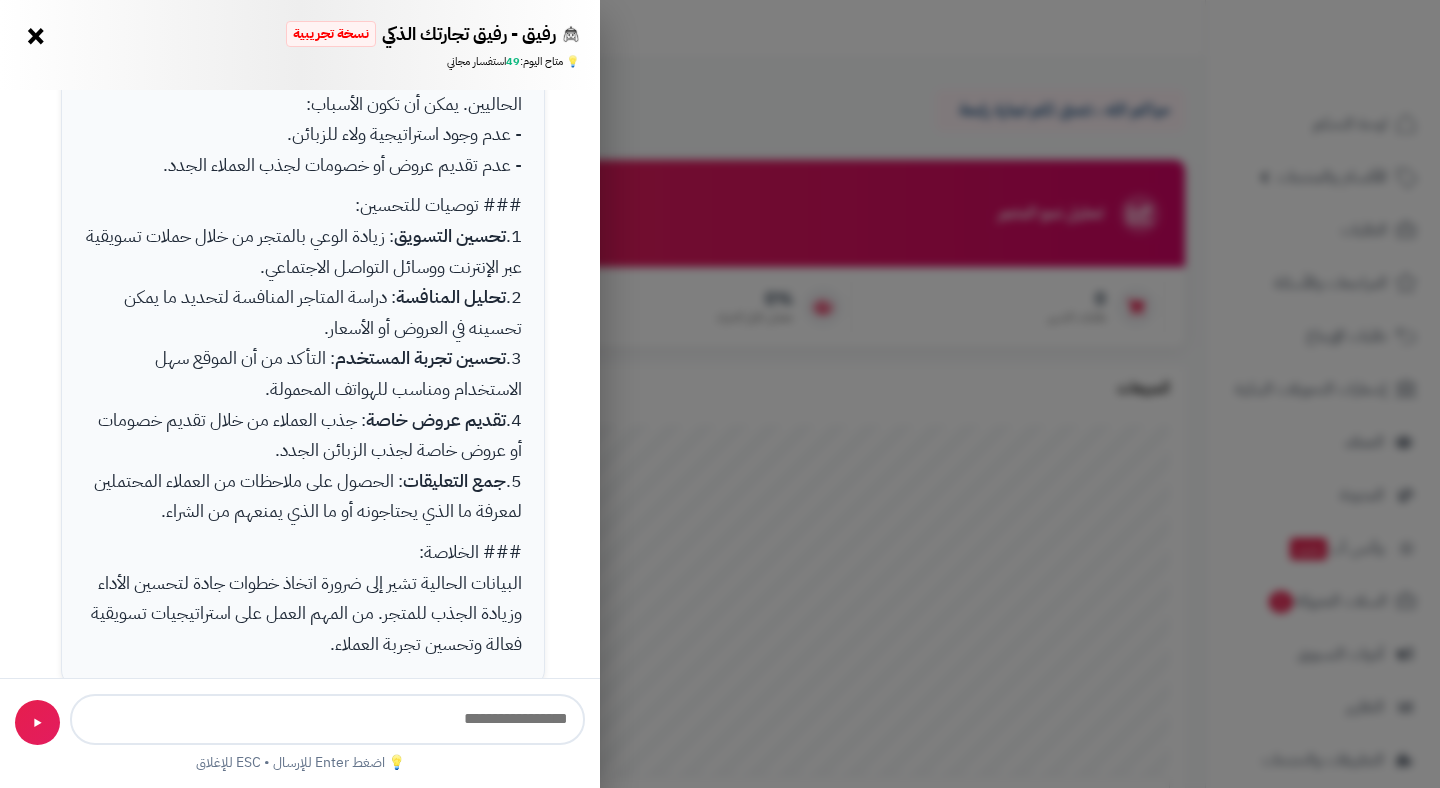 scroll, scrollTop: 746, scrollLeft: 0, axis: vertical 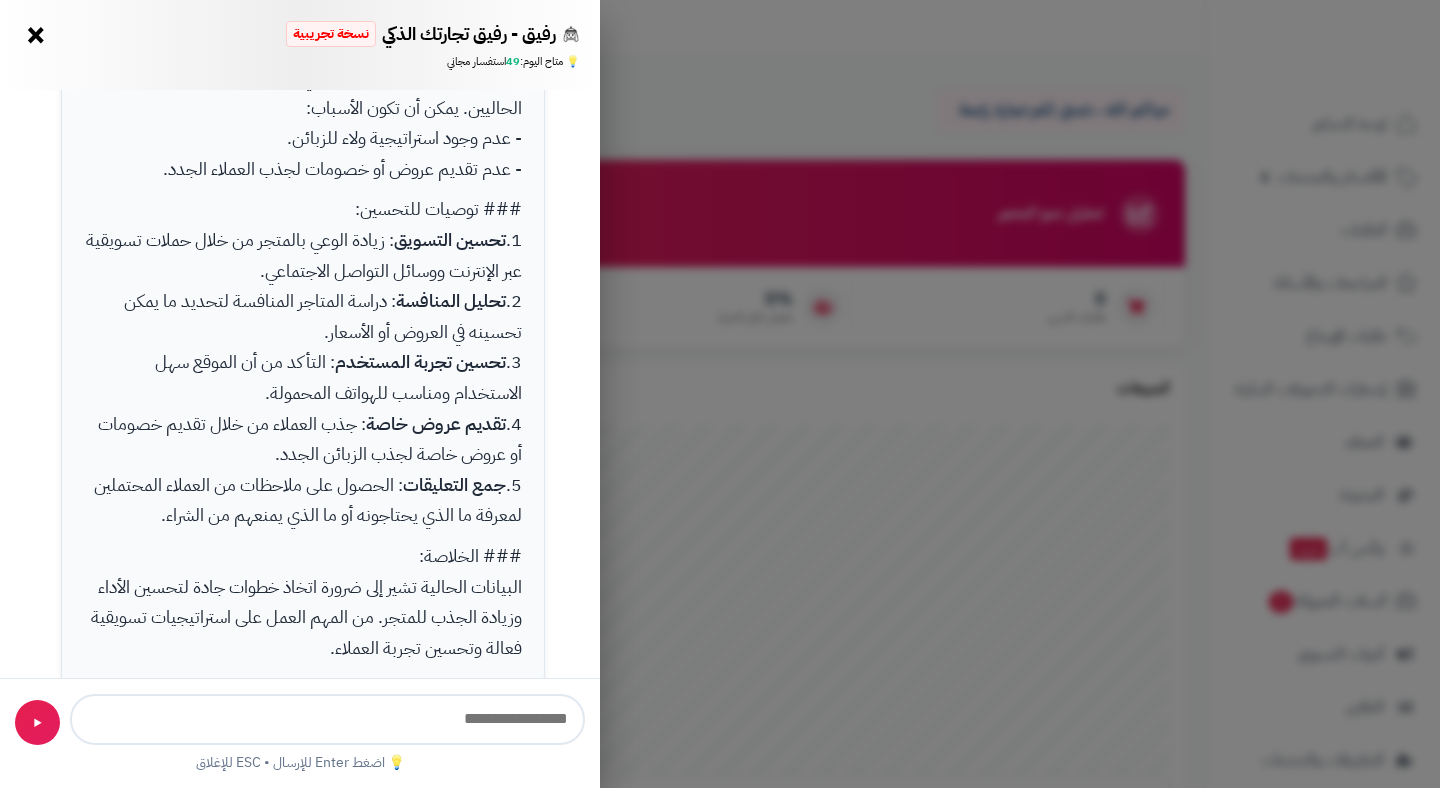 click on "×" at bounding box center (36, 35) 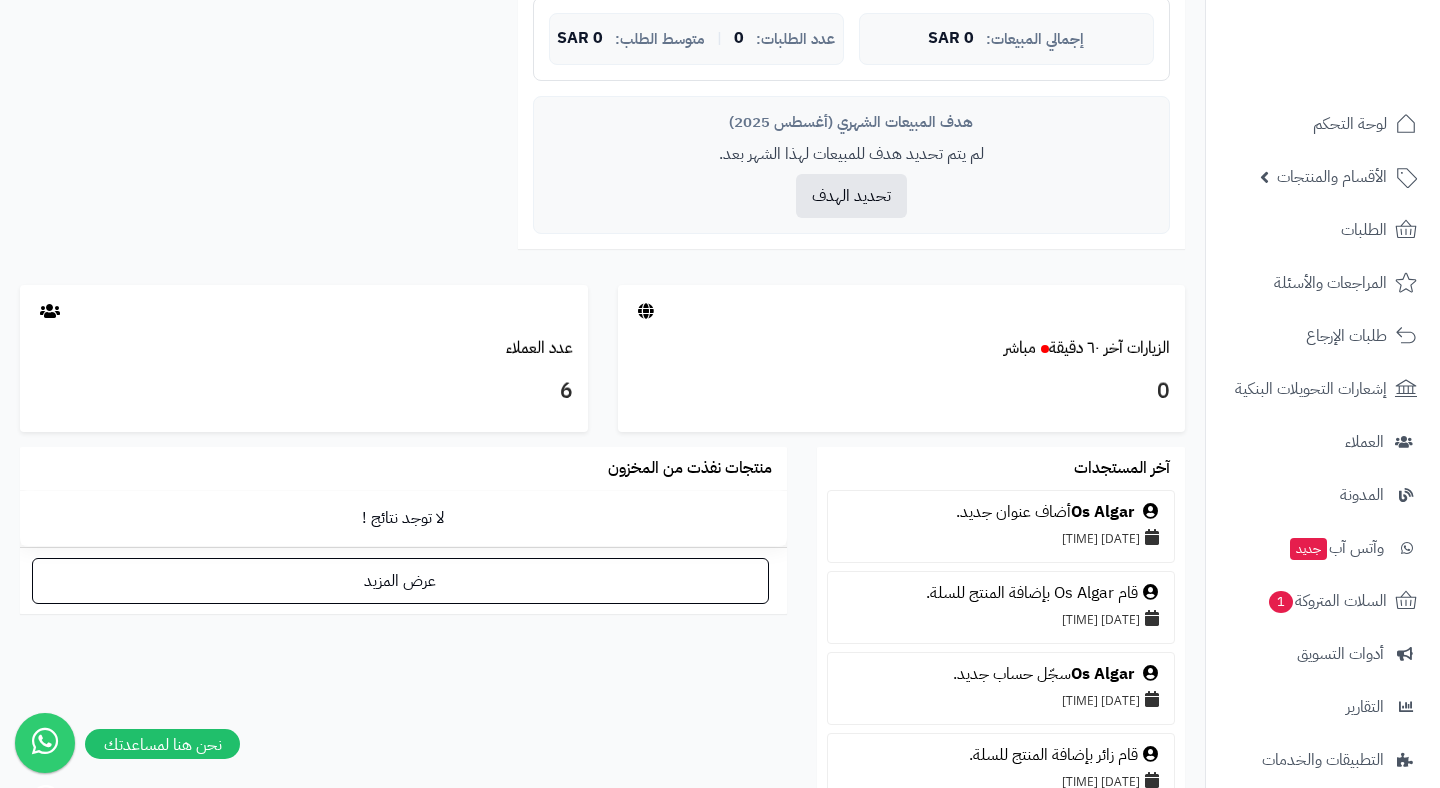 scroll, scrollTop: 778, scrollLeft: 0, axis: vertical 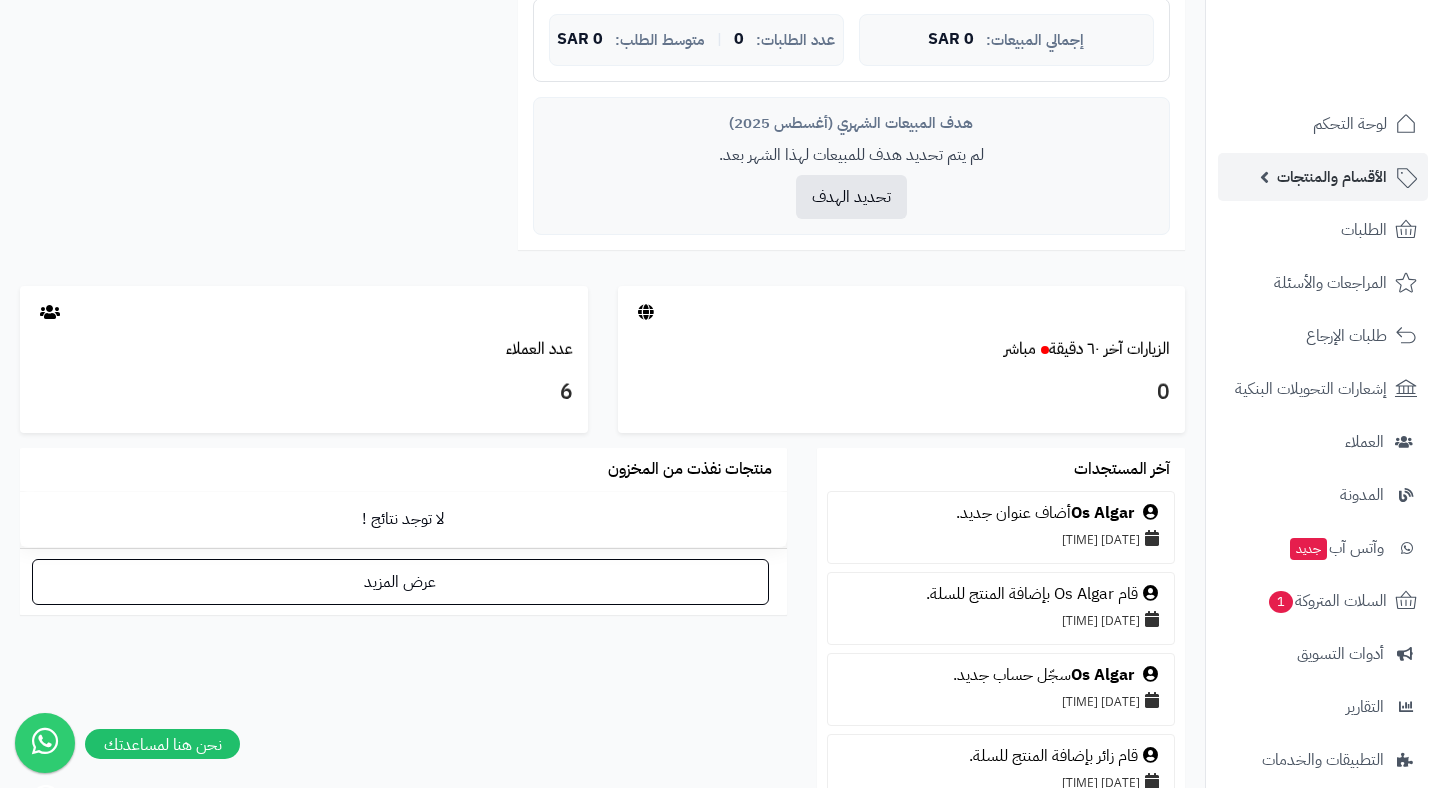 click on "الأقسام والمنتجات" at bounding box center (1332, 177) 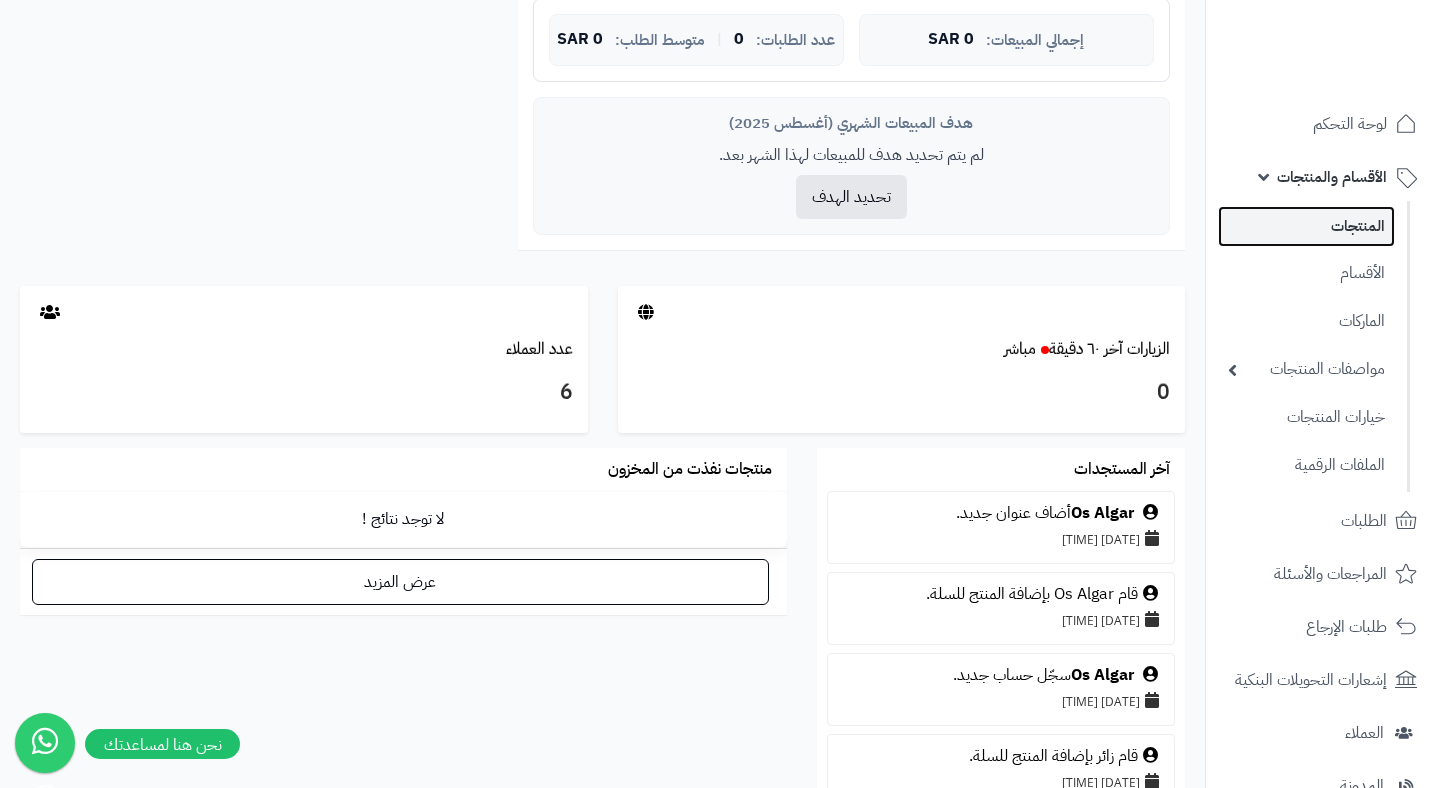 click on "المنتجات" at bounding box center (1306, 226) 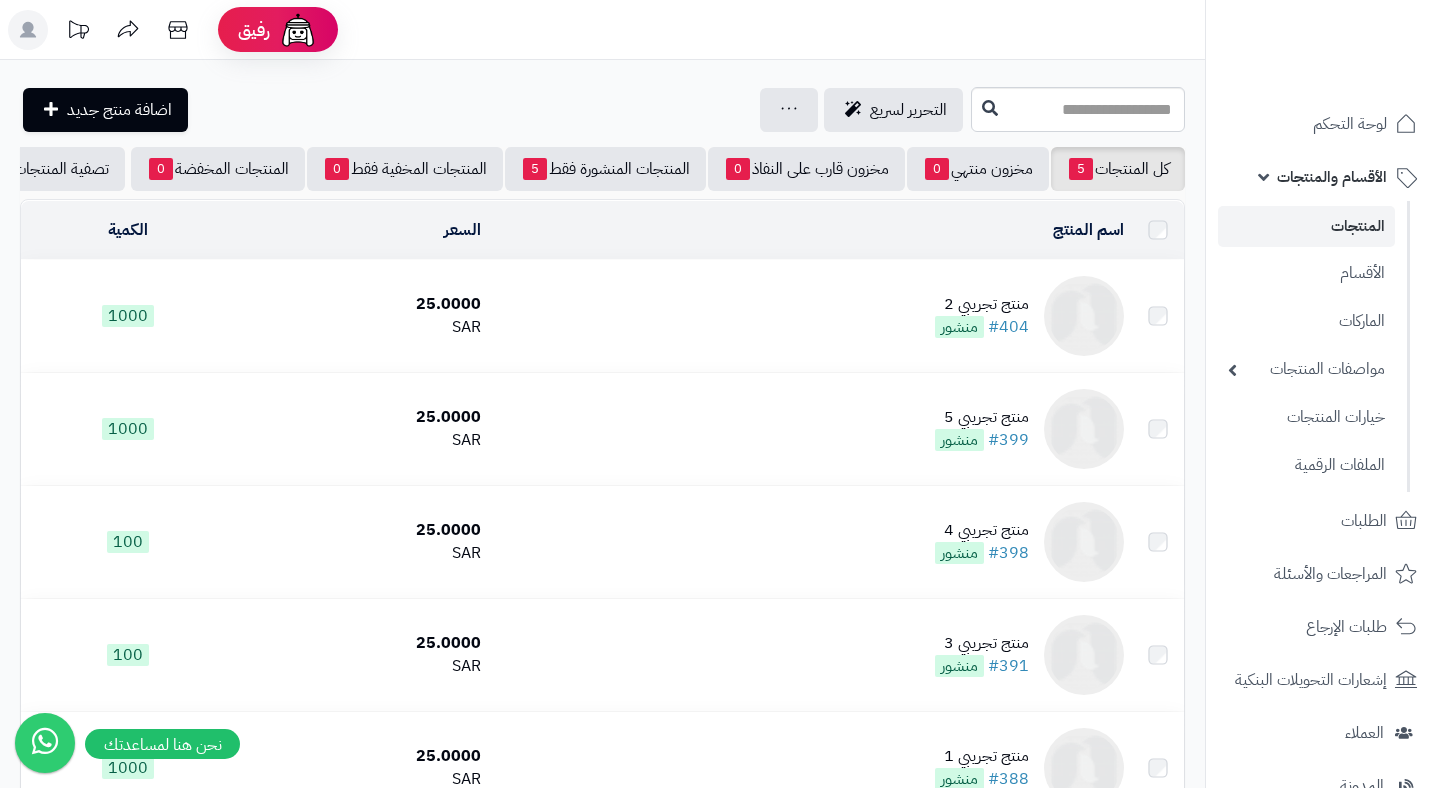 scroll, scrollTop: 0, scrollLeft: 0, axis: both 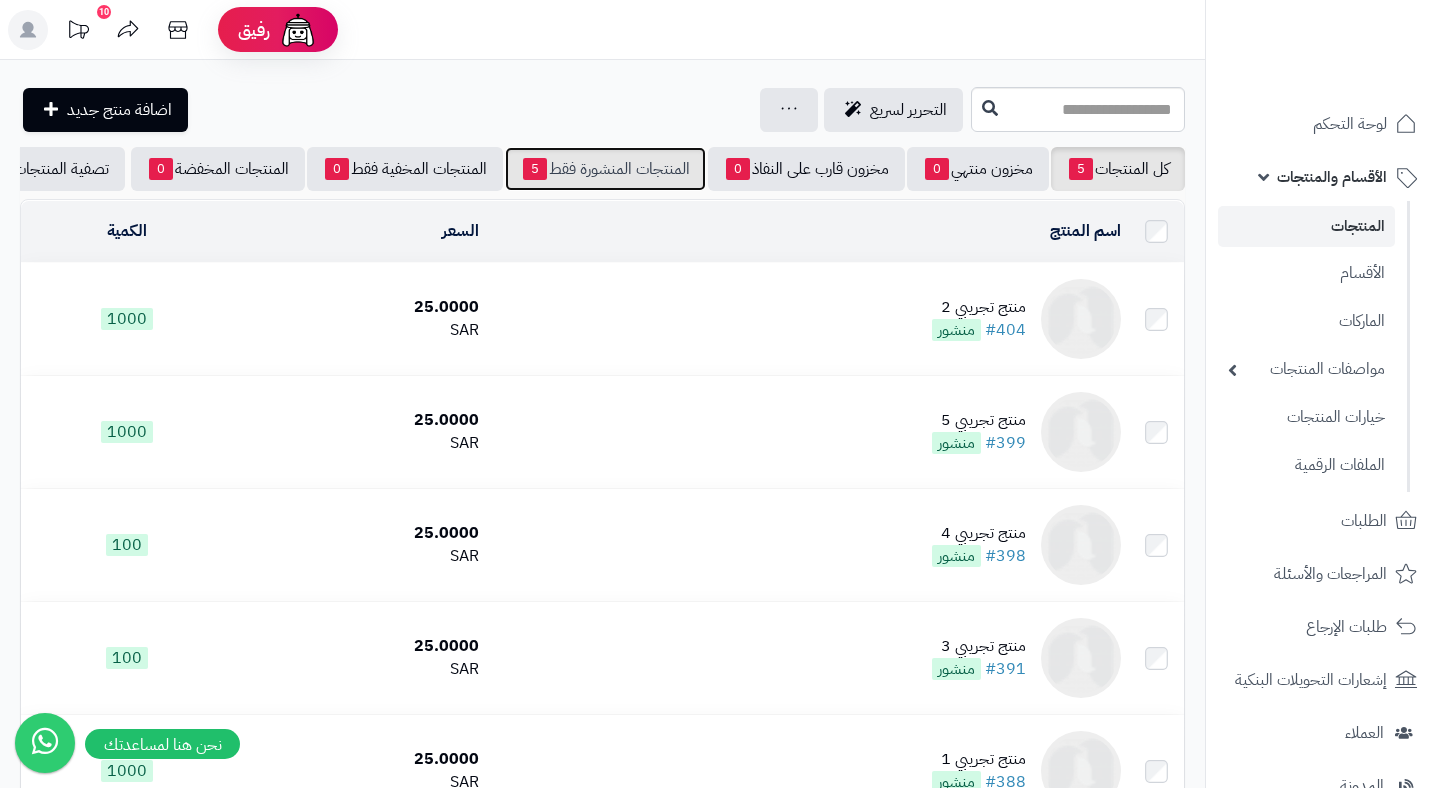 click on "المنتجات المنشورة فقط
5" at bounding box center [605, 169] 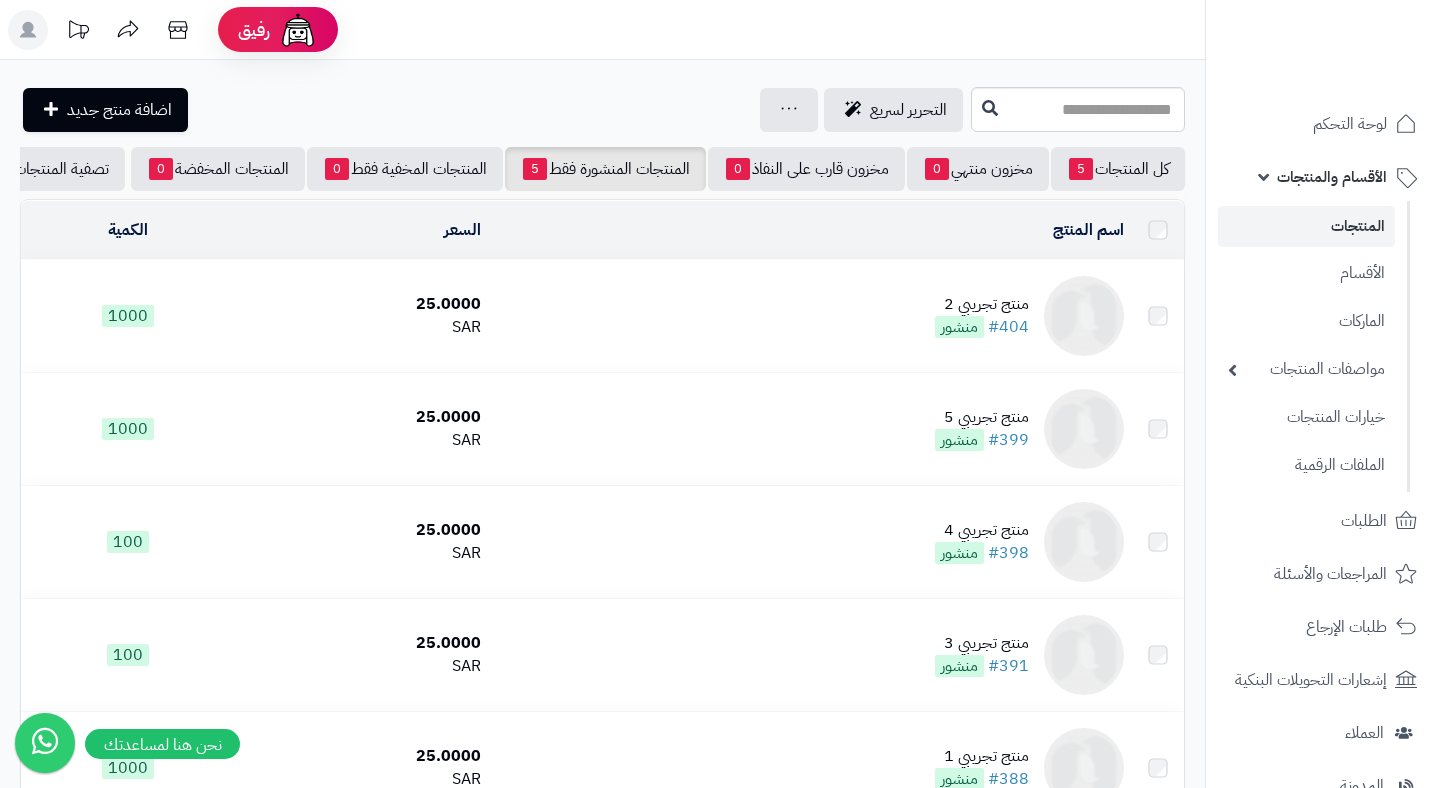 scroll, scrollTop: 0, scrollLeft: 0, axis: both 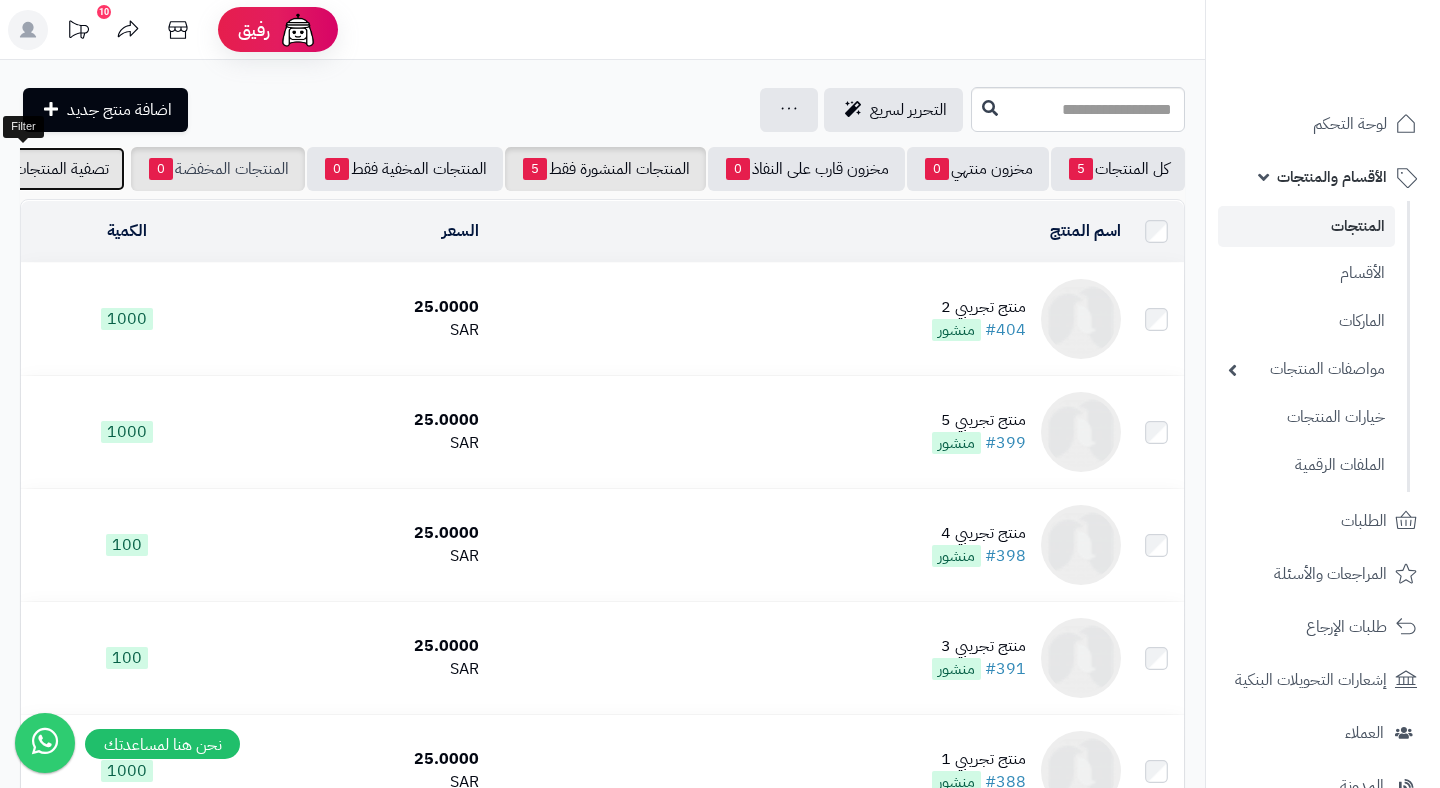 drag, startPoint x: 62, startPoint y: 166, endPoint x: 189, endPoint y: 168, distance: 127.01575 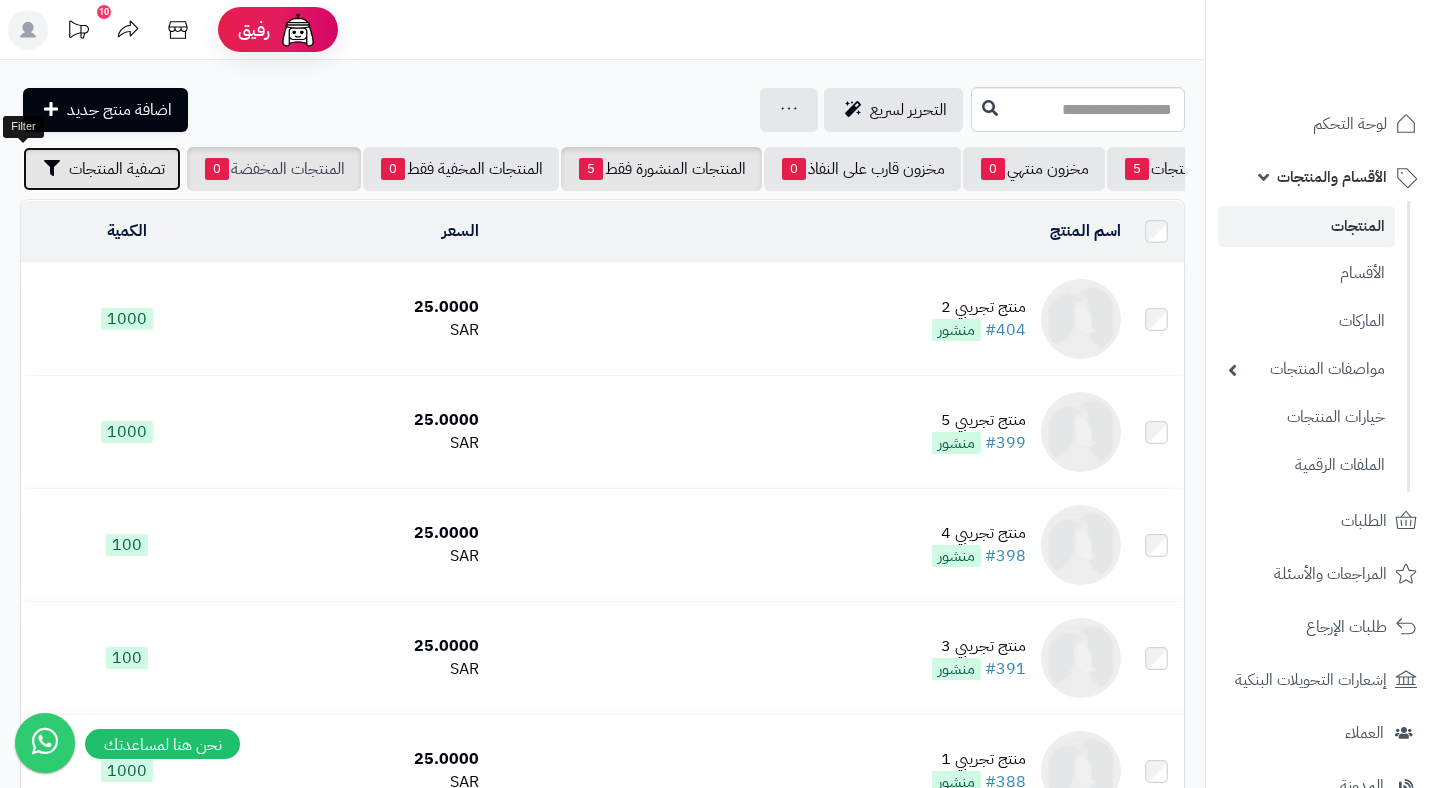 scroll, scrollTop: 0, scrollLeft: 0, axis: both 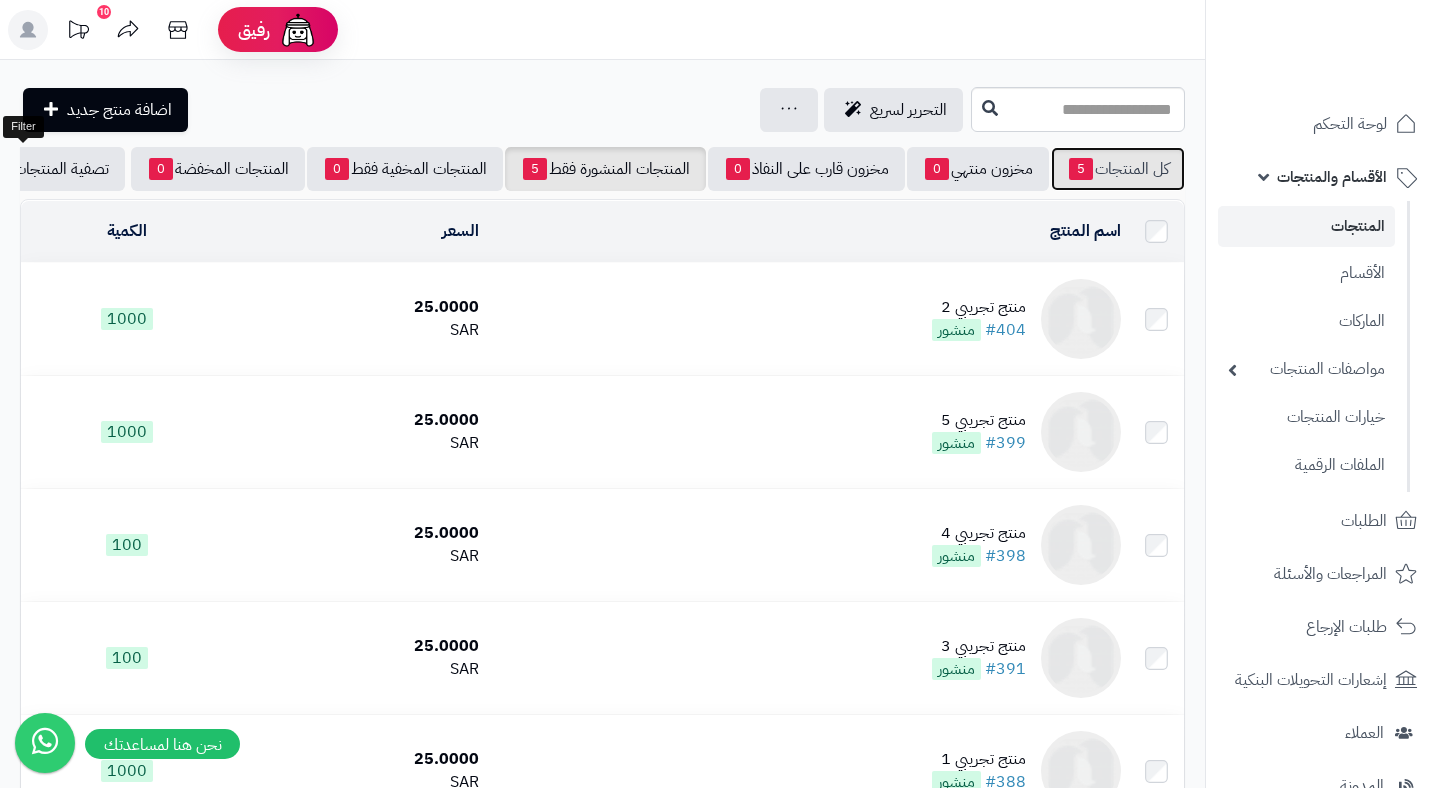 click on "كل المنتجات
5" at bounding box center (1118, 169) 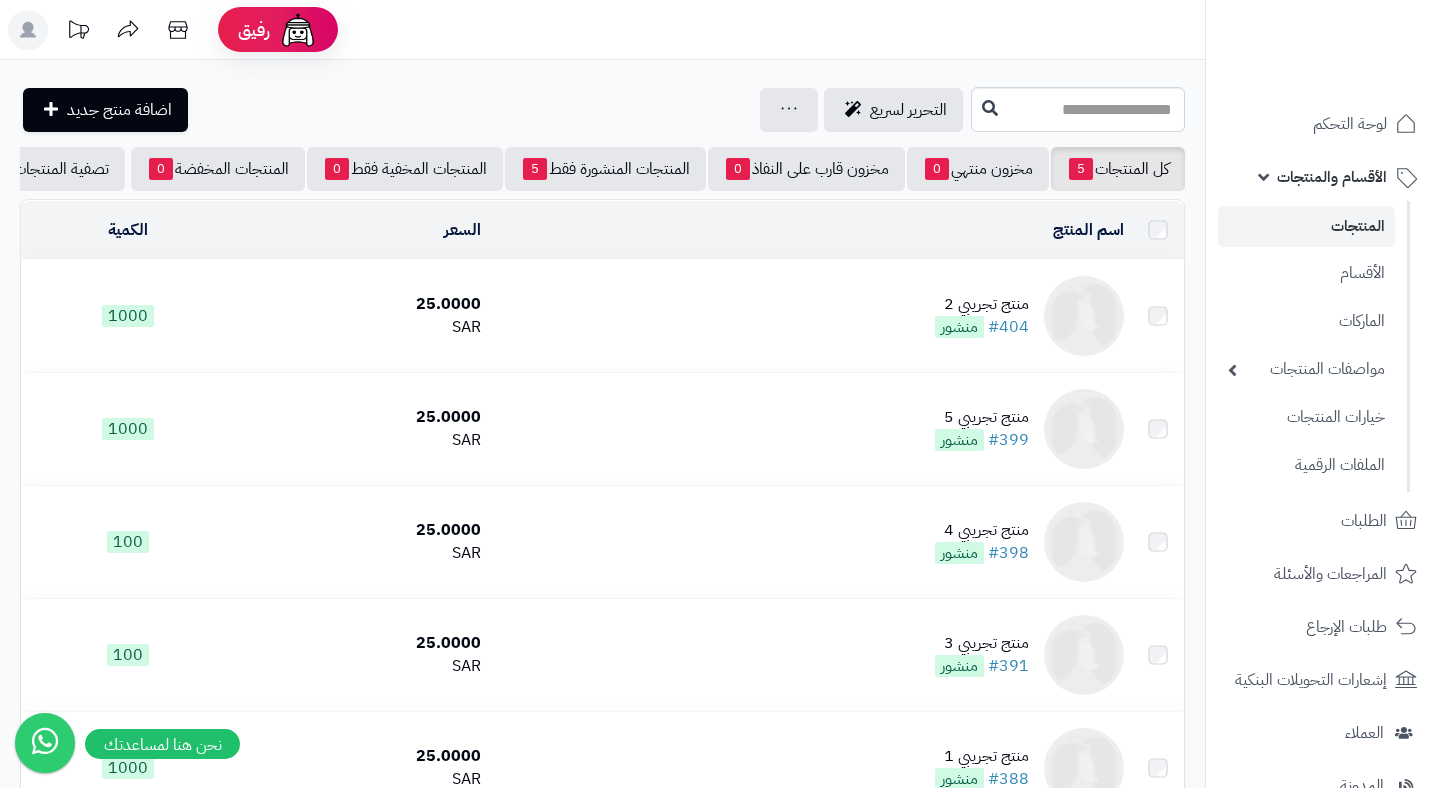 scroll, scrollTop: 0, scrollLeft: 0, axis: both 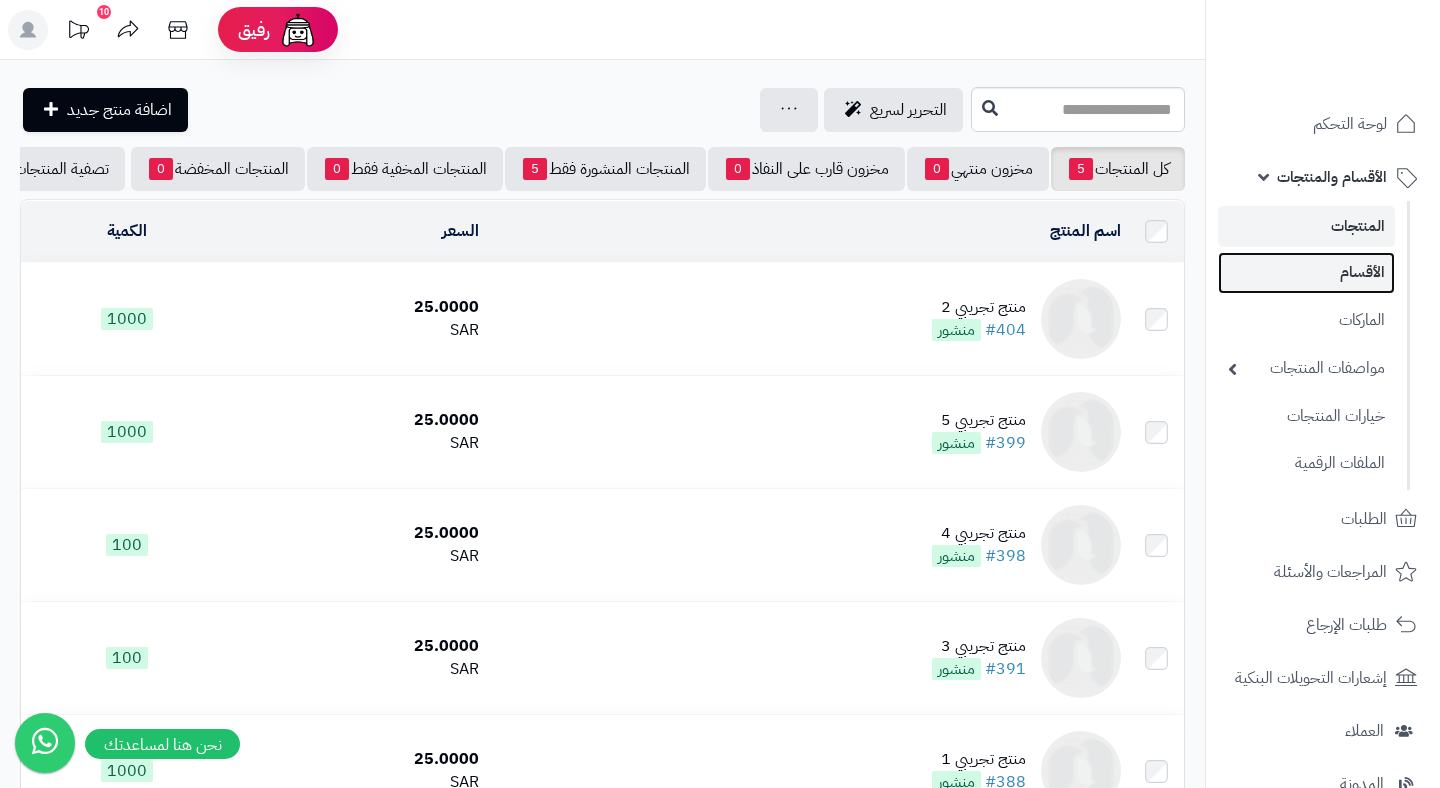 click on "الأقسام" at bounding box center (1306, 272) 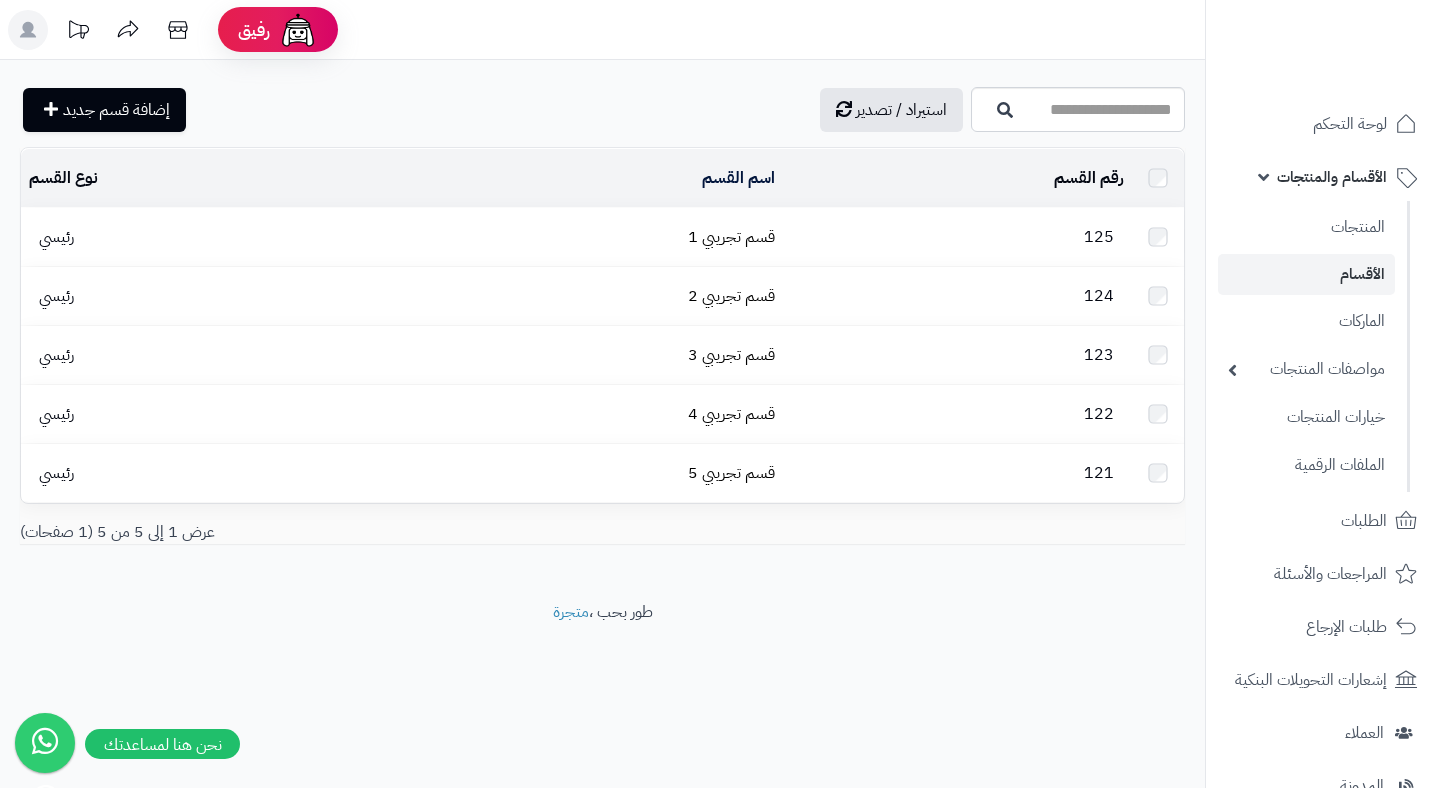 scroll, scrollTop: 0, scrollLeft: 0, axis: both 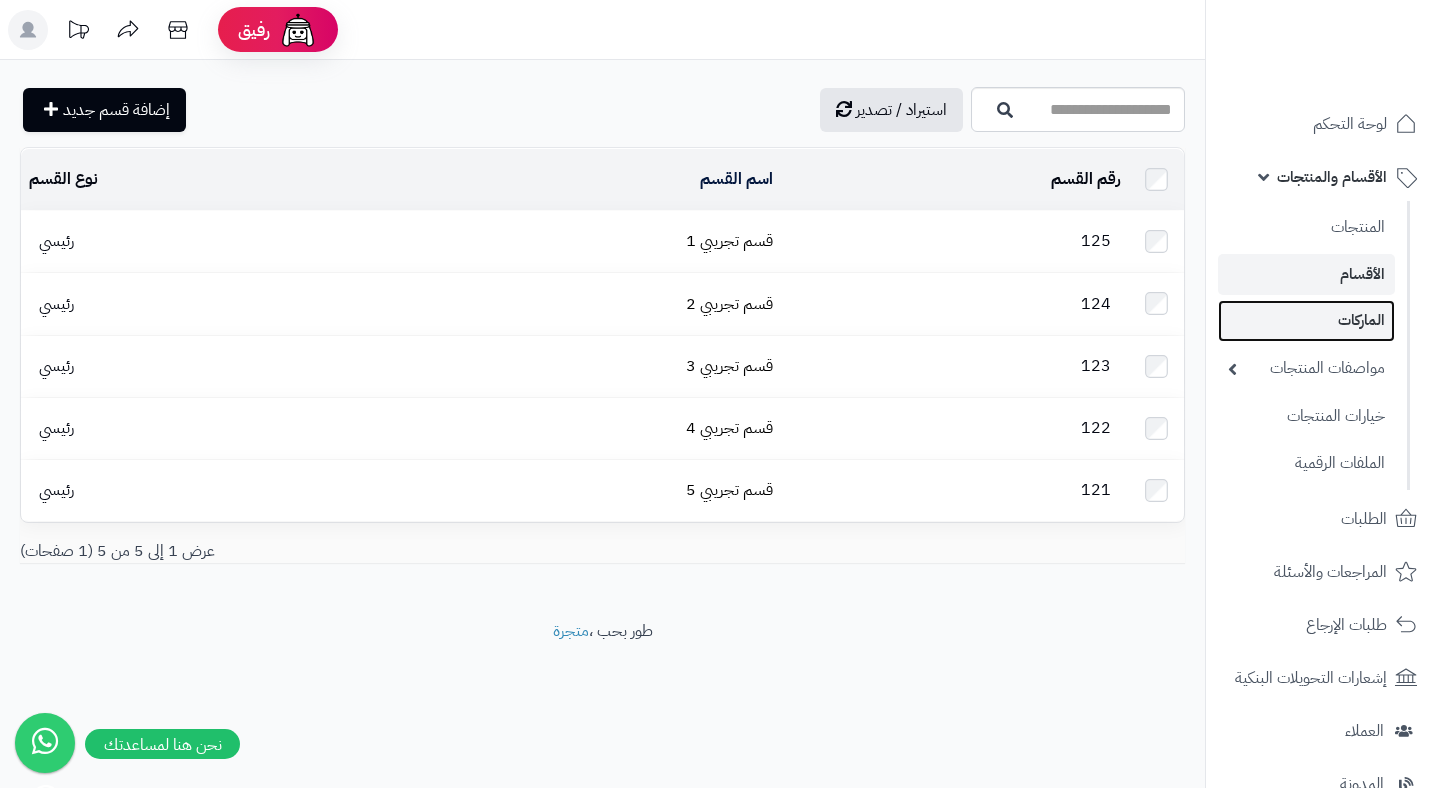 click on "الماركات" at bounding box center (1306, 320) 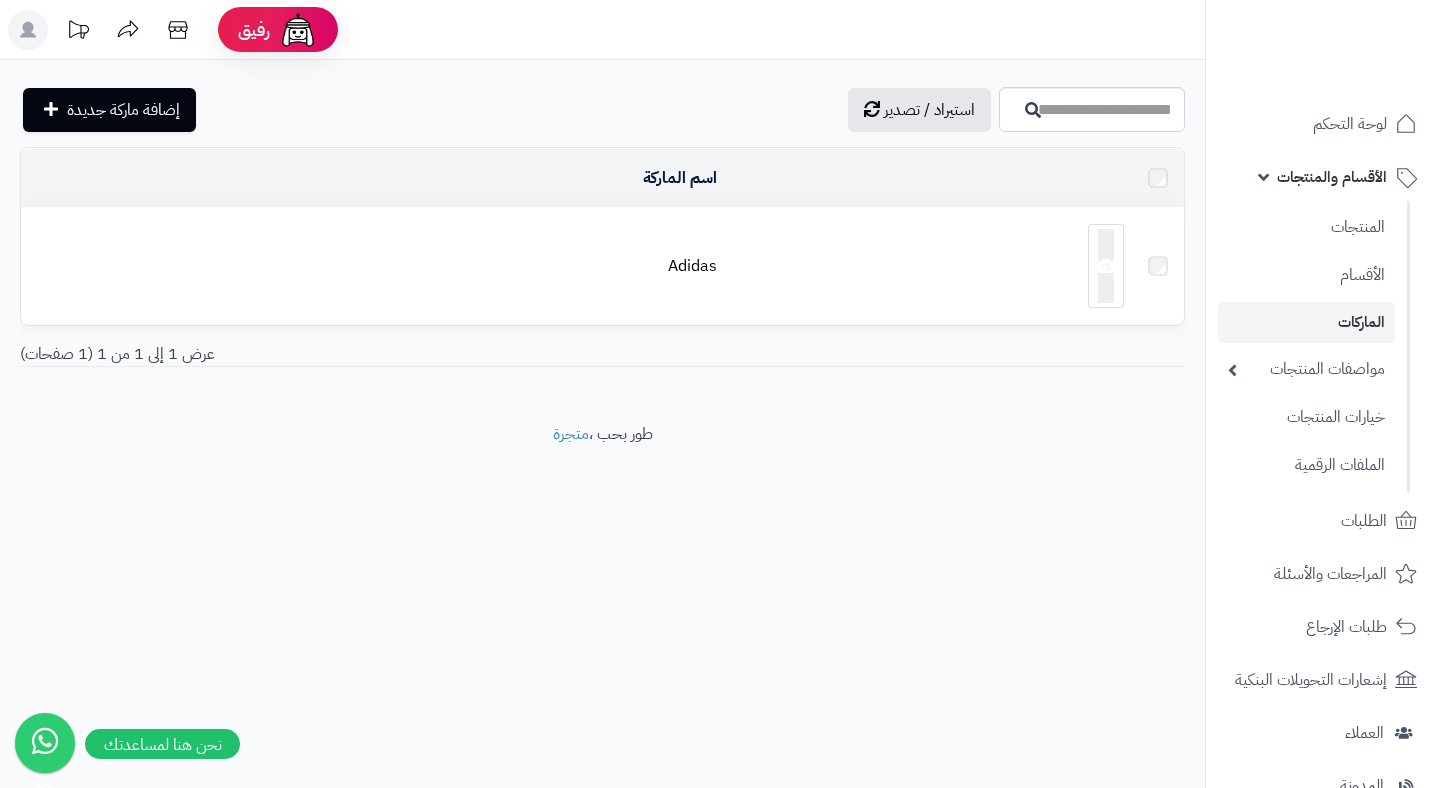 scroll, scrollTop: 0, scrollLeft: 0, axis: both 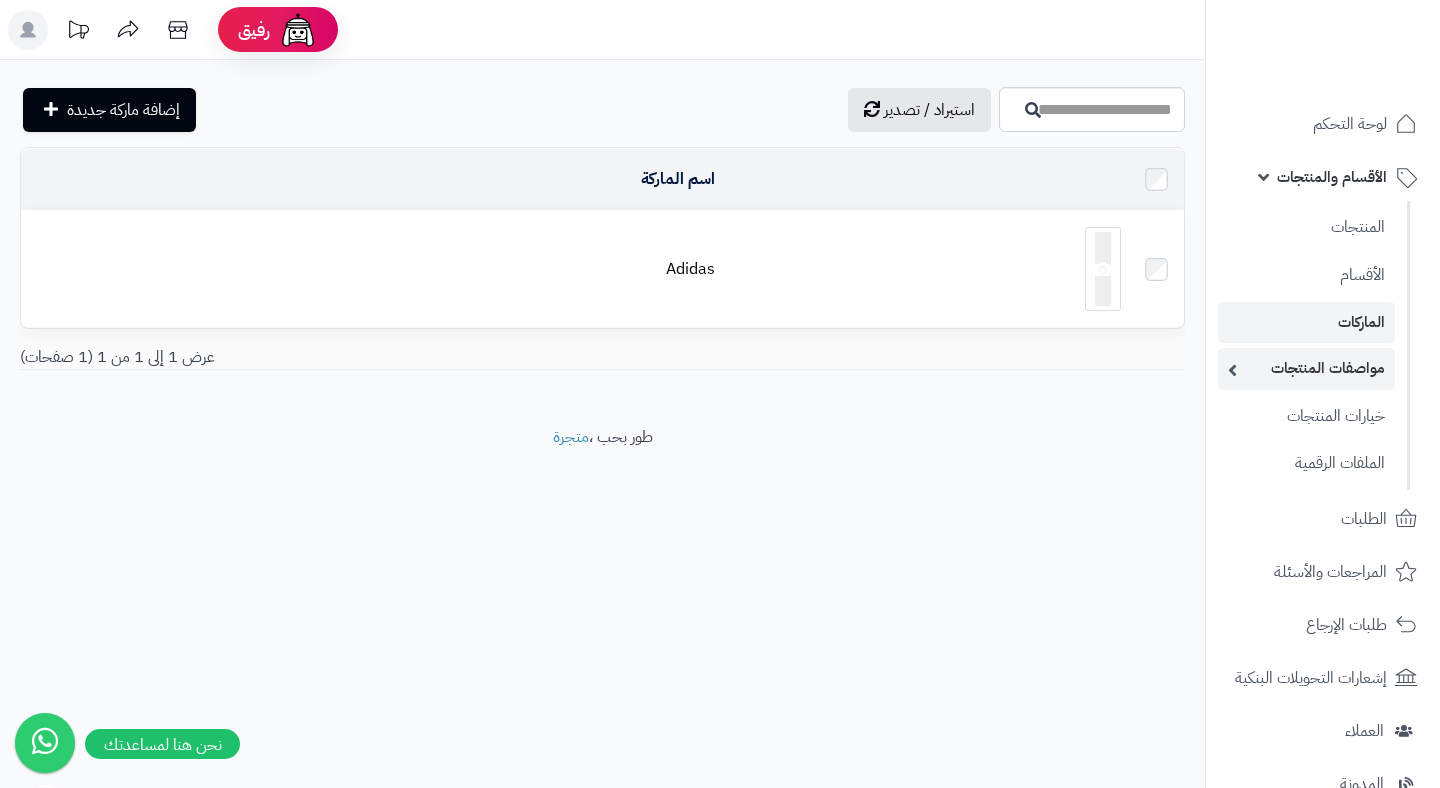 click on "مواصفات المنتجات" at bounding box center (1306, 368) 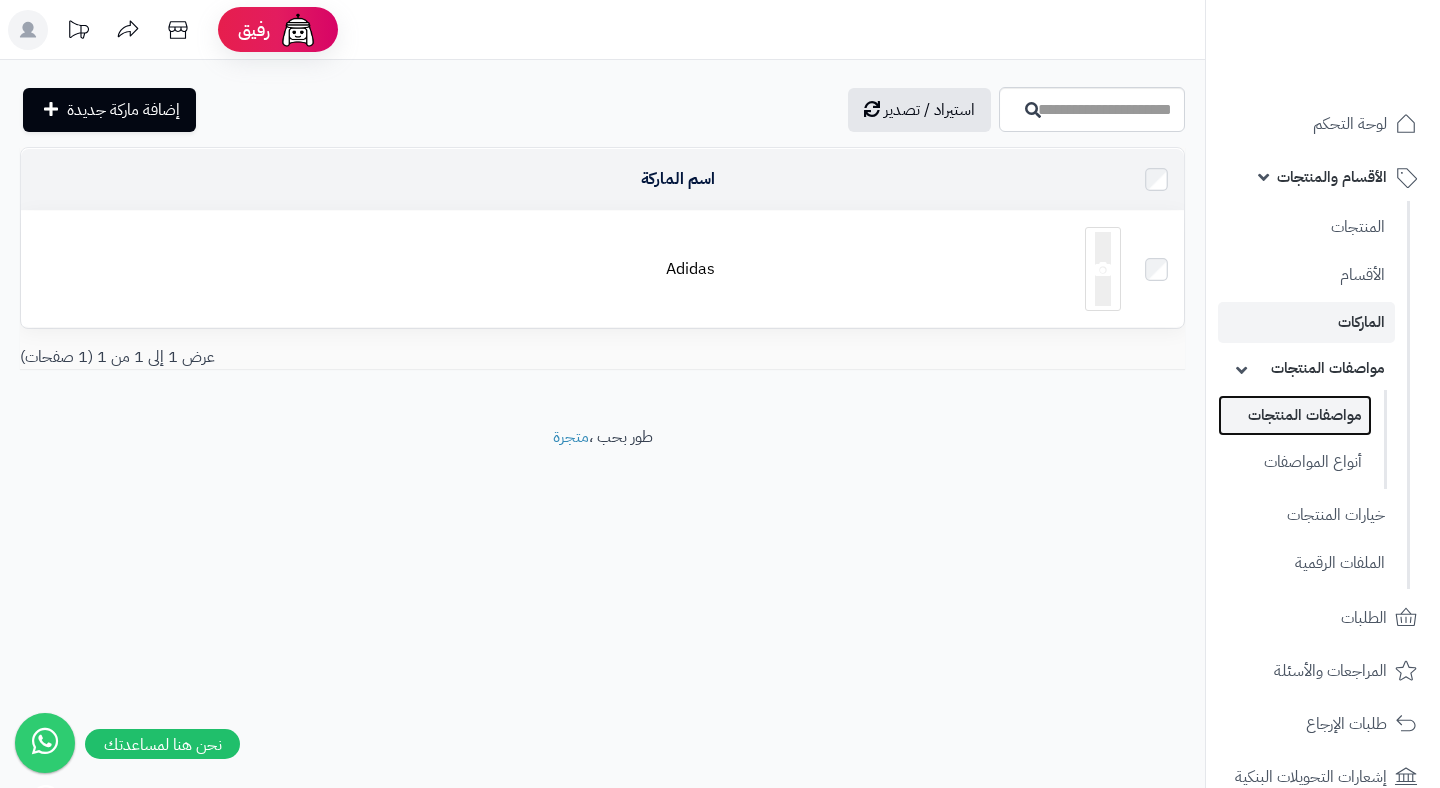 click on "مواصفات المنتجات" at bounding box center (1295, 415) 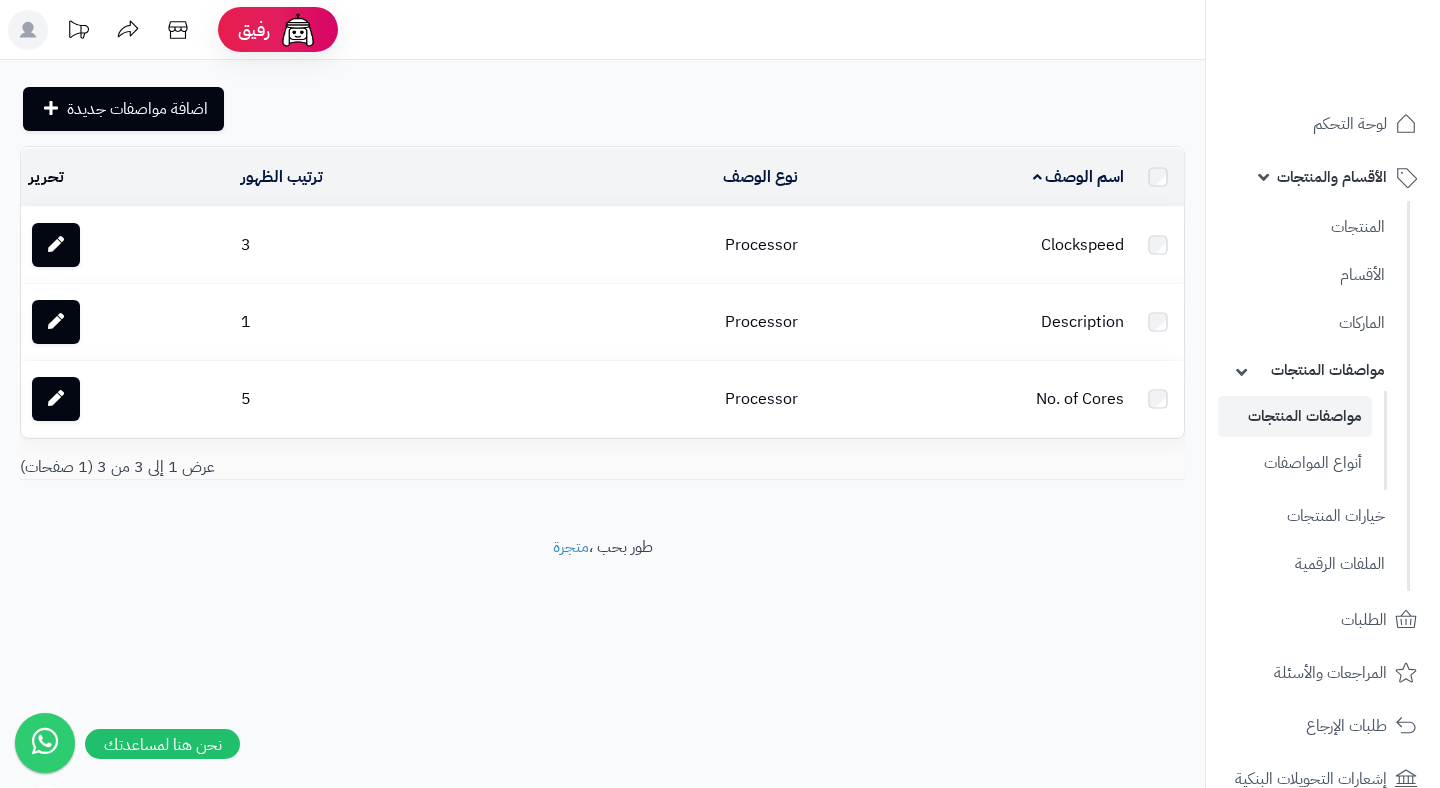 scroll, scrollTop: 0, scrollLeft: 0, axis: both 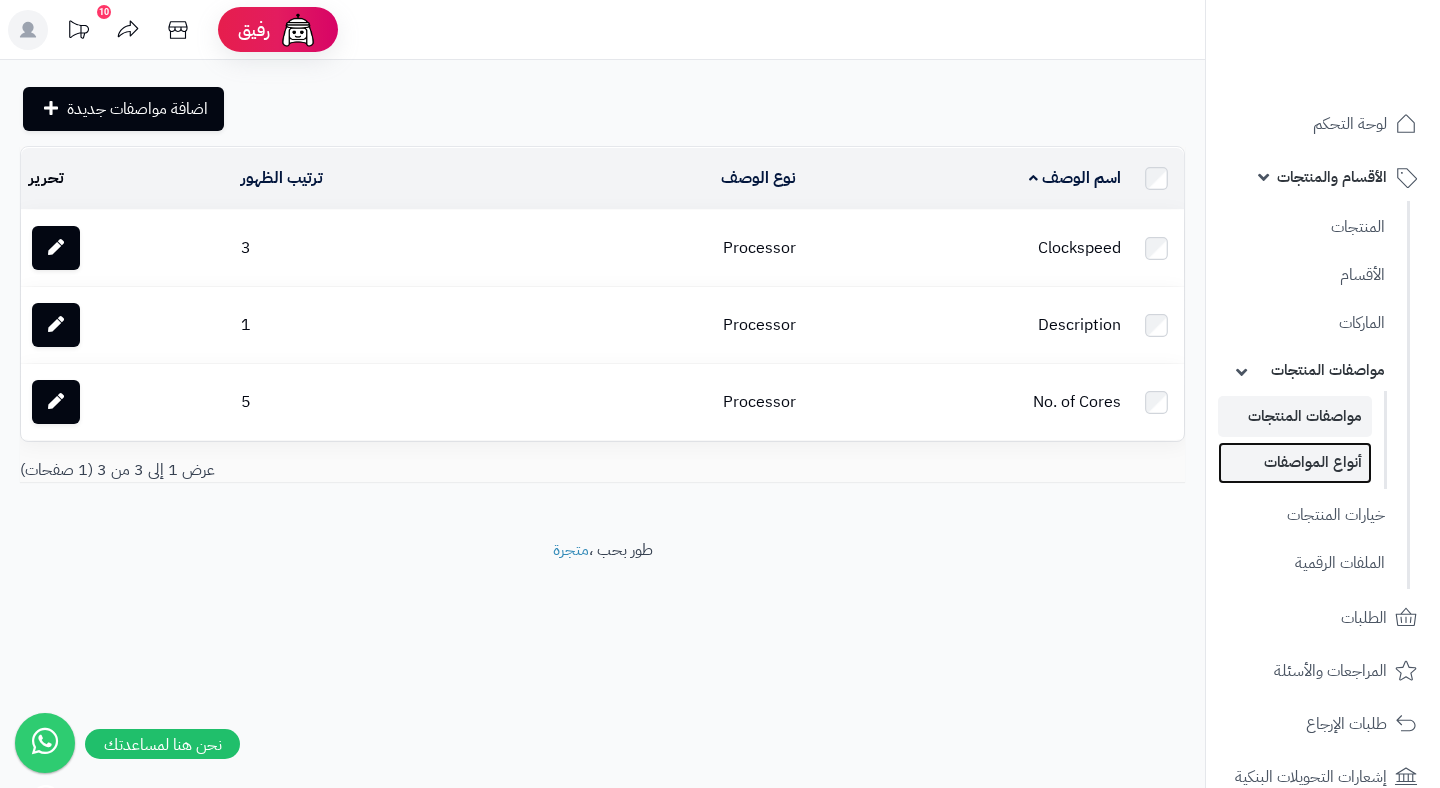 click on "أنواع المواصفات" at bounding box center (1295, 462) 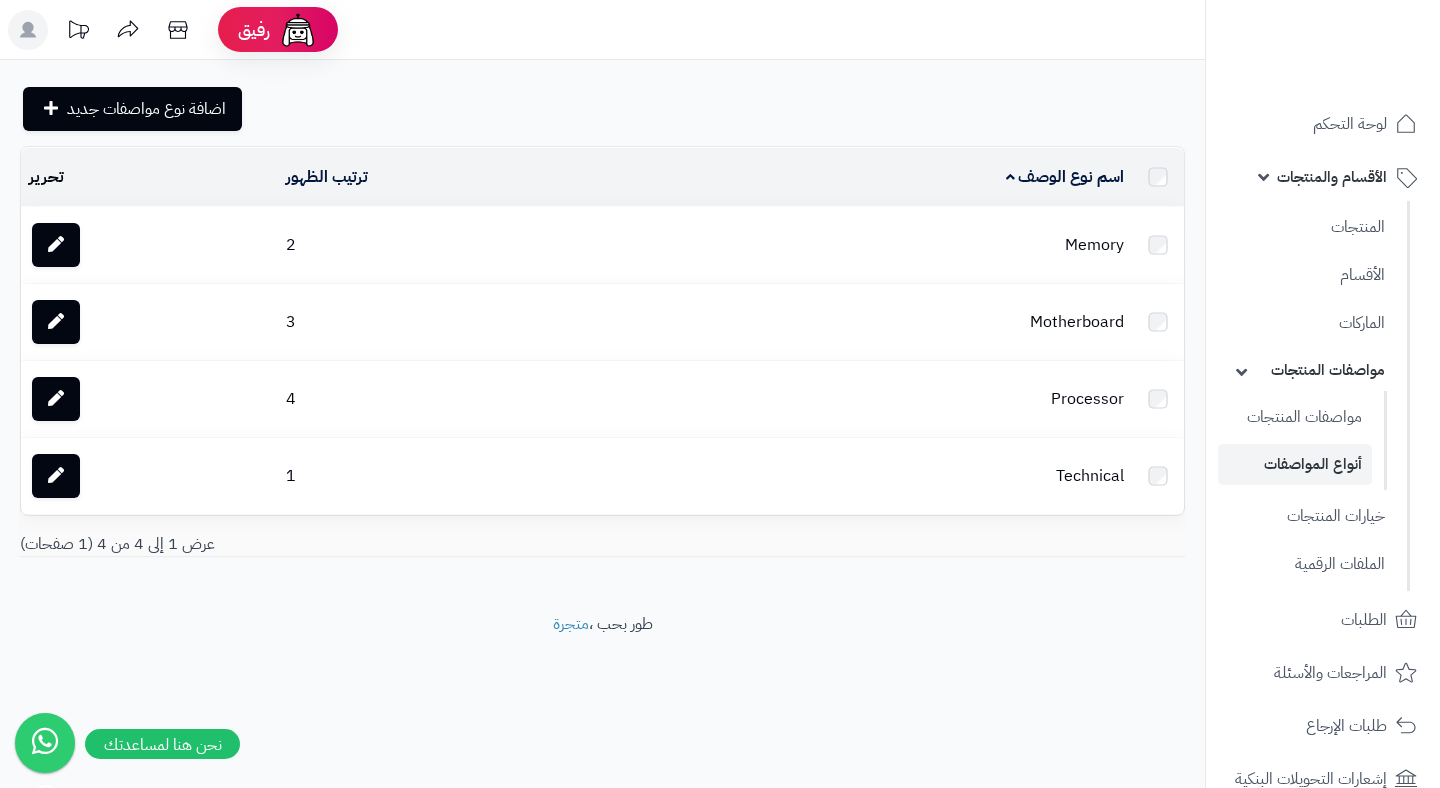 scroll, scrollTop: 0, scrollLeft: 0, axis: both 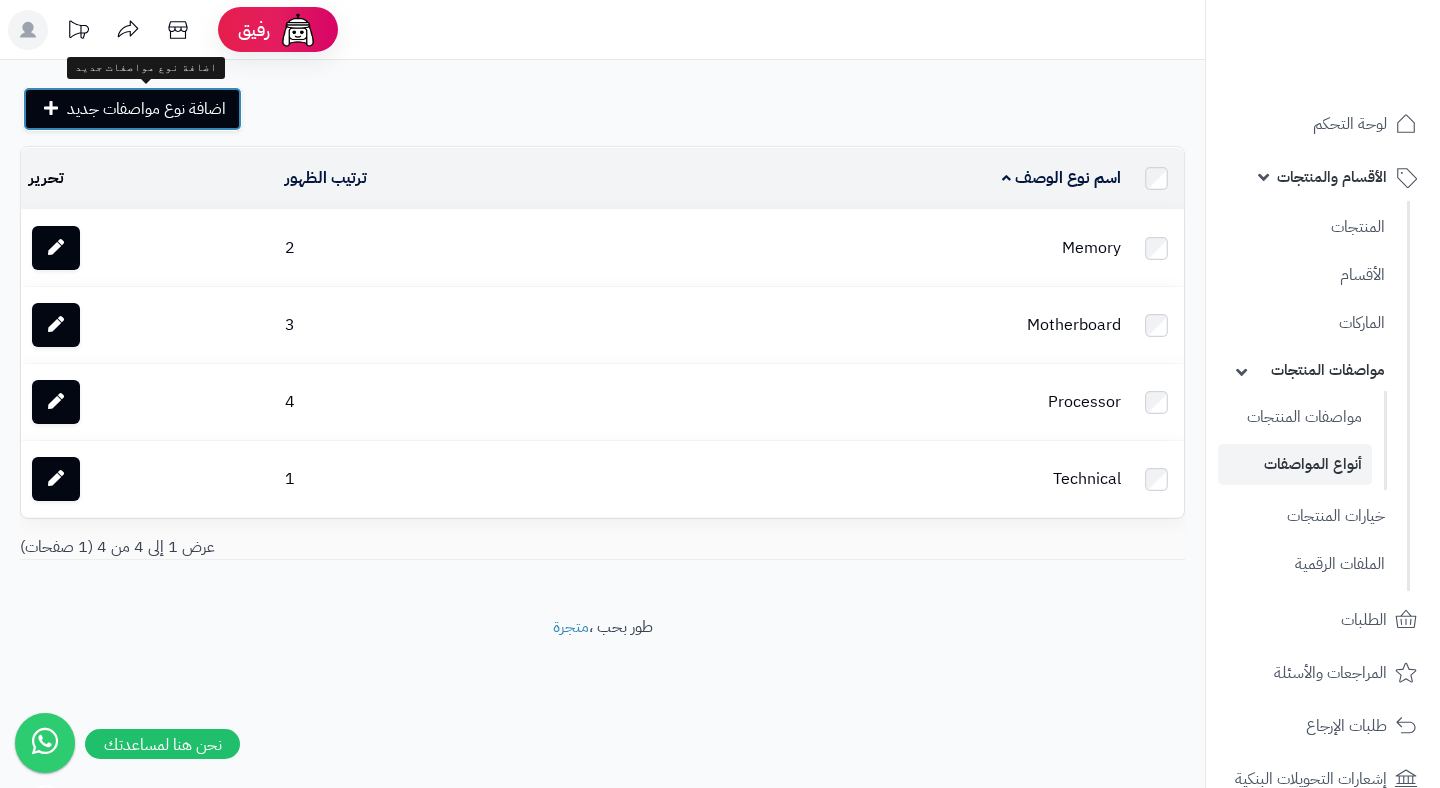 click on "اضافة نوع مواصفات جديد" at bounding box center [146, 109] 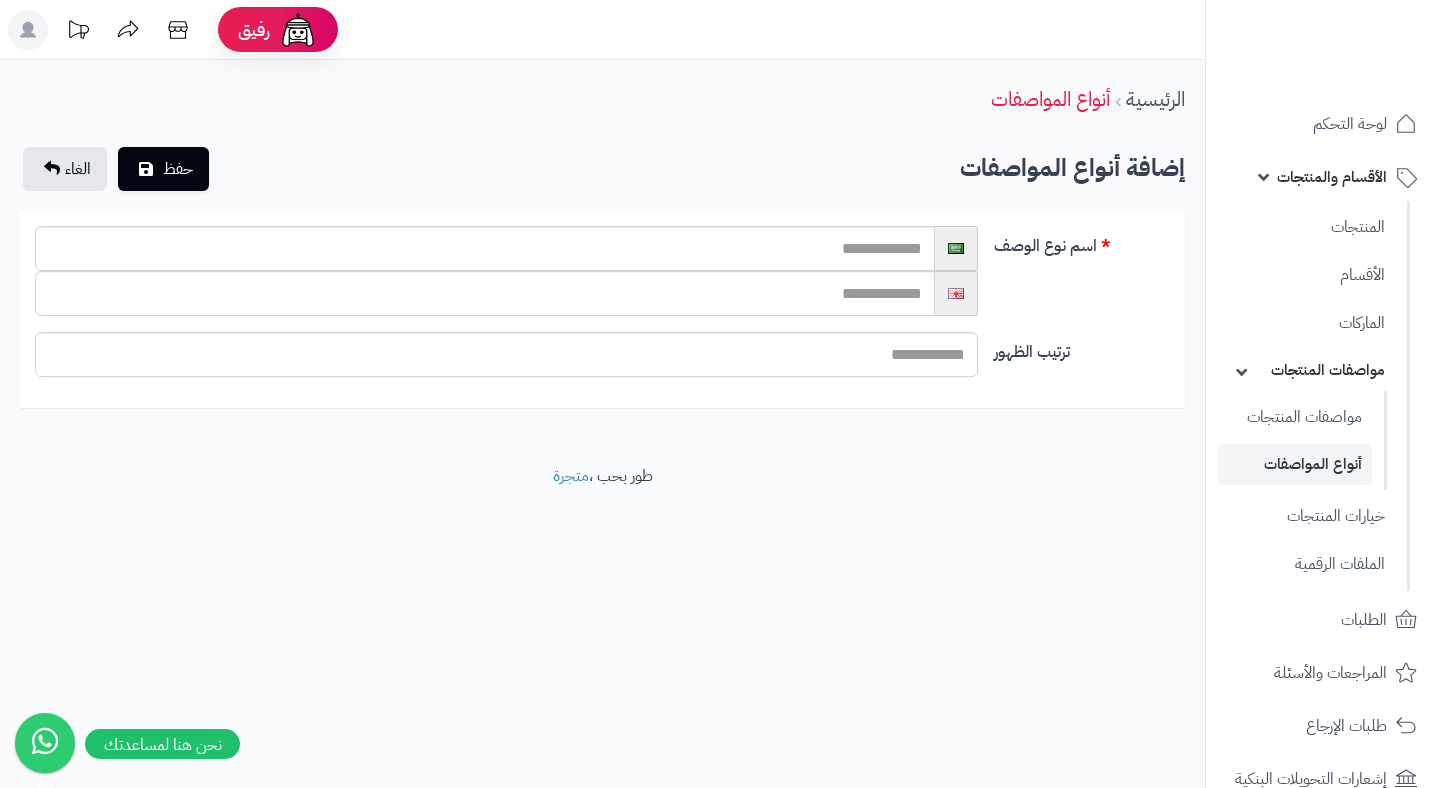 scroll, scrollTop: 0, scrollLeft: 0, axis: both 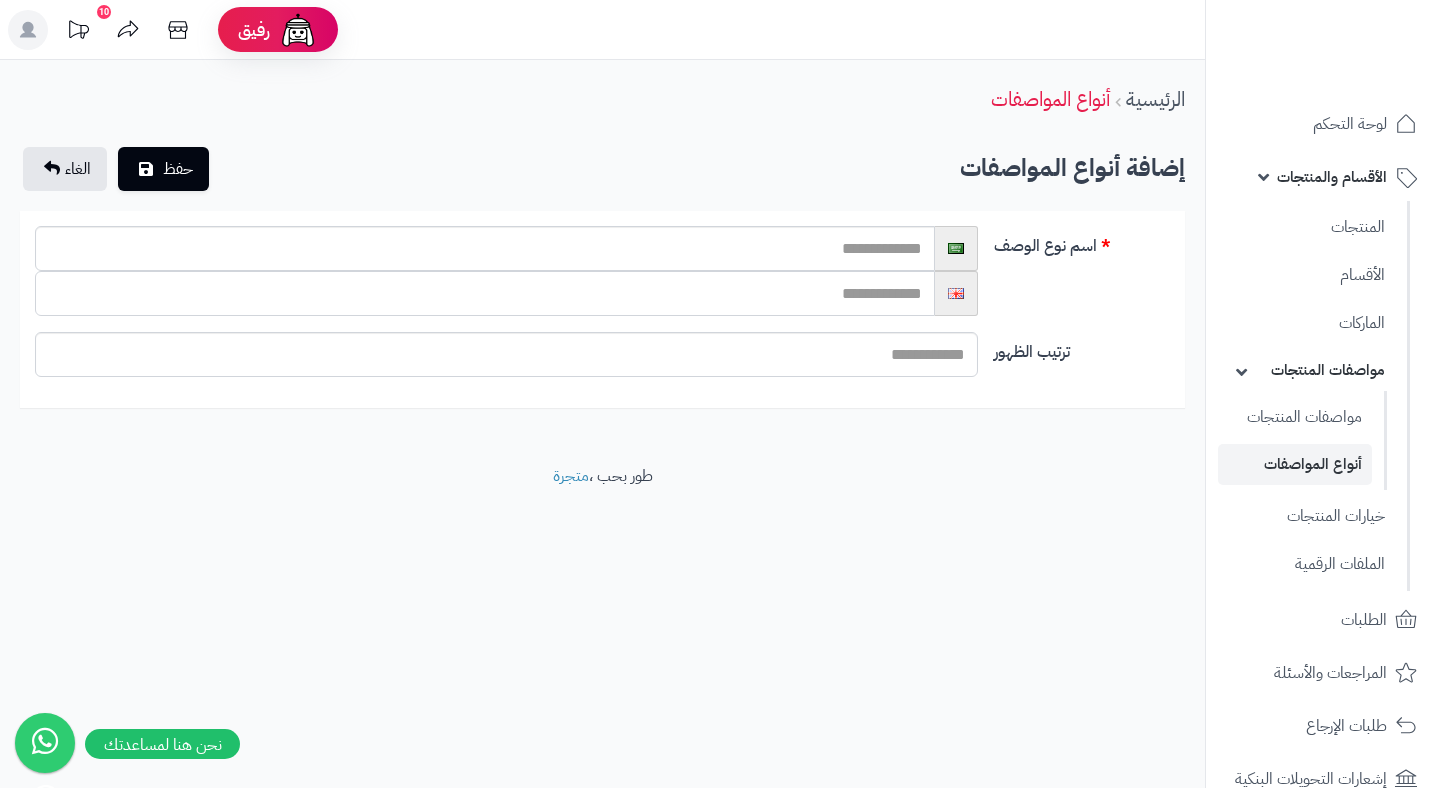 click at bounding box center [485, 293] 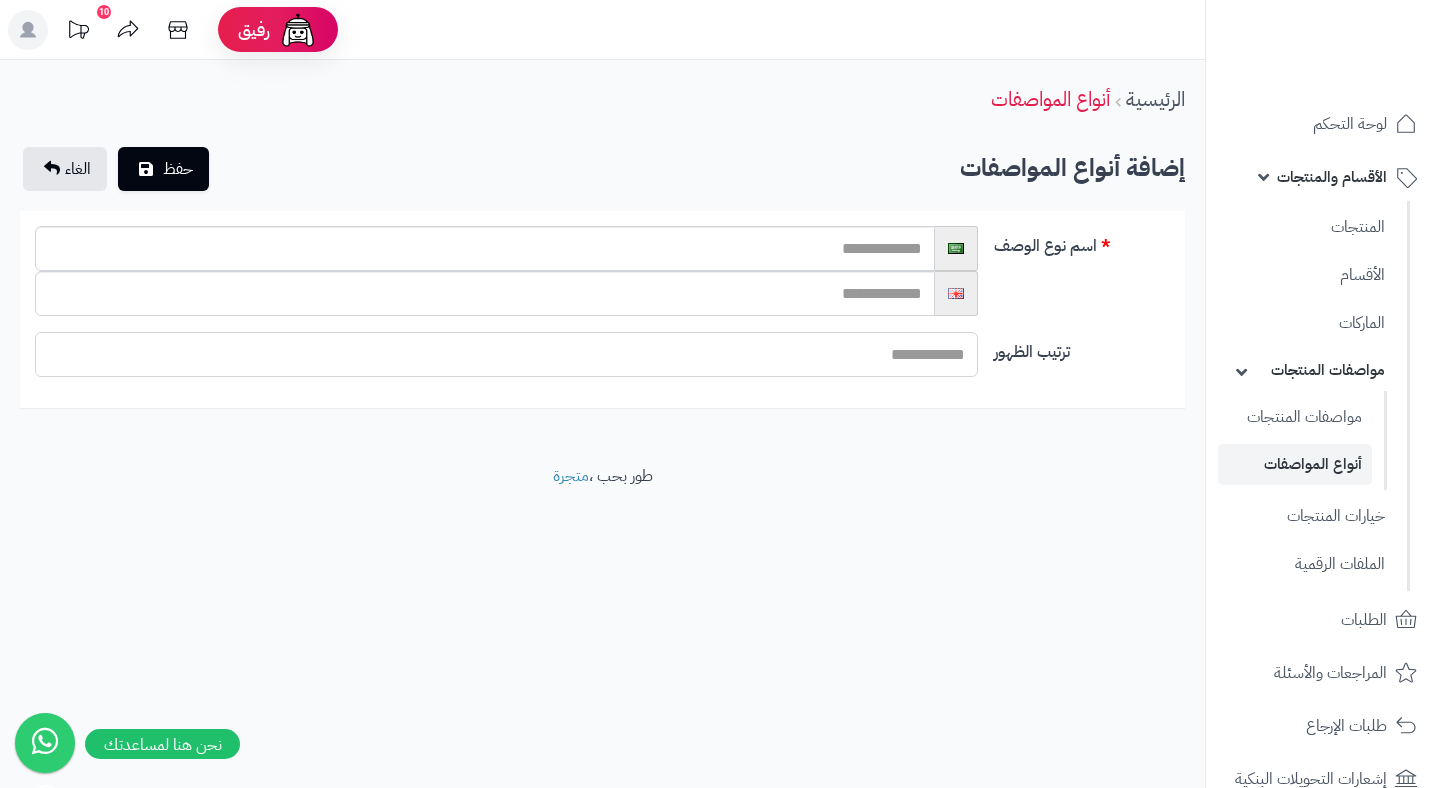 click on "ترتيب الظهور" at bounding box center (506, 354) 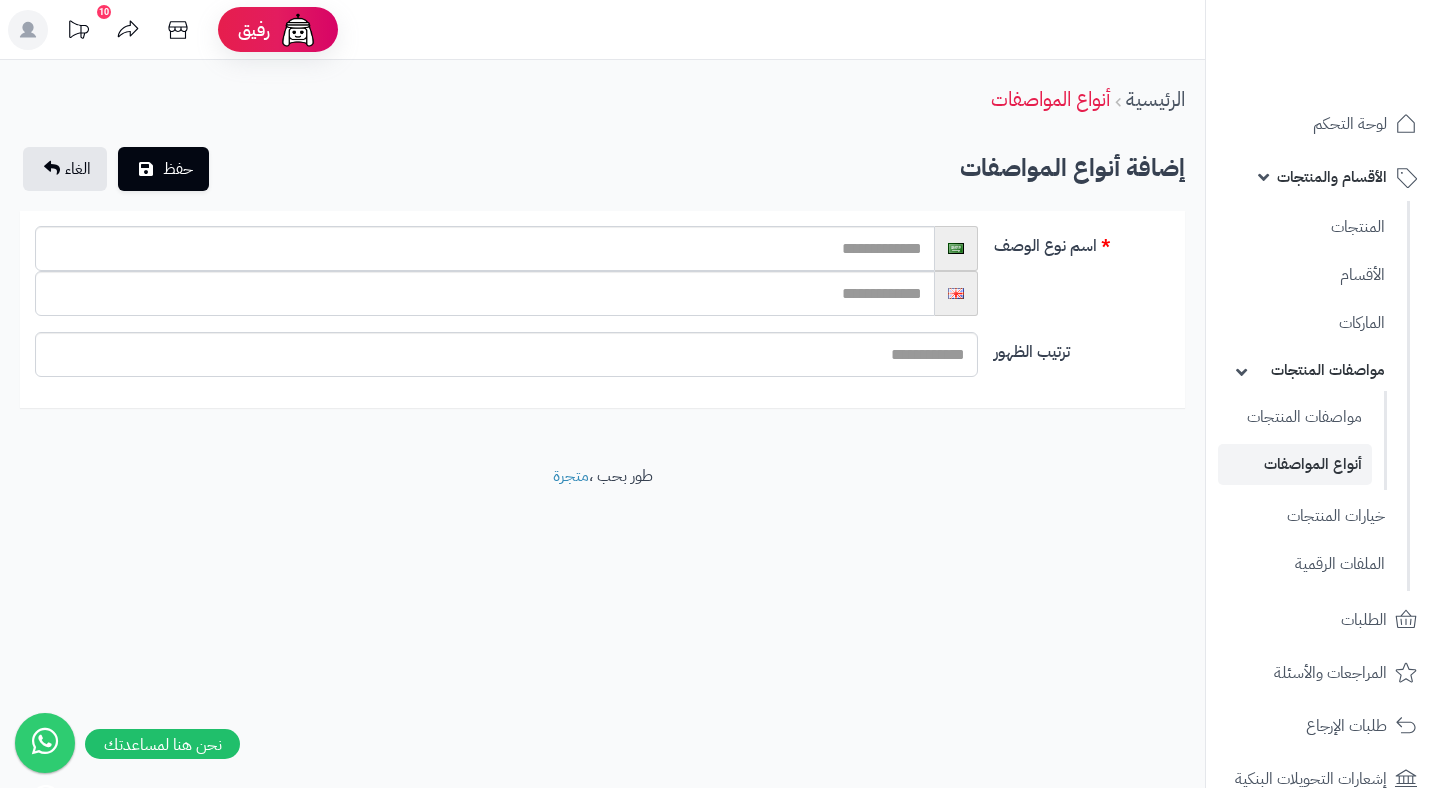 click on "اسم نوع الوصف" at bounding box center [602, 279] 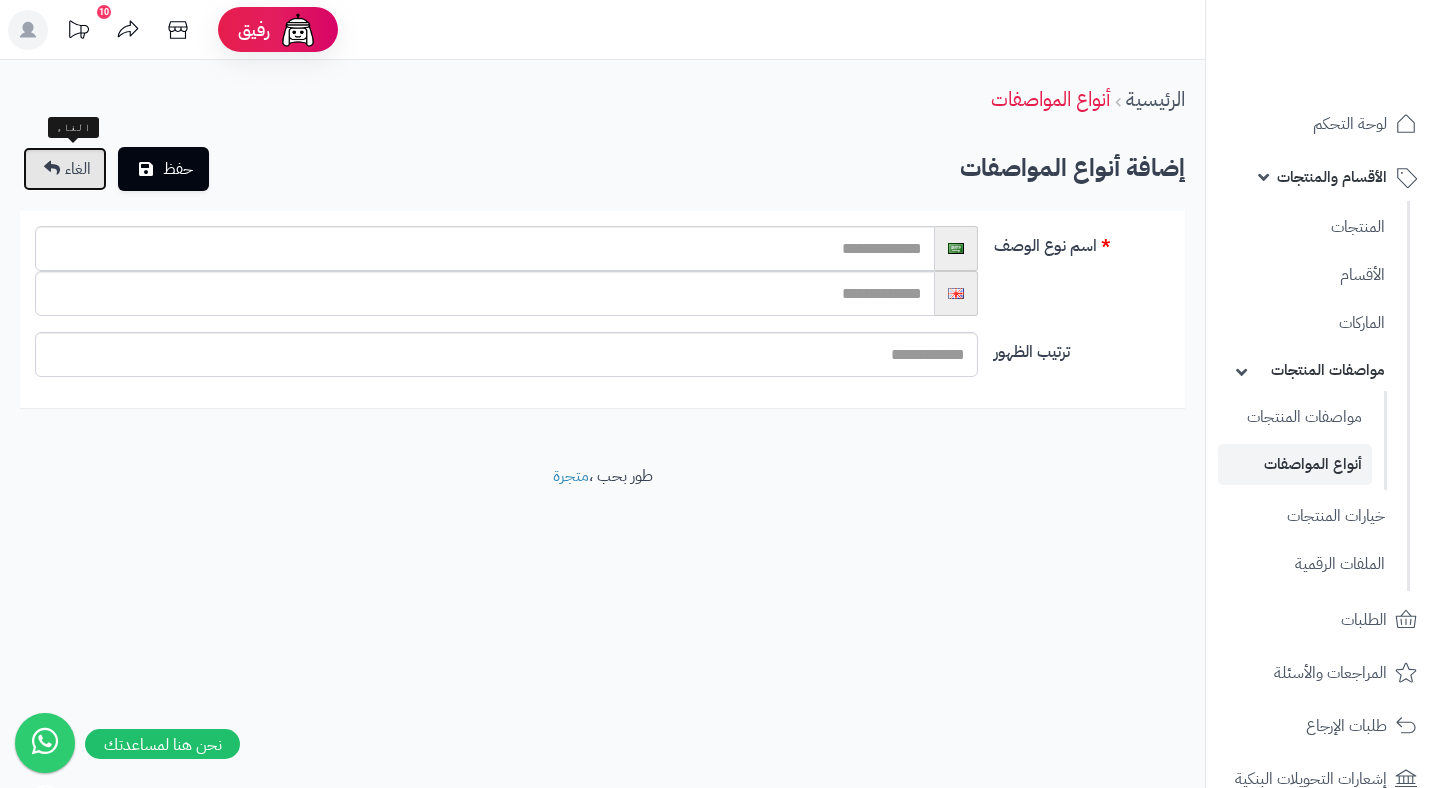 click on "الغاء" at bounding box center [78, 169] 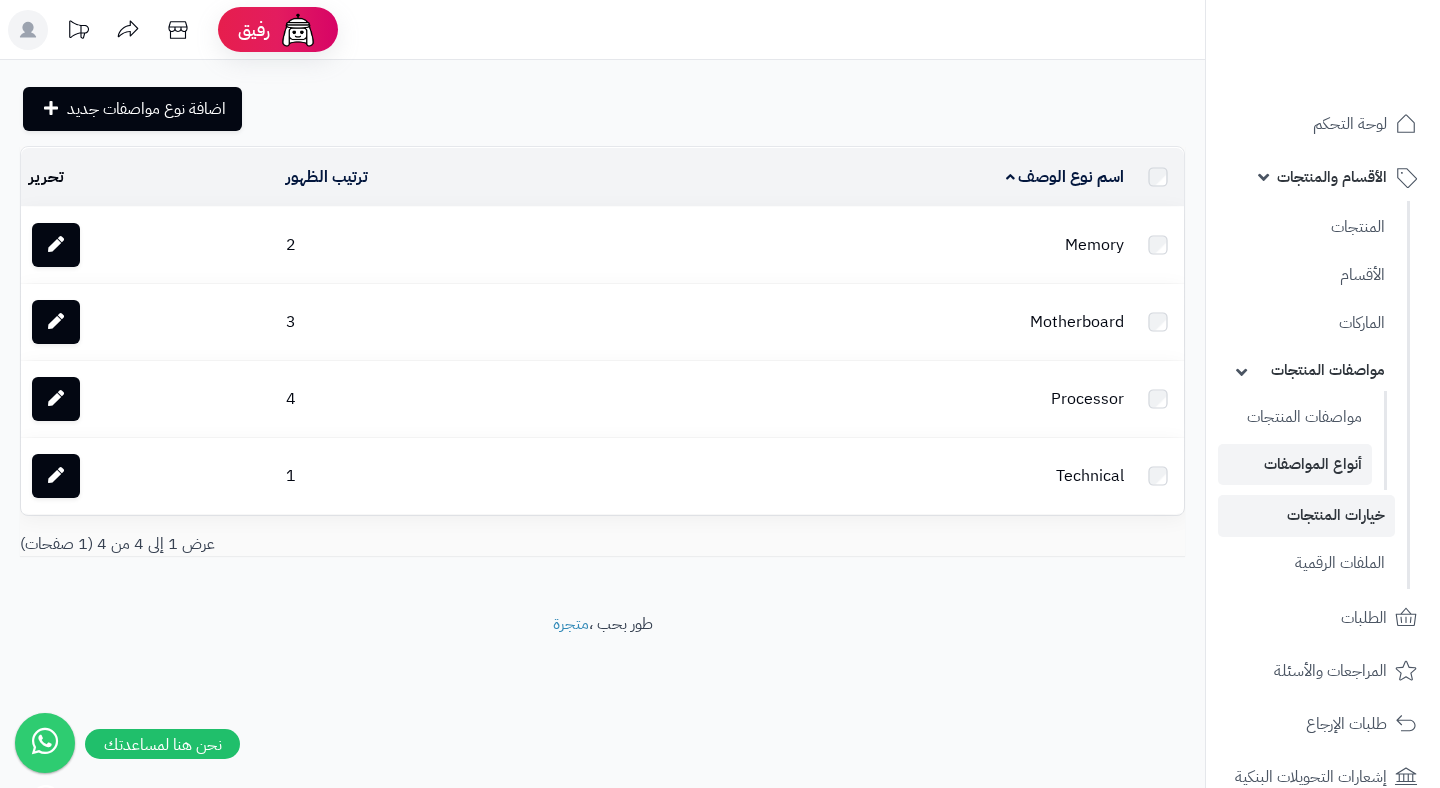 scroll, scrollTop: 0, scrollLeft: 0, axis: both 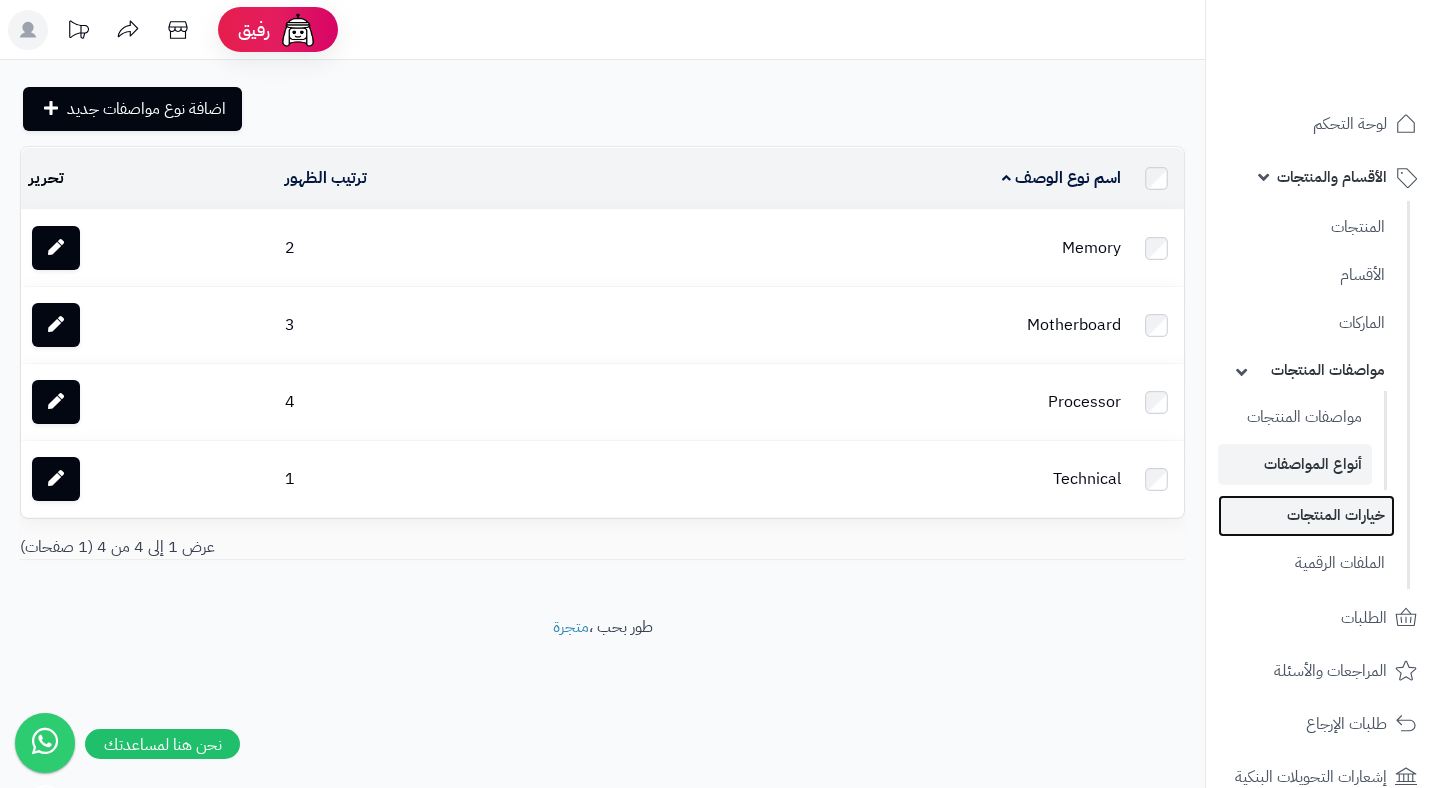click on "خيارات المنتجات" at bounding box center (1306, 515) 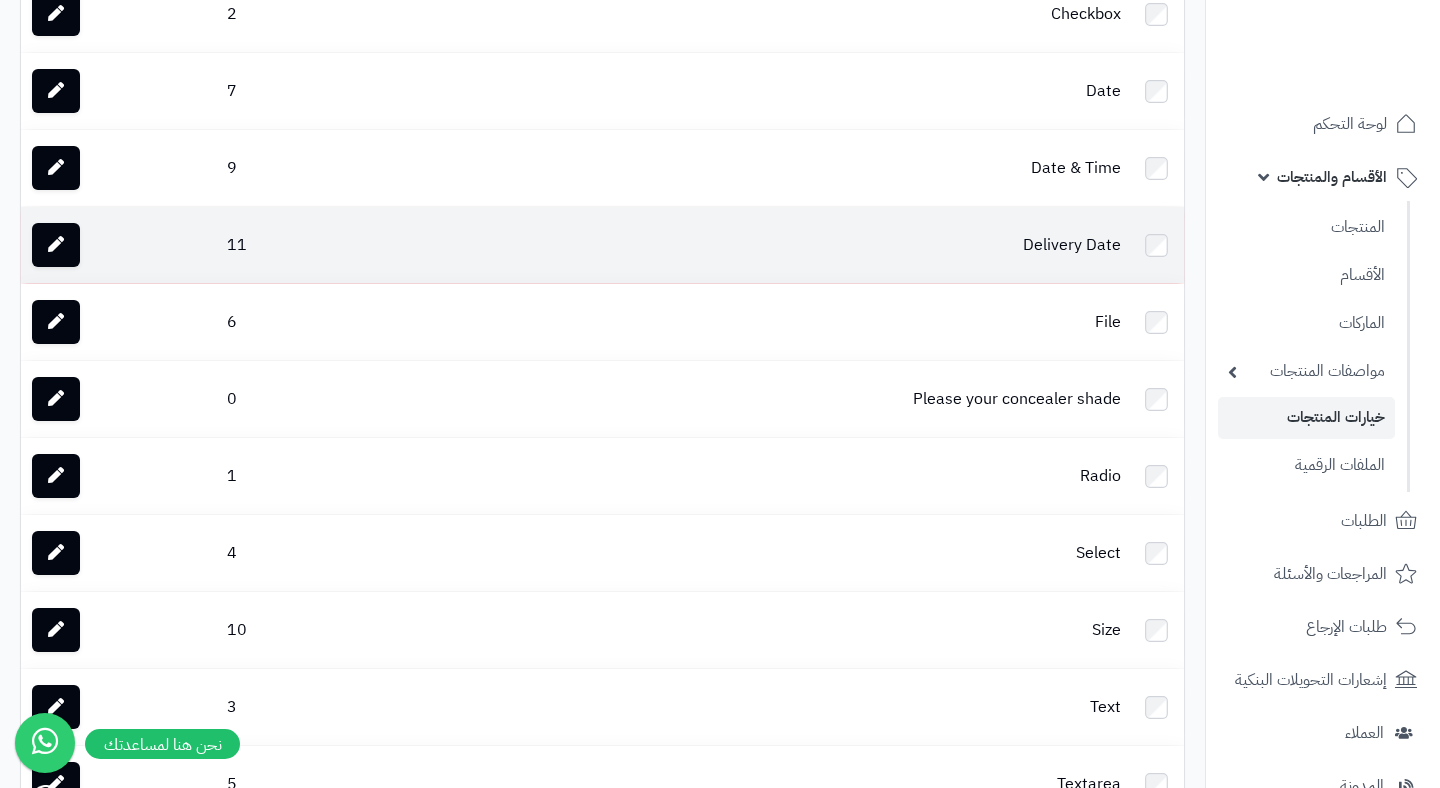 scroll, scrollTop: 286, scrollLeft: 0, axis: vertical 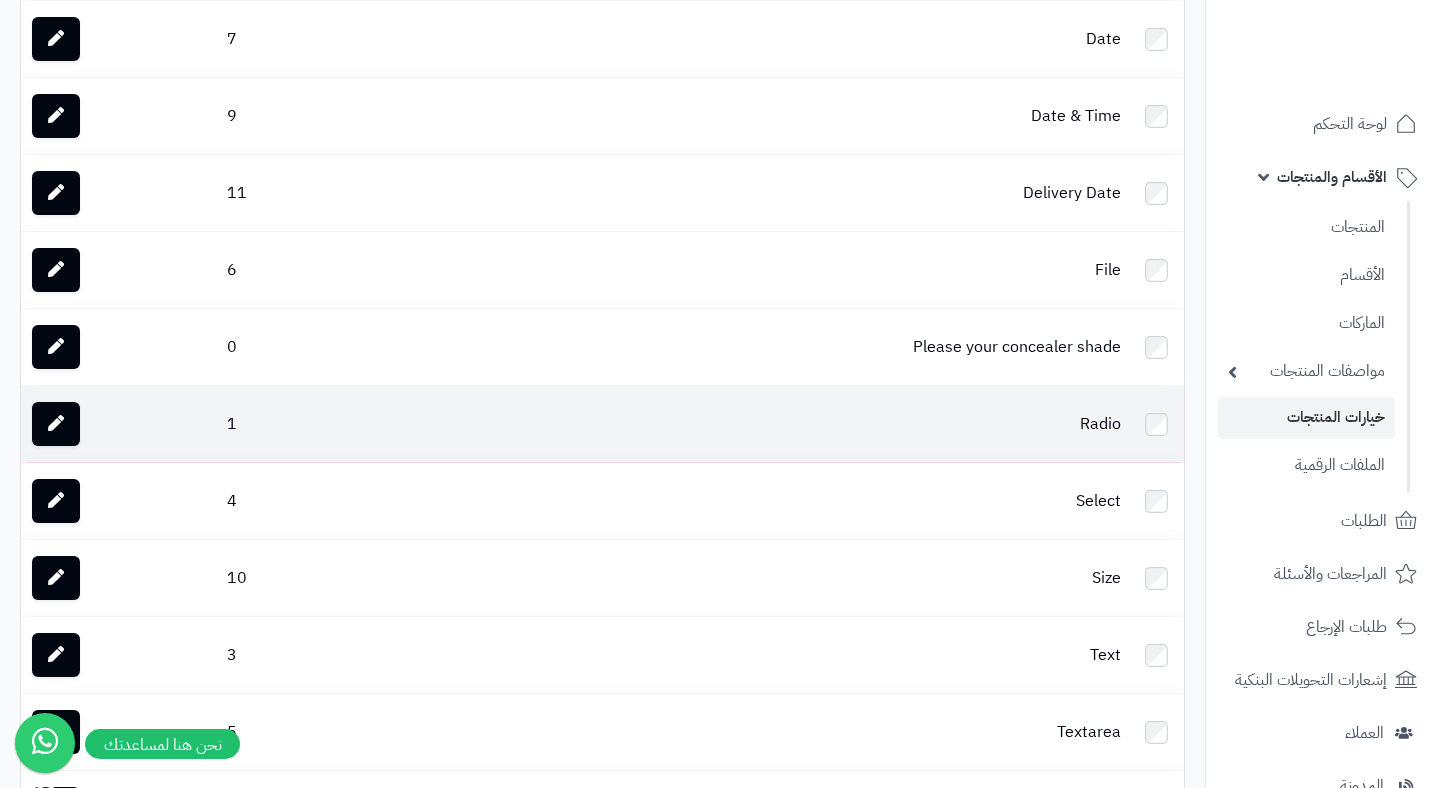 click on "Radio" at bounding box center [812, 424] 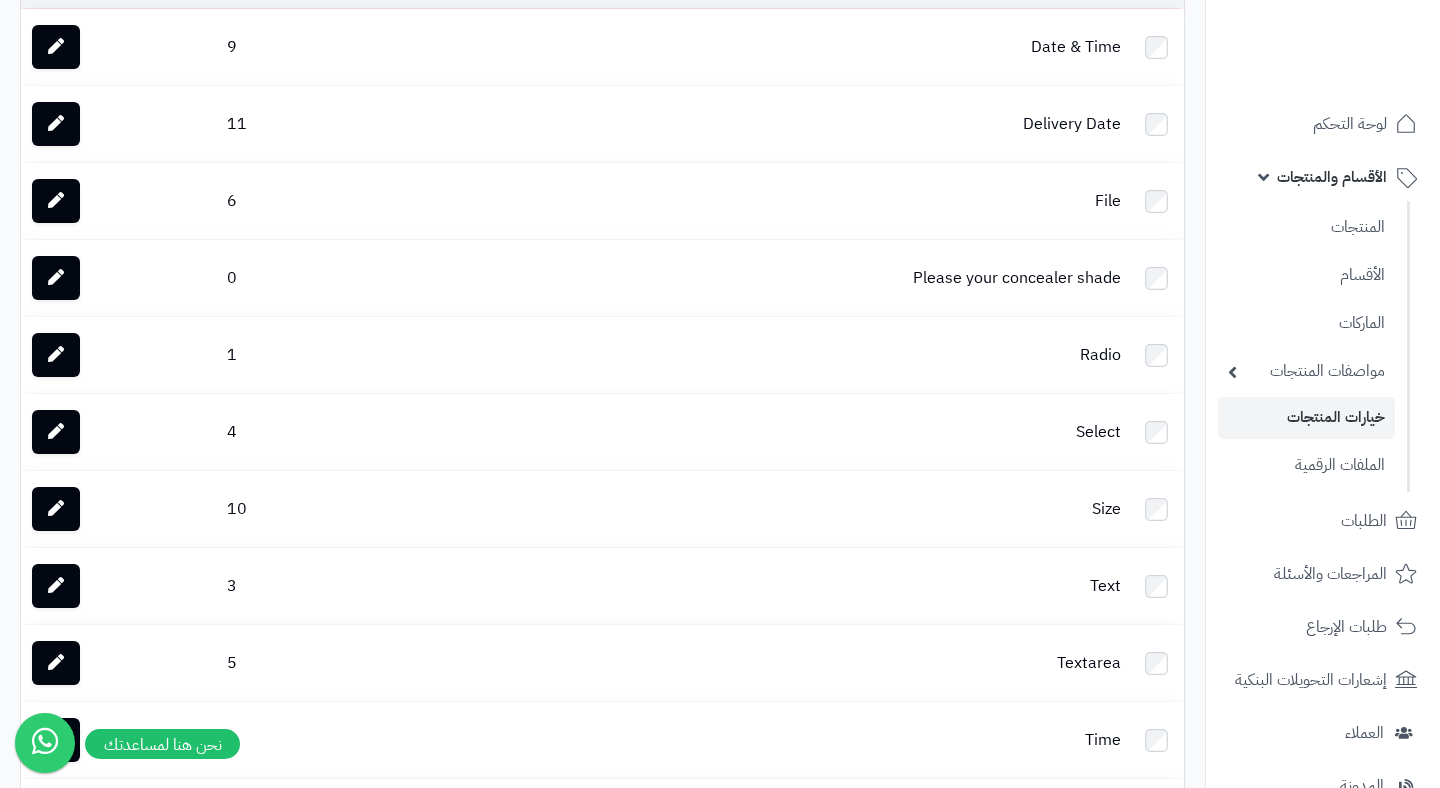 scroll, scrollTop: 625, scrollLeft: 0, axis: vertical 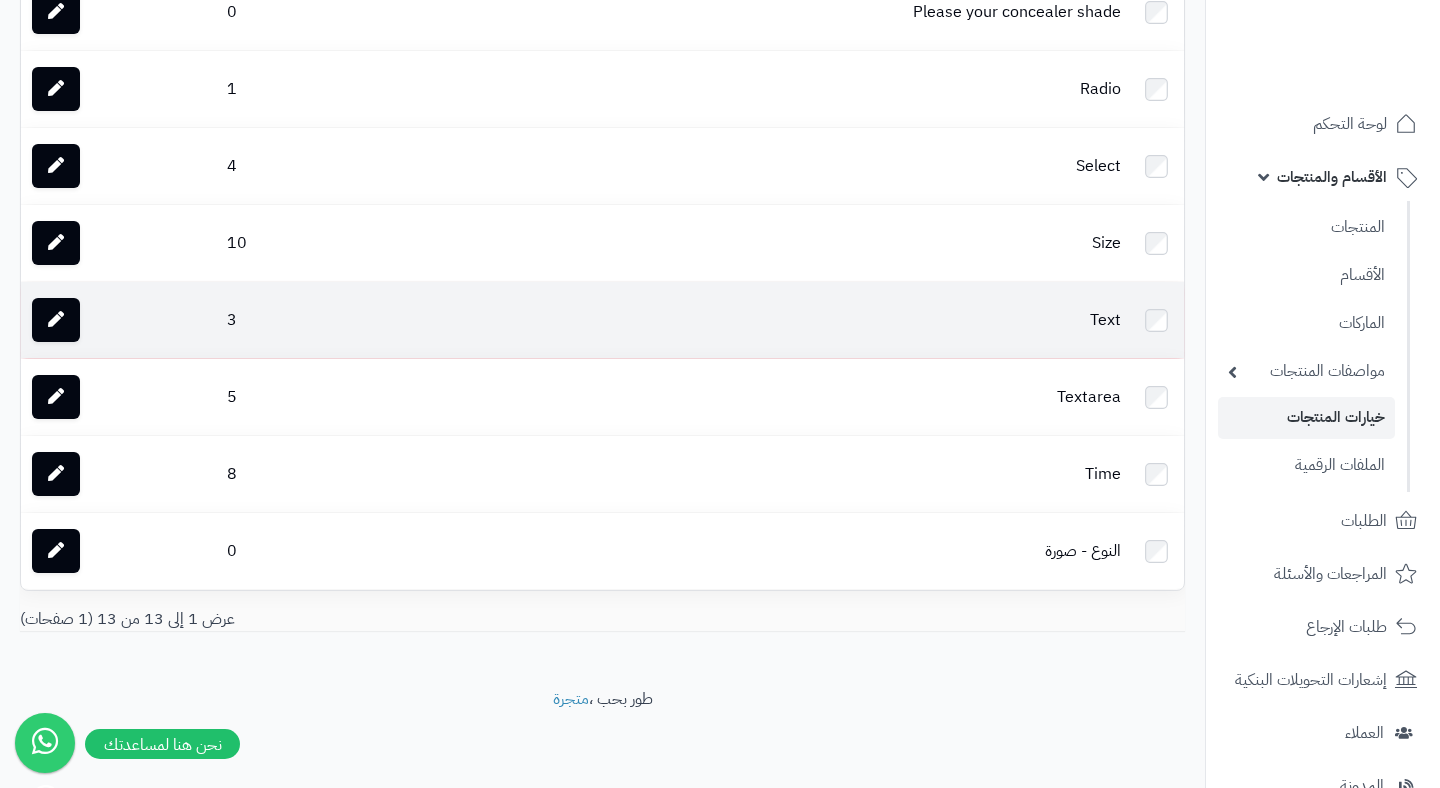click on "Text" at bounding box center (812, 320) 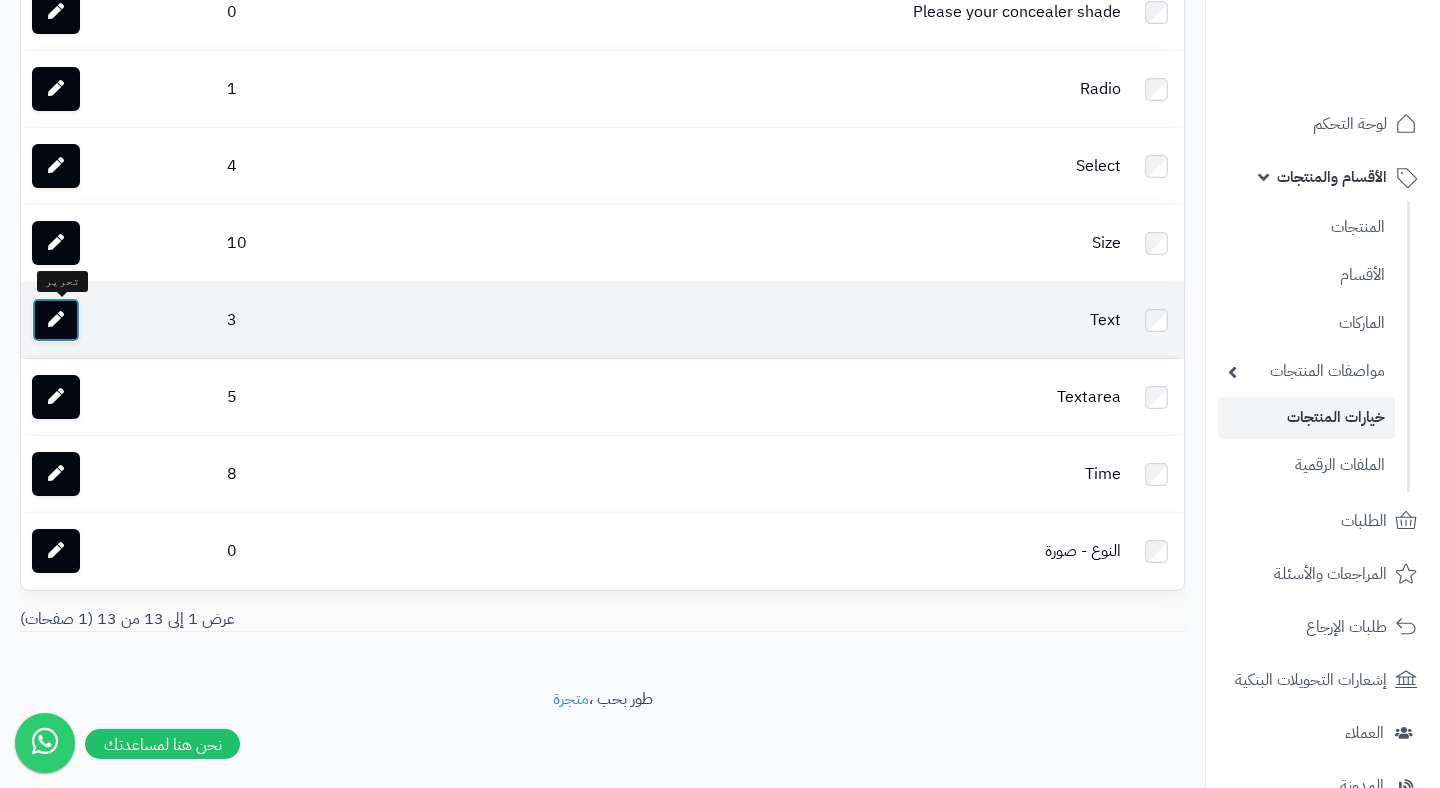 click at bounding box center (56, 319) 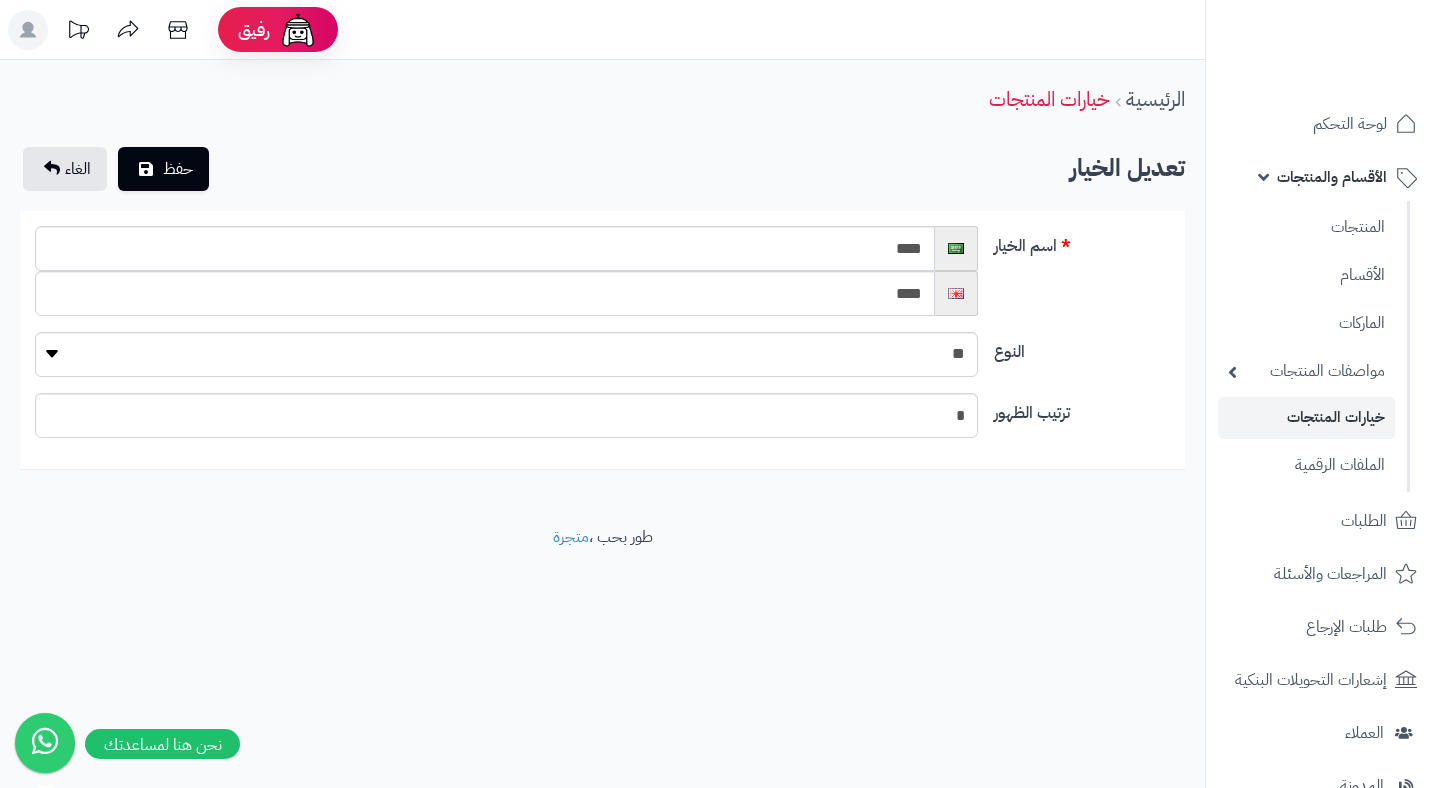 scroll, scrollTop: 0, scrollLeft: 0, axis: both 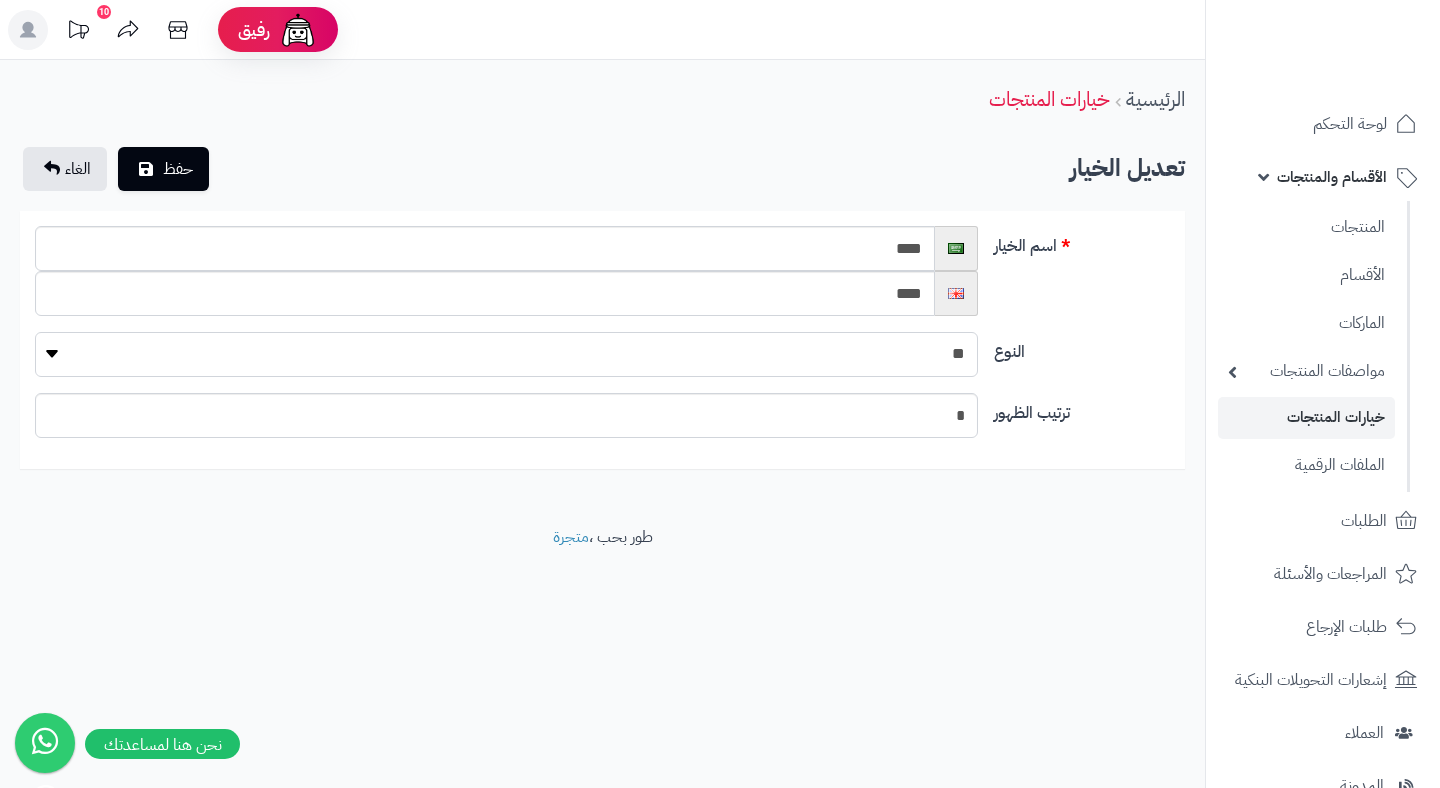 click on "**********" at bounding box center [506, 354] 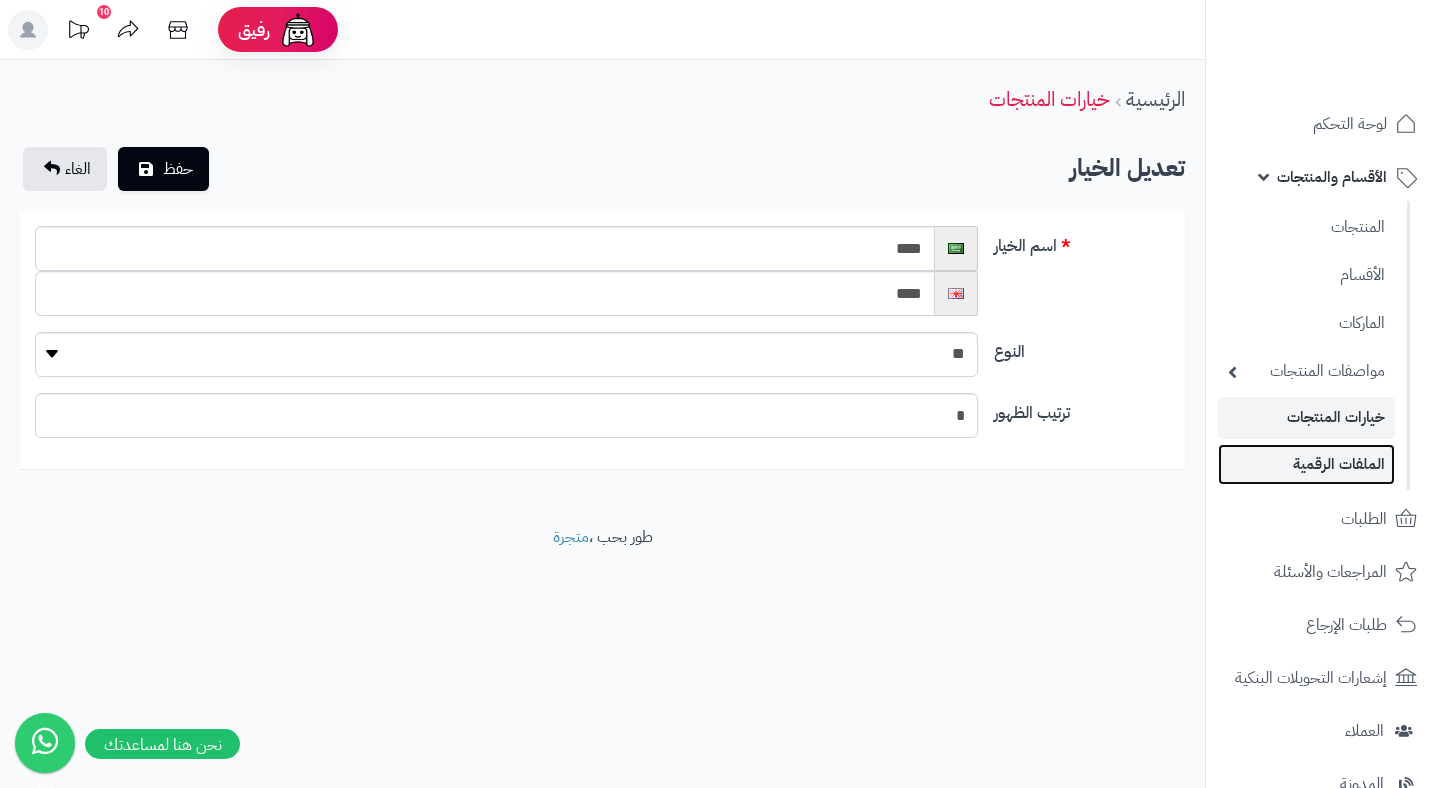 click on "الملفات الرقمية" at bounding box center [1306, 464] 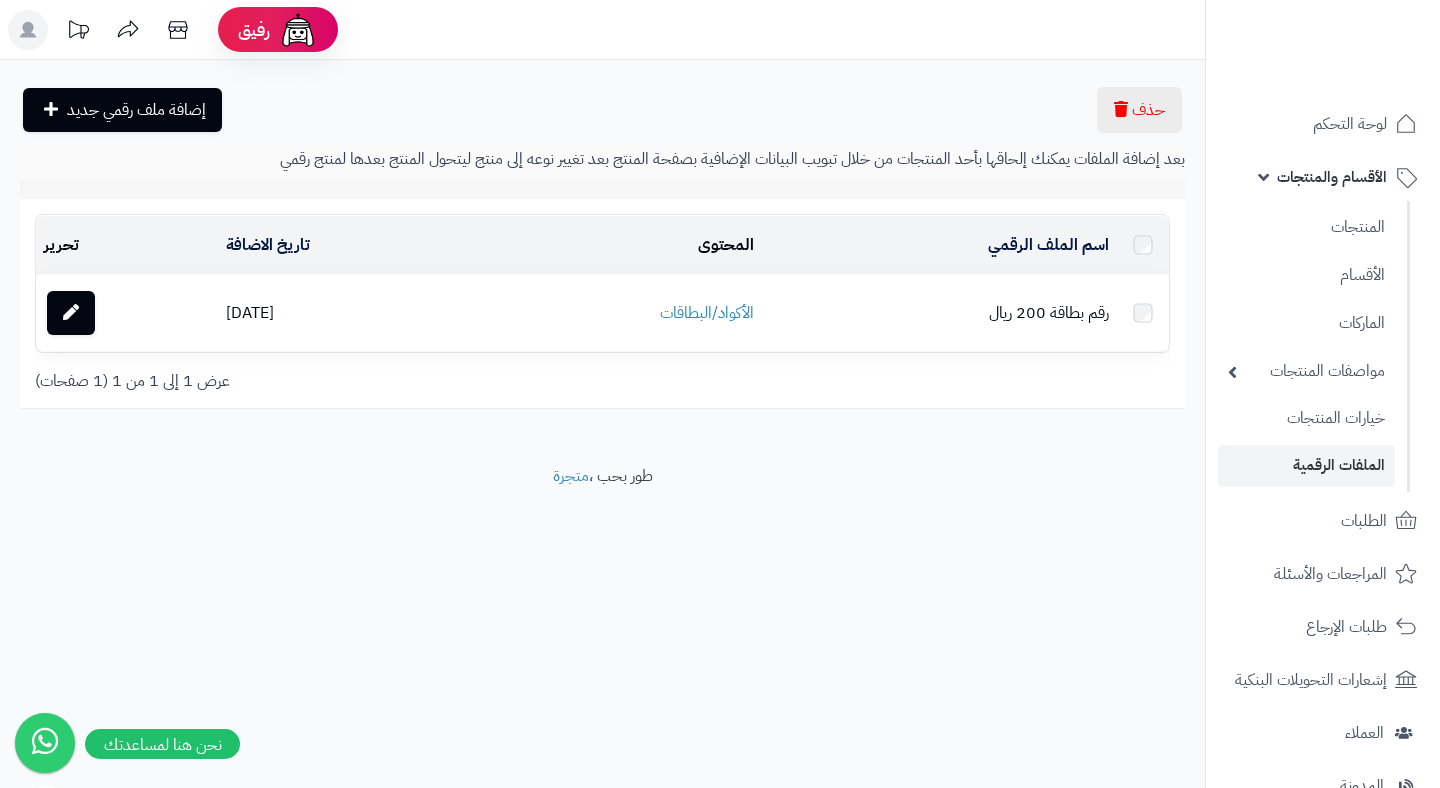 scroll, scrollTop: 0, scrollLeft: 0, axis: both 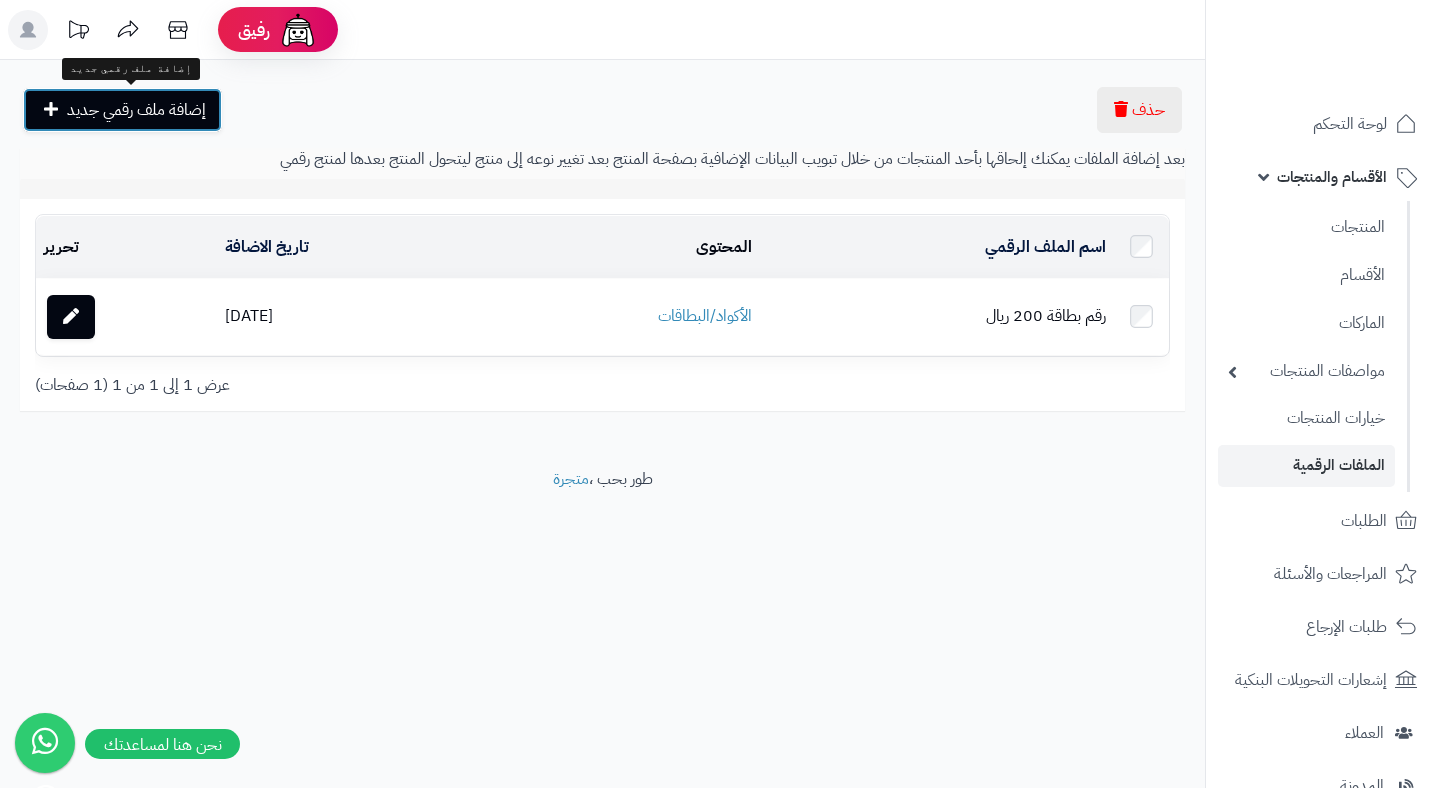click on "إضافة ملف رقمي جديد" at bounding box center [122, 110] 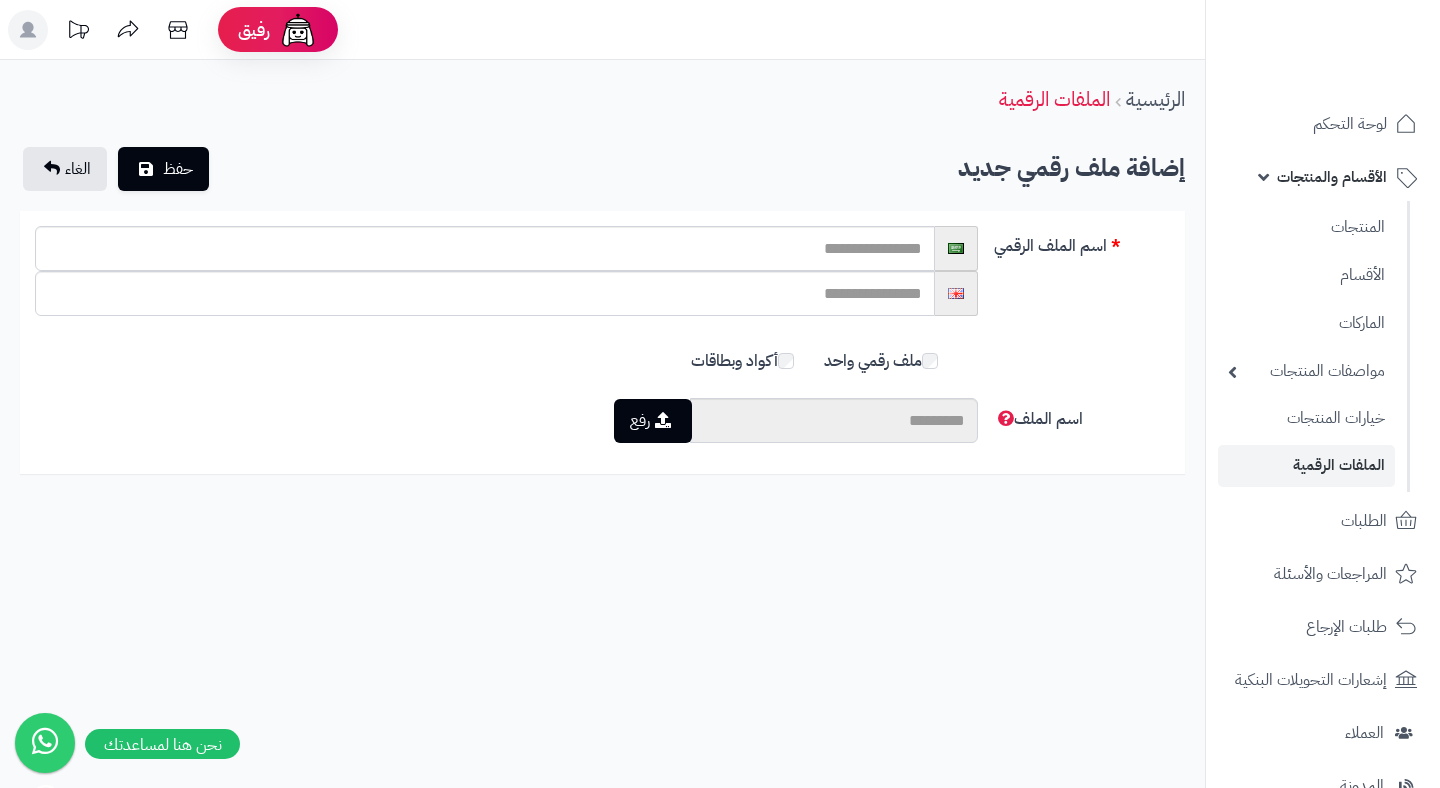 scroll, scrollTop: 0, scrollLeft: 0, axis: both 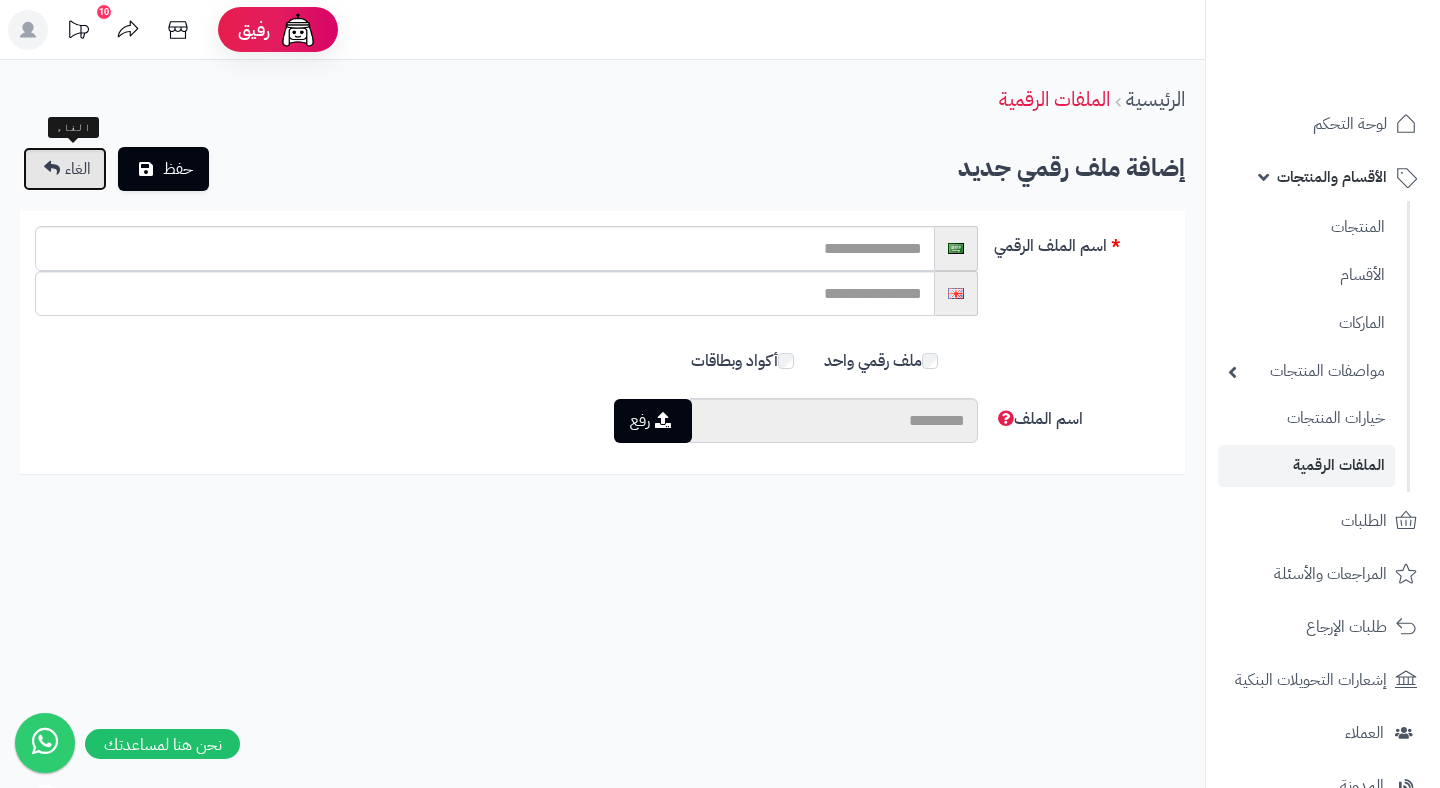 click on "الغاء" at bounding box center (78, 169) 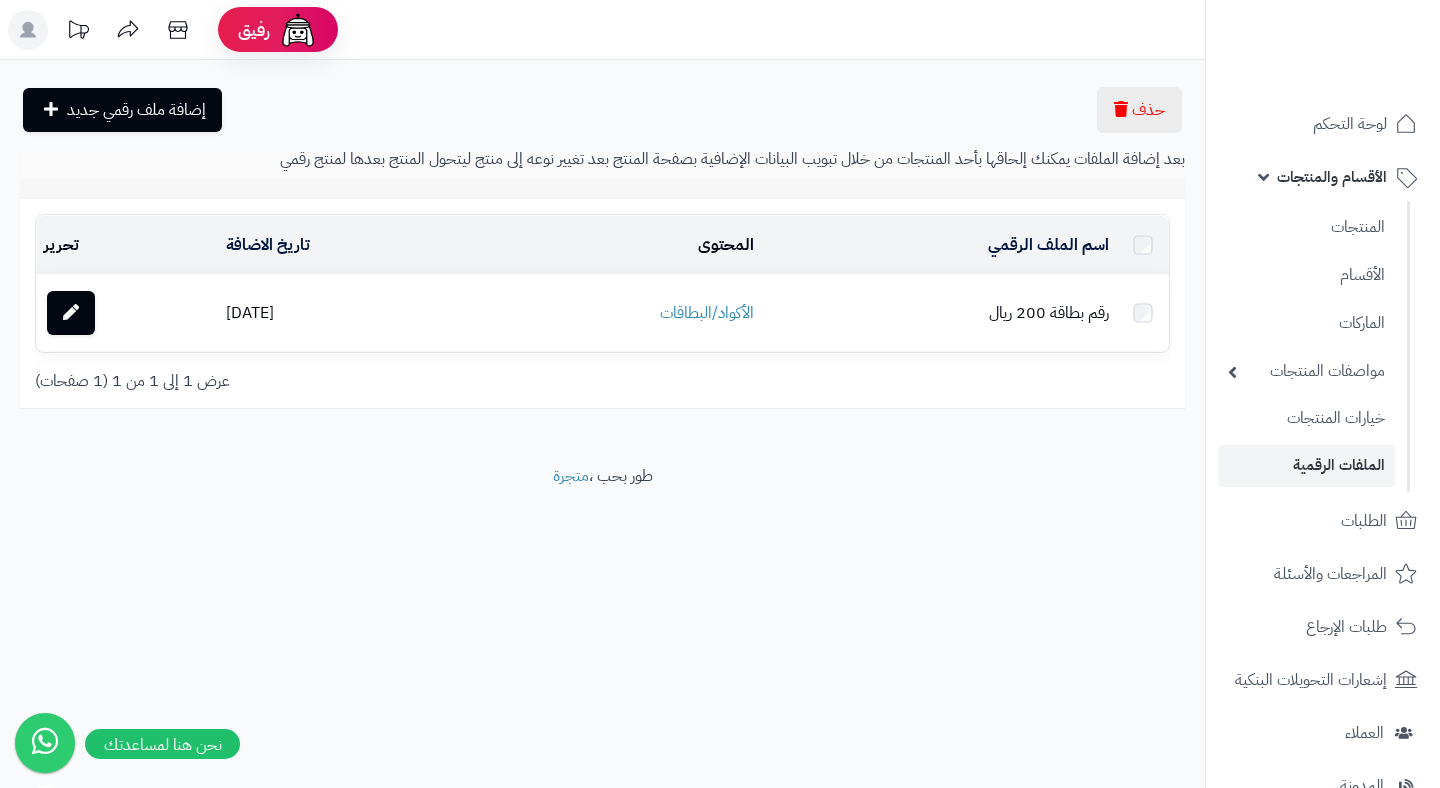 scroll, scrollTop: 0, scrollLeft: 0, axis: both 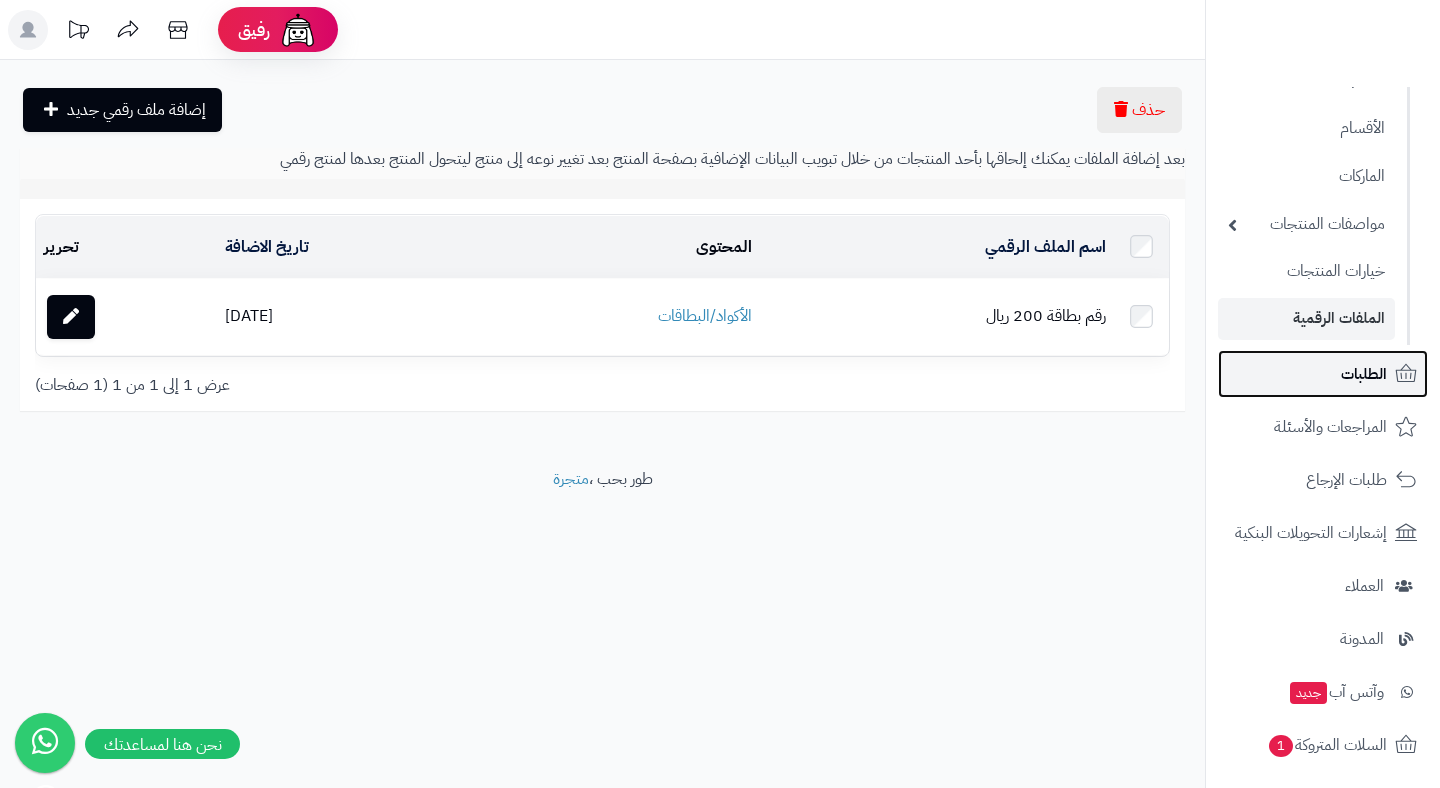 click on "الطلبات" at bounding box center (1323, 374) 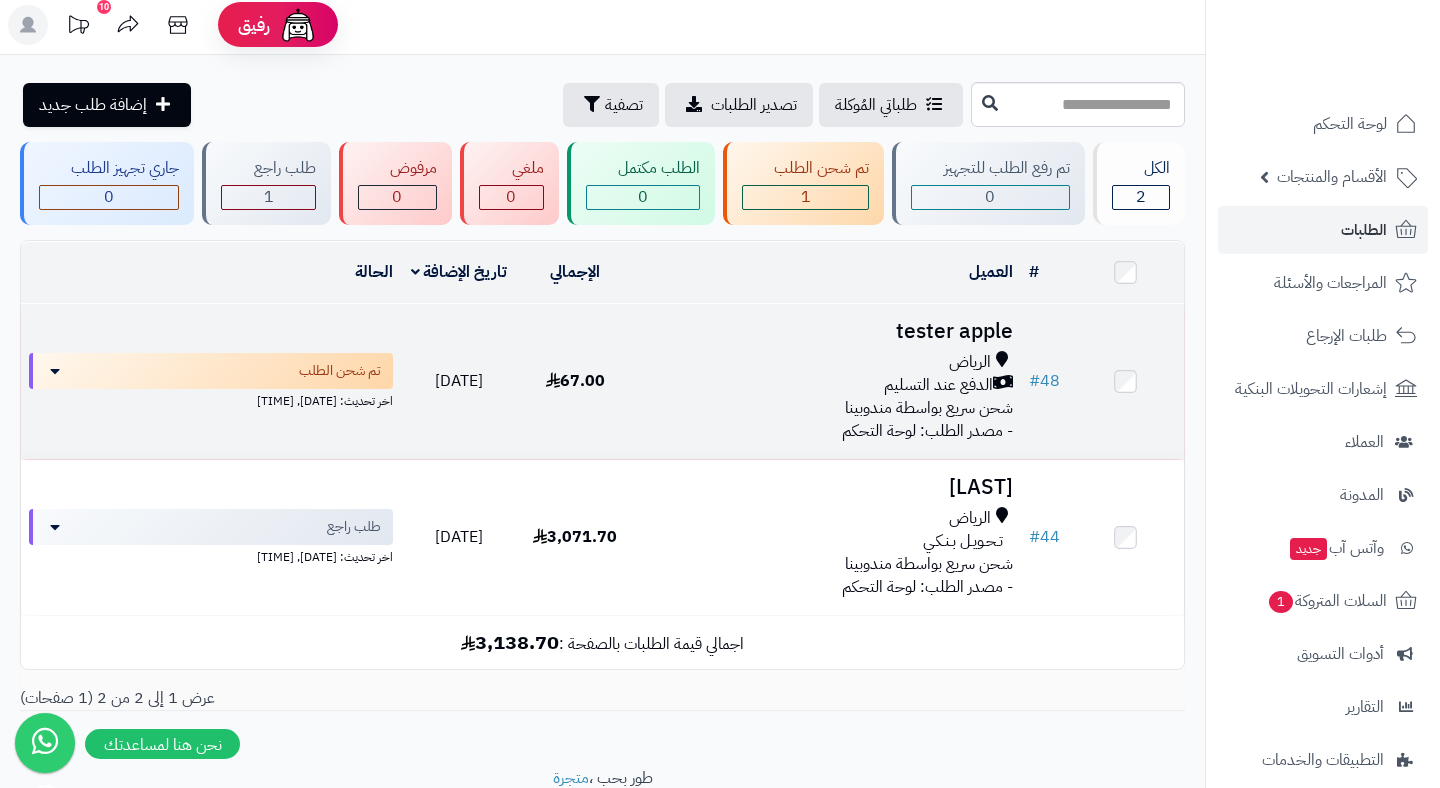 scroll, scrollTop: 1, scrollLeft: 0, axis: vertical 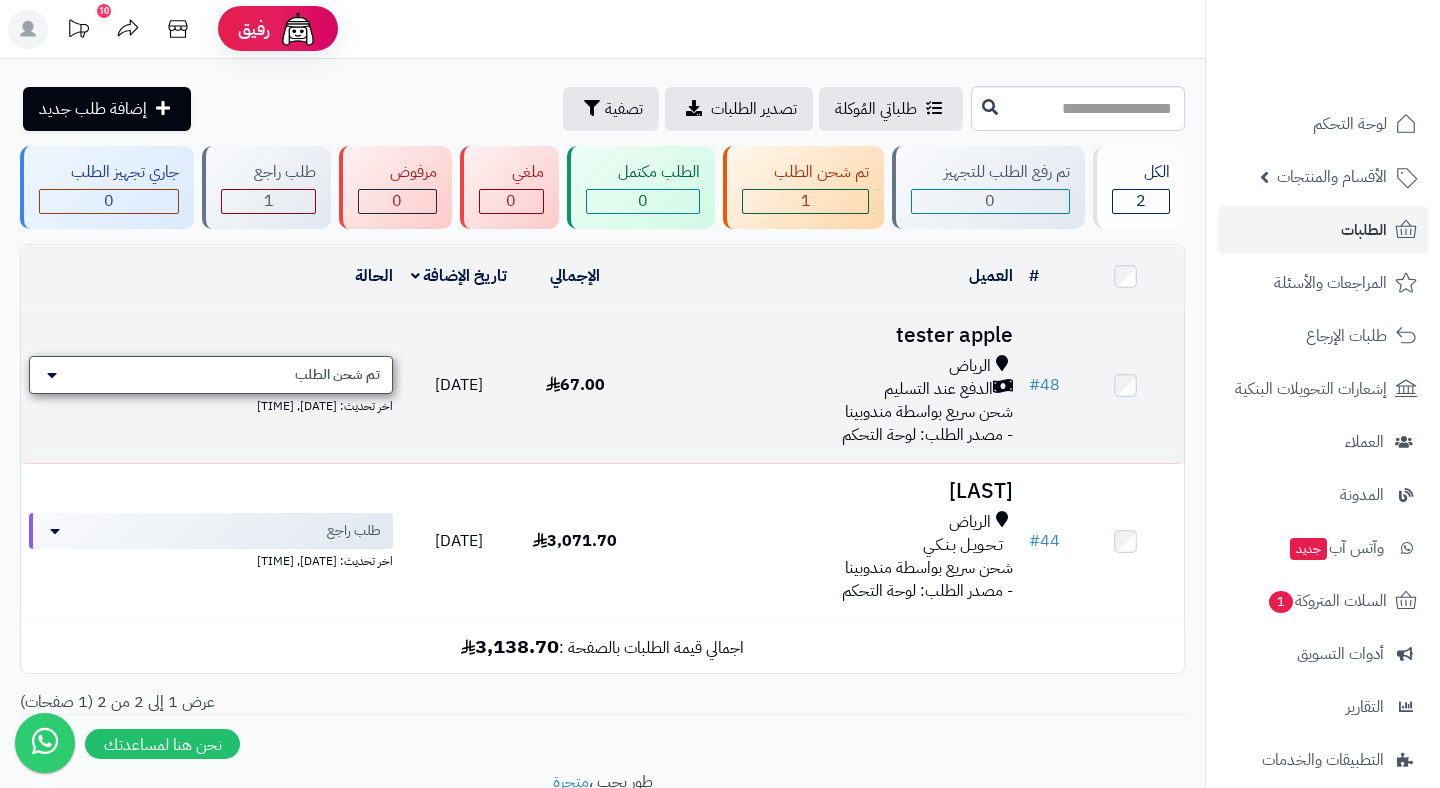 click on "تم شحن الطلب" at bounding box center [211, 375] 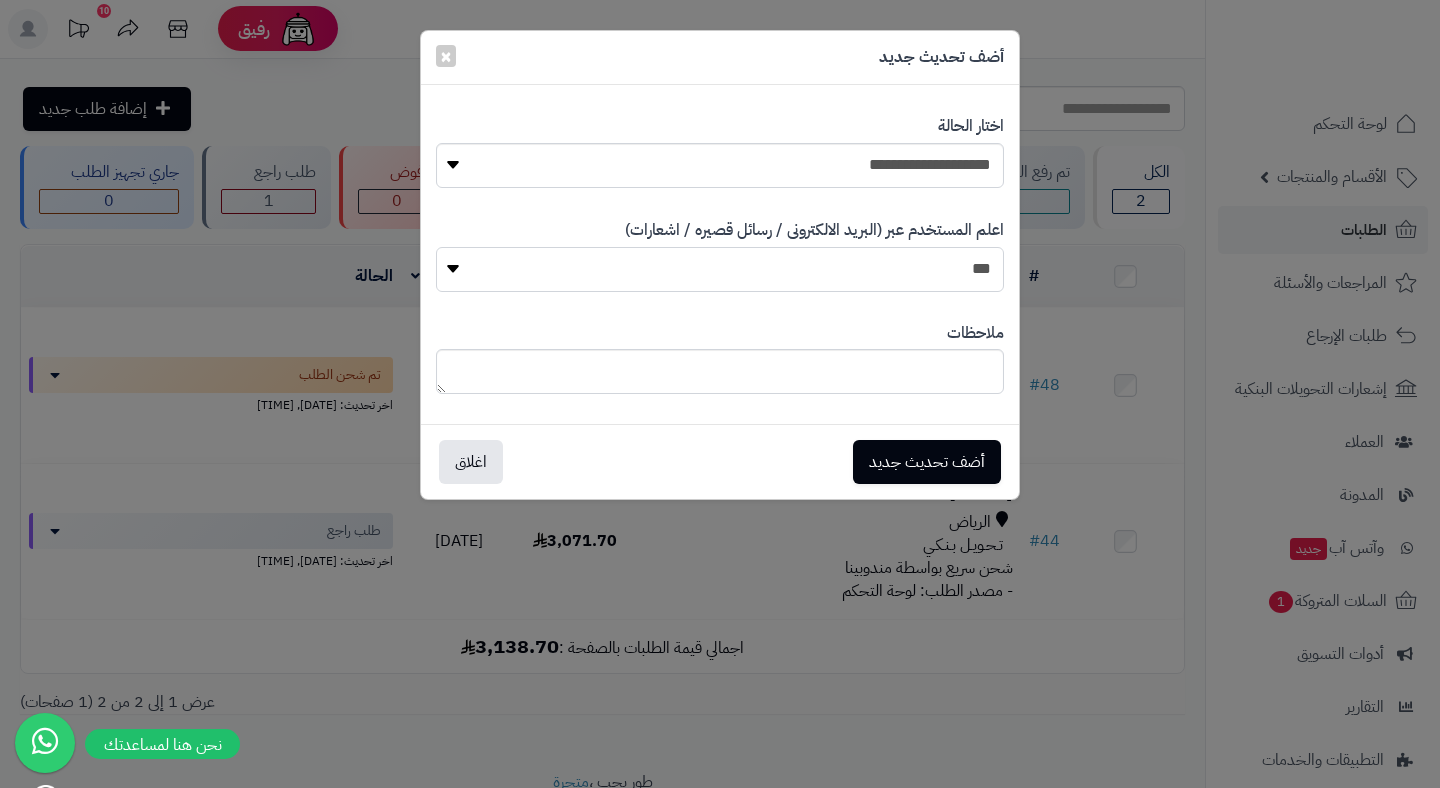 click on "*** **" at bounding box center [720, 269] 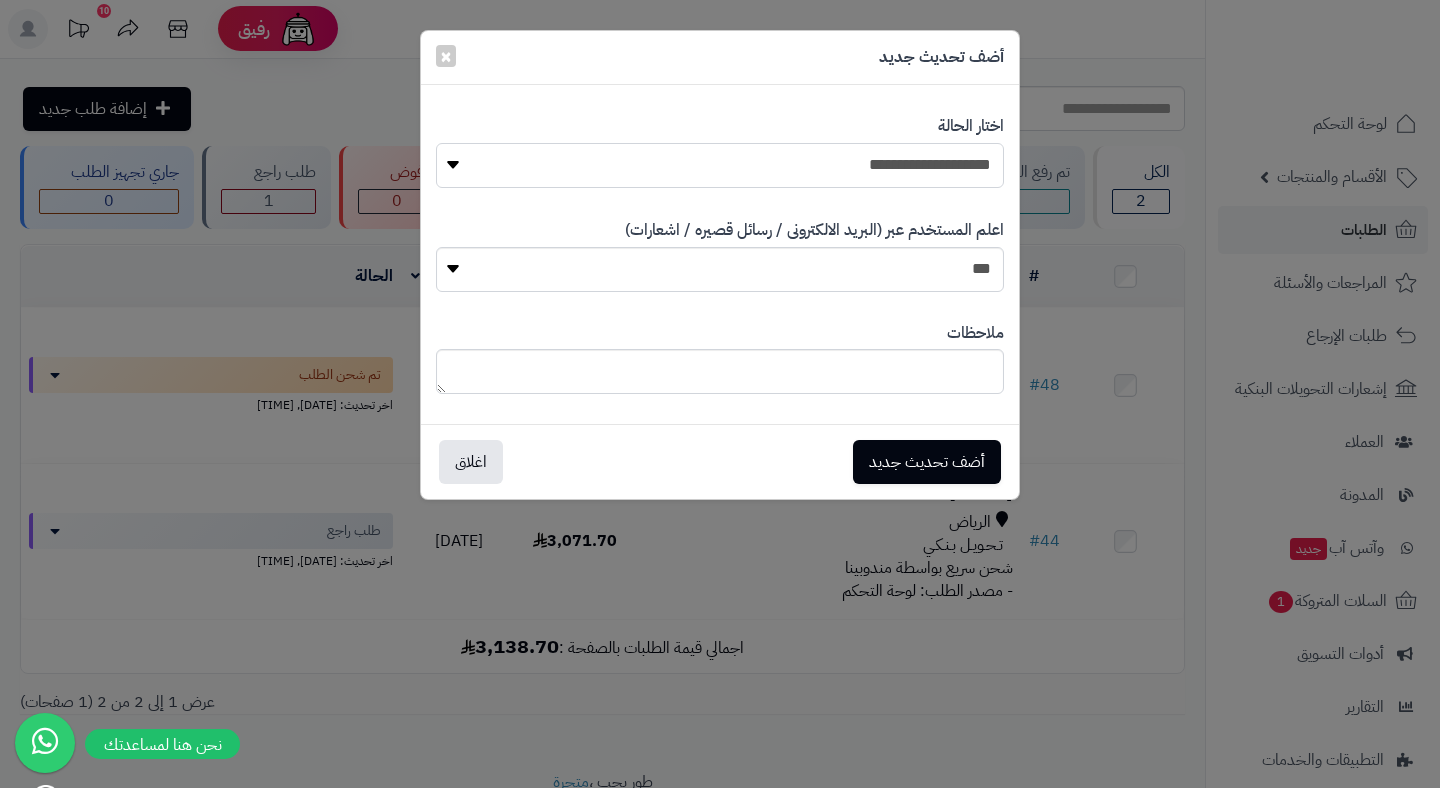 click on "**********" at bounding box center (720, 165) 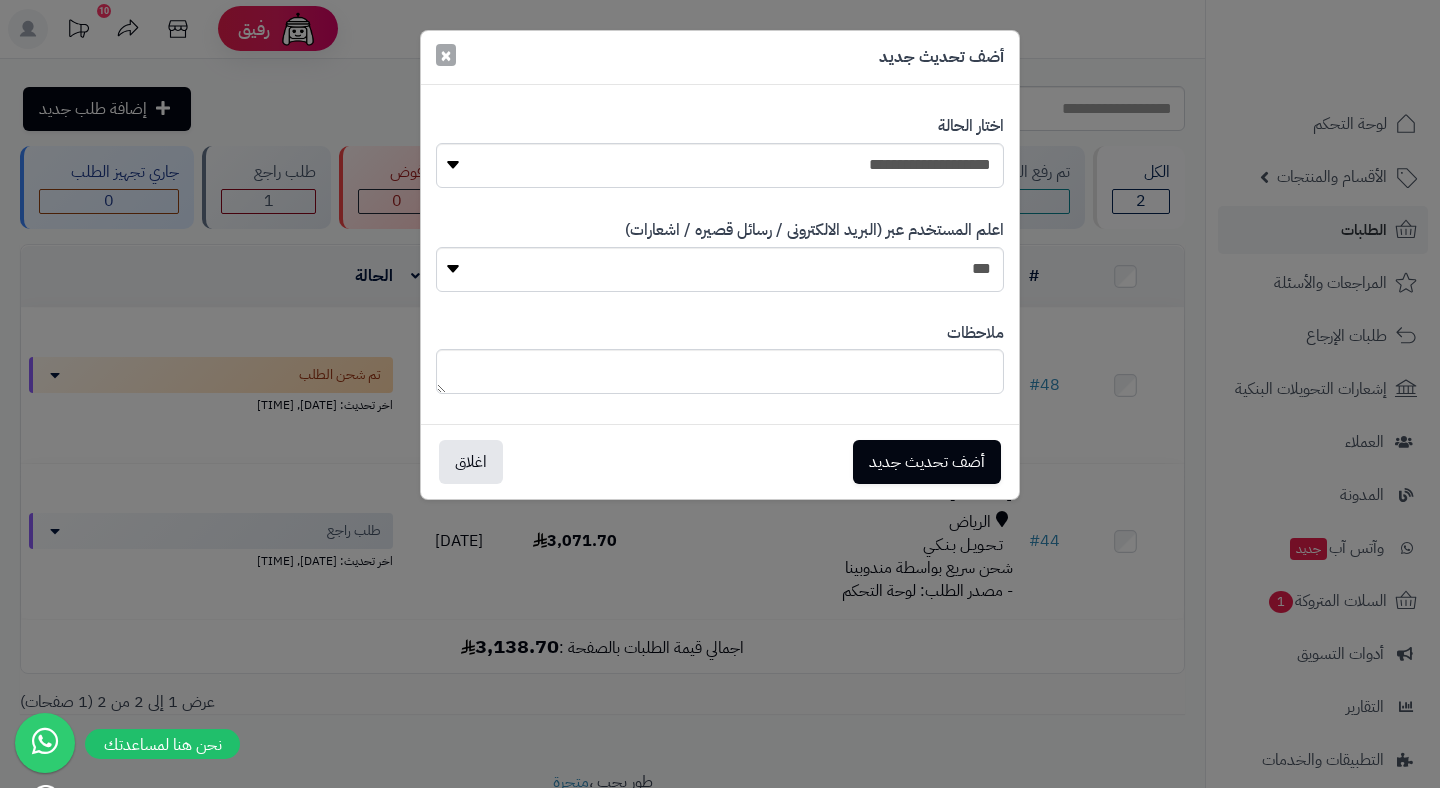 click on "×" at bounding box center (446, 55) 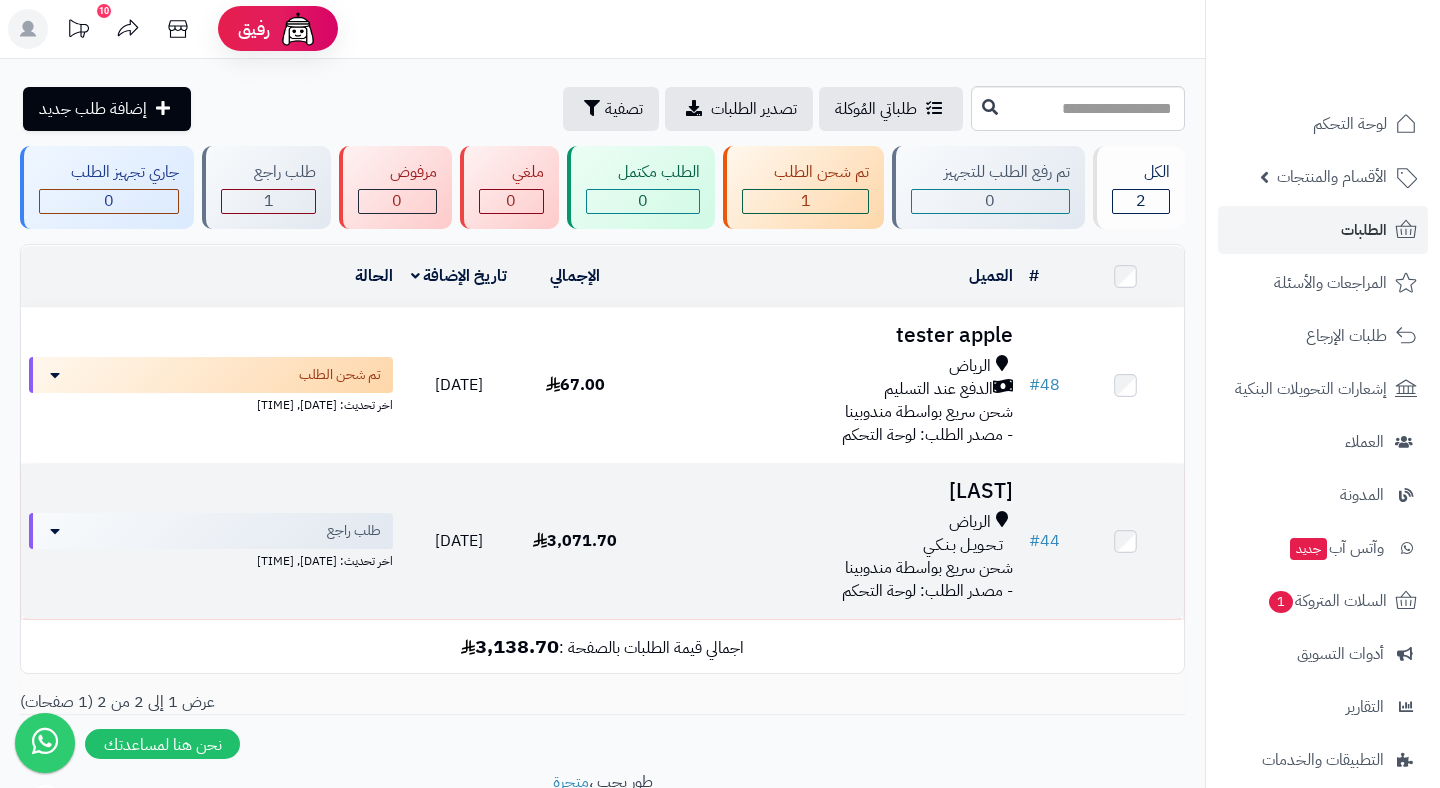 scroll, scrollTop: 83, scrollLeft: 0, axis: vertical 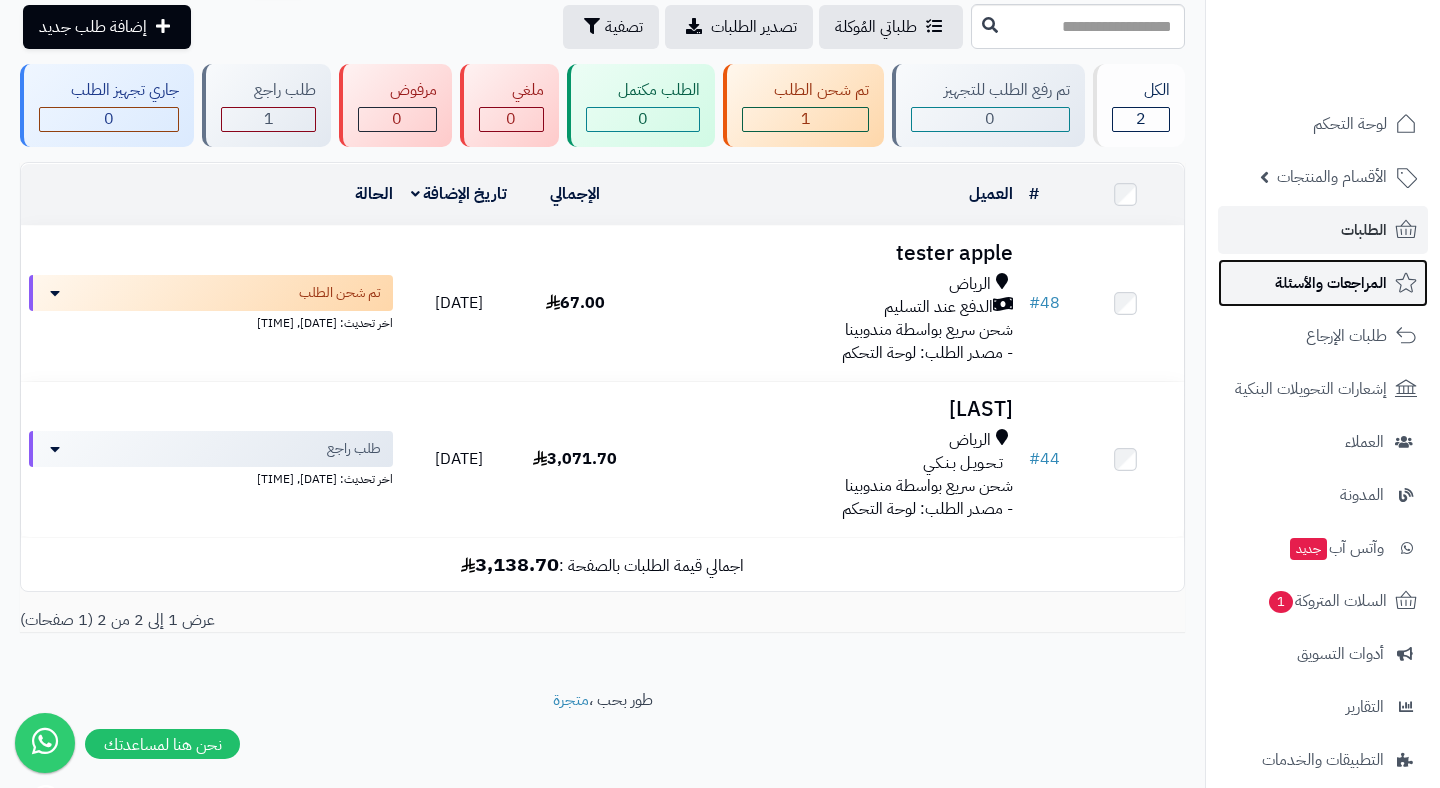 click on "المراجعات والأسئلة" at bounding box center (1331, 283) 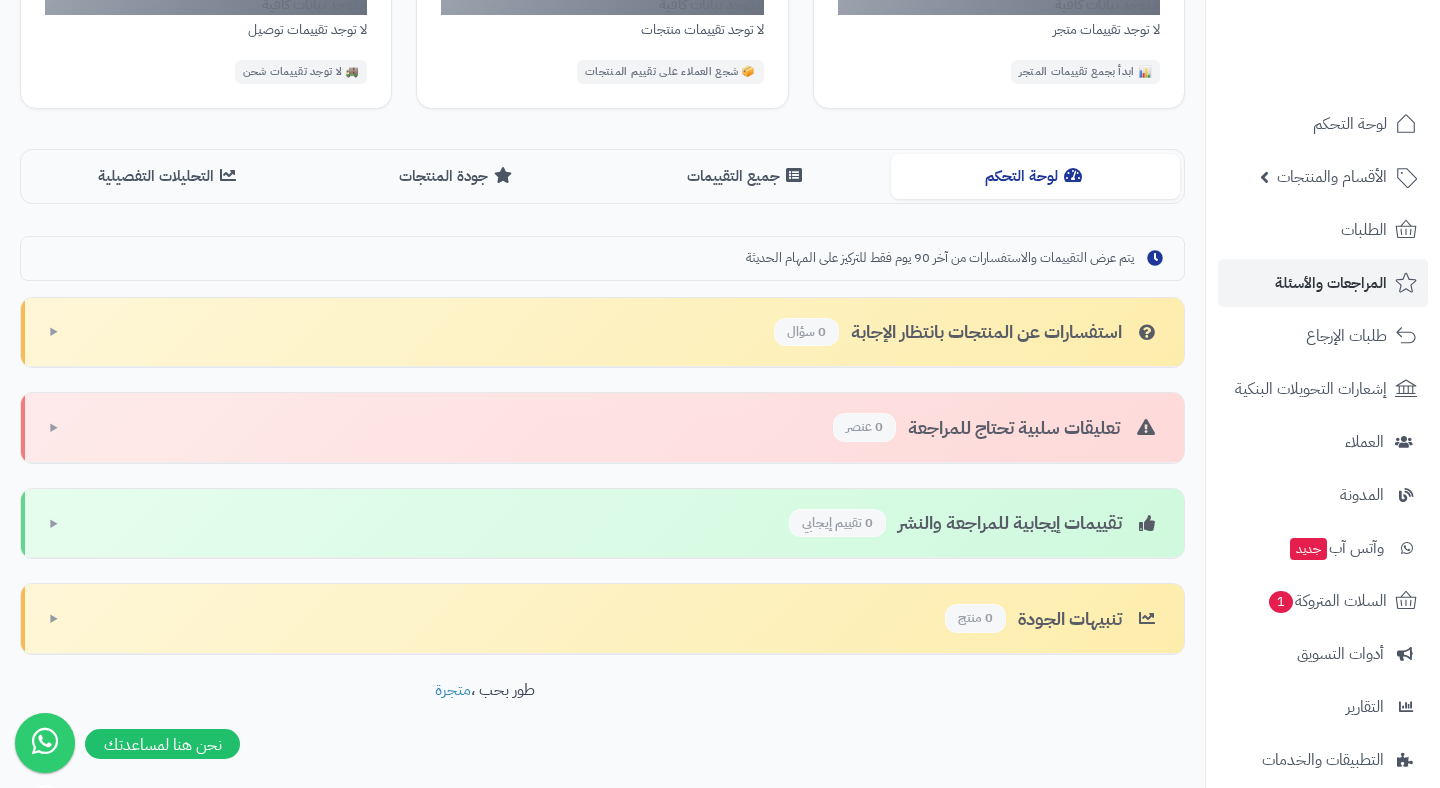 scroll, scrollTop: 377, scrollLeft: 0, axis: vertical 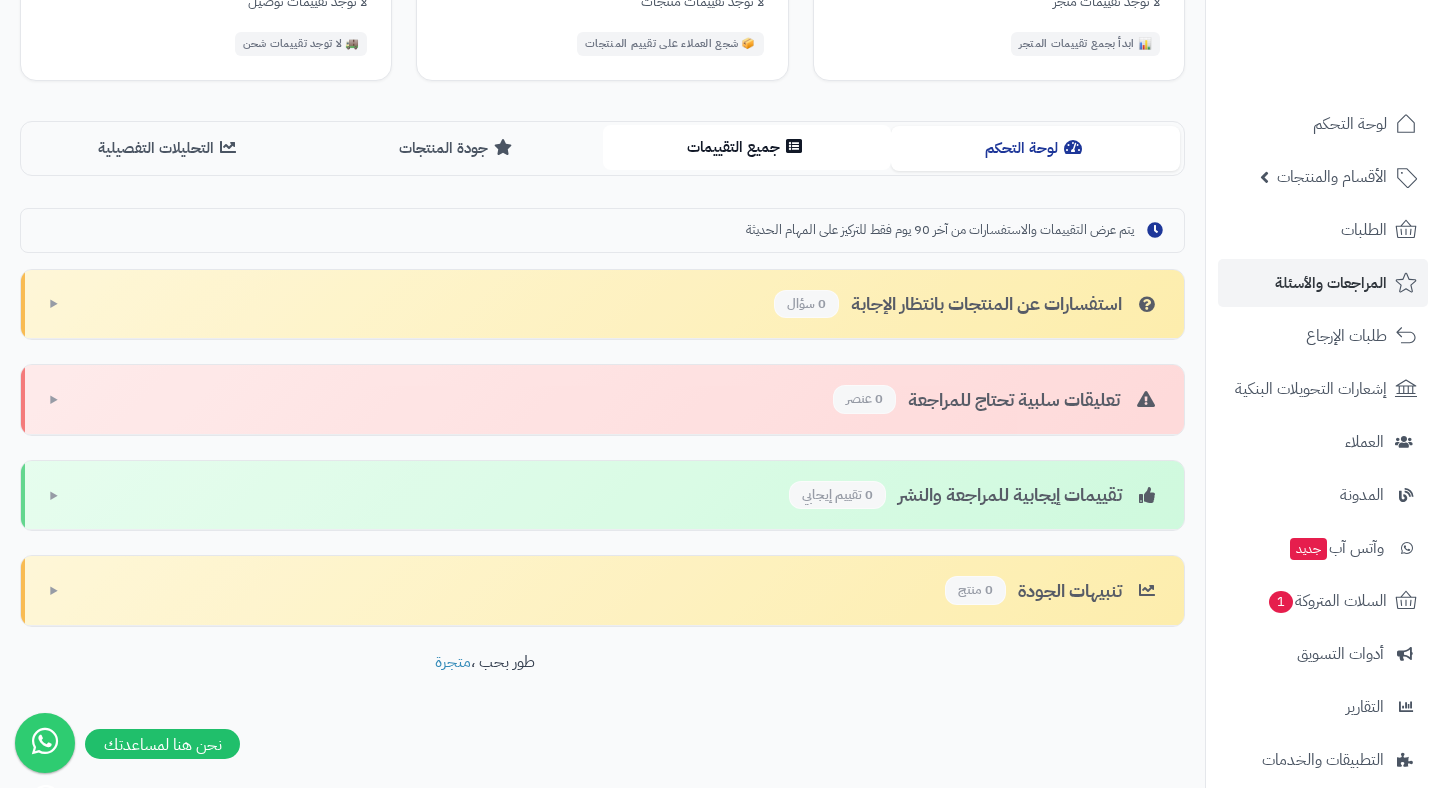 click on "جميع التقييمات" at bounding box center [747, 147] 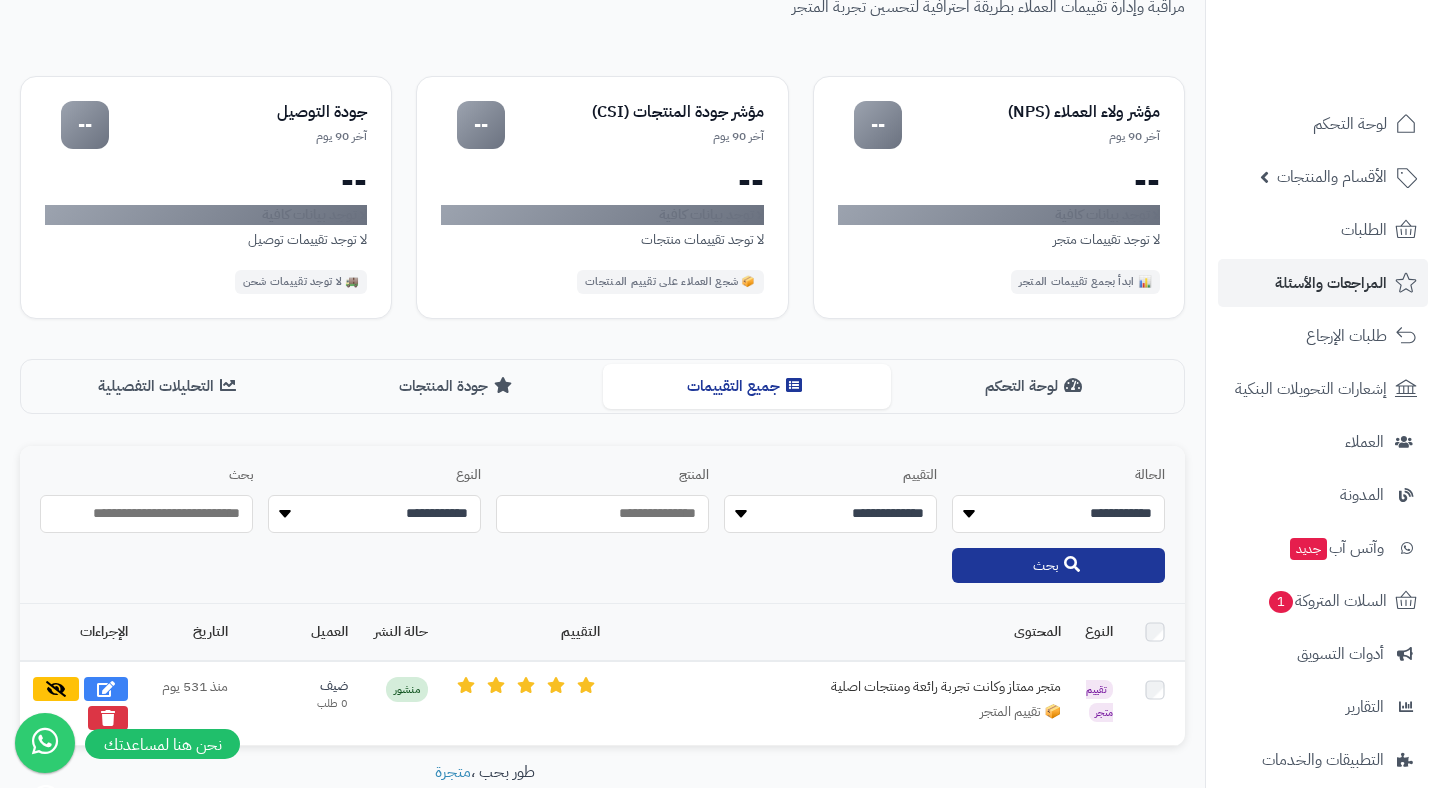scroll, scrollTop: 252, scrollLeft: 0, axis: vertical 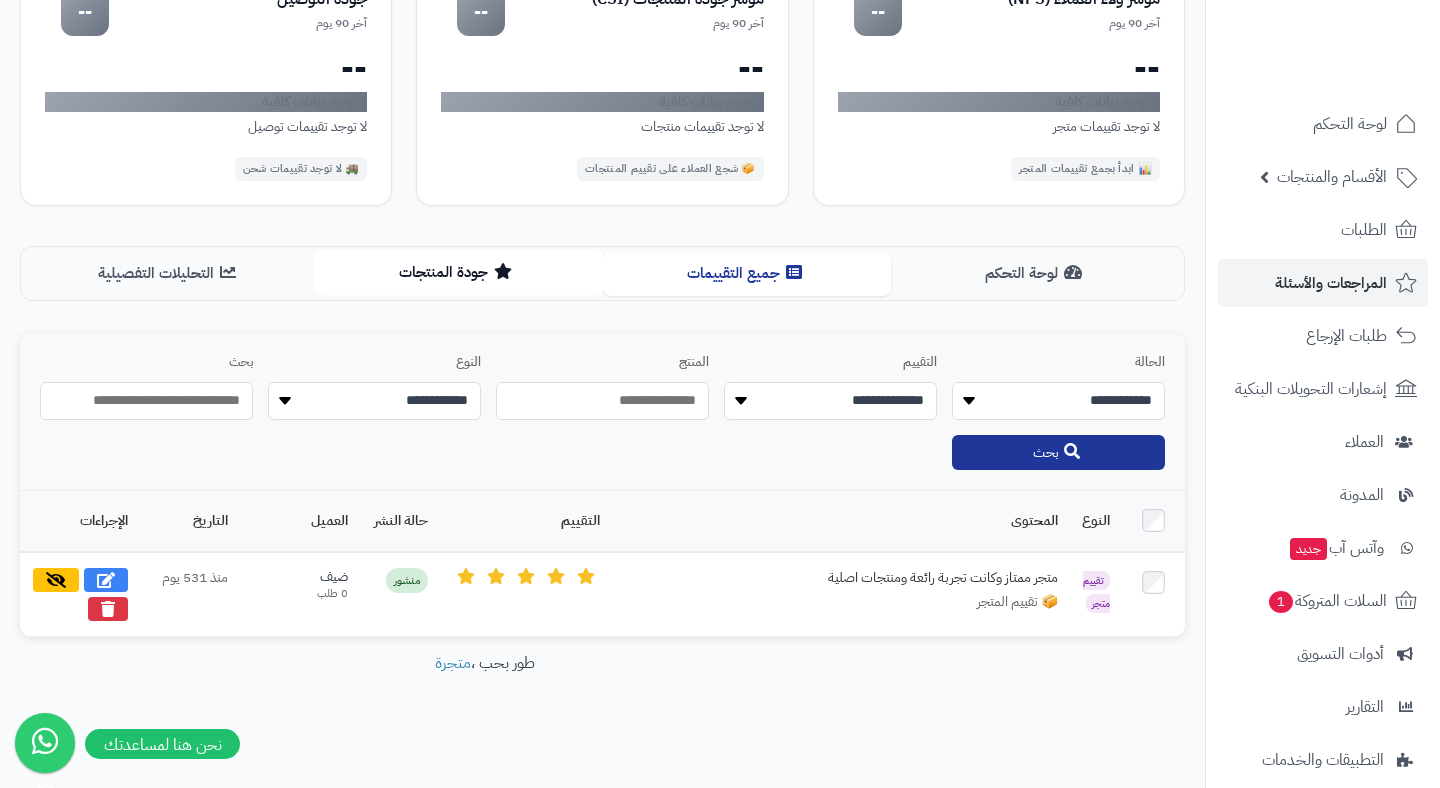 click on "جودة المنتجات" at bounding box center (458, 272) 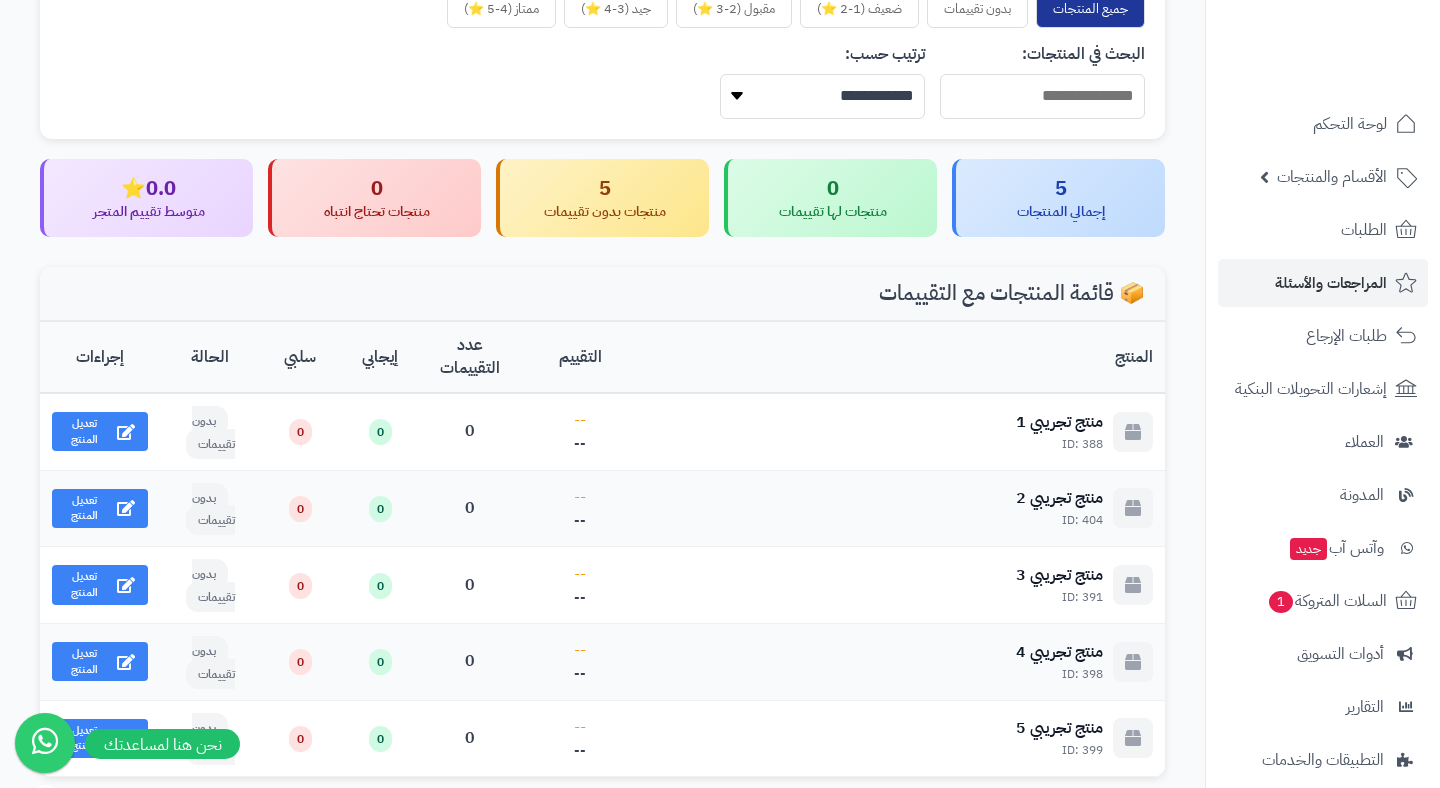 scroll, scrollTop: 809, scrollLeft: 0, axis: vertical 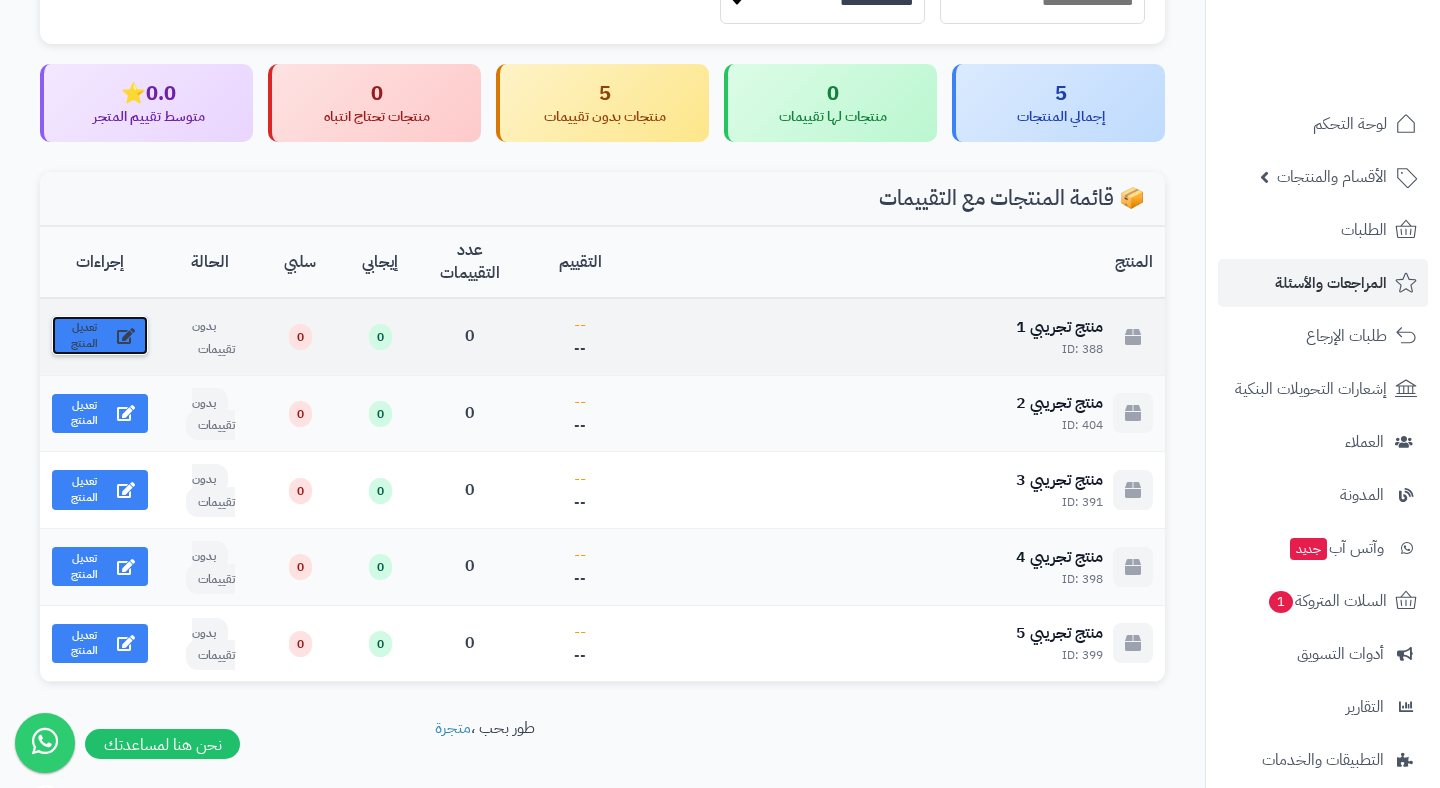 click on "تعديل المنتج" at bounding box center [100, 335] 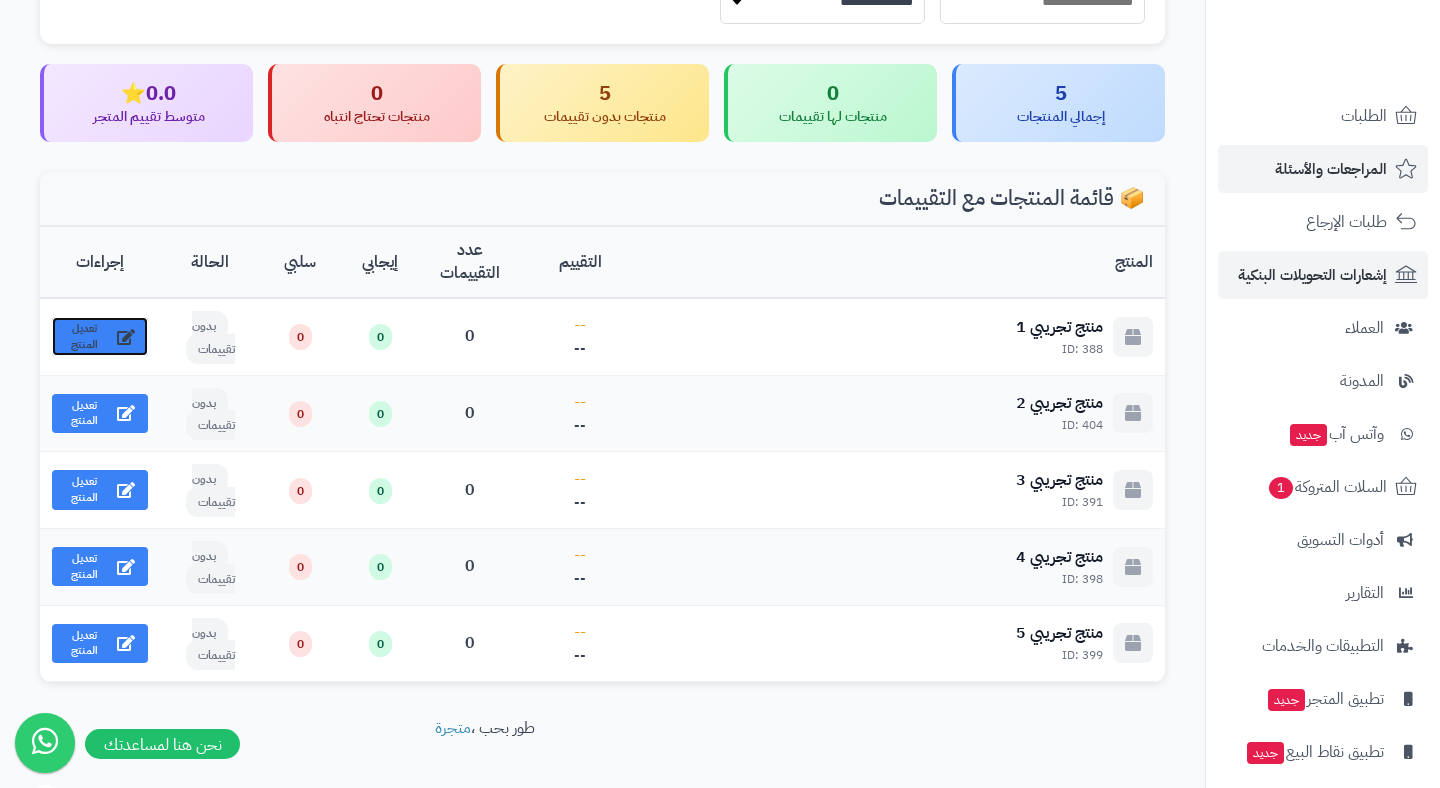 scroll, scrollTop: 139, scrollLeft: 0, axis: vertical 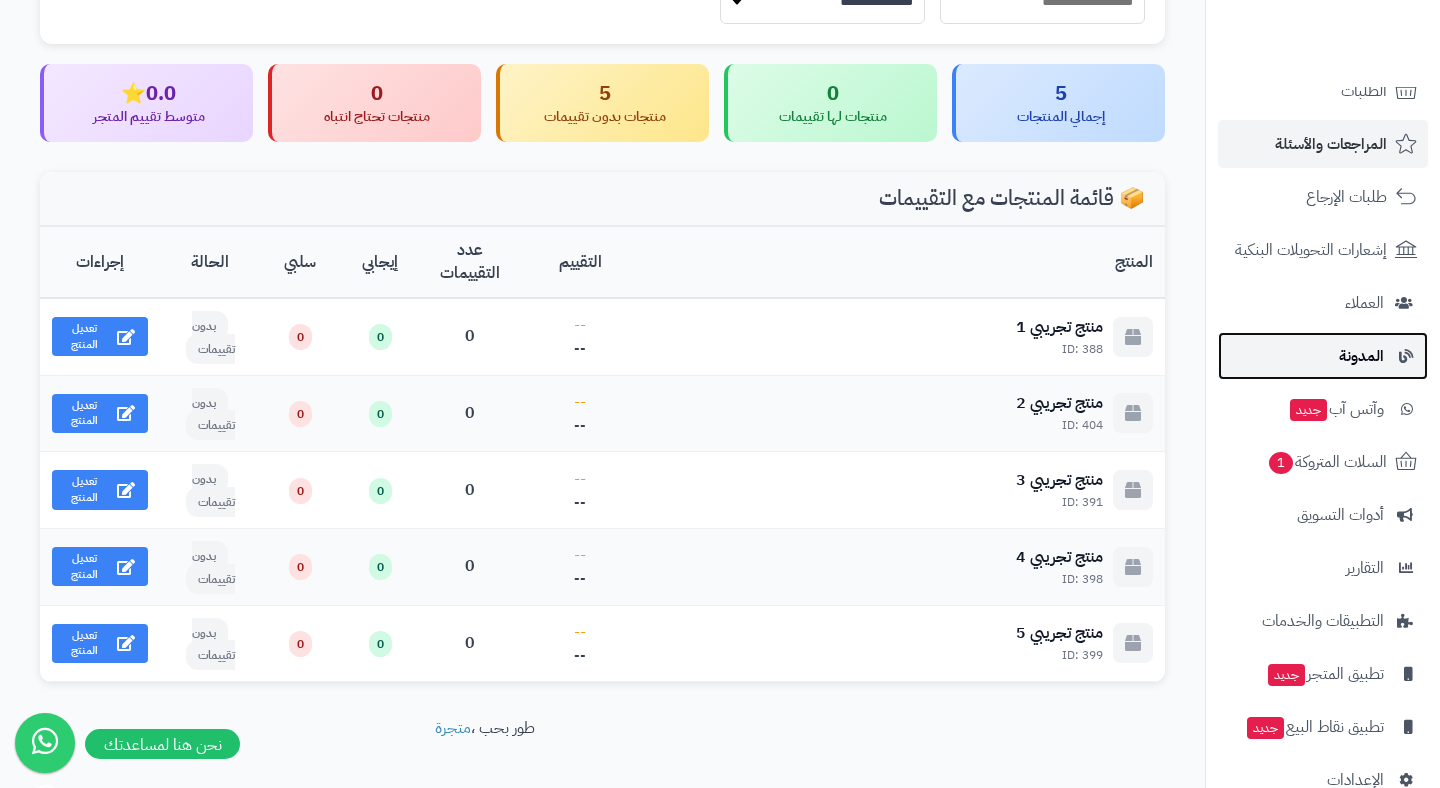 click on "المدونة" at bounding box center [1361, 356] 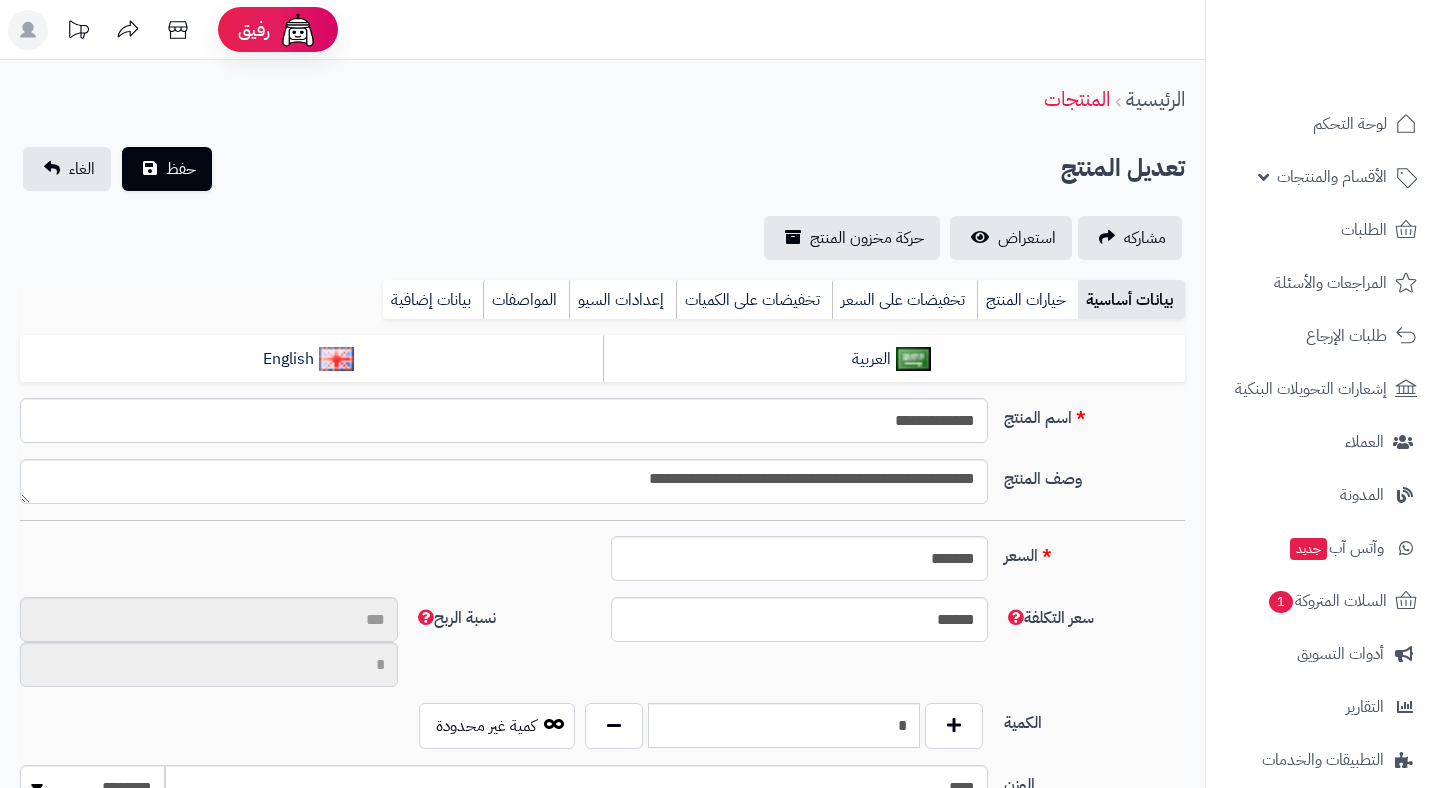 type on "**" 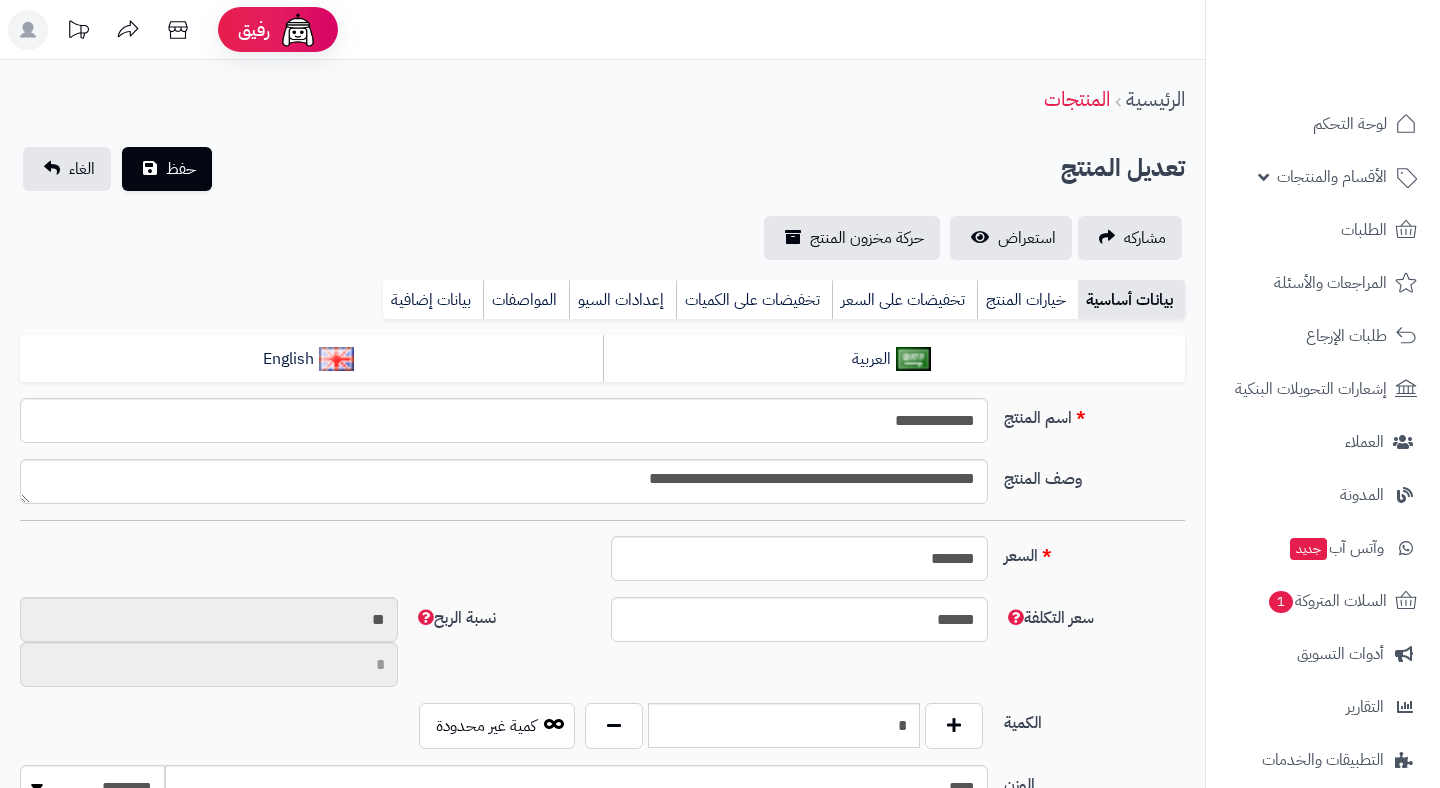 type on "*********" 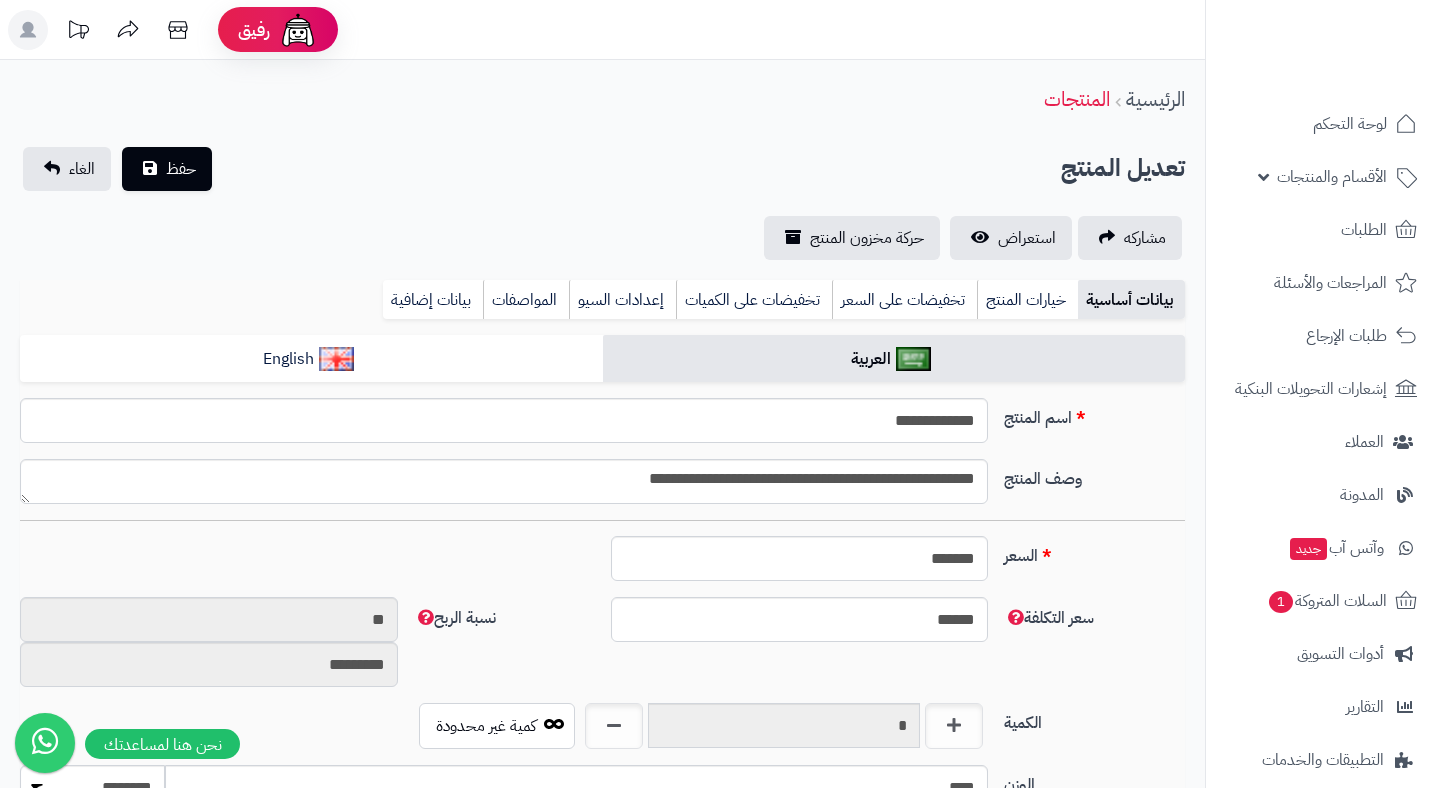 scroll, scrollTop: 0, scrollLeft: 0, axis: both 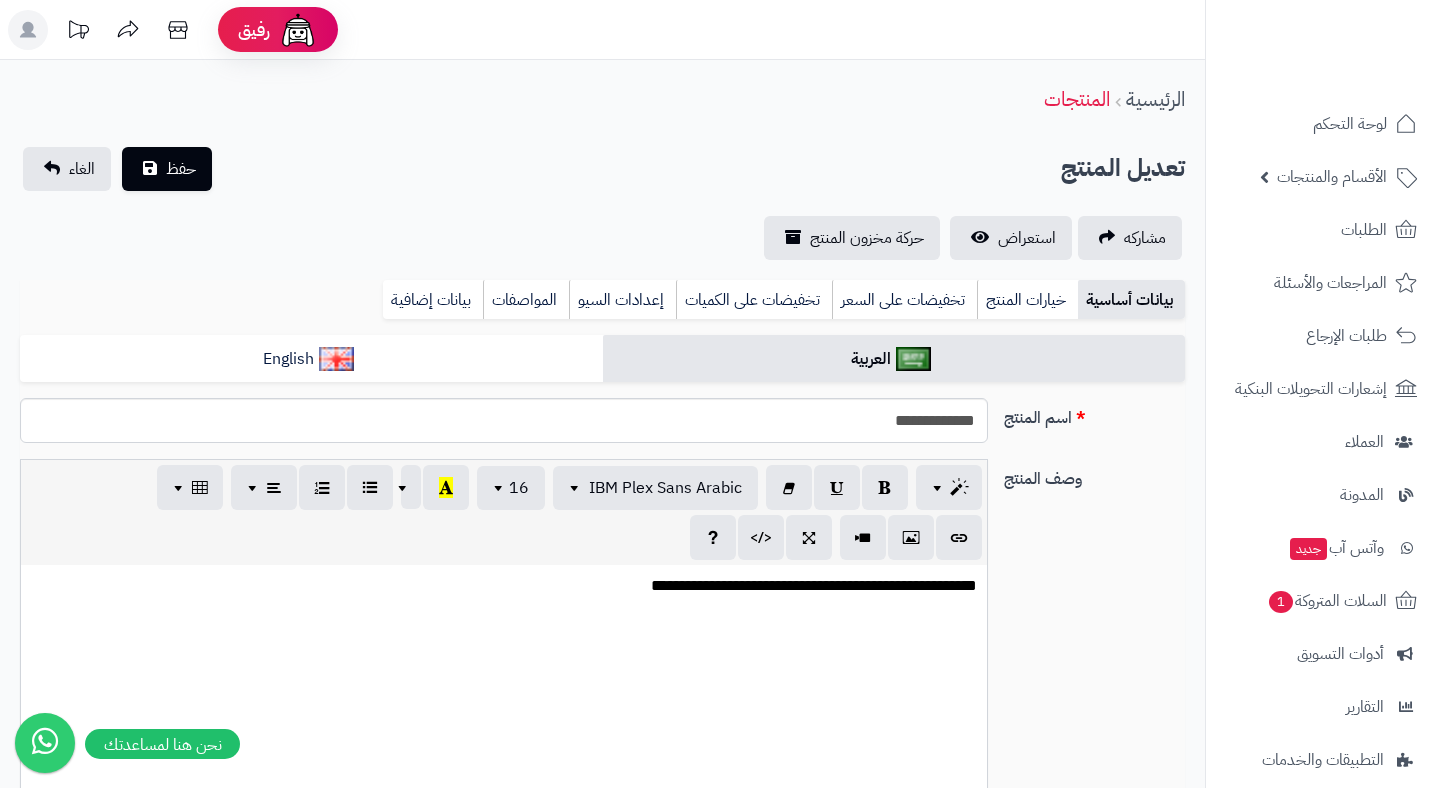 type on "*****" 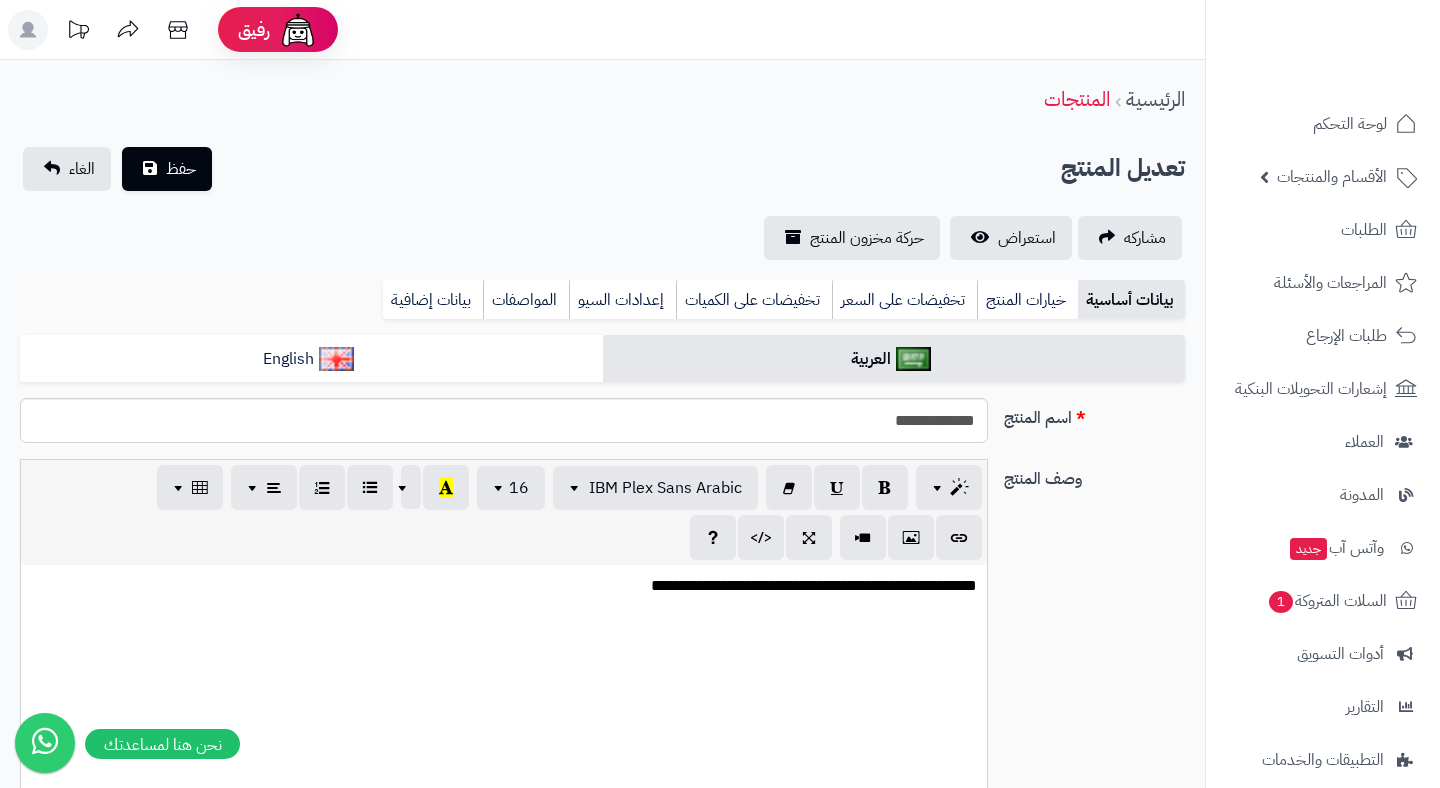 scroll, scrollTop: 40, scrollLeft: 0, axis: vertical 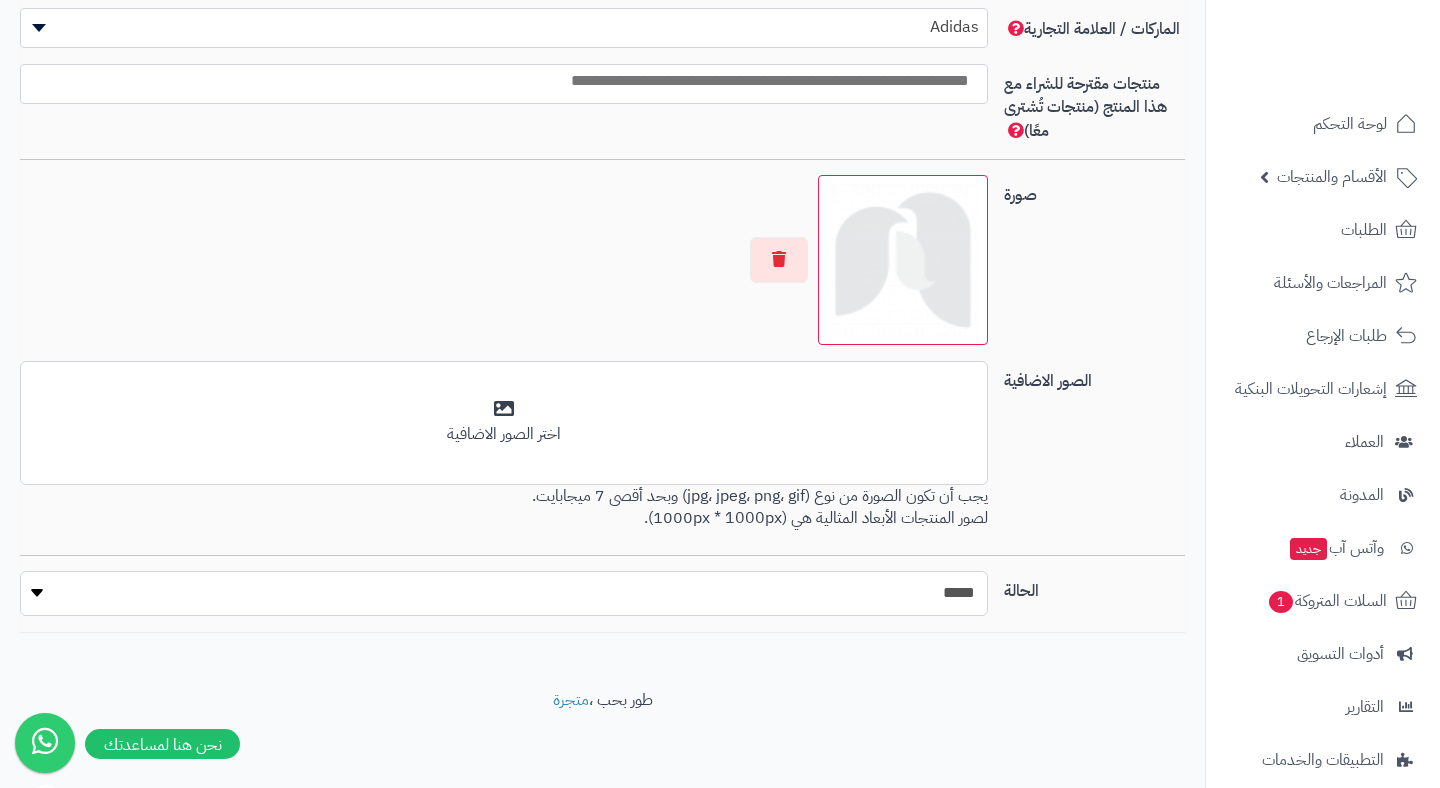 click on "***** ****" at bounding box center [504, 593] 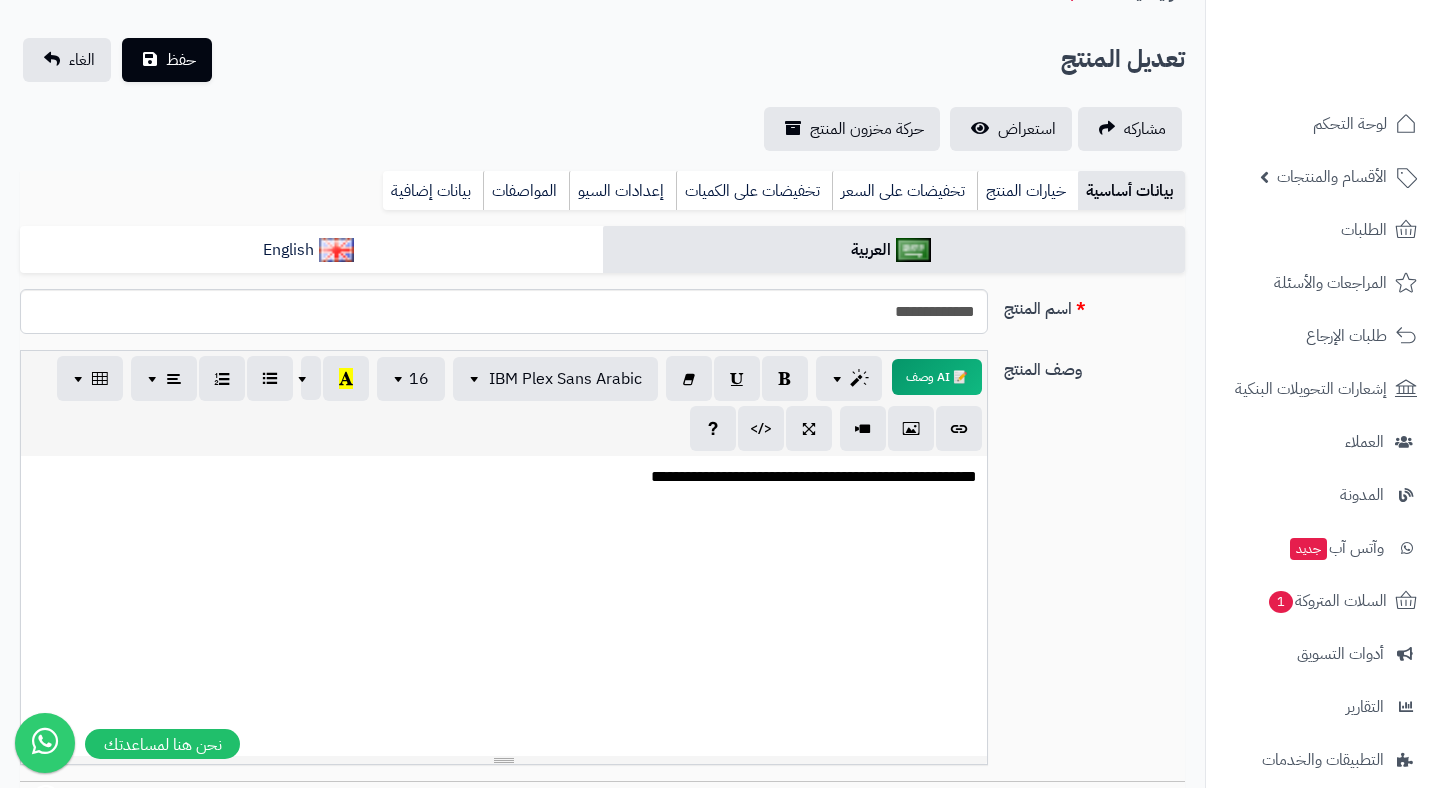 scroll, scrollTop: 0, scrollLeft: 0, axis: both 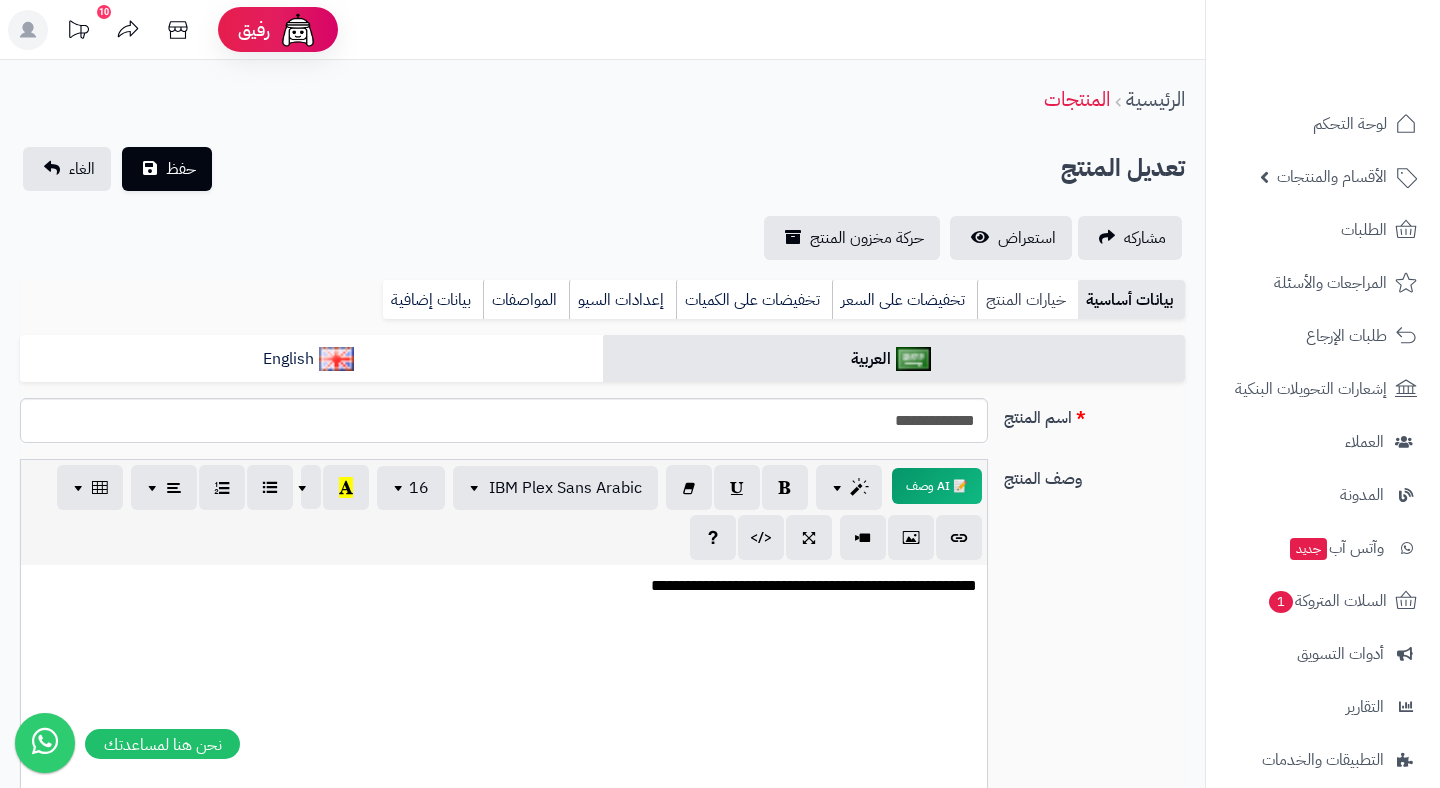 click on "خيارات المنتج" at bounding box center [1027, 300] 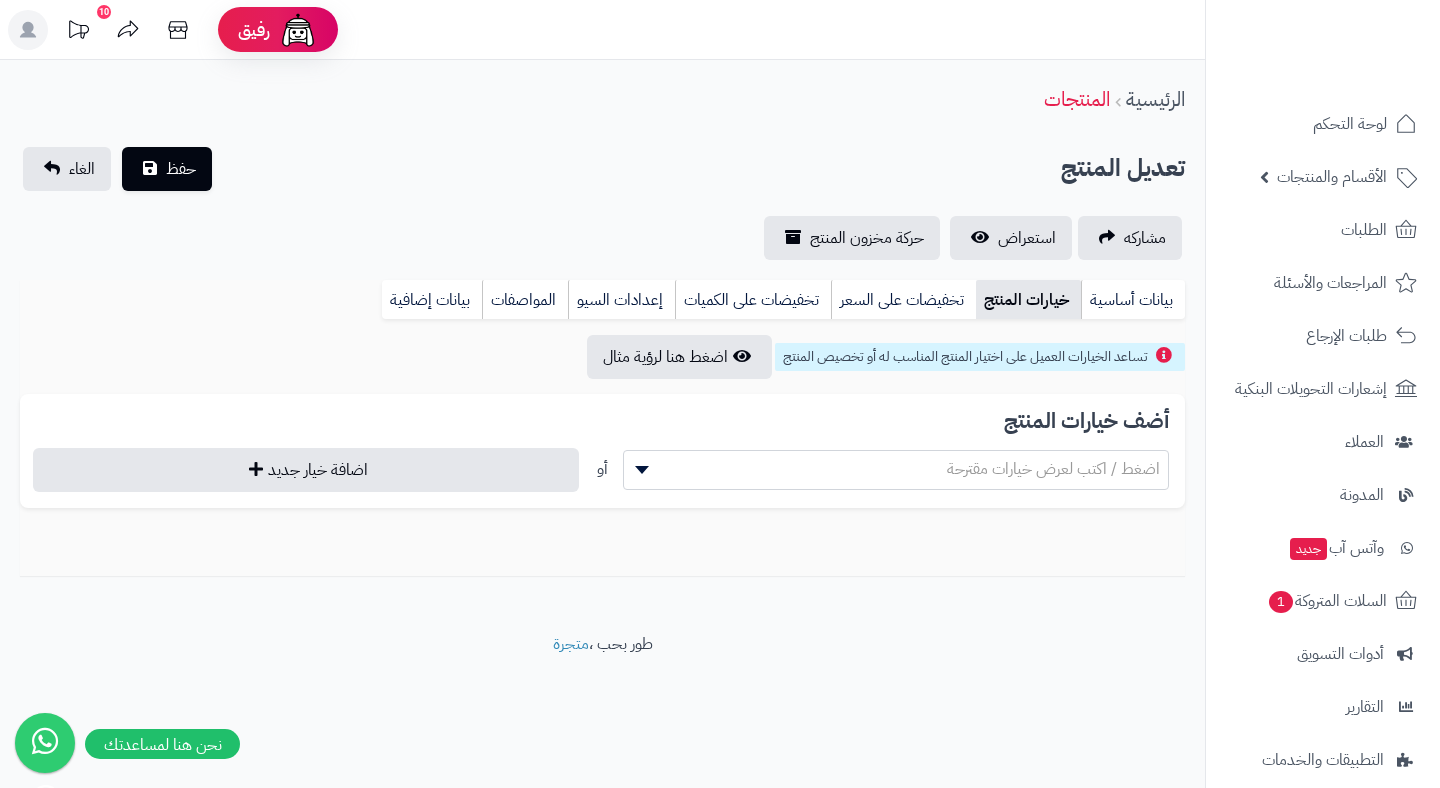 click on "اضغط / اكتب لعرض خيارات مقترحة" at bounding box center [896, 469] 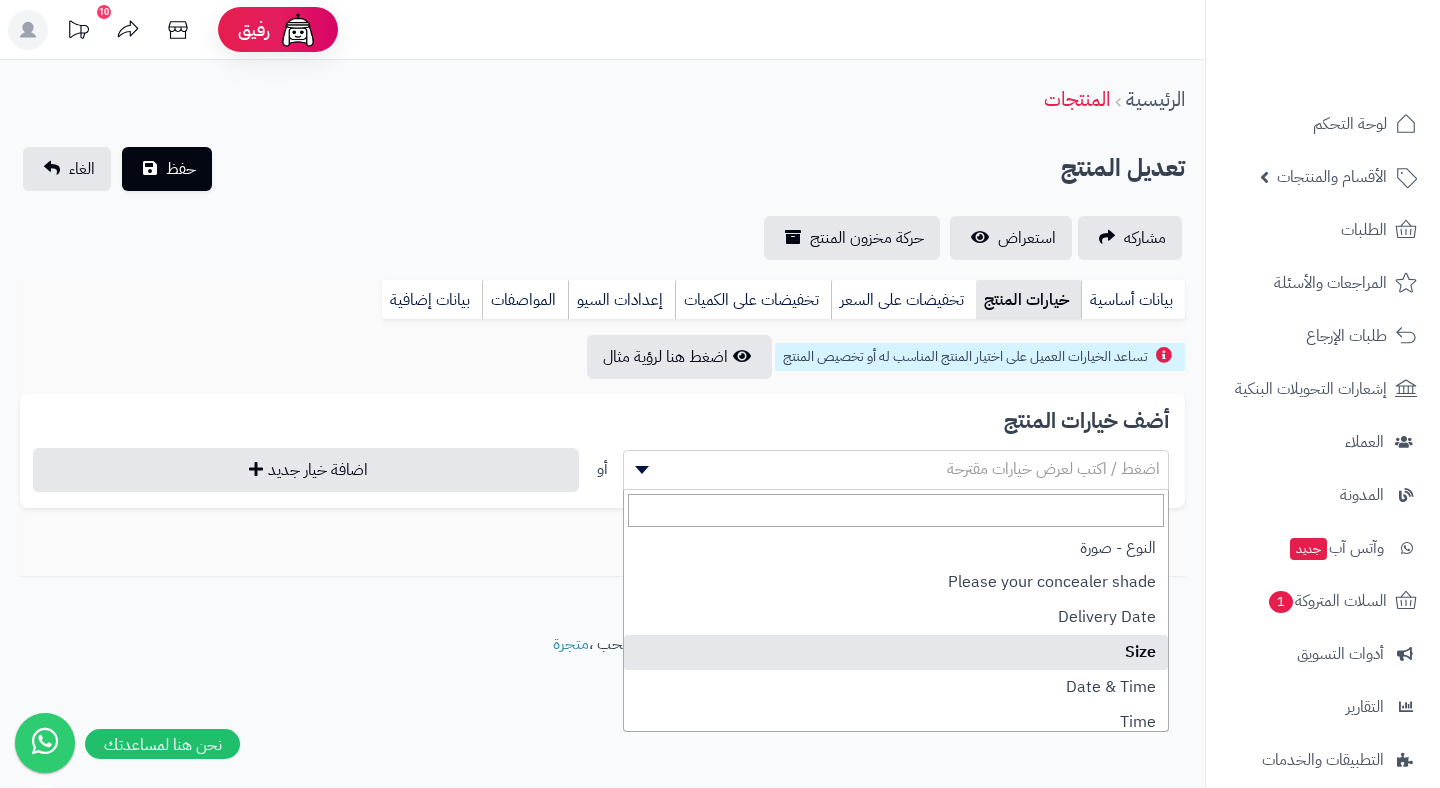 select on "**" 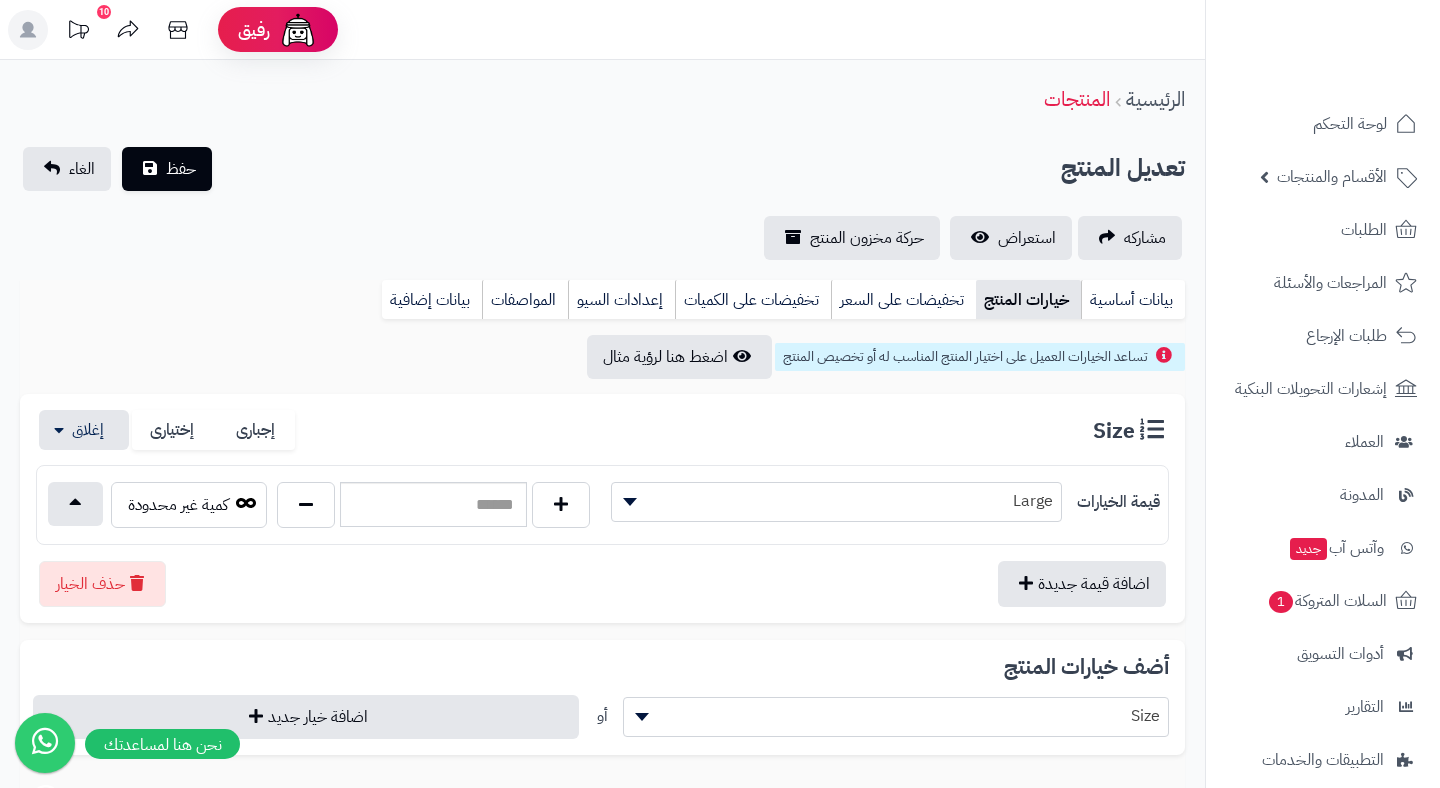 scroll, scrollTop: 176, scrollLeft: 0, axis: vertical 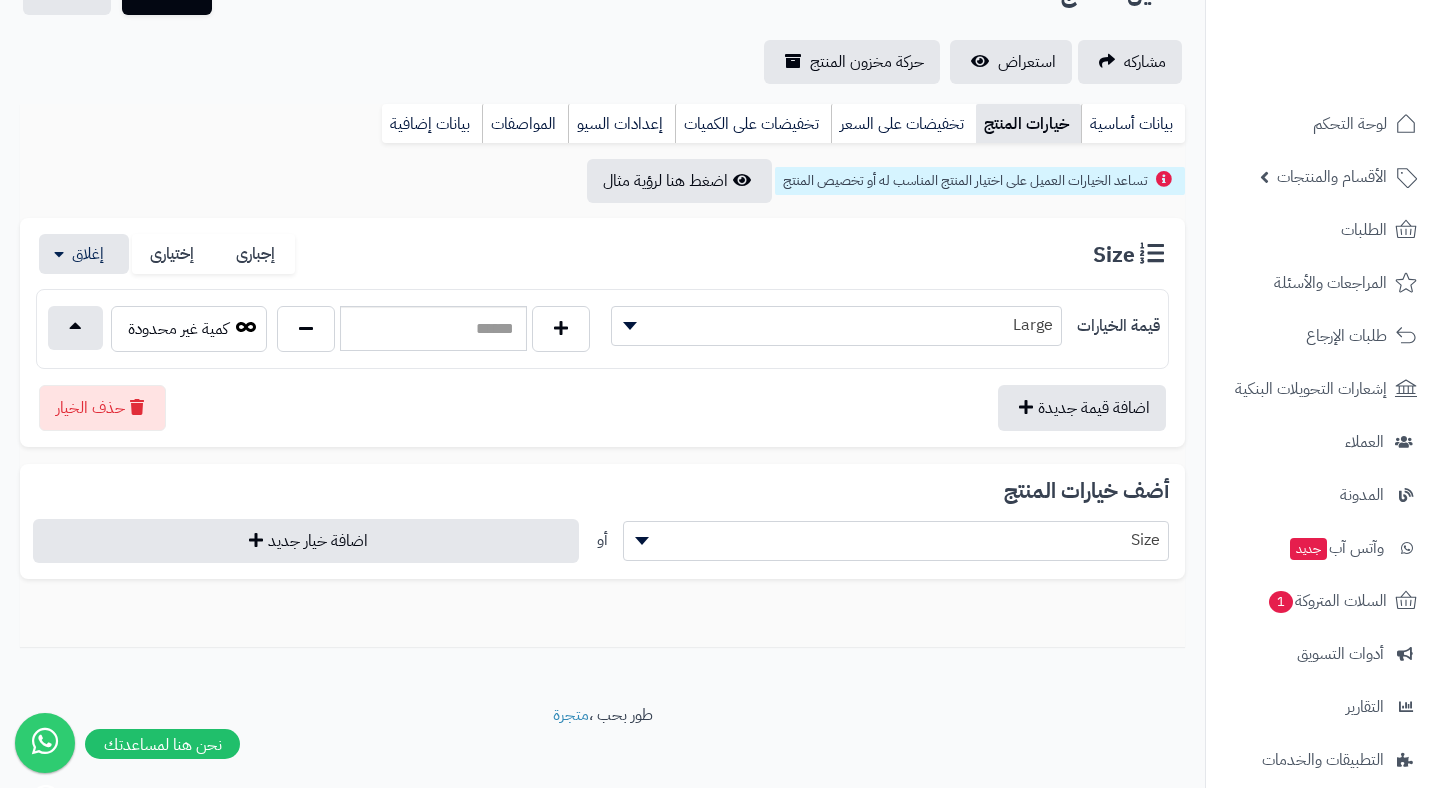 click on "بيانات أساسية خيارات المنتج تخفيضات على السعر تخفيضات على الكميات إعدادات السيو المواصفات نقاط المكافآت بيانات إضافية" at bounding box center (602, 131) 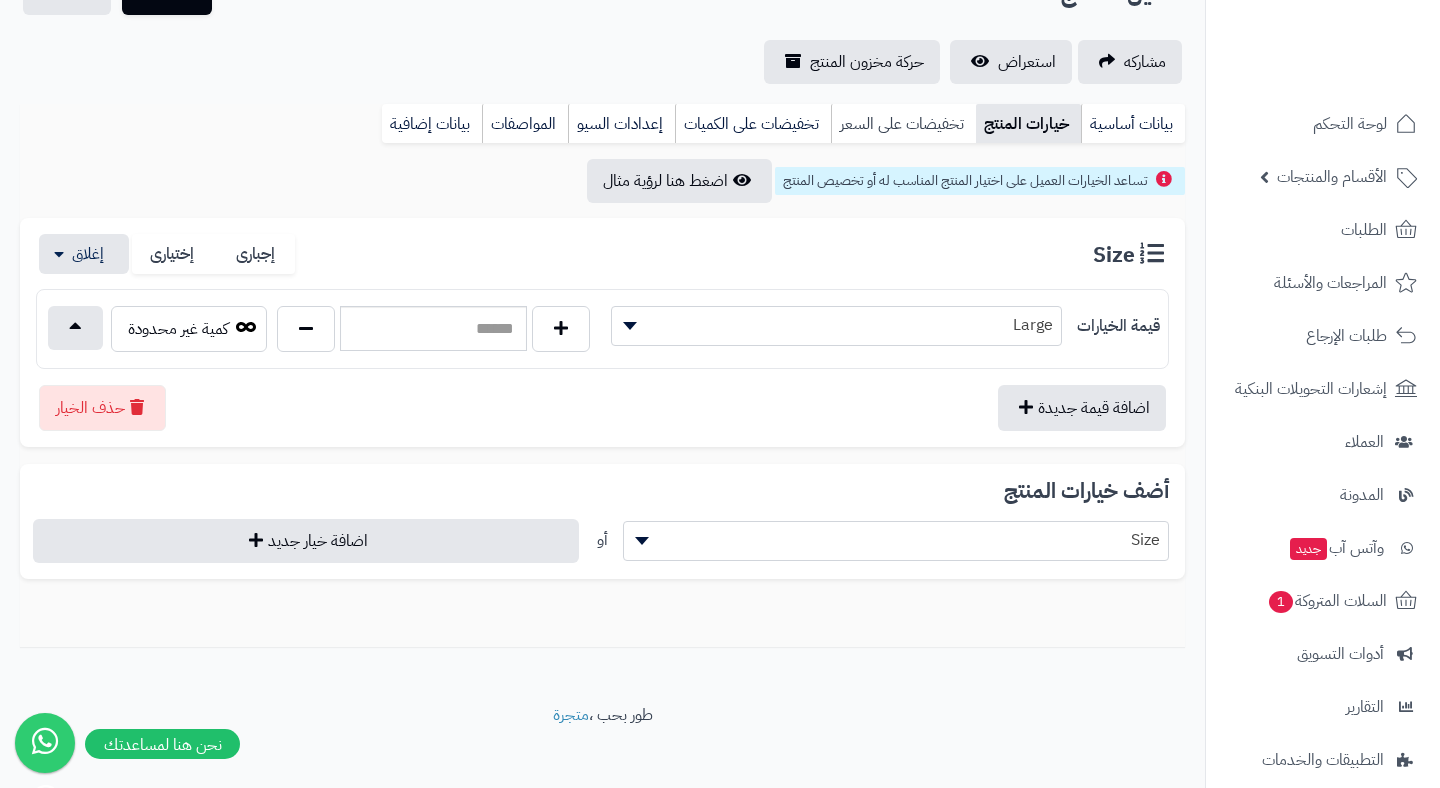 click on "تخفيضات على السعر" at bounding box center [903, 124] 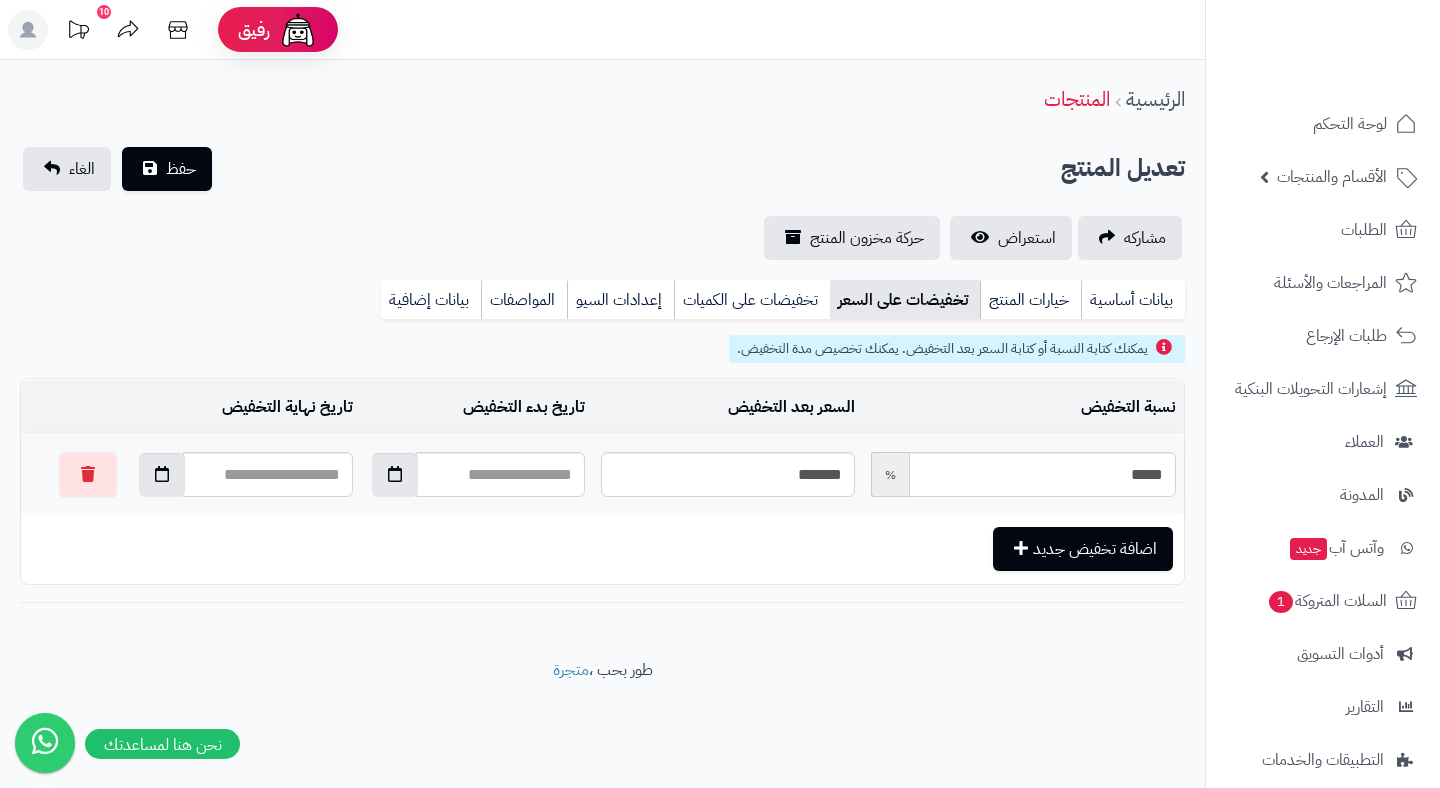 scroll, scrollTop: 0, scrollLeft: 0, axis: both 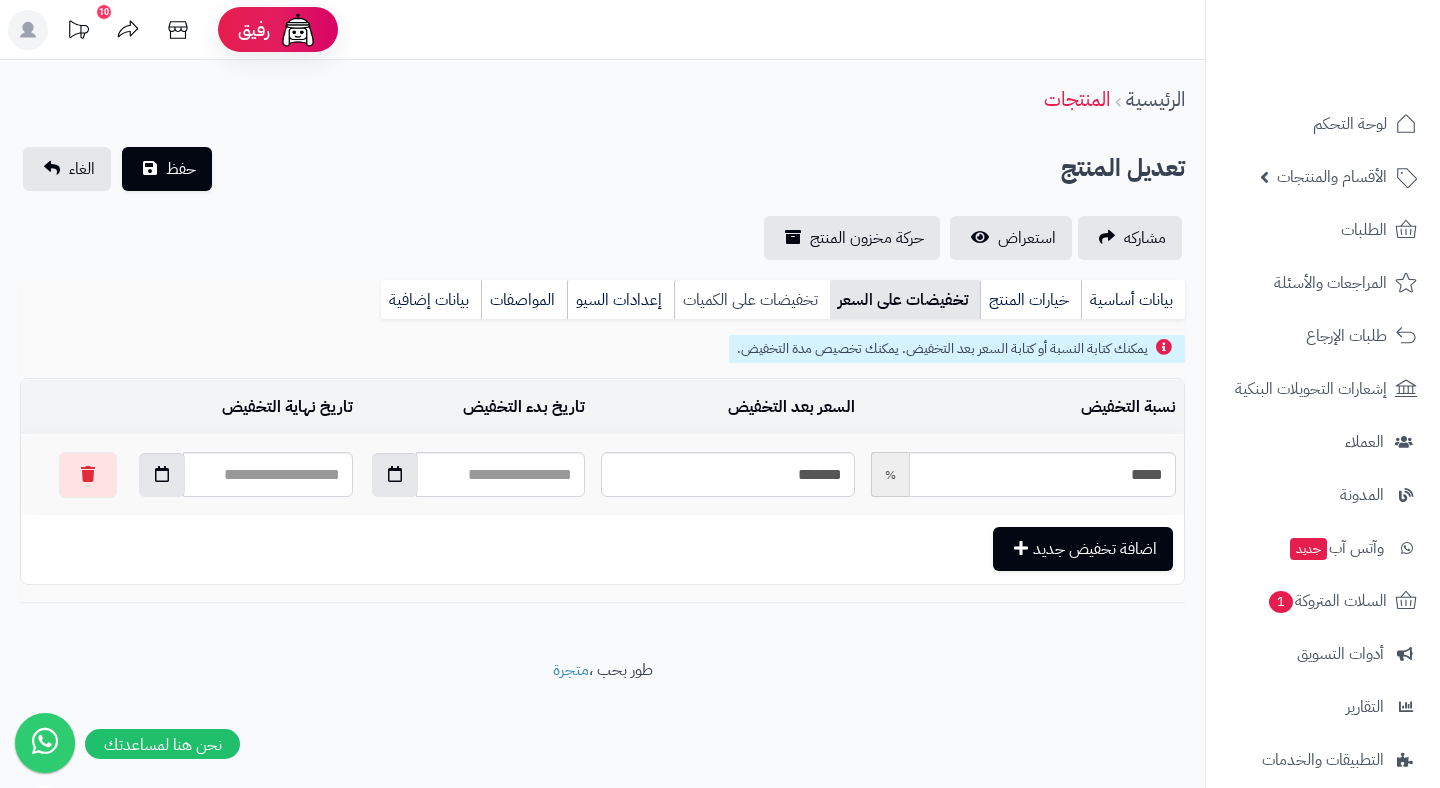 click on "تخفيضات على الكميات" at bounding box center [752, 300] 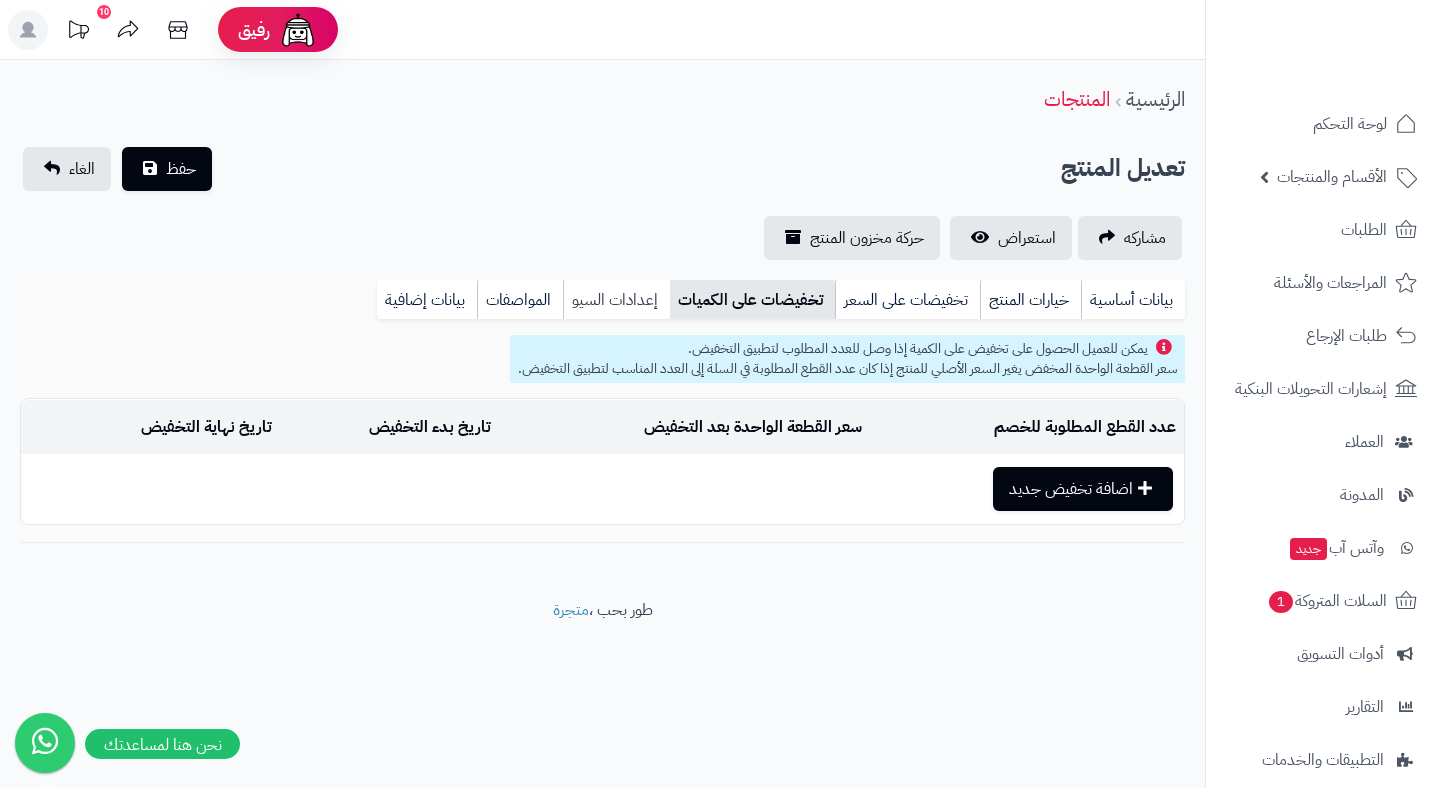 click on "إعدادات السيو" at bounding box center [616, 300] 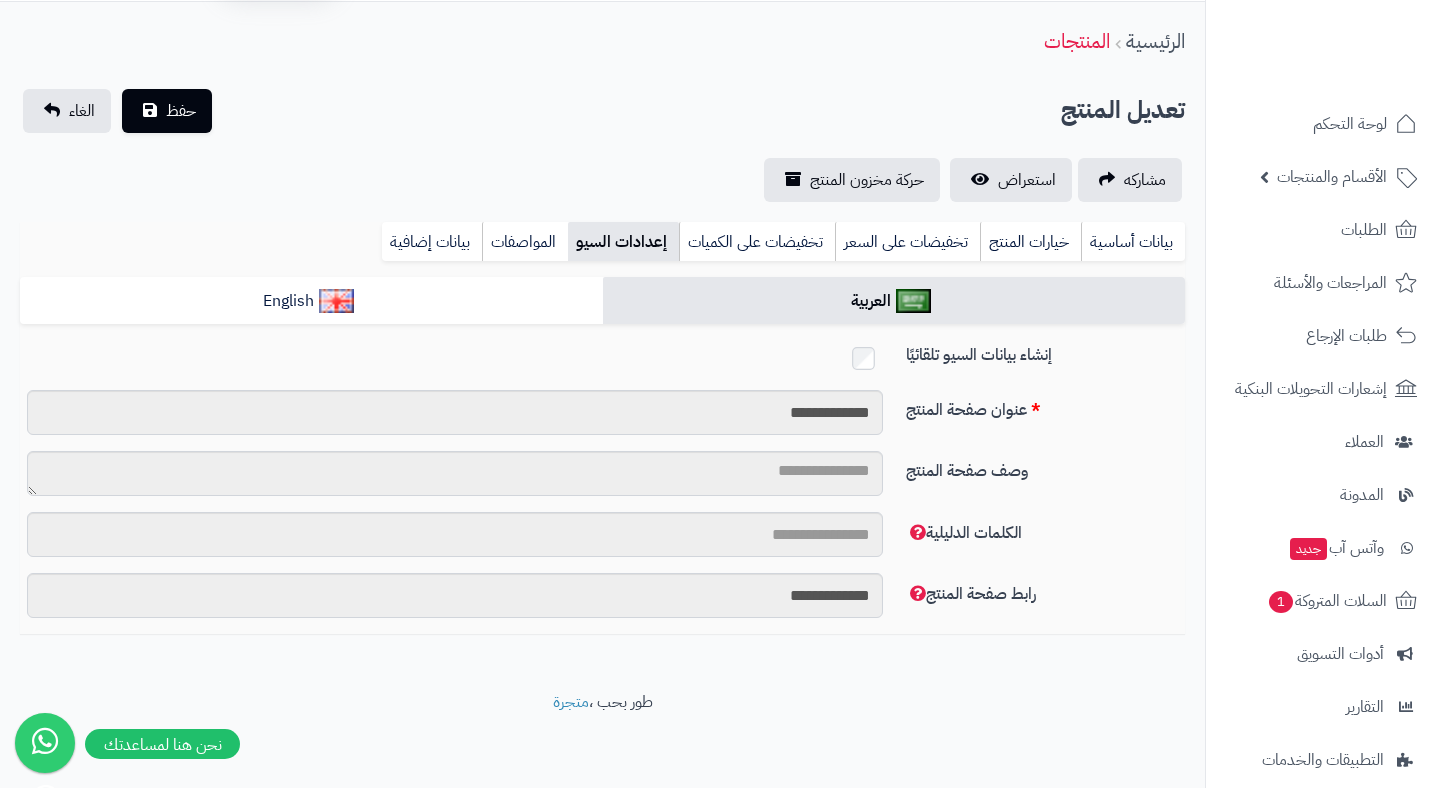 scroll, scrollTop: 0, scrollLeft: 0, axis: both 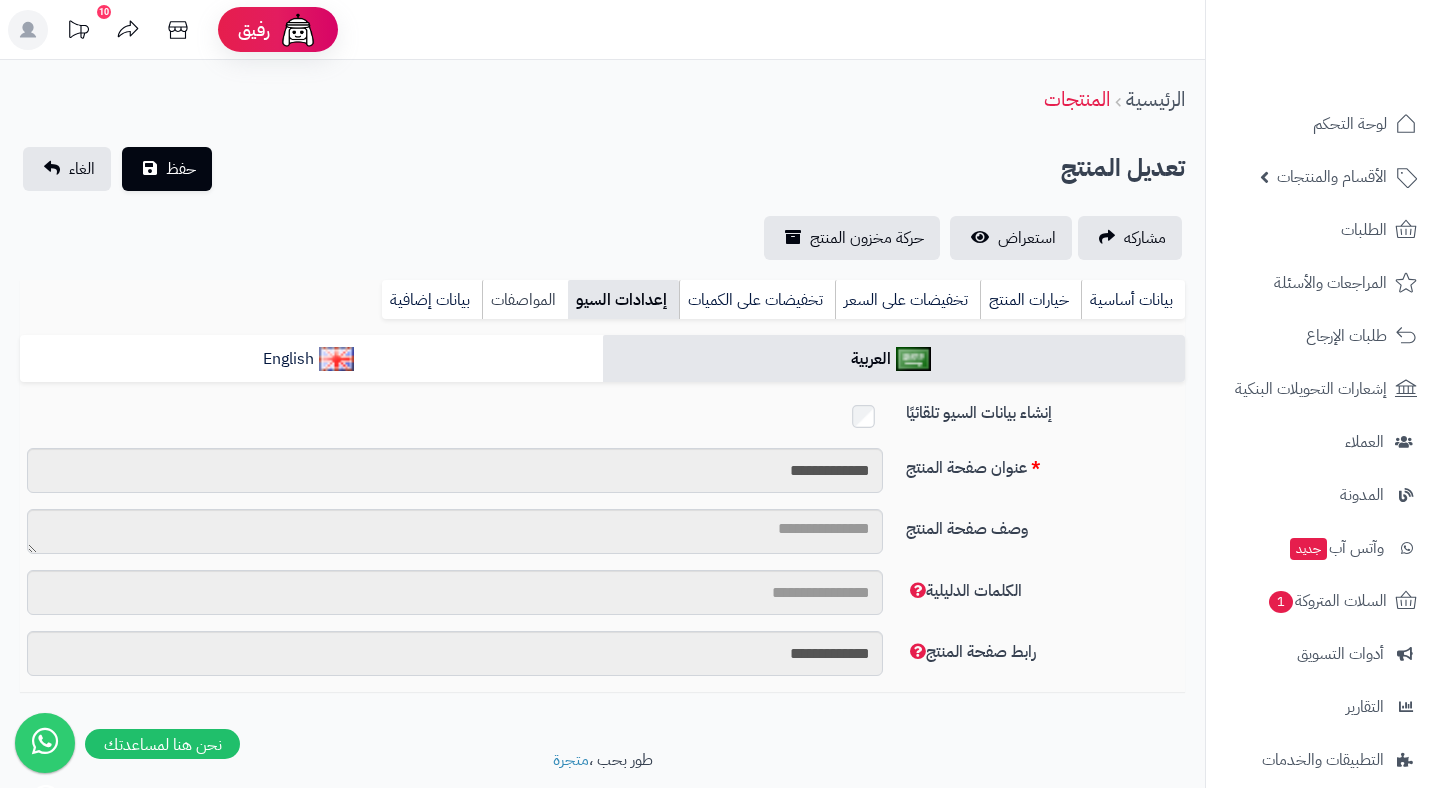 click on "المواصفات" at bounding box center (525, 300) 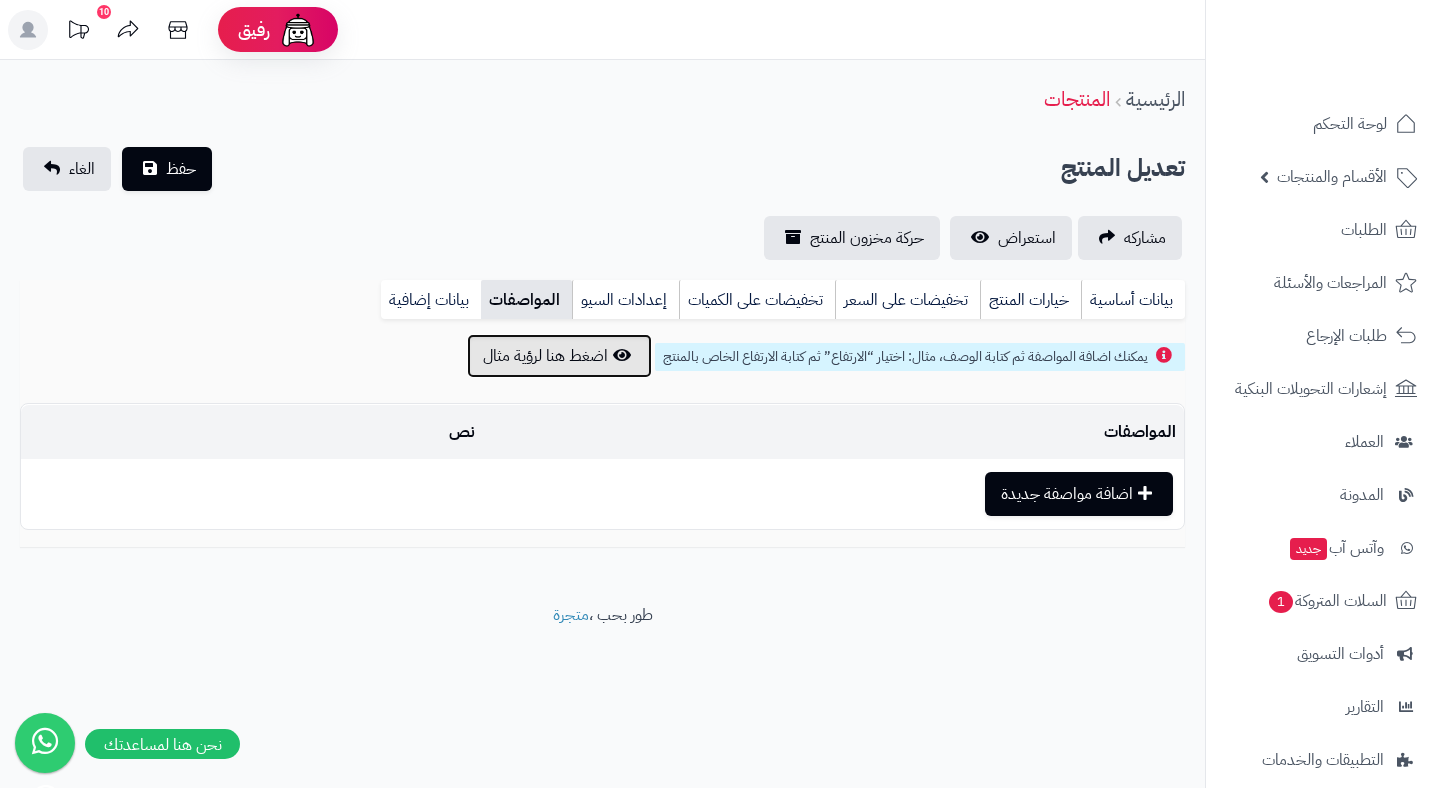 click on "اضغط هنا لرؤية مثال" at bounding box center (559, 356) 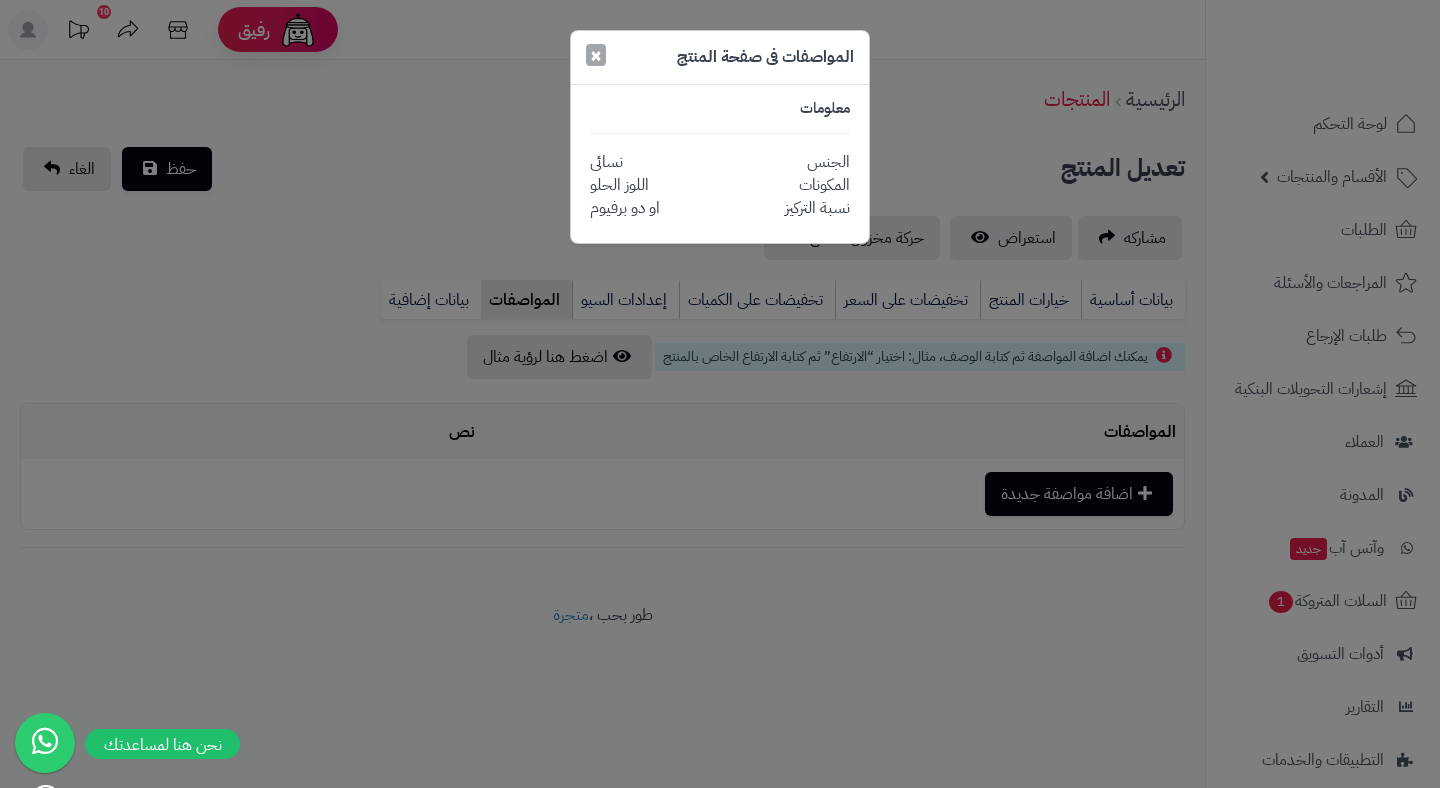 click on "×" at bounding box center (596, 55) 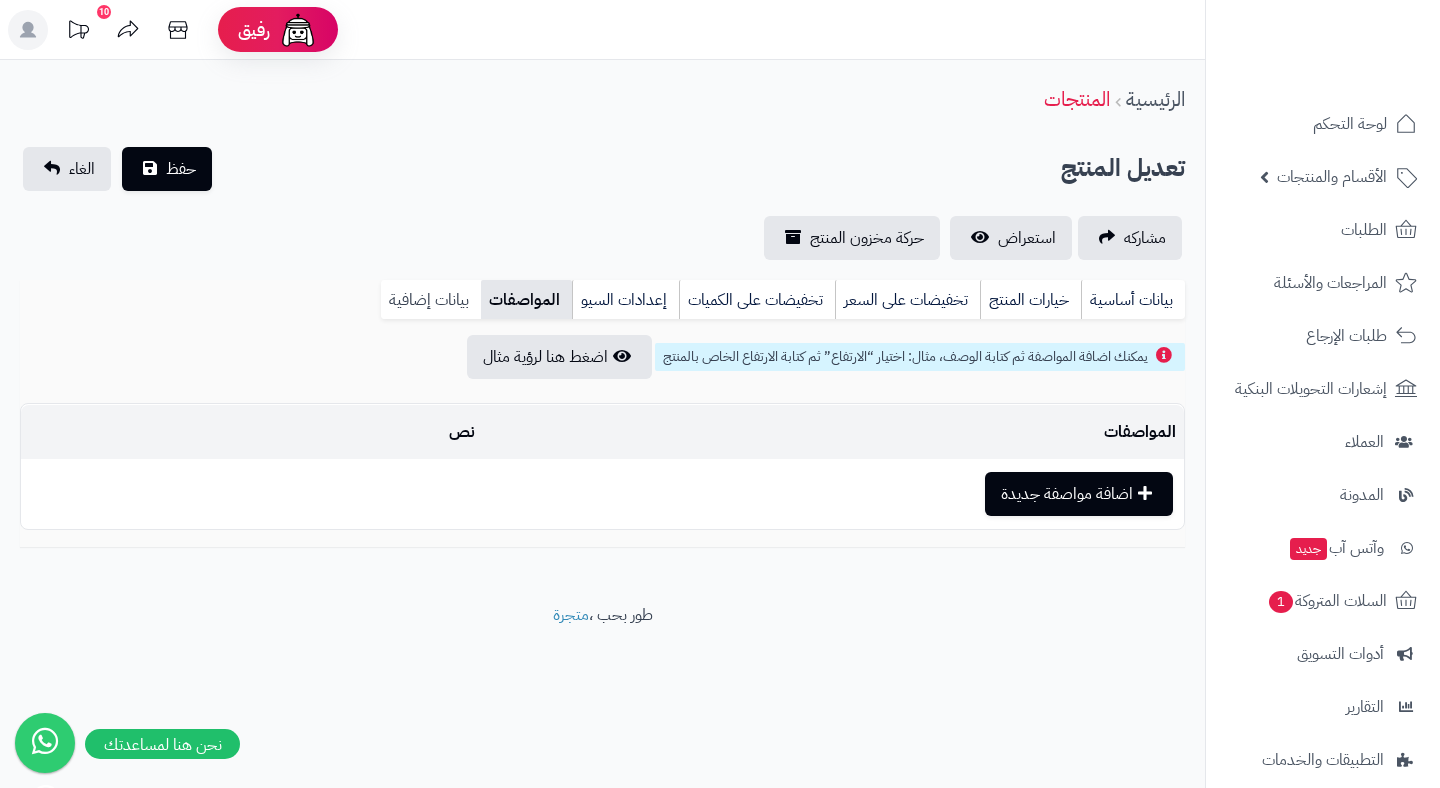 click on "بيانات إضافية" at bounding box center [431, 300] 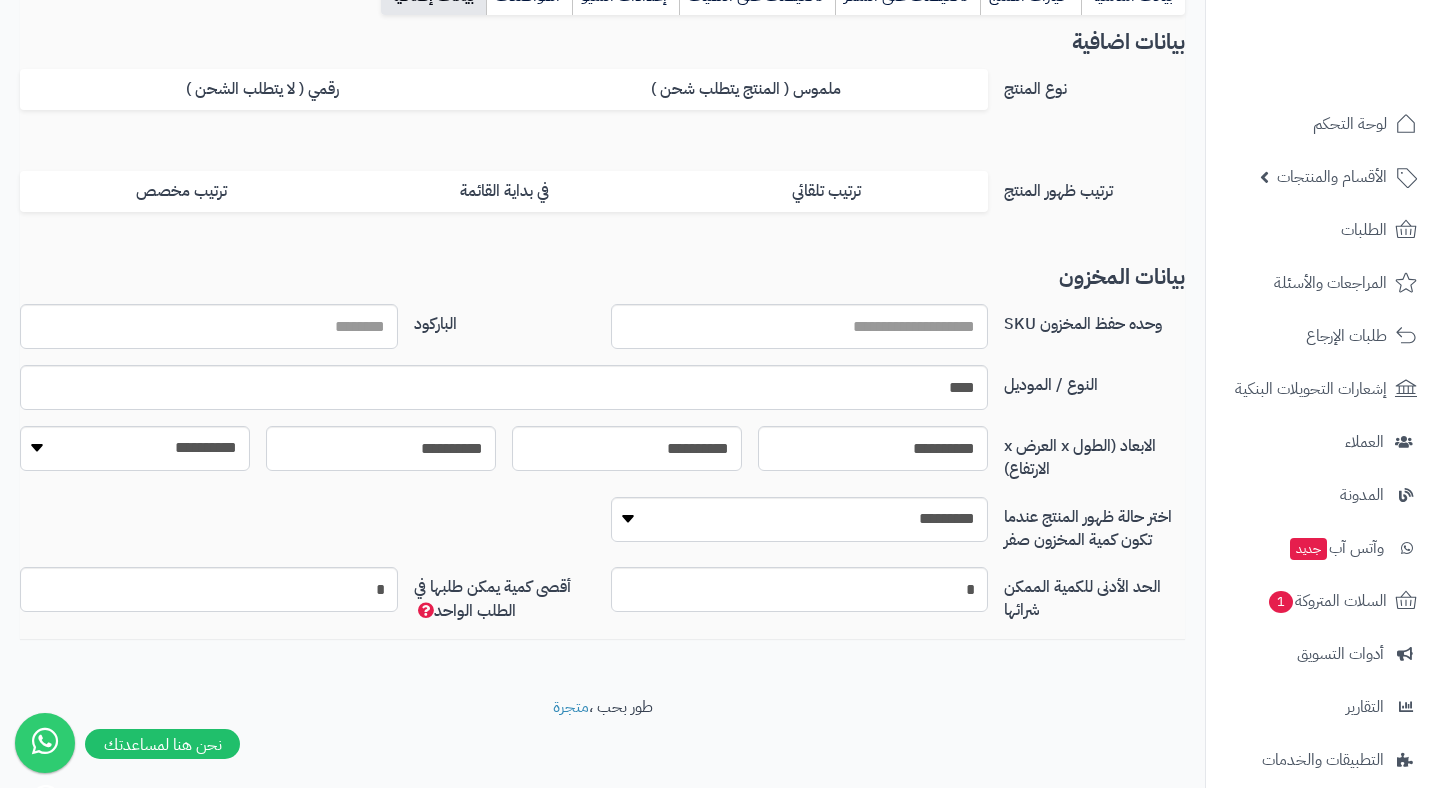 scroll, scrollTop: 311, scrollLeft: 0, axis: vertical 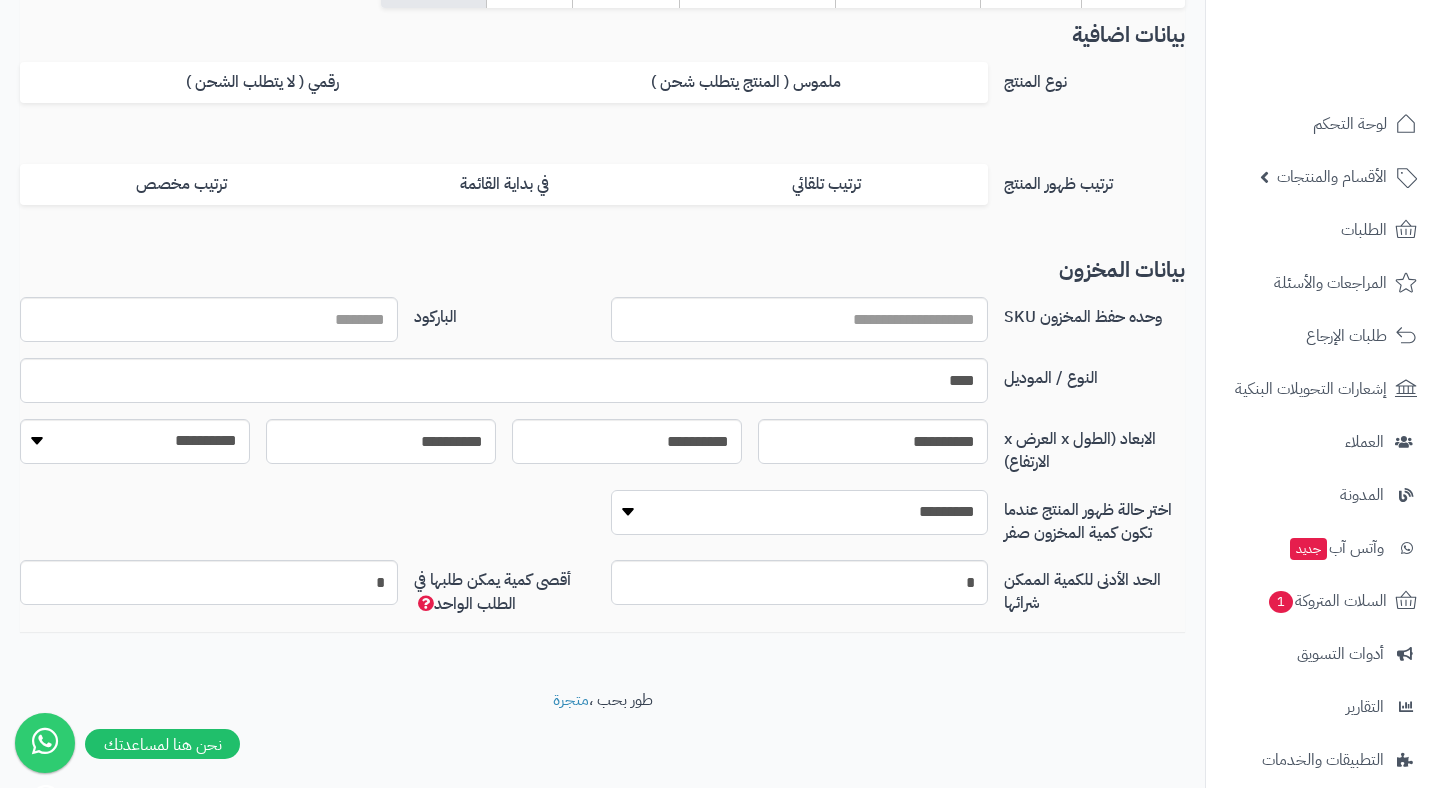 click on "**********" at bounding box center (800, 512) 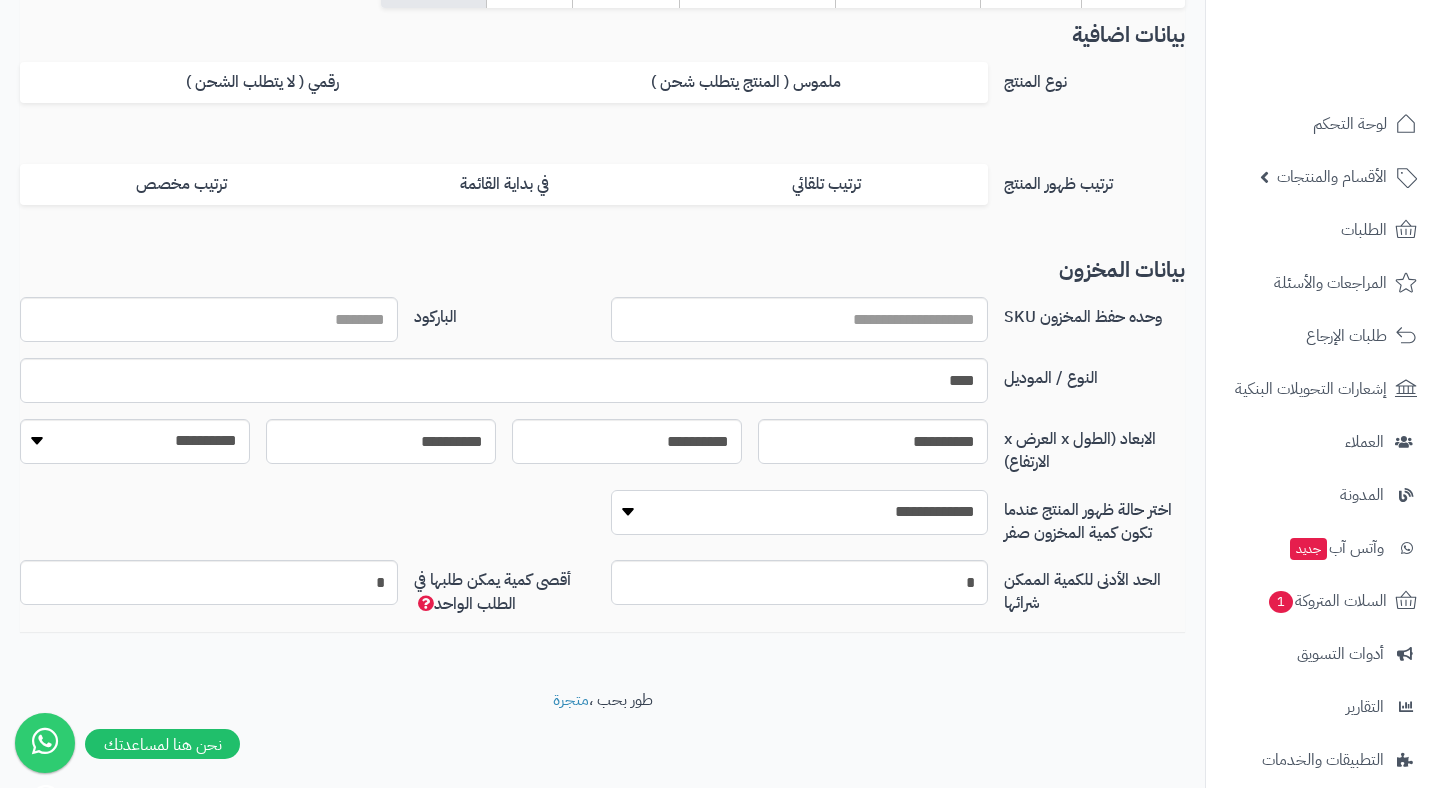 click on "**********" at bounding box center (800, 512) 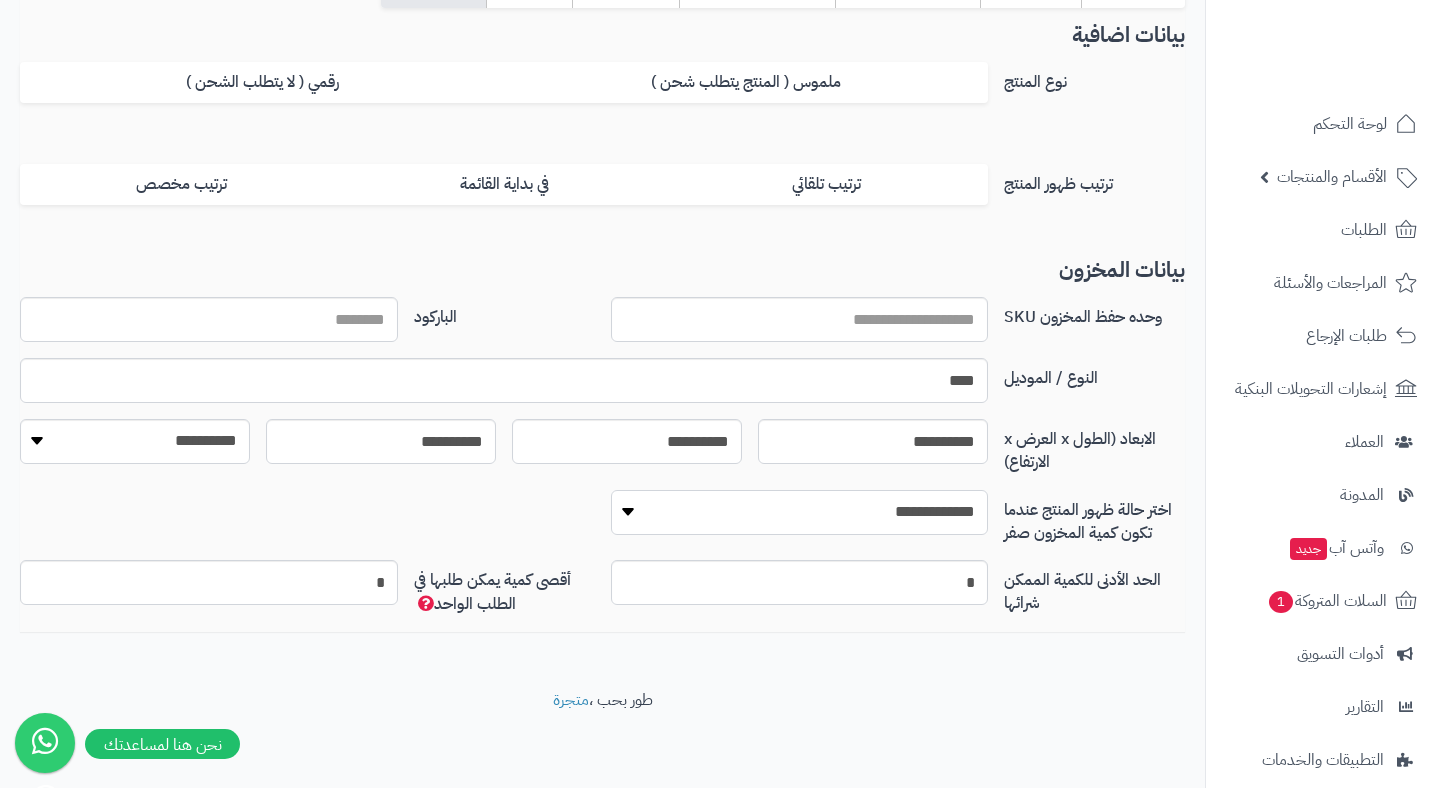 click on "**********" at bounding box center [800, 512] 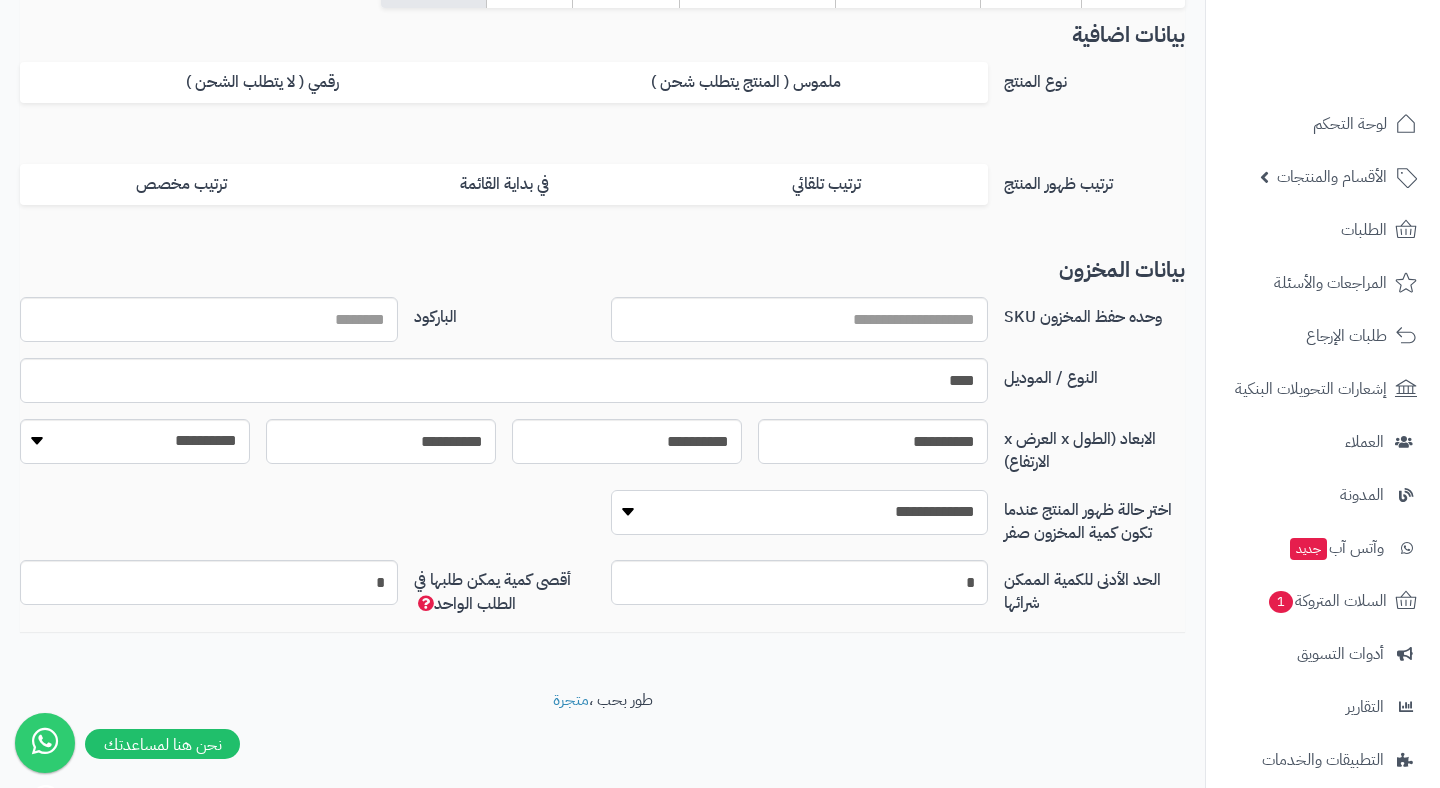 click on "**********" at bounding box center (800, 512) 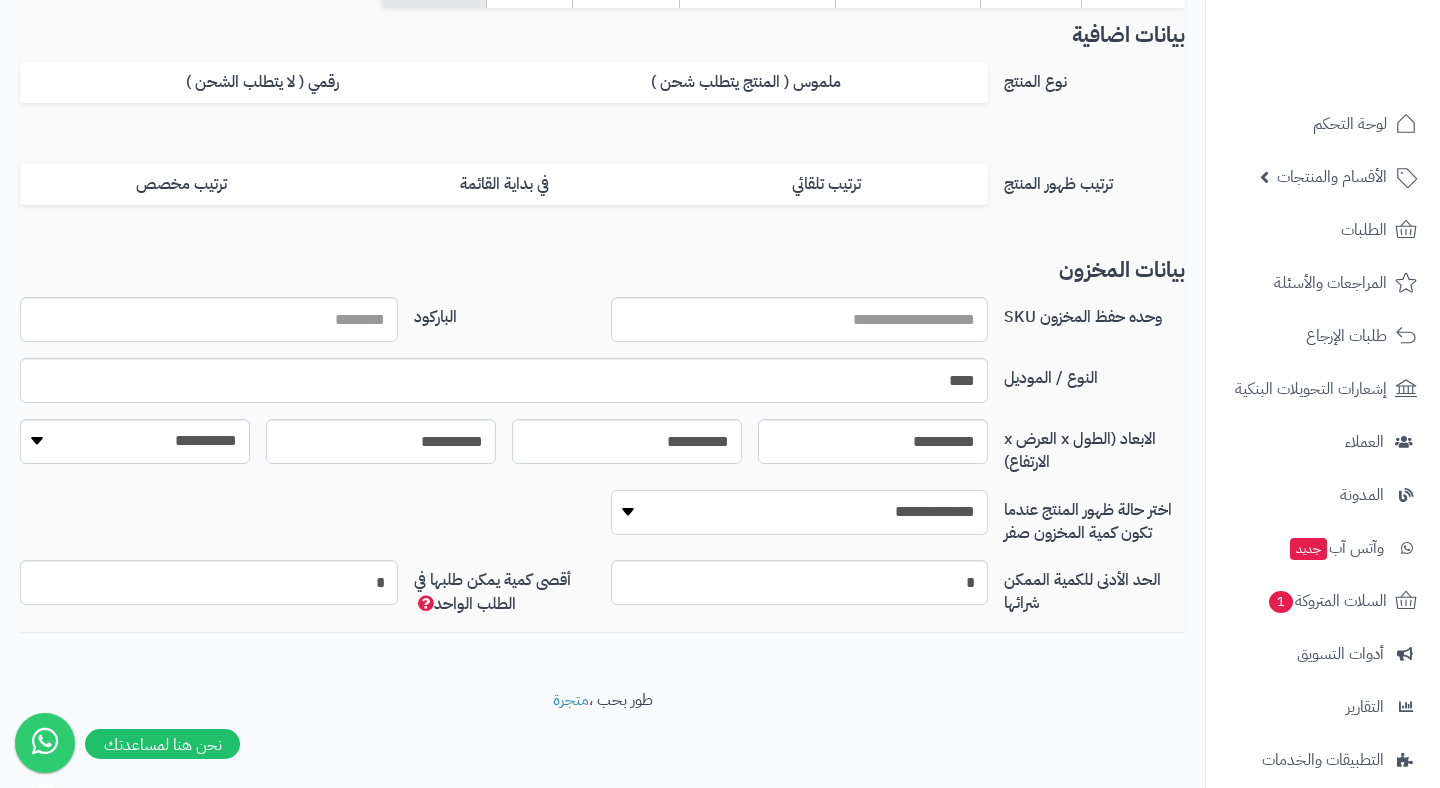 select on "*" 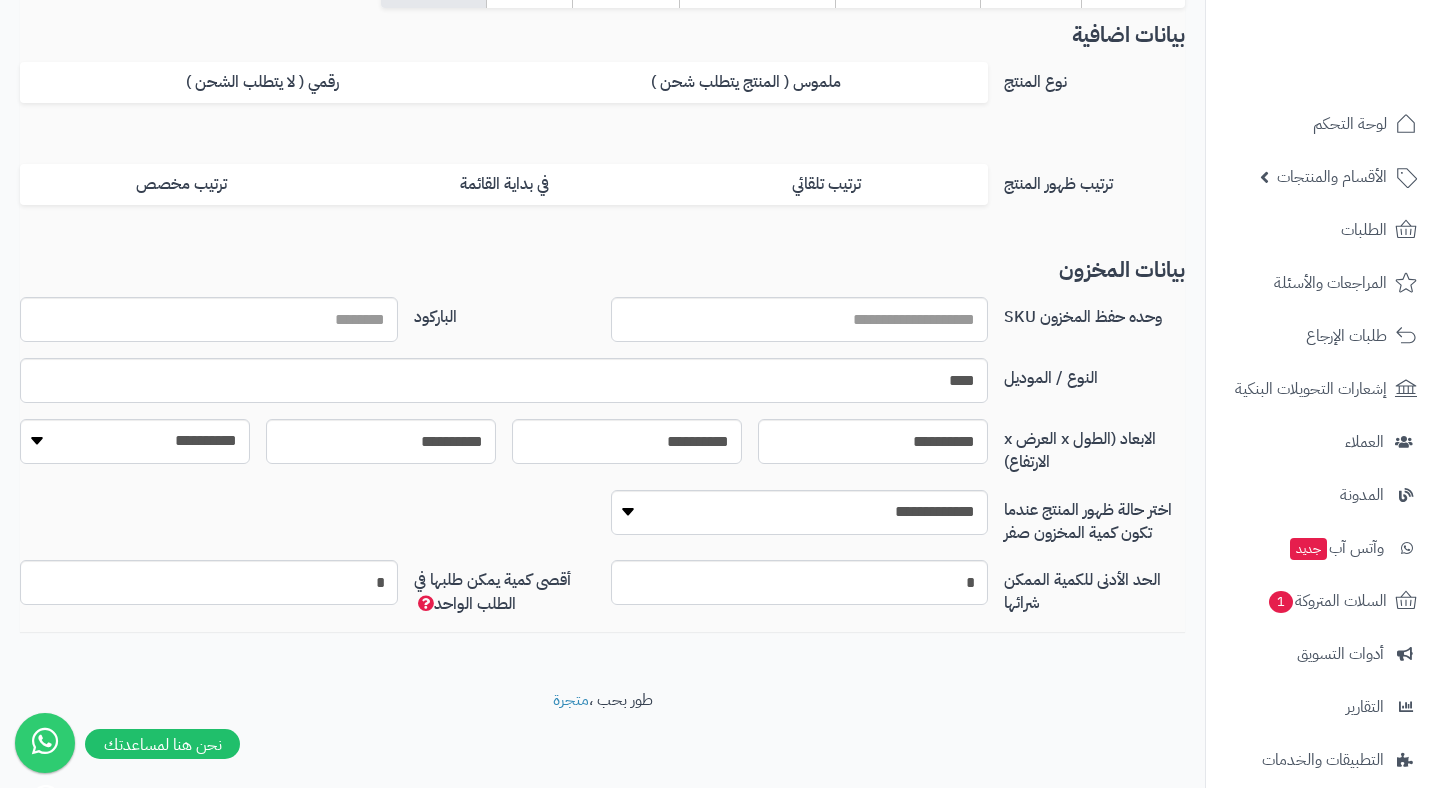 click on "**********" at bounding box center [602, 525] 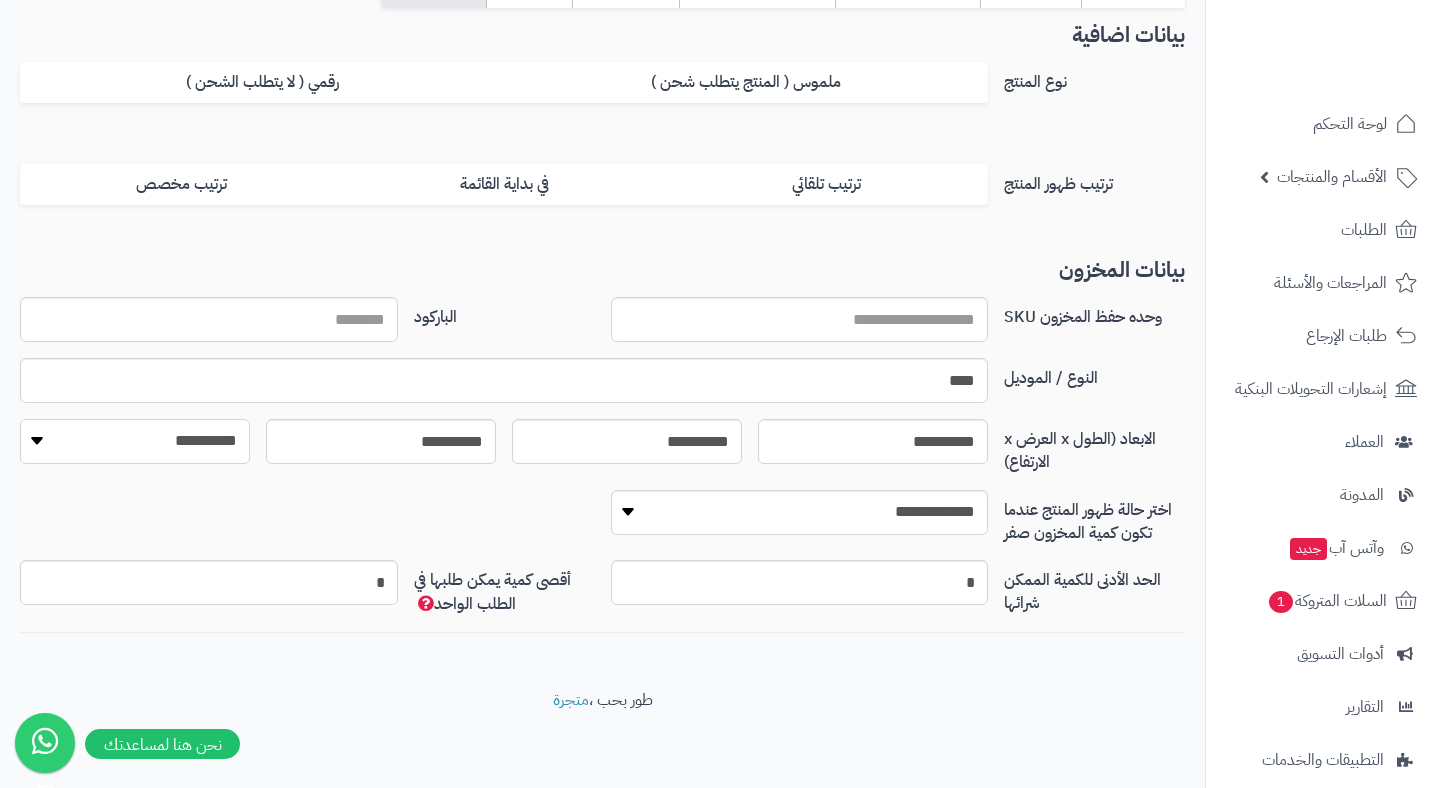 click on "**********" at bounding box center (135, 441) 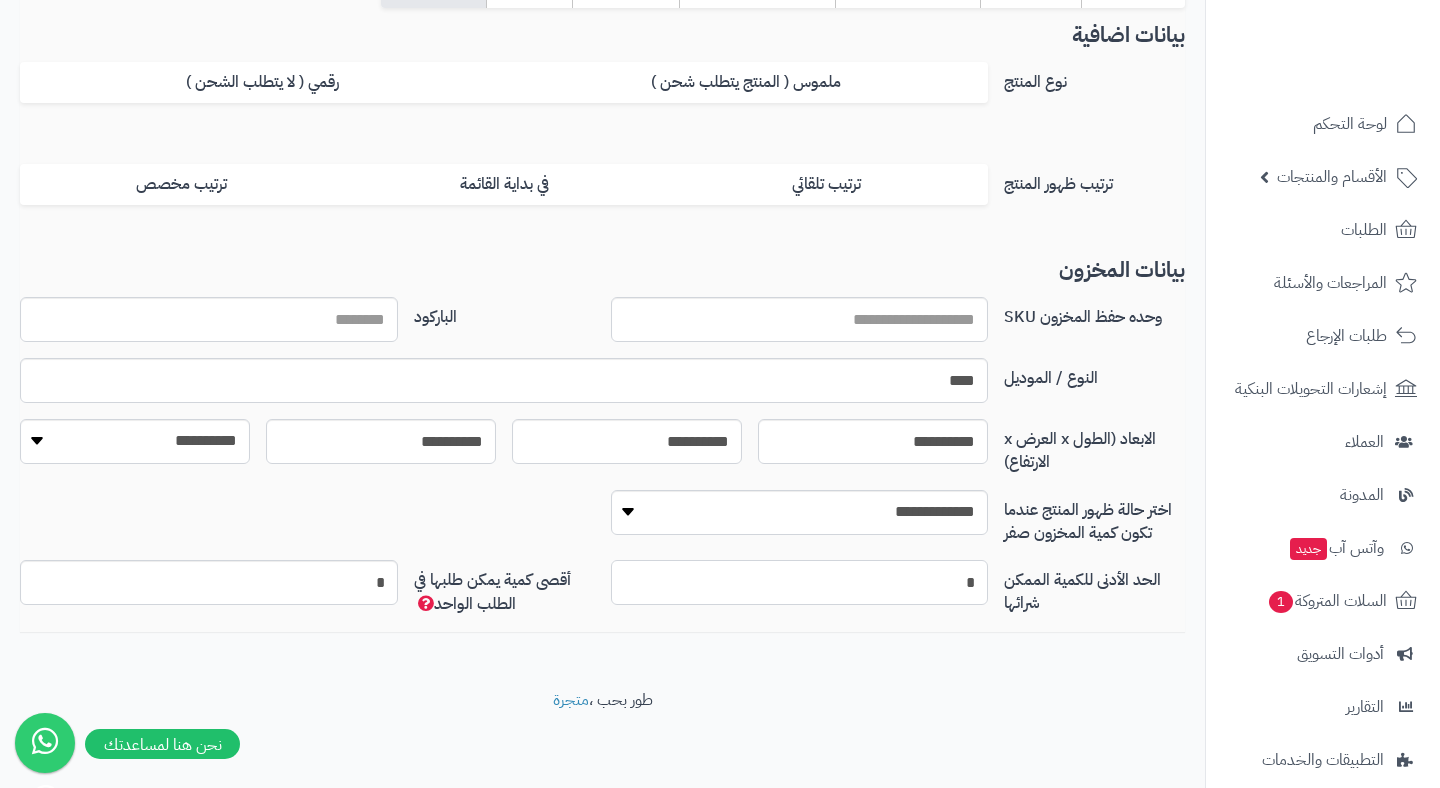 click on "*" at bounding box center [800, 582] 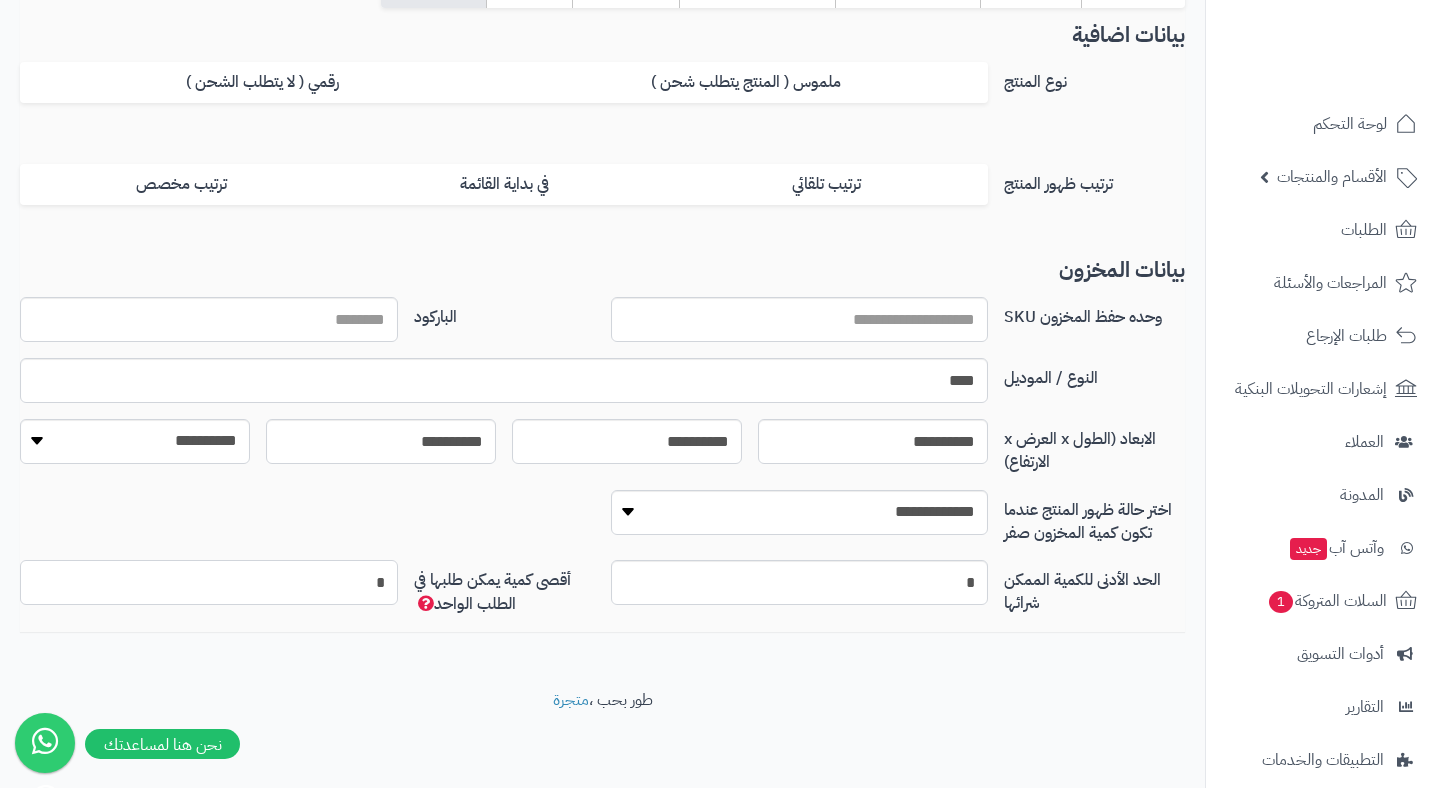 click on "*" at bounding box center (209, 582) 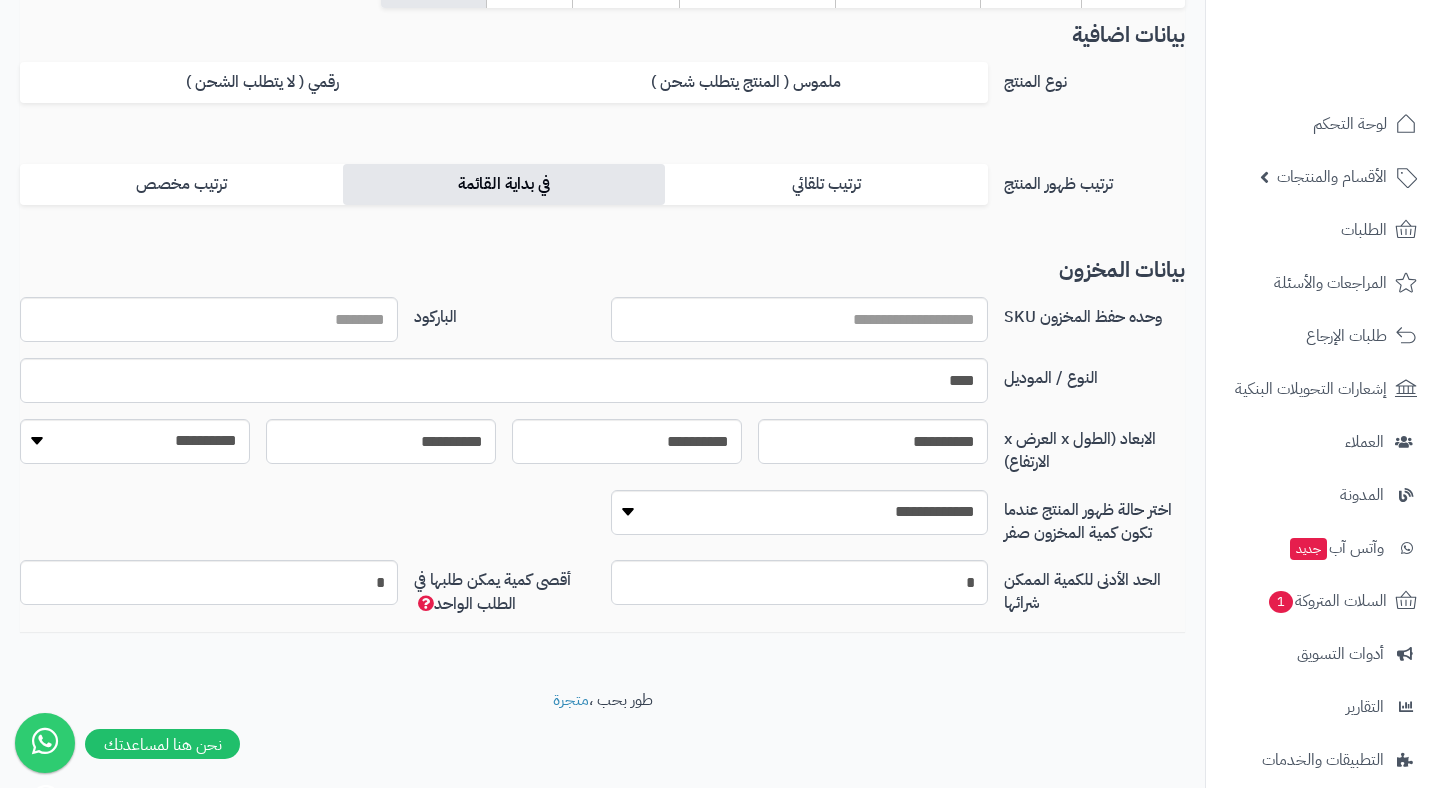 click on "في بداية القائمة" at bounding box center [504, 184] 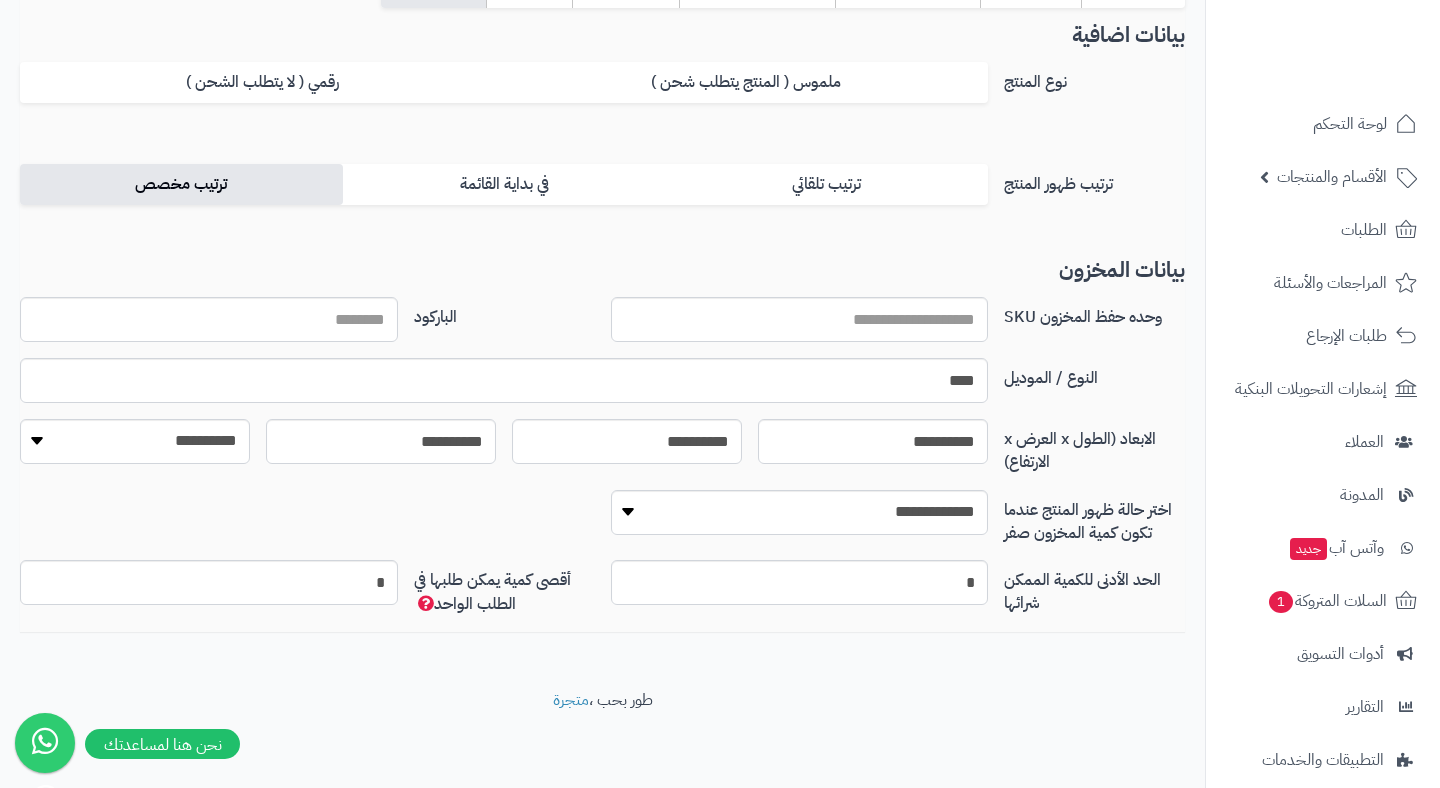 click on "ترتيب مخصص" at bounding box center [181, 184] 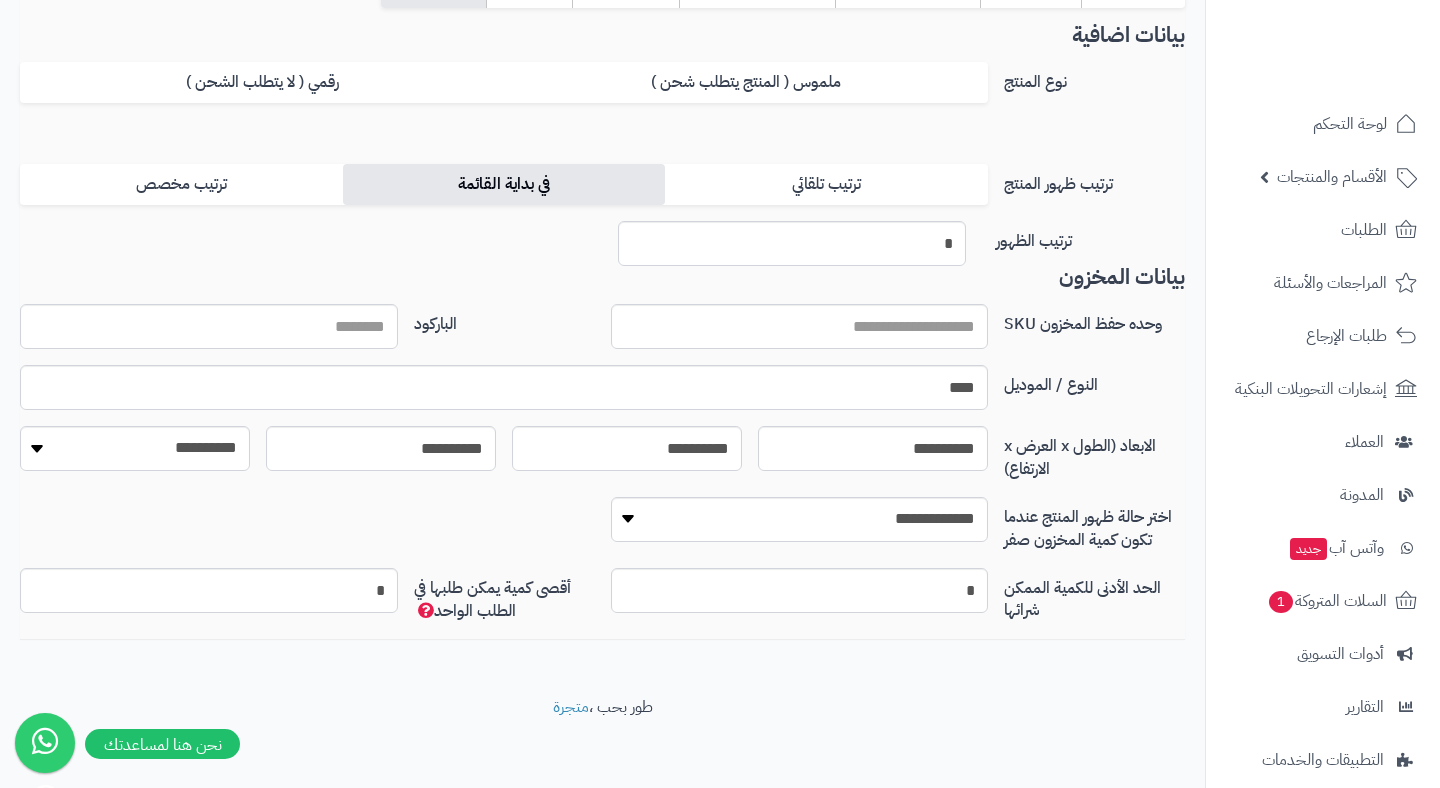 click on "في بداية القائمة" at bounding box center (504, 184) 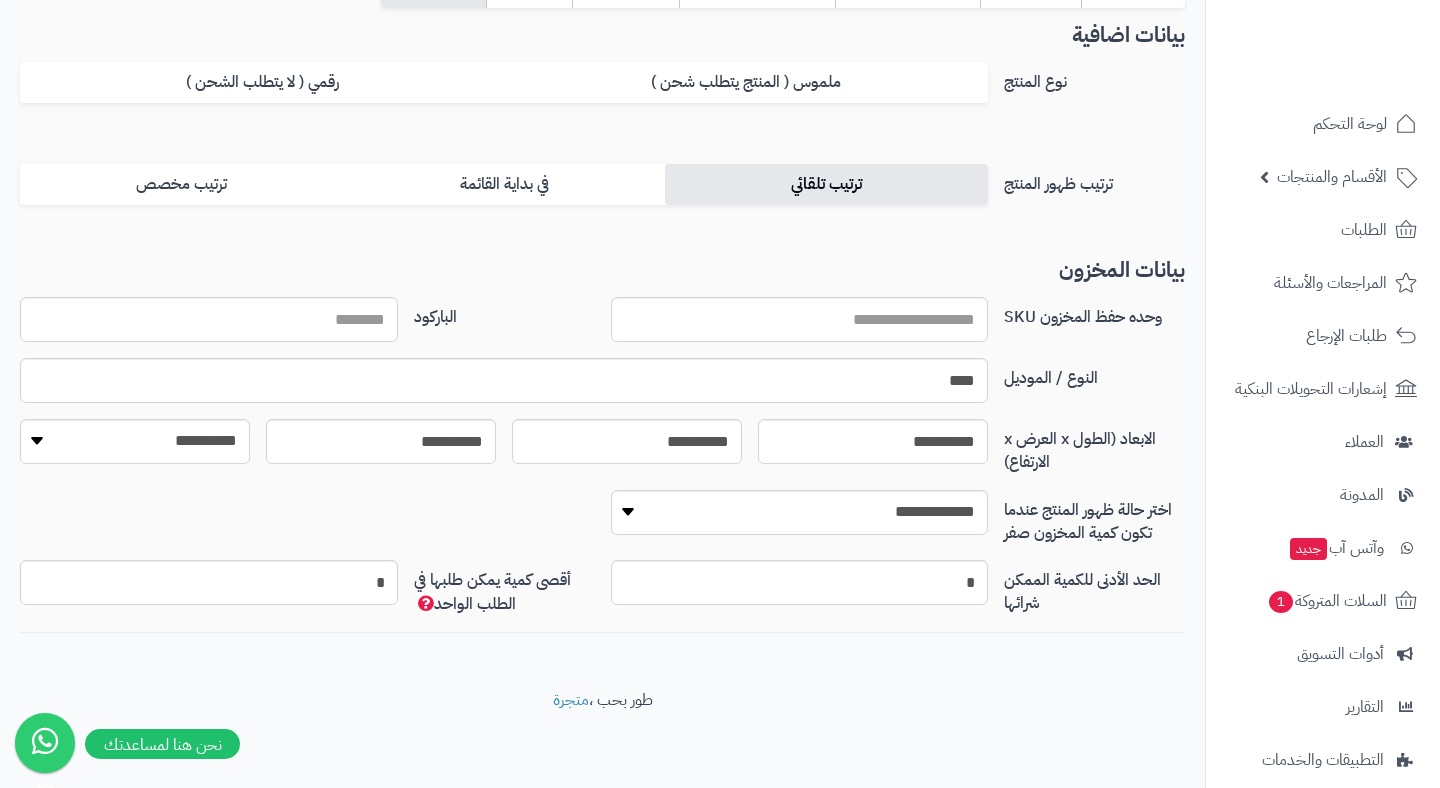 click on "ترتيب تلقائي" at bounding box center (826, 184) 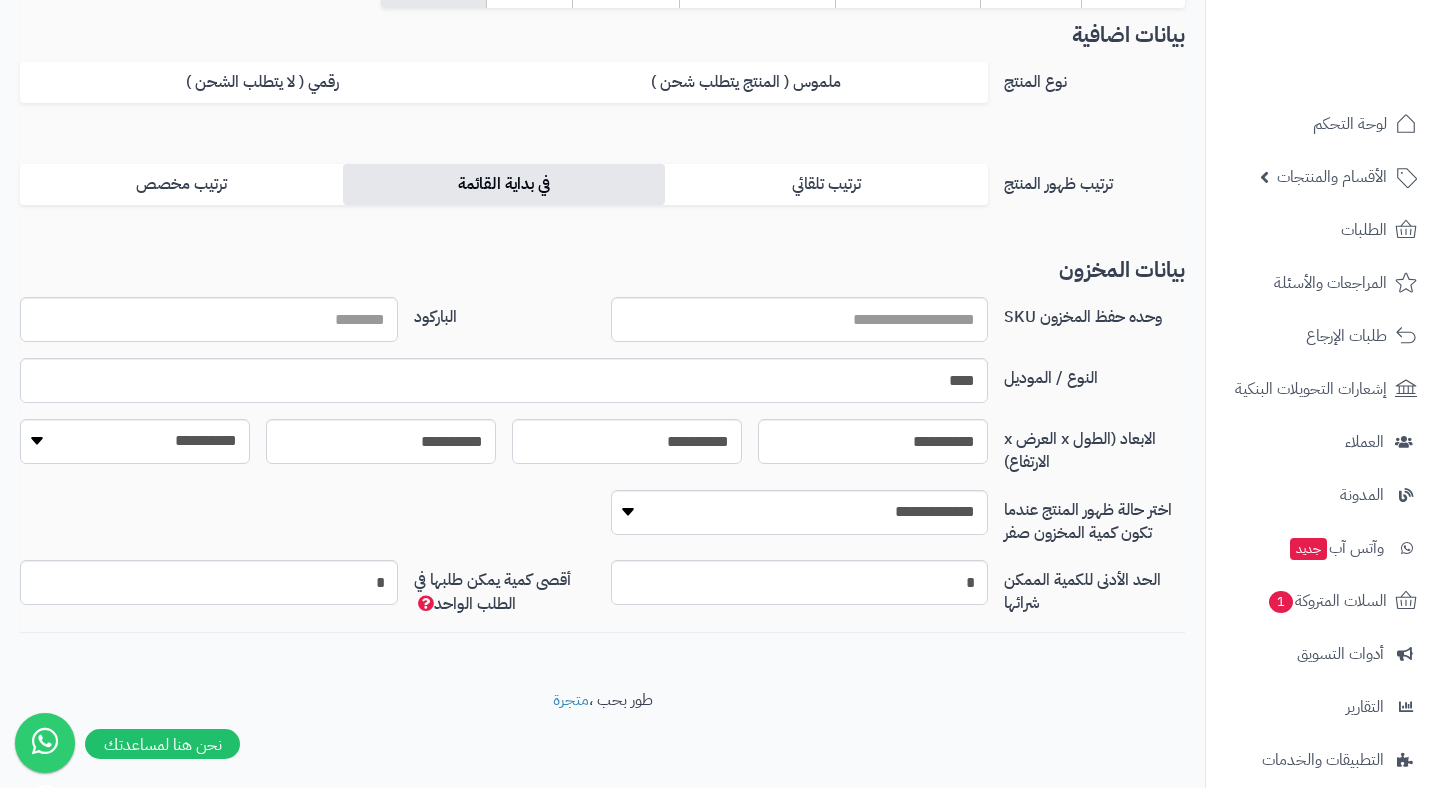 click on "في بداية القائمة" at bounding box center [504, 184] 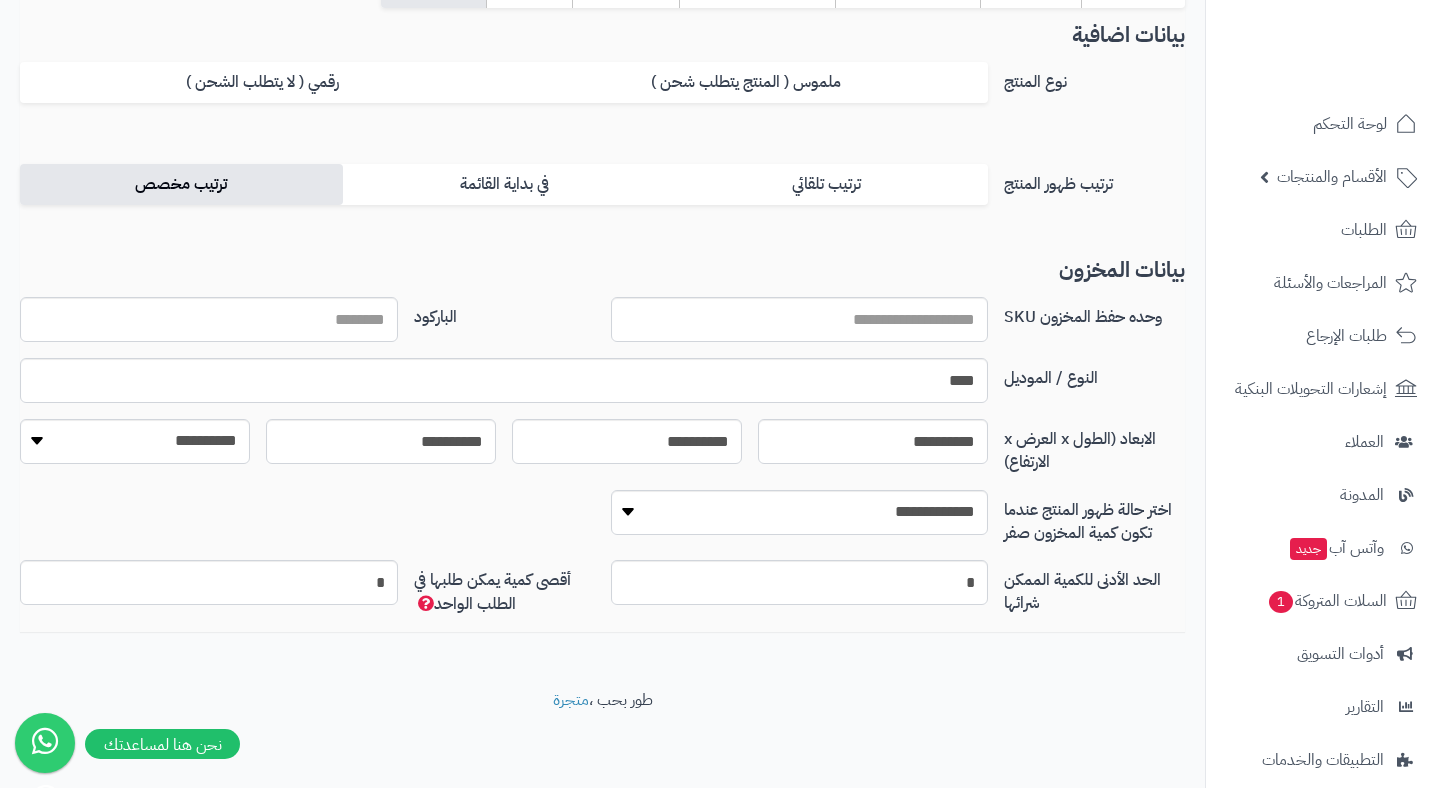 click on "ترتيب مخصص" at bounding box center (181, 184) 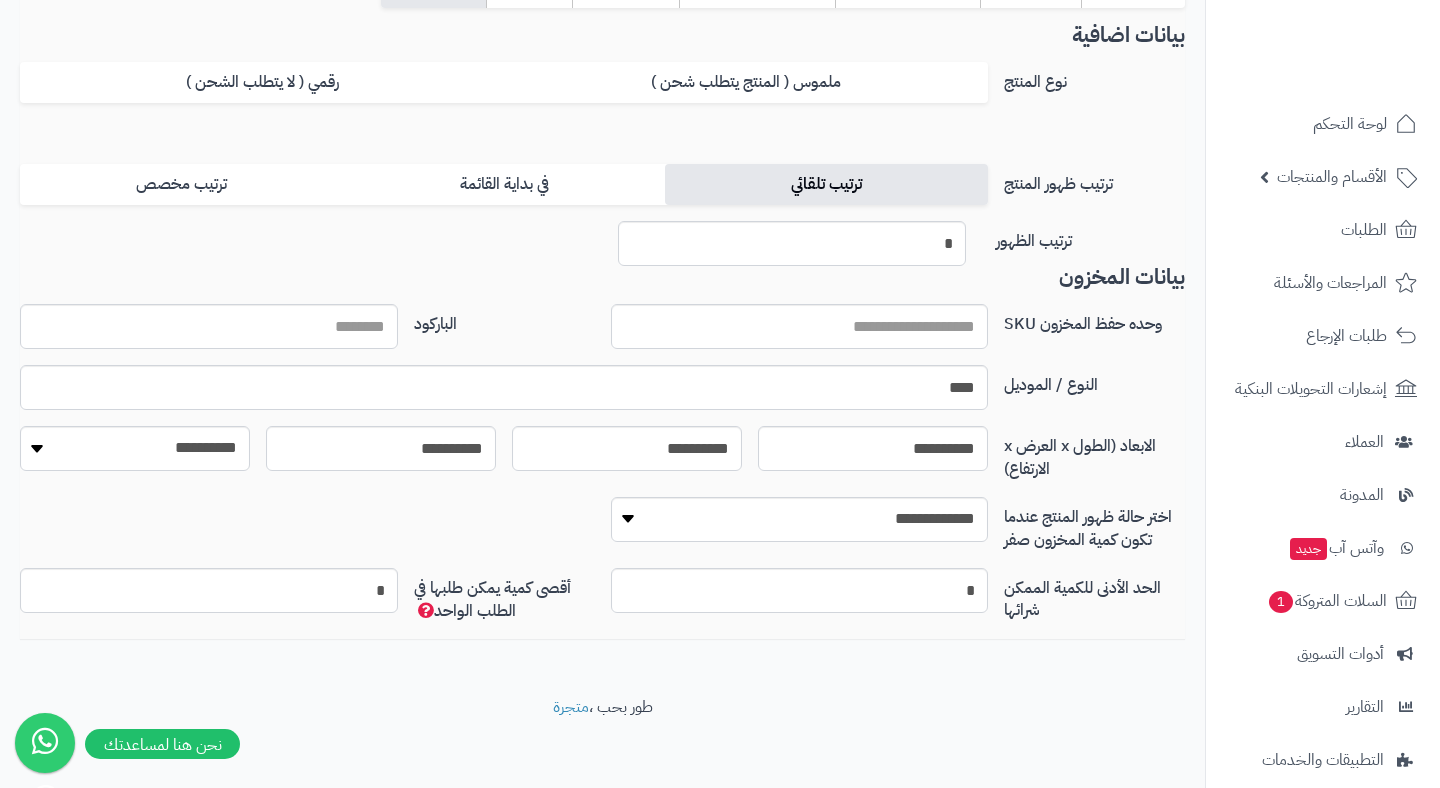 click on "ترتيب تلقائي" at bounding box center (826, 184) 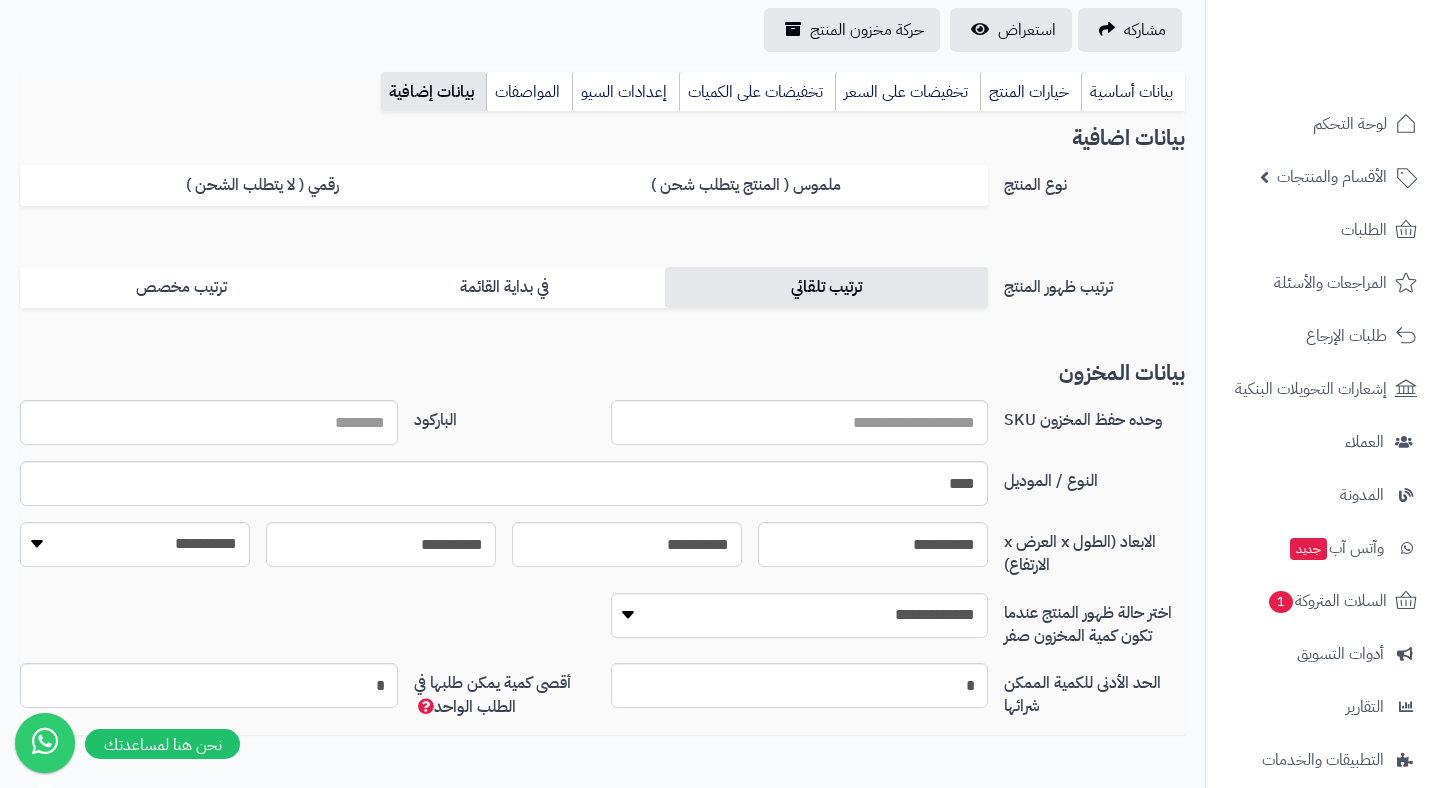 scroll, scrollTop: 204, scrollLeft: 0, axis: vertical 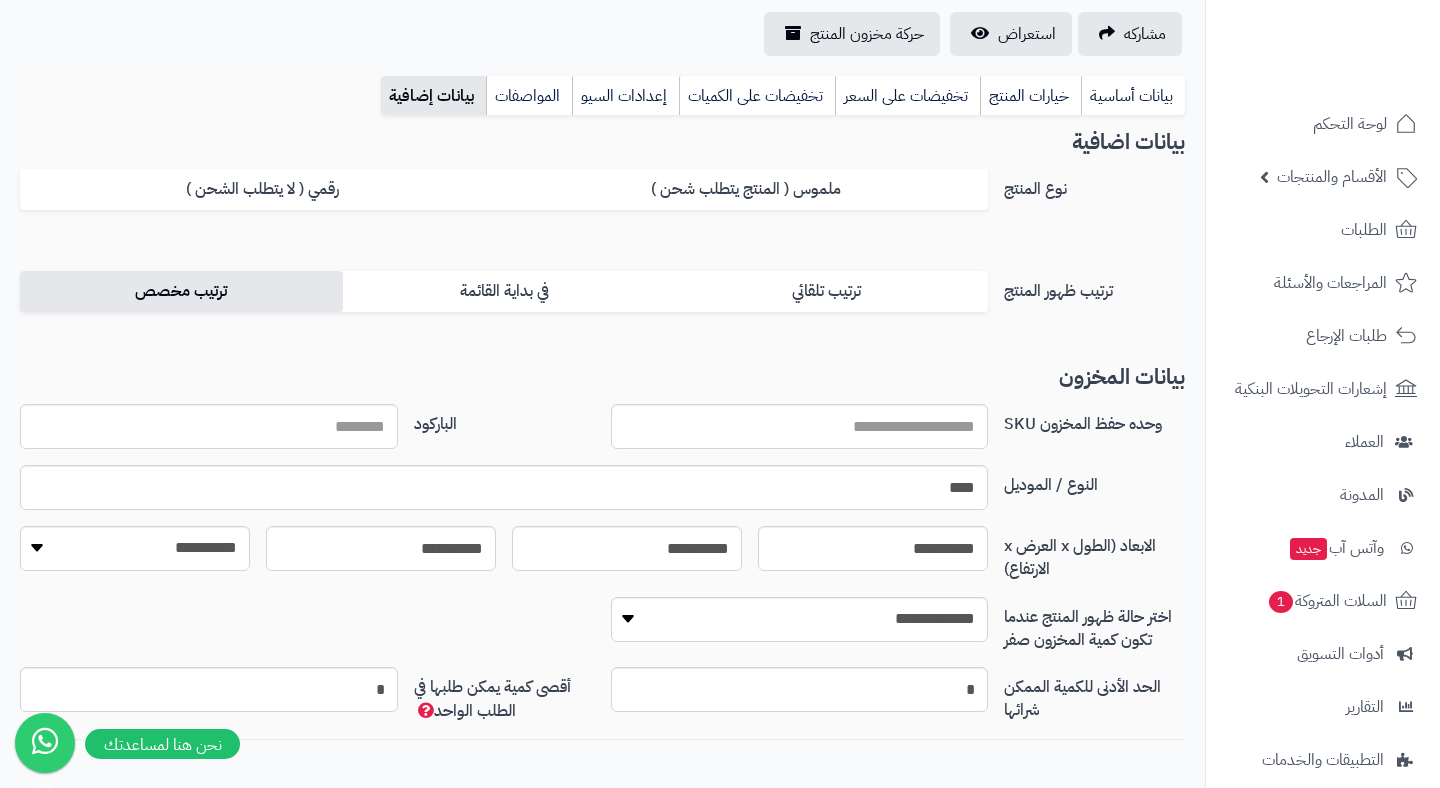 click on "ترتيب مخصص" at bounding box center (181, 291) 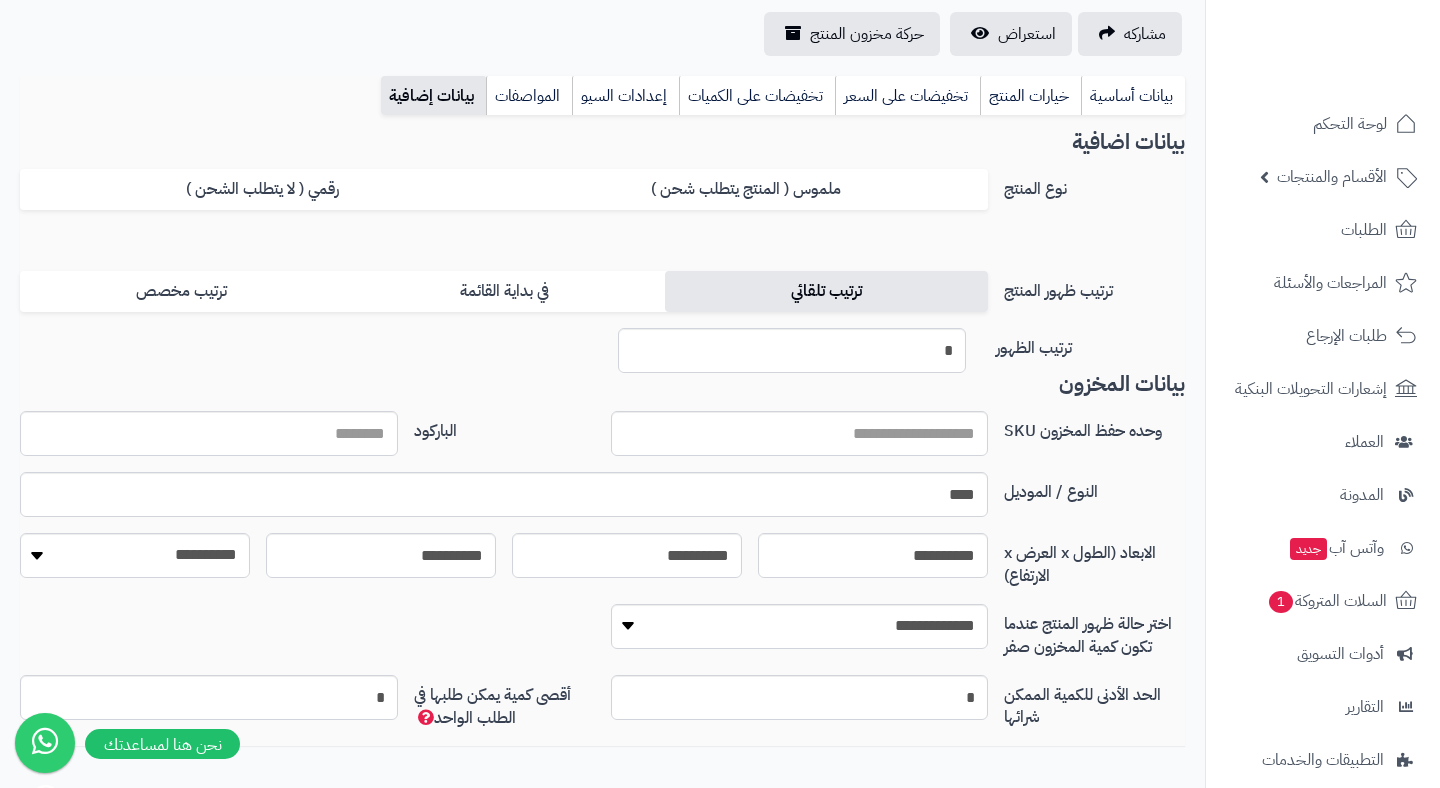 click on "ترتيب تلقائي" at bounding box center [826, 291] 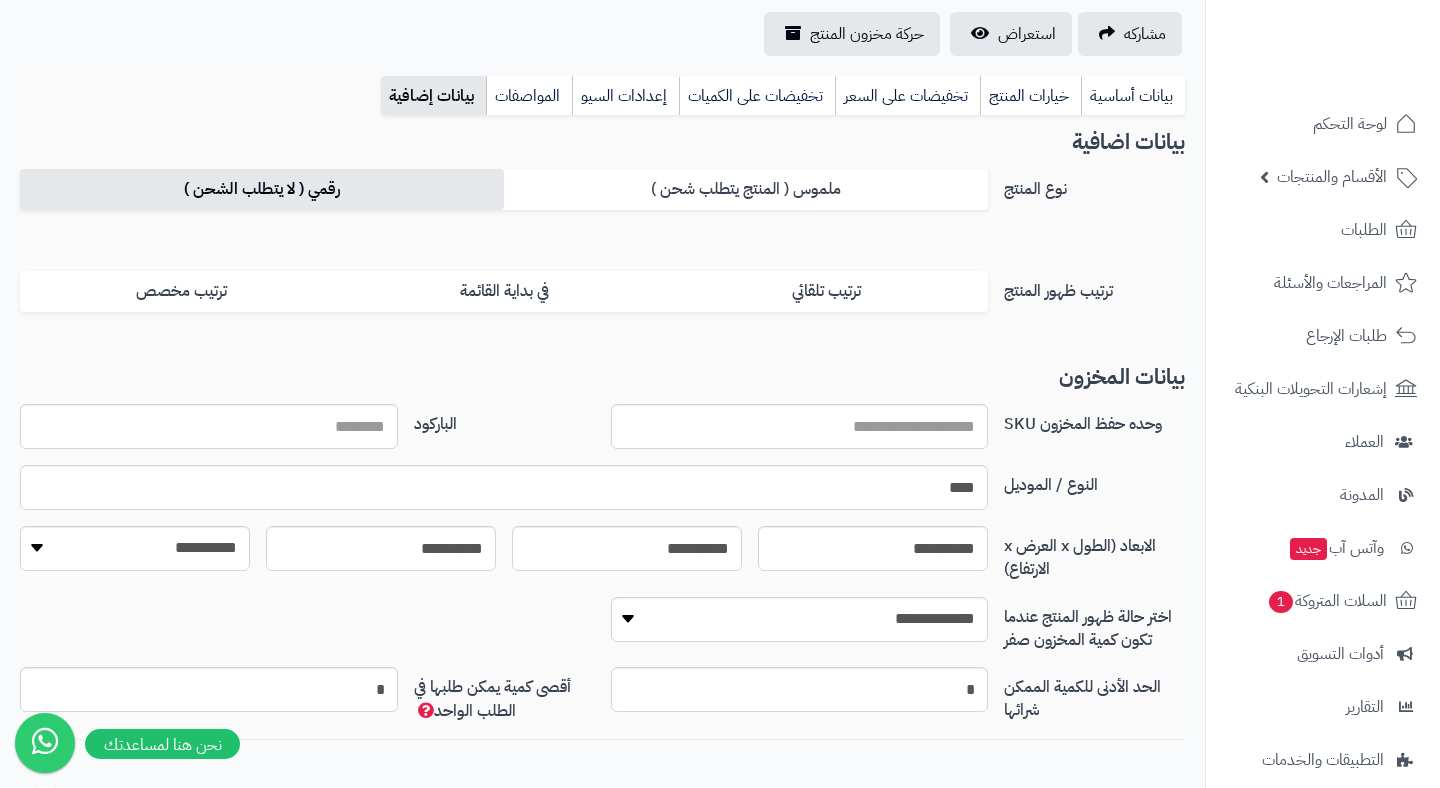 click on "رقمي ( لا يتطلب الشحن )" at bounding box center [262, 189] 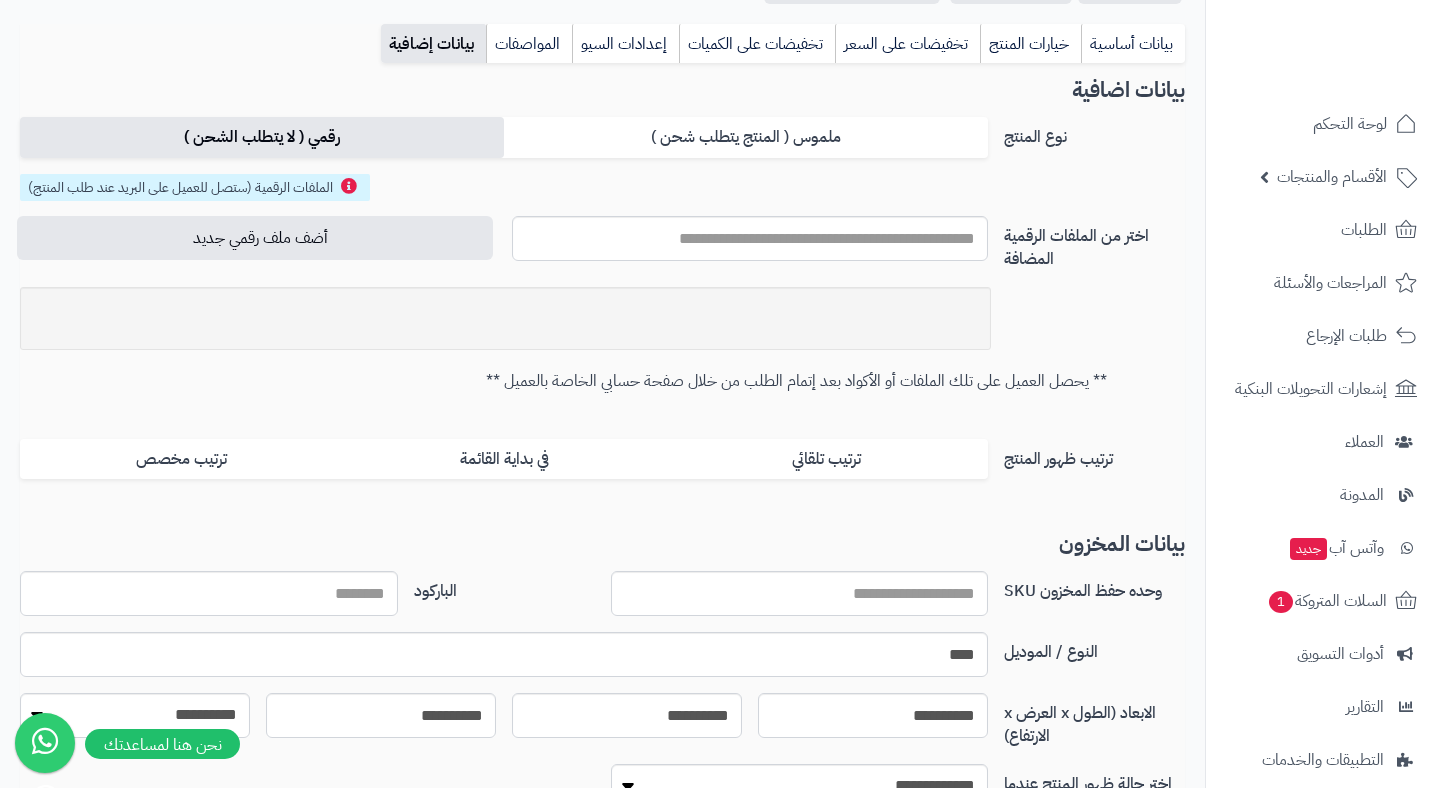 scroll, scrollTop: 250, scrollLeft: 0, axis: vertical 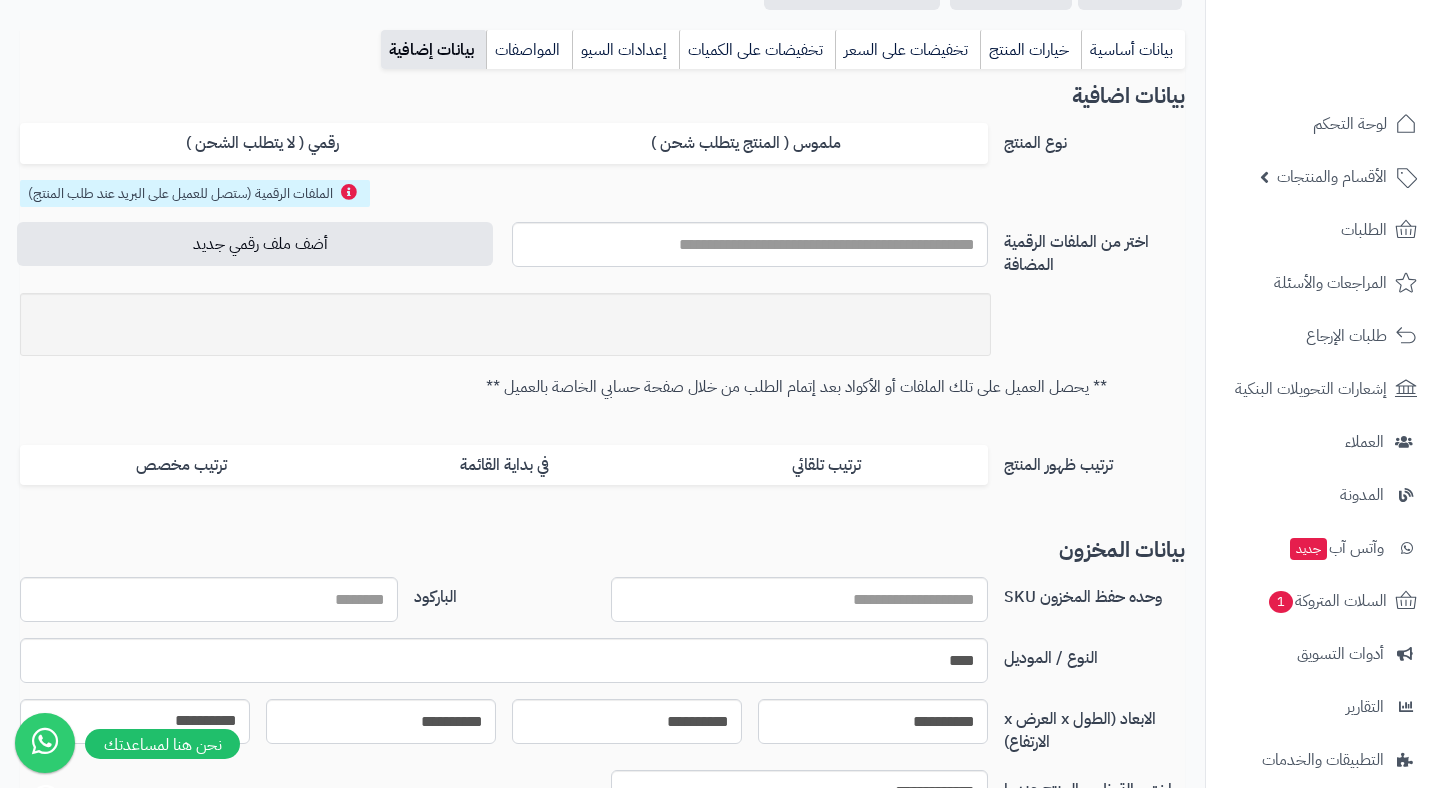 click at bounding box center [505, 324] 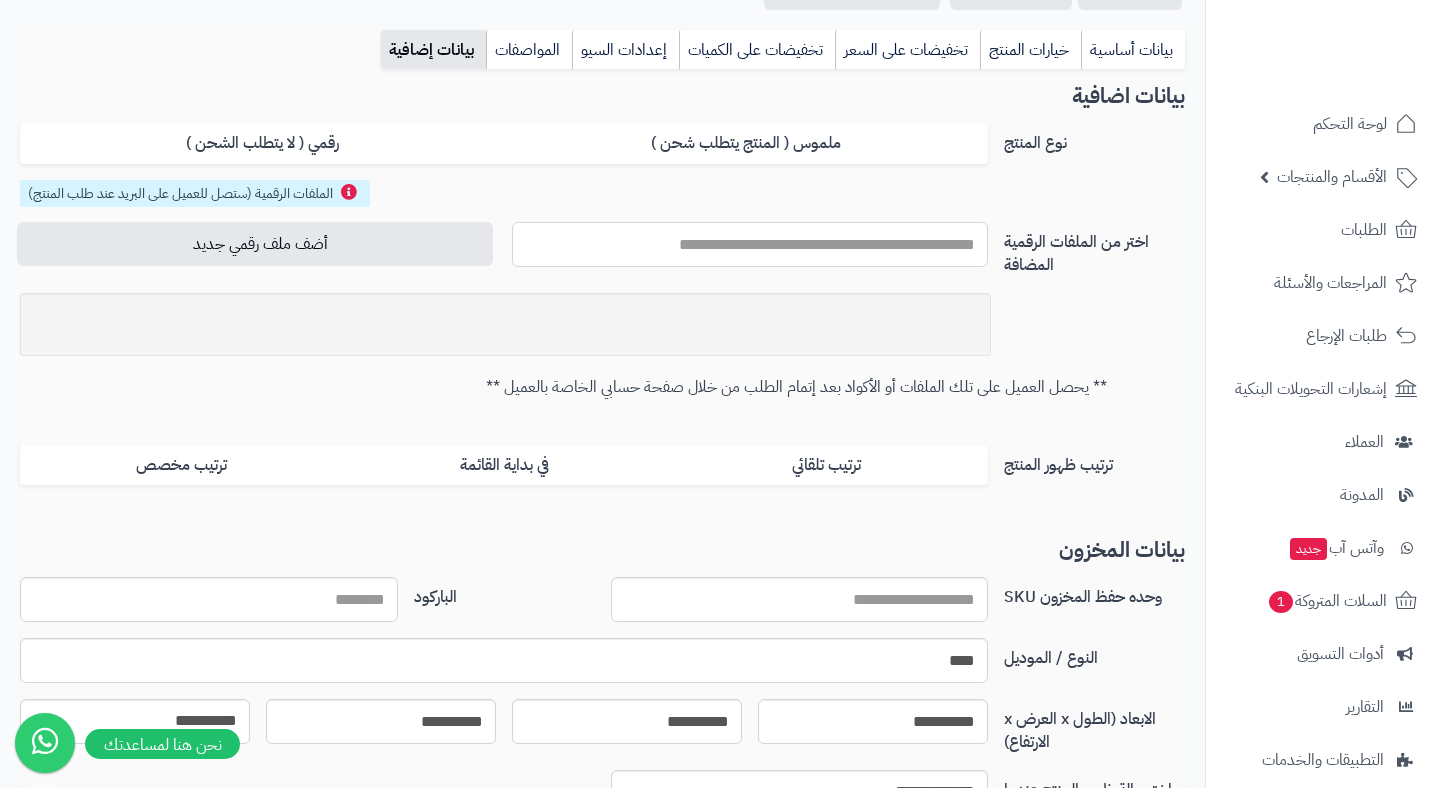 click at bounding box center [750, 244] 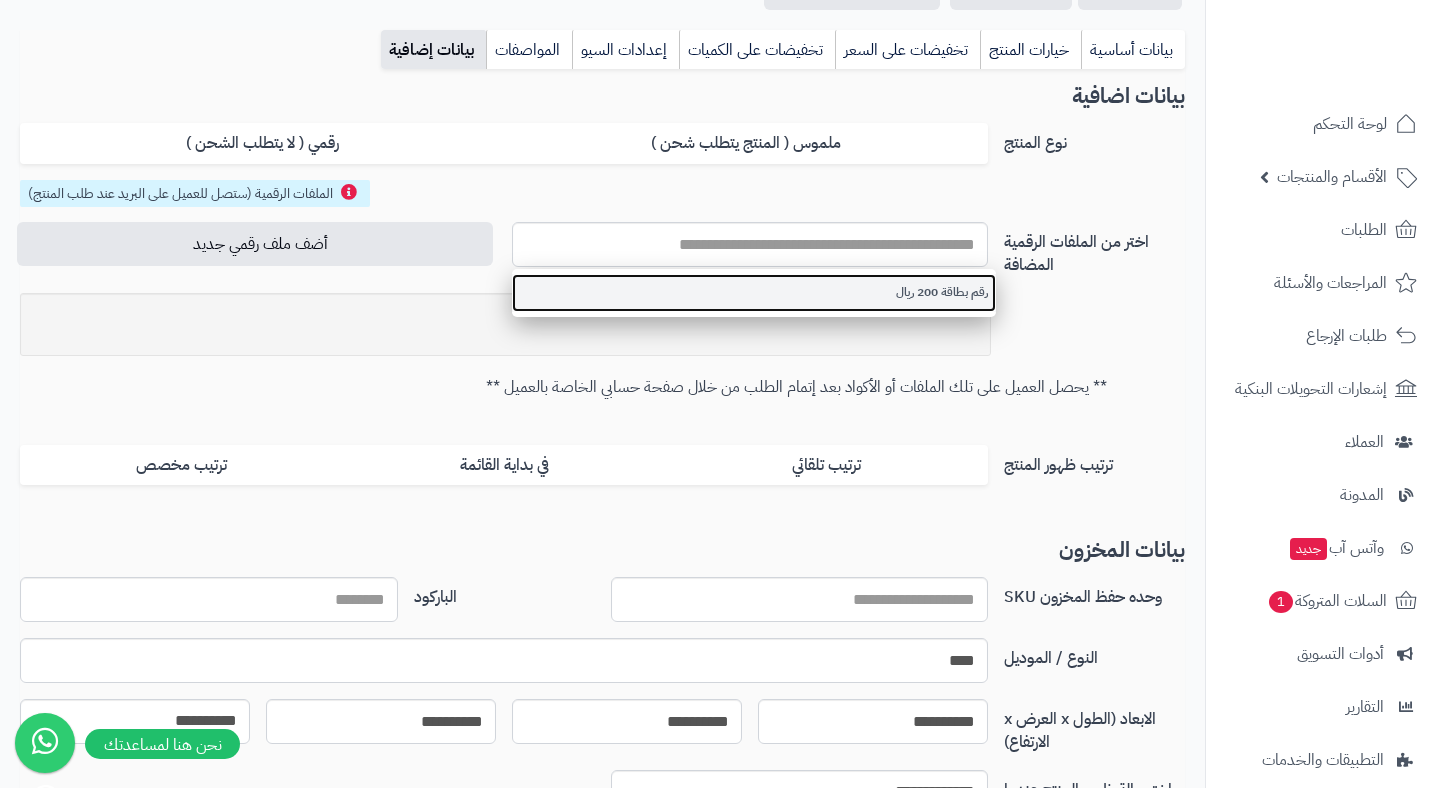click on "رقم بطاقة 200 ريال" at bounding box center (754, 292) 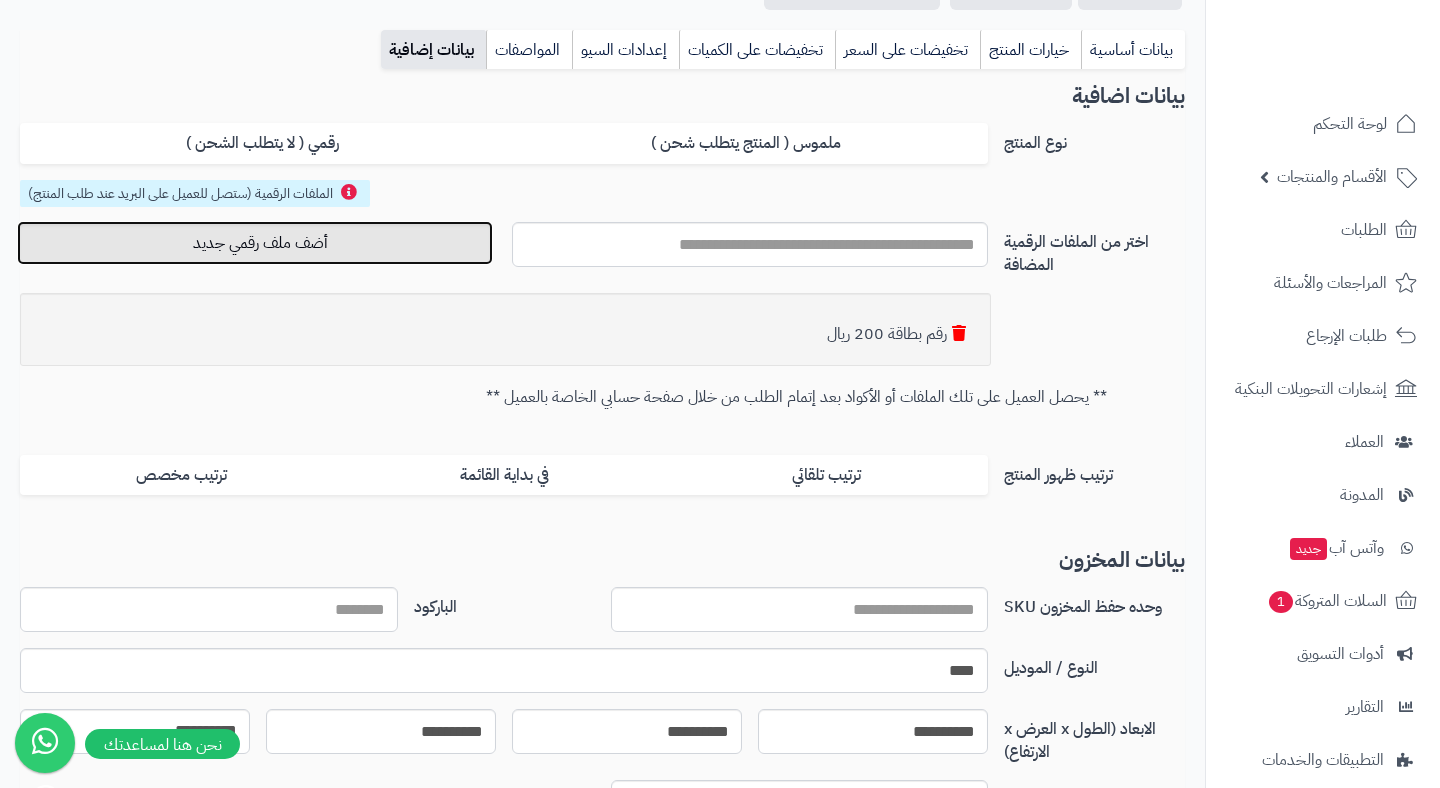 click on "أضف ملف رقمي جديد" at bounding box center (255, 243) 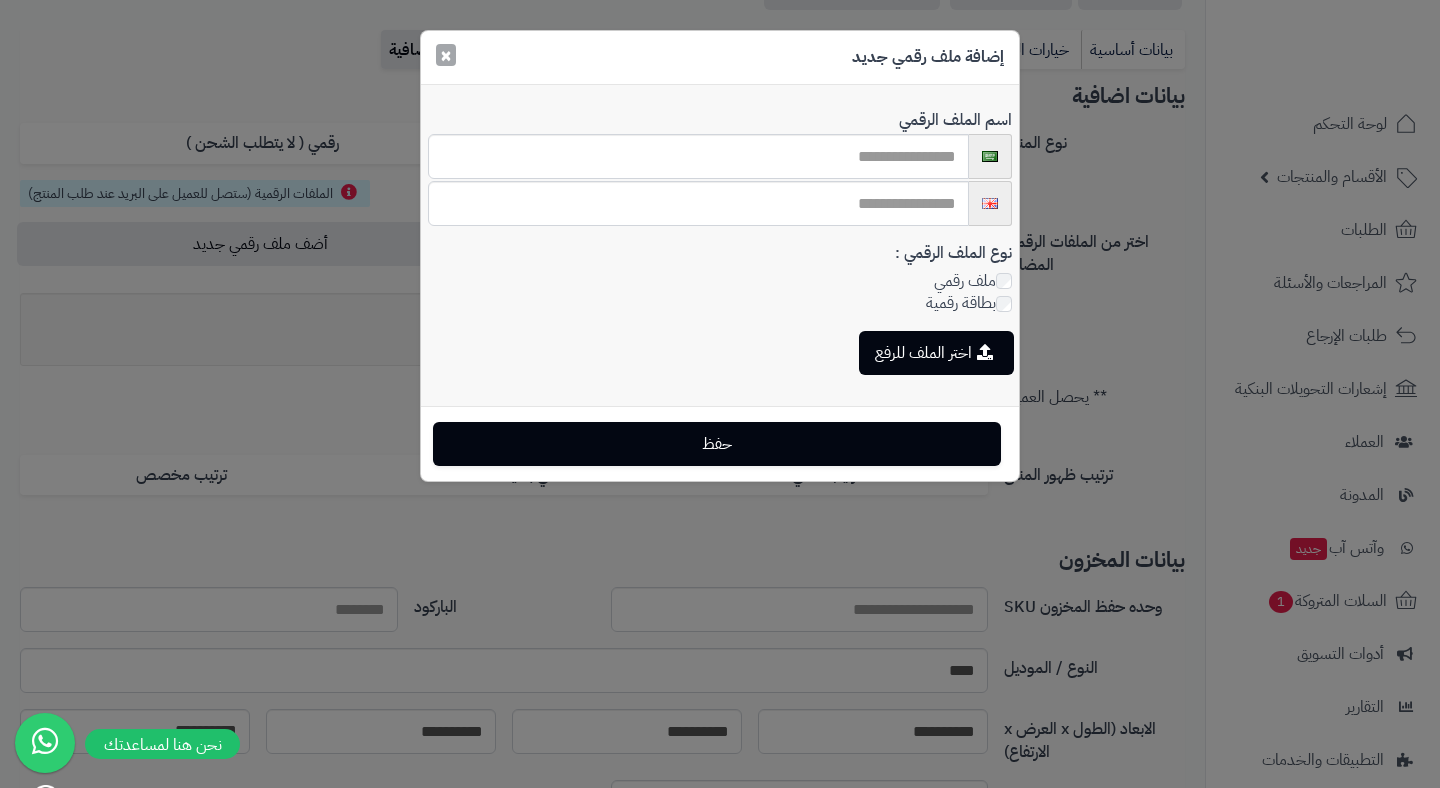 click on "×" at bounding box center [446, 55] 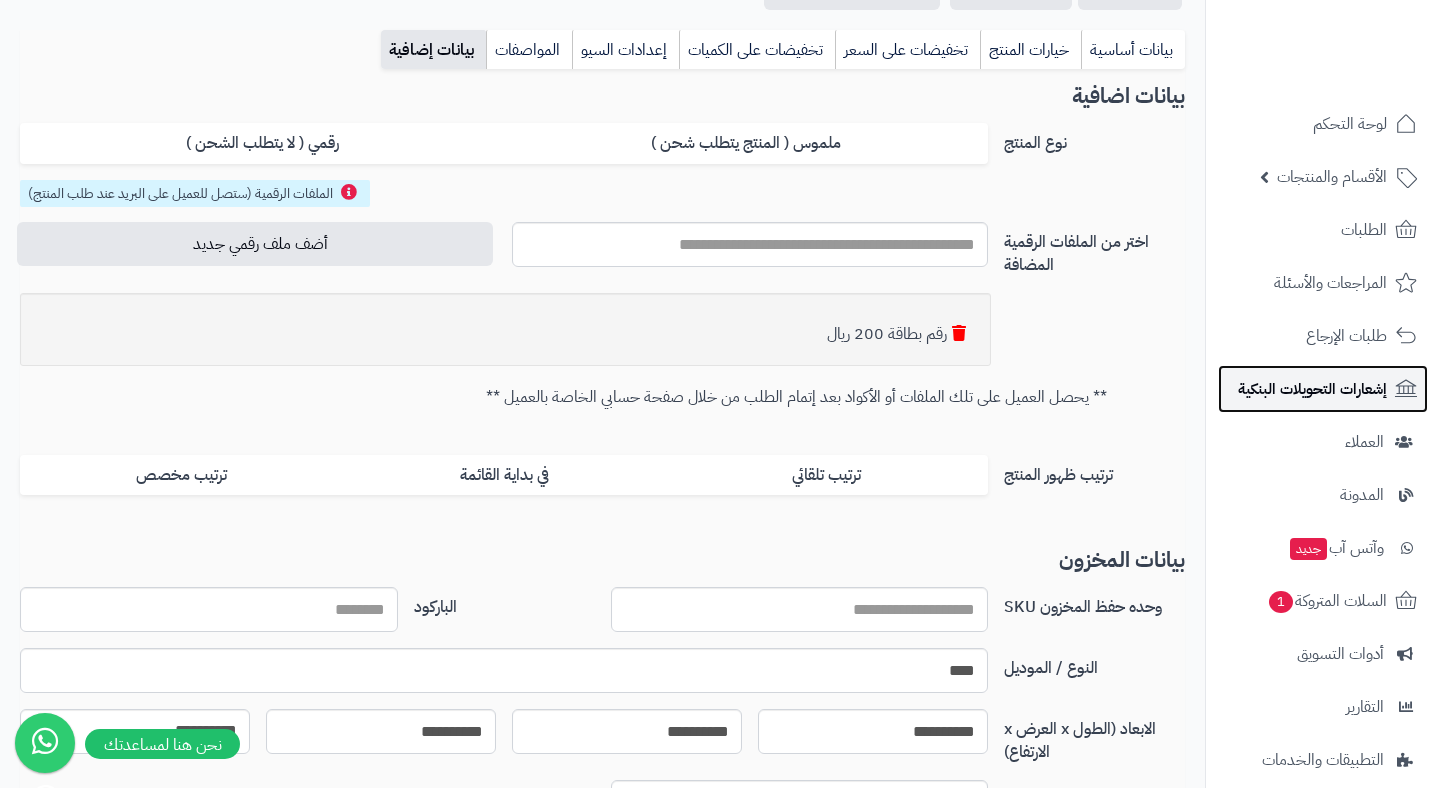 click on "إشعارات التحويلات البنكية" at bounding box center [1312, 389] 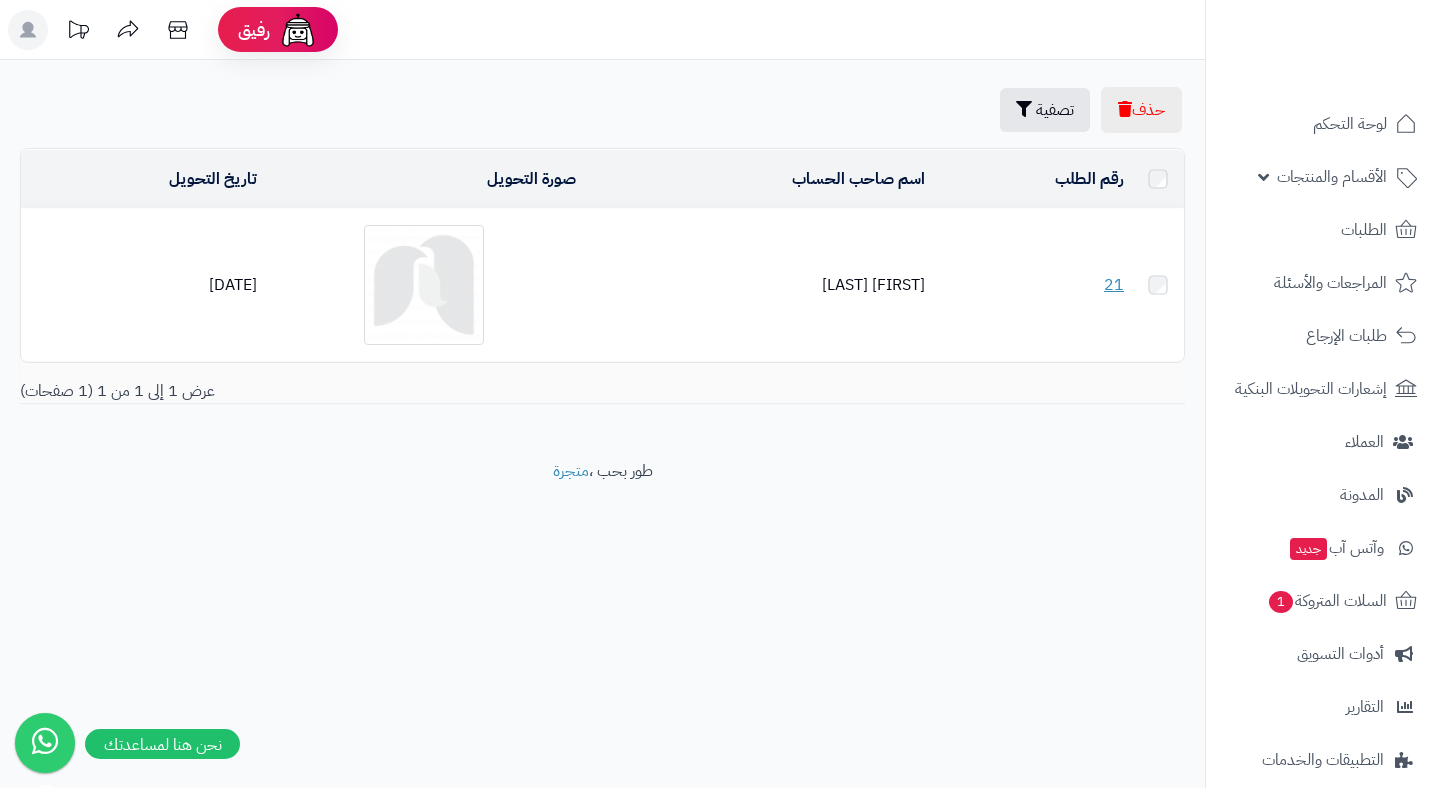 scroll, scrollTop: 0, scrollLeft: 0, axis: both 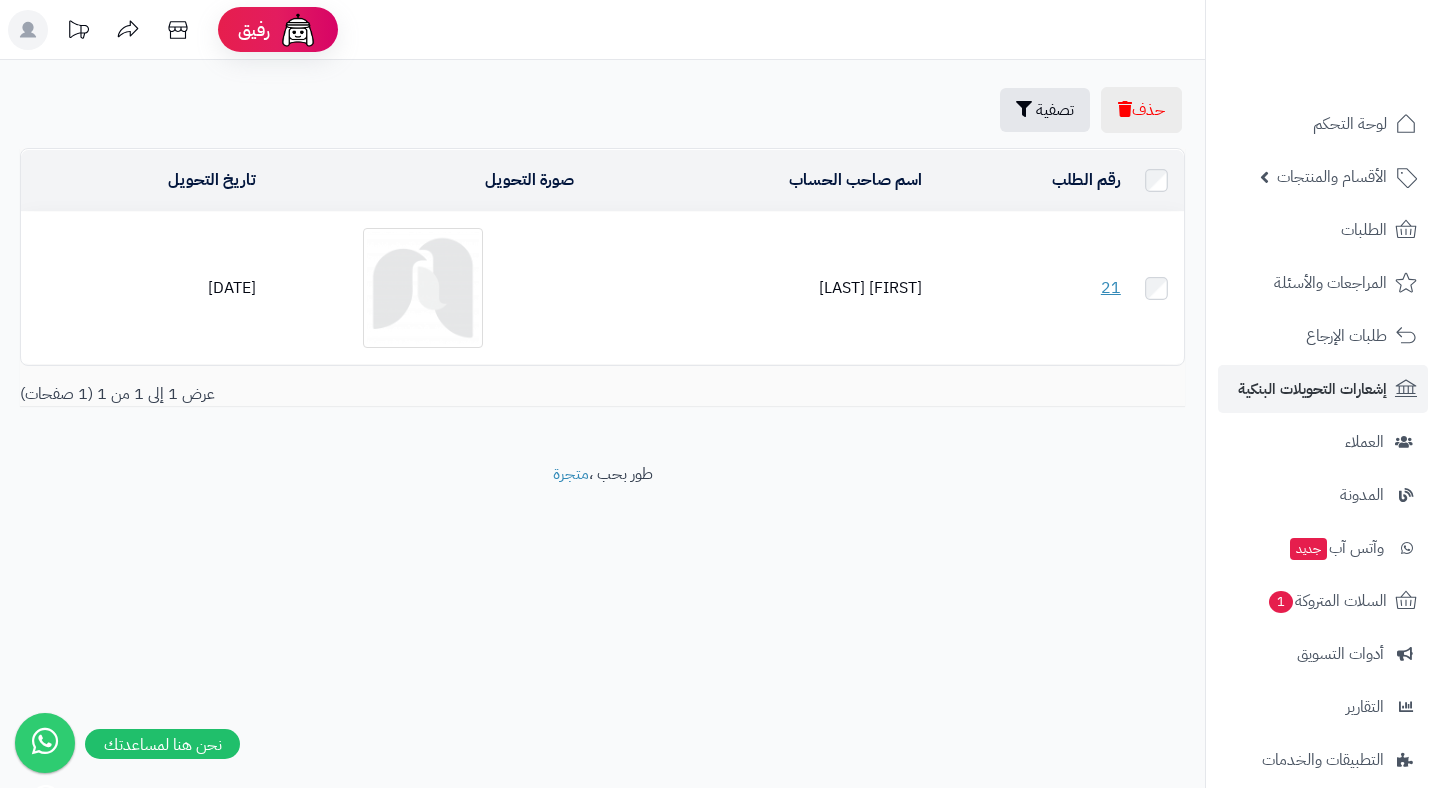 click on "21" at bounding box center [1029, 288] 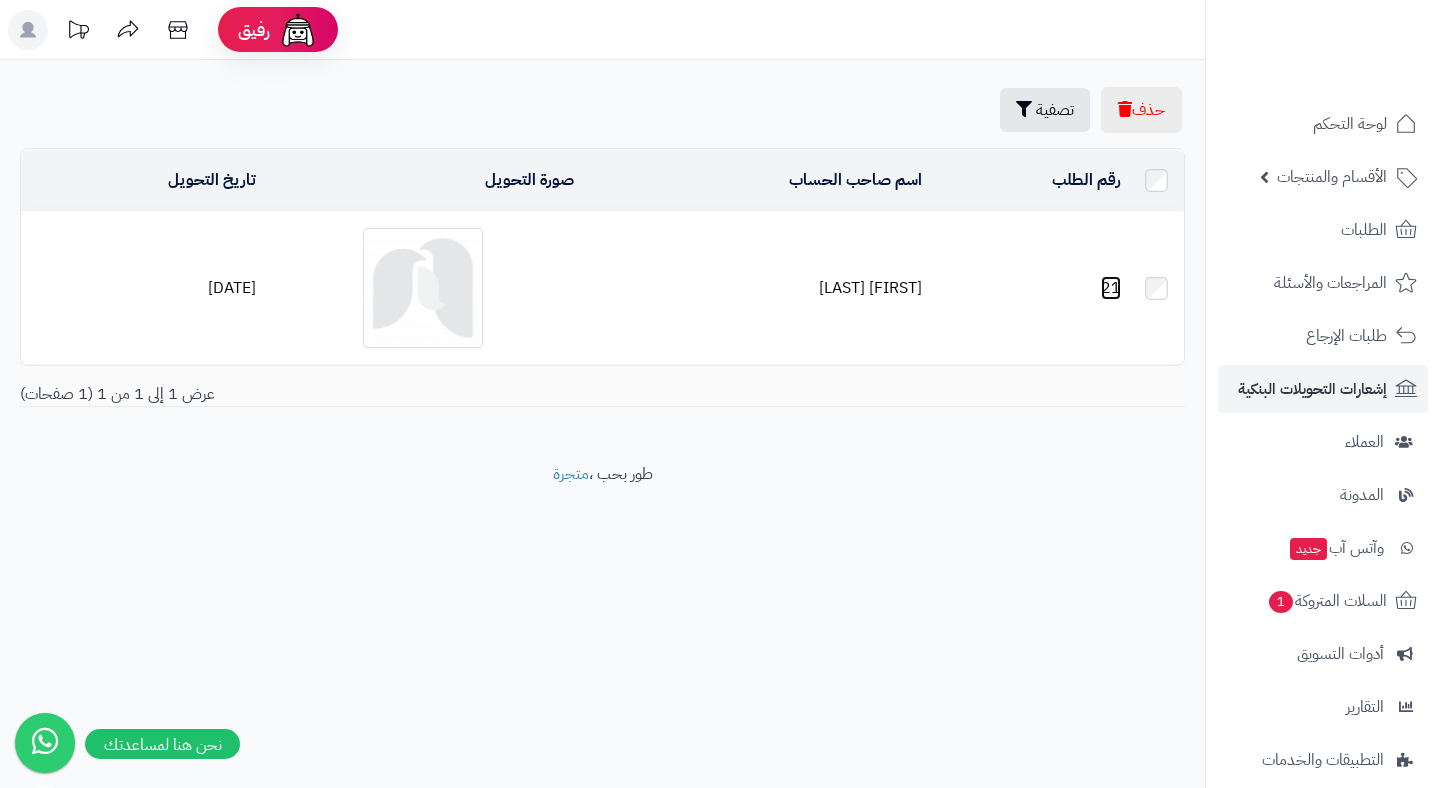 click on "21" at bounding box center (1111, 288) 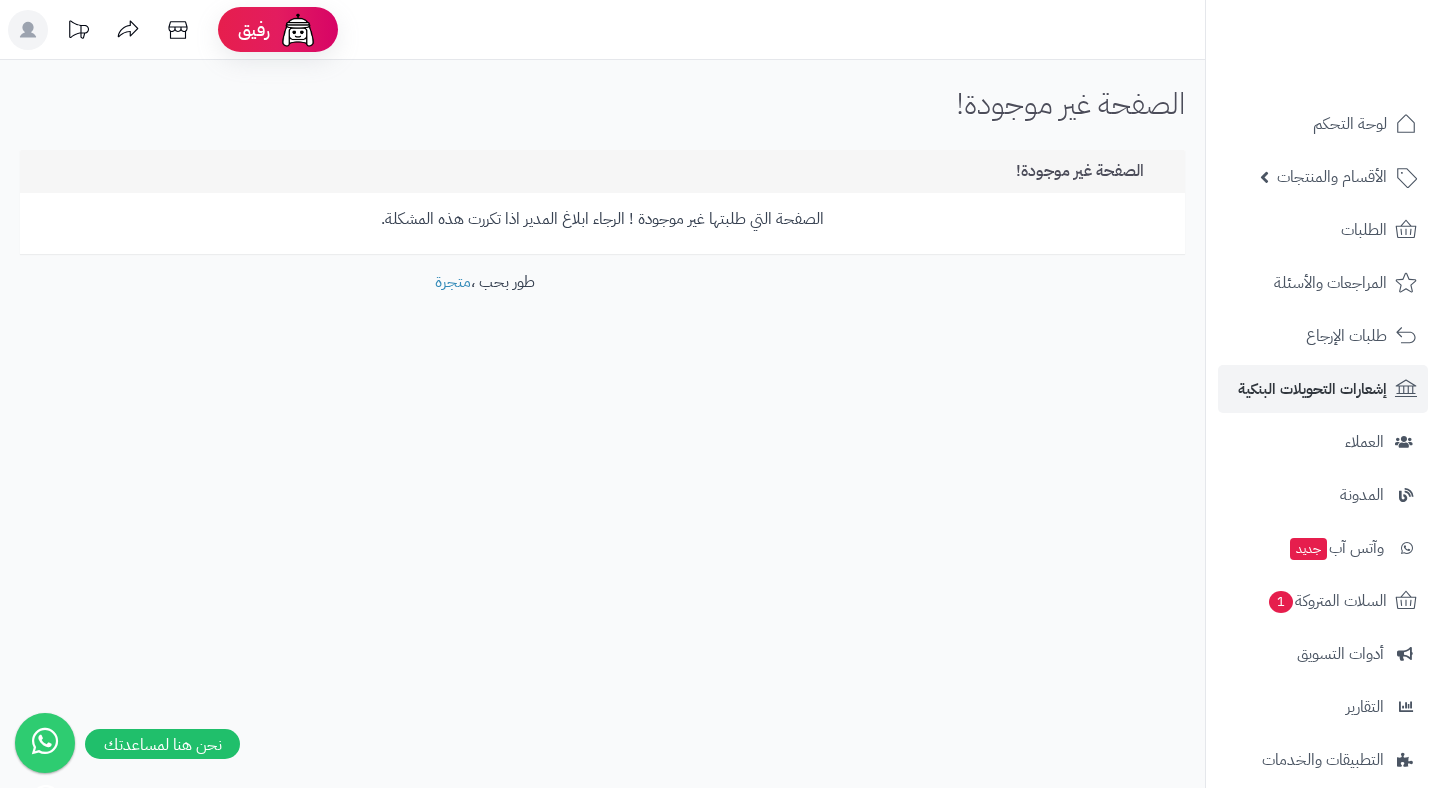 scroll, scrollTop: 0, scrollLeft: 0, axis: both 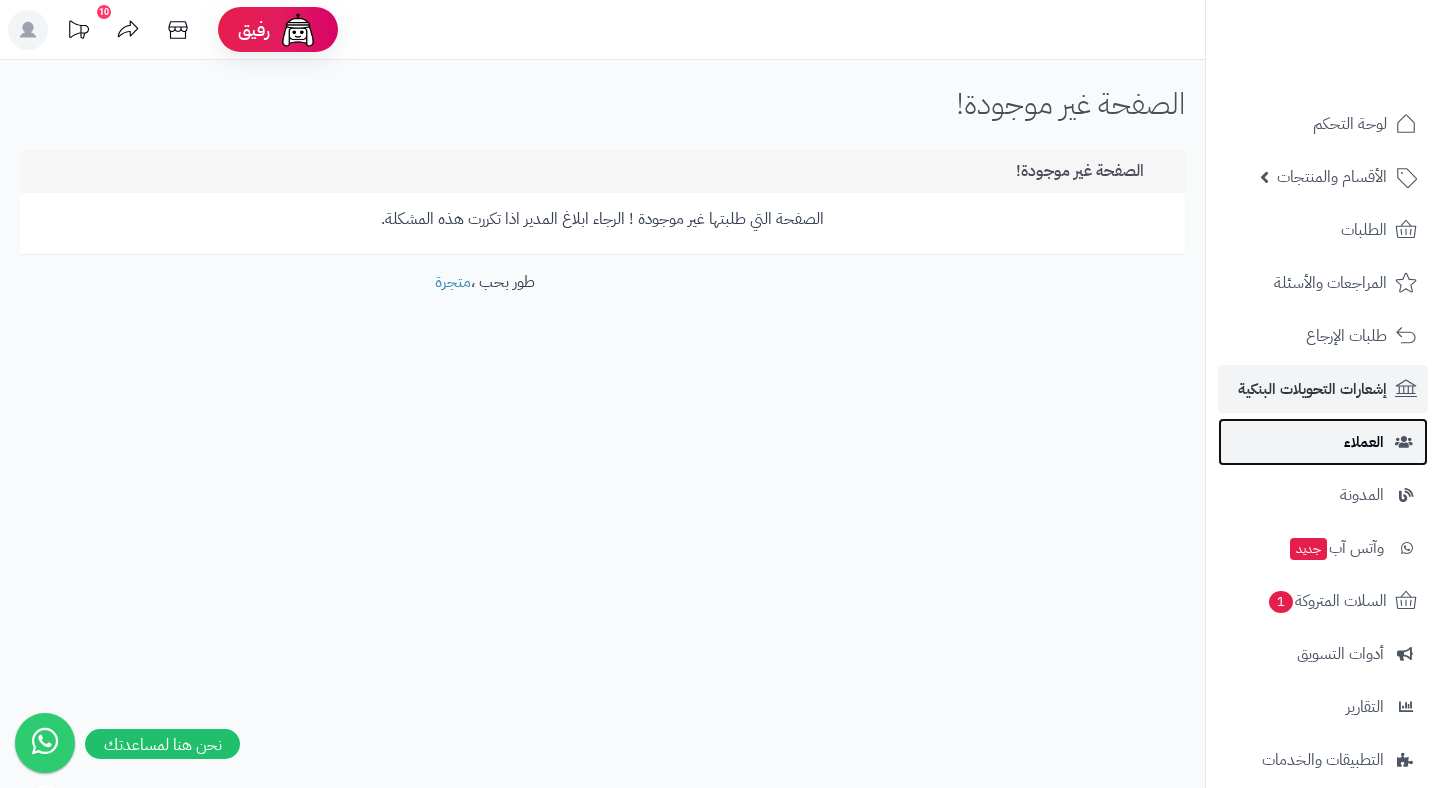 click on "العملاء" at bounding box center [1364, 442] 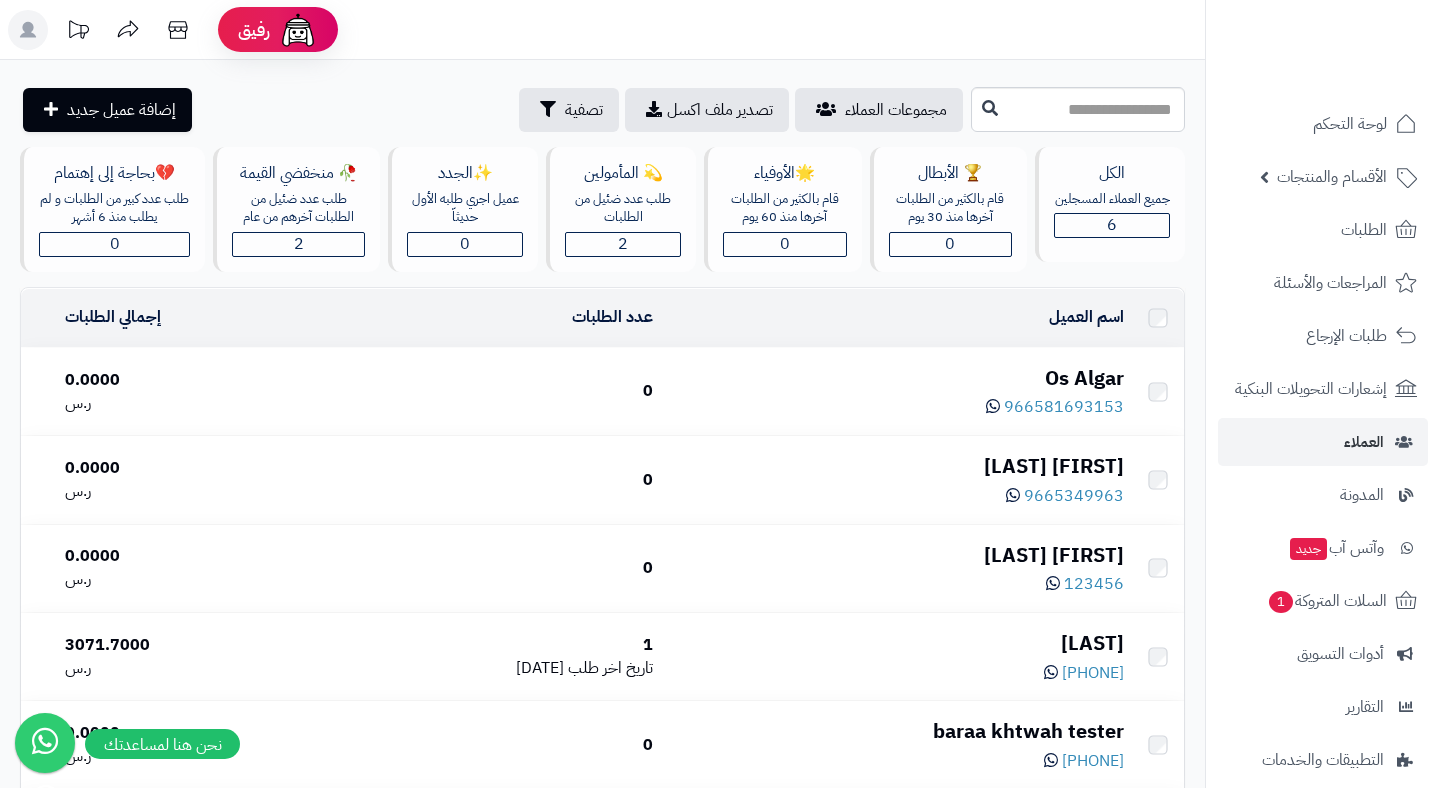 scroll, scrollTop: 0, scrollLeft: 0, axis: both 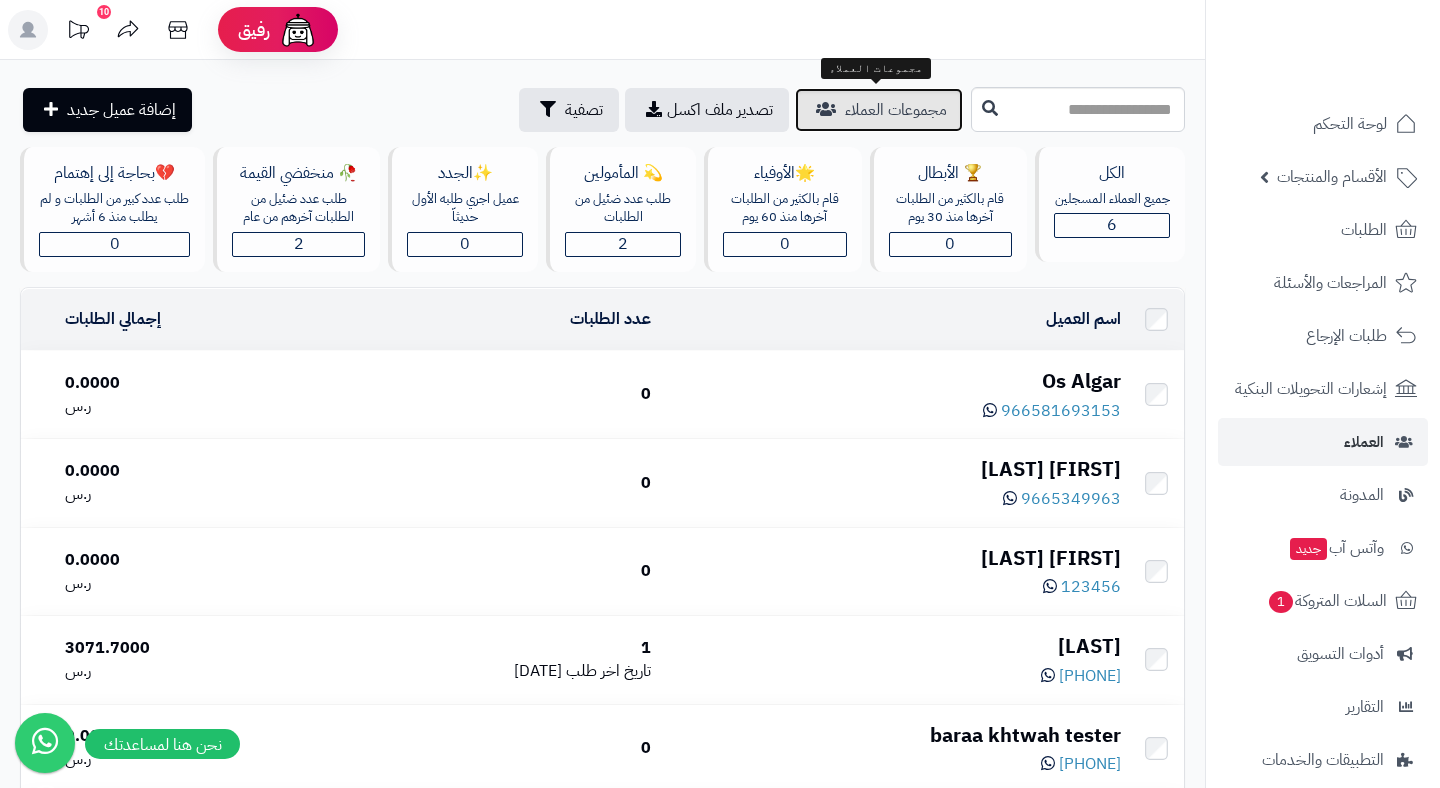 click on "مجموعات العملاء" at bounding box center [896, 110] 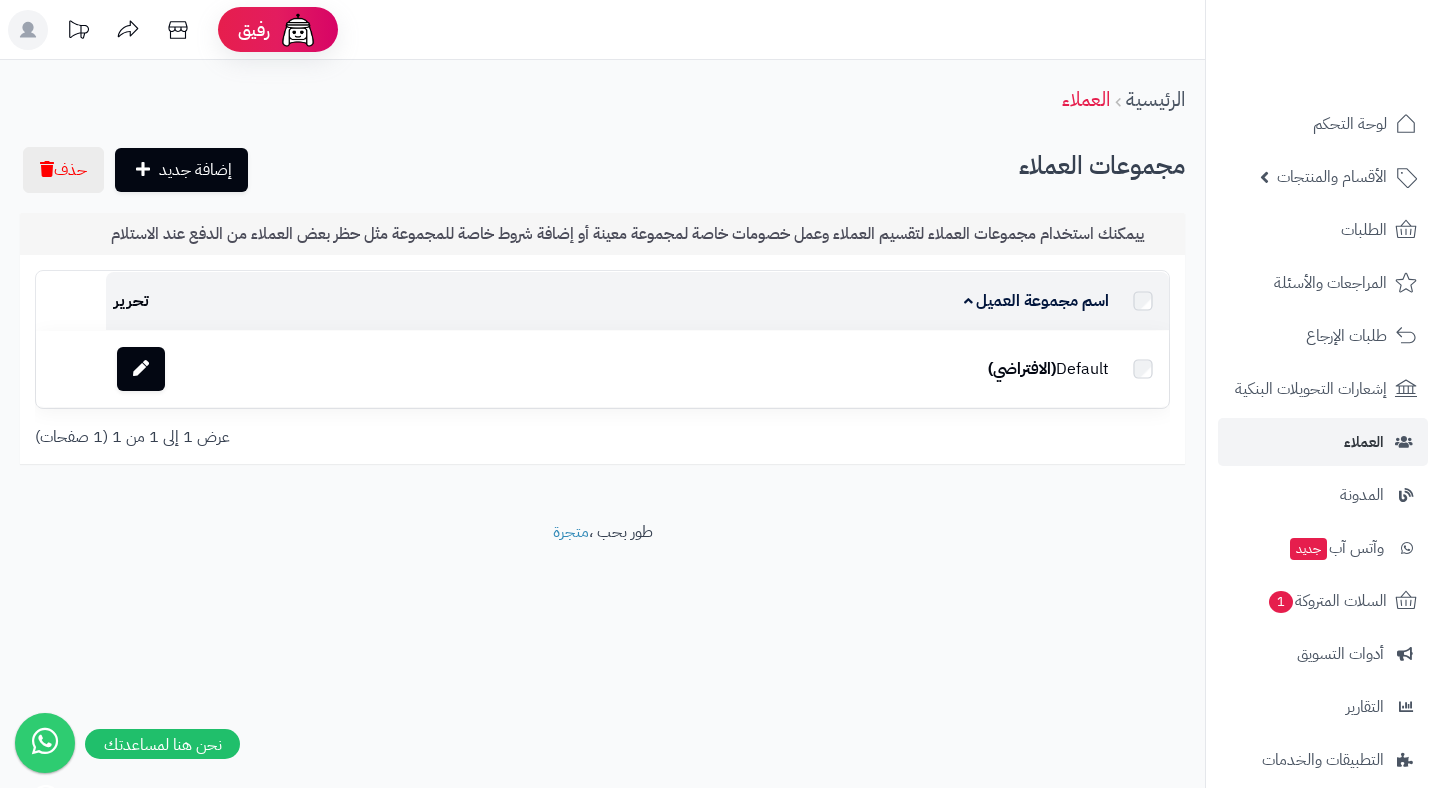 scroll, scrollTop: 0, scrollLeft: 0, axis: both 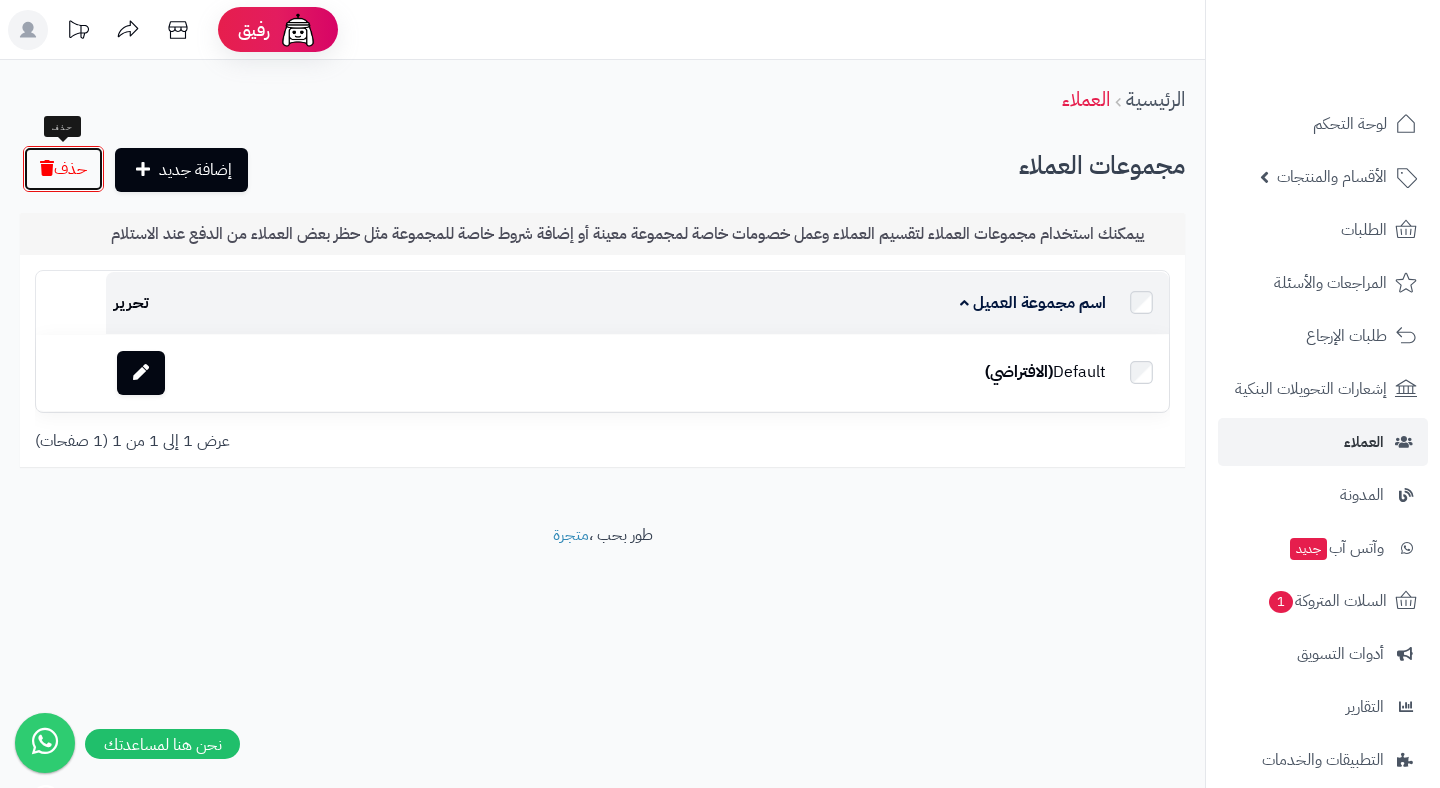 click on "حذف" at bounding box center [70, 169] 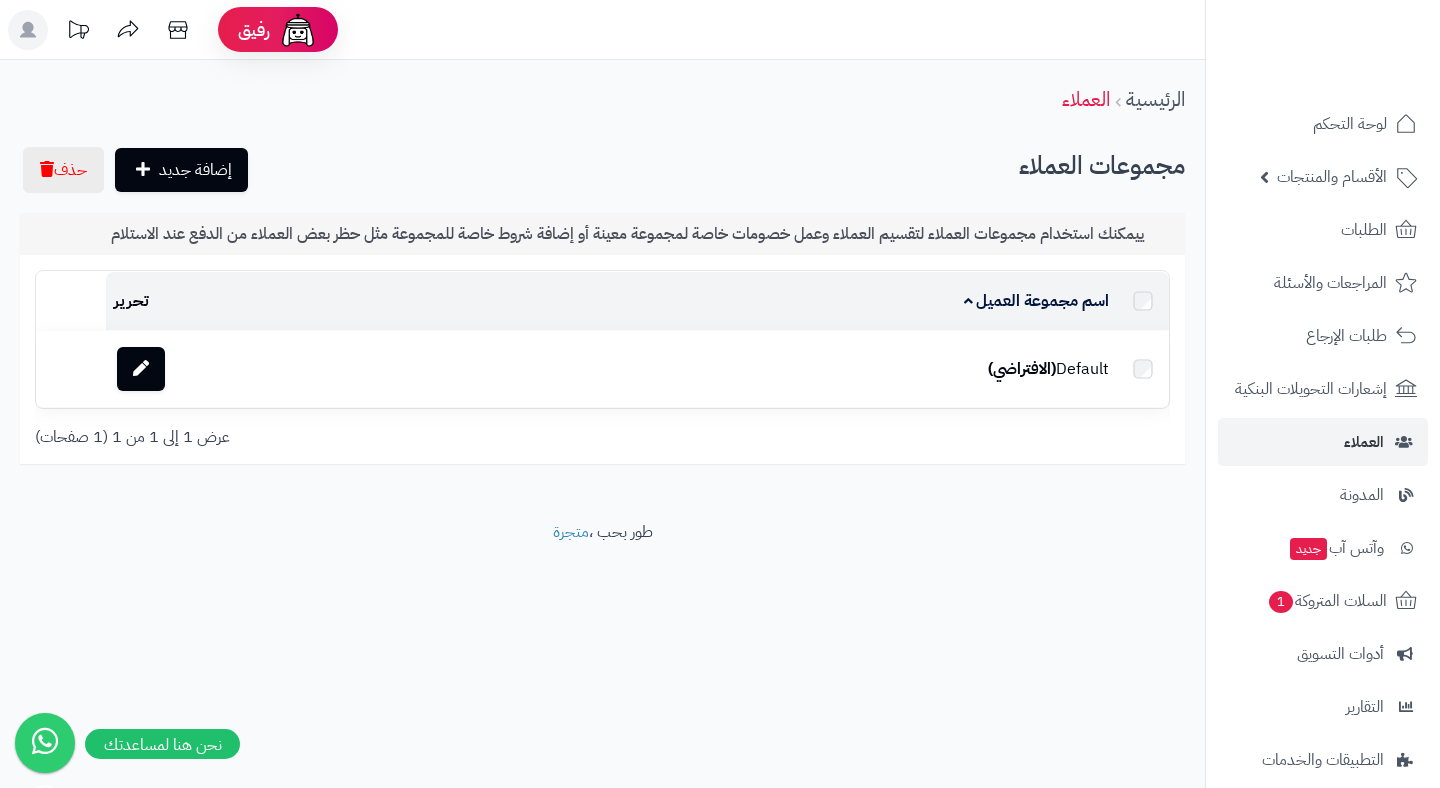 scroll, scrollTop: 0, scrollLeft: 0, axis: both 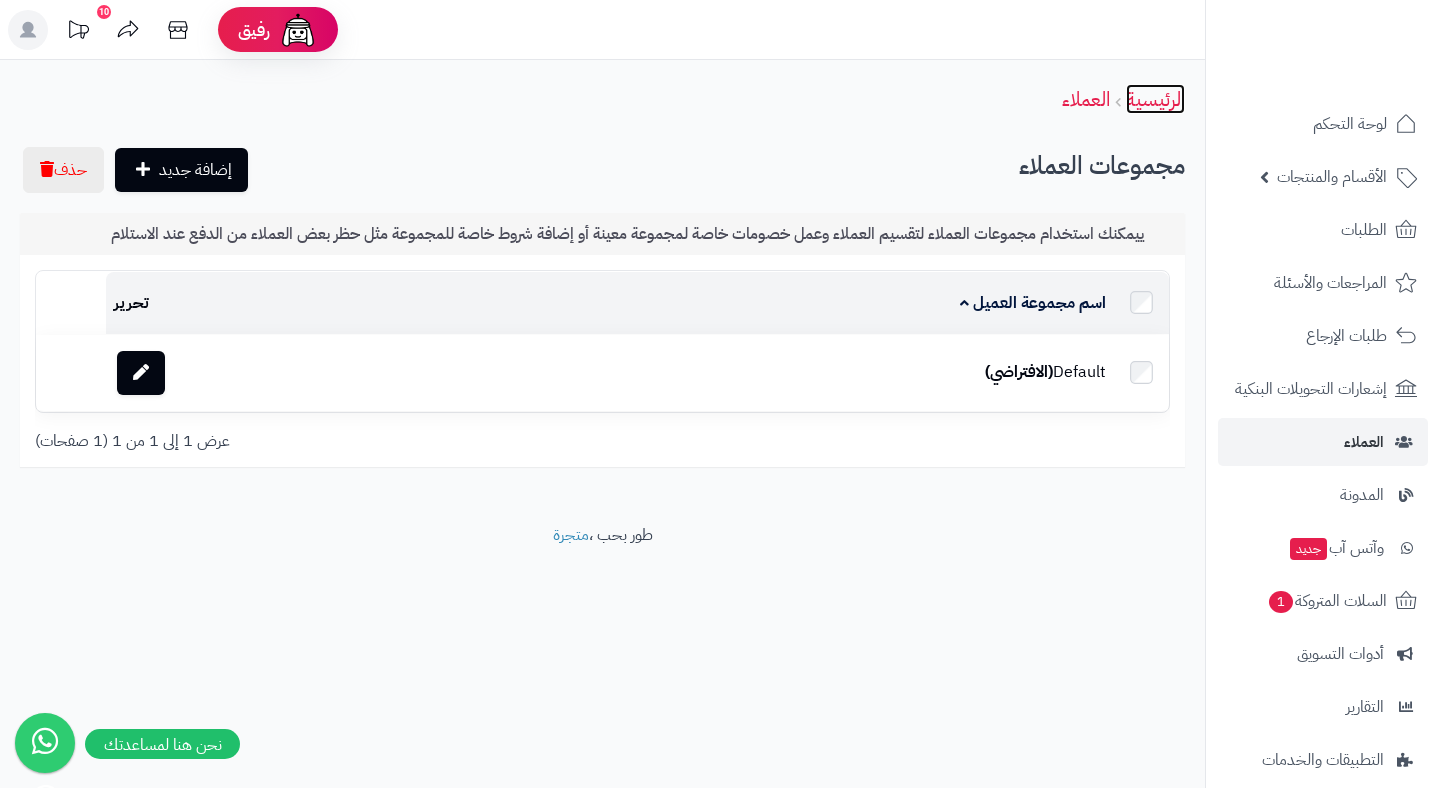 click on "الرئيسية" at bounding box center (1155, 99) 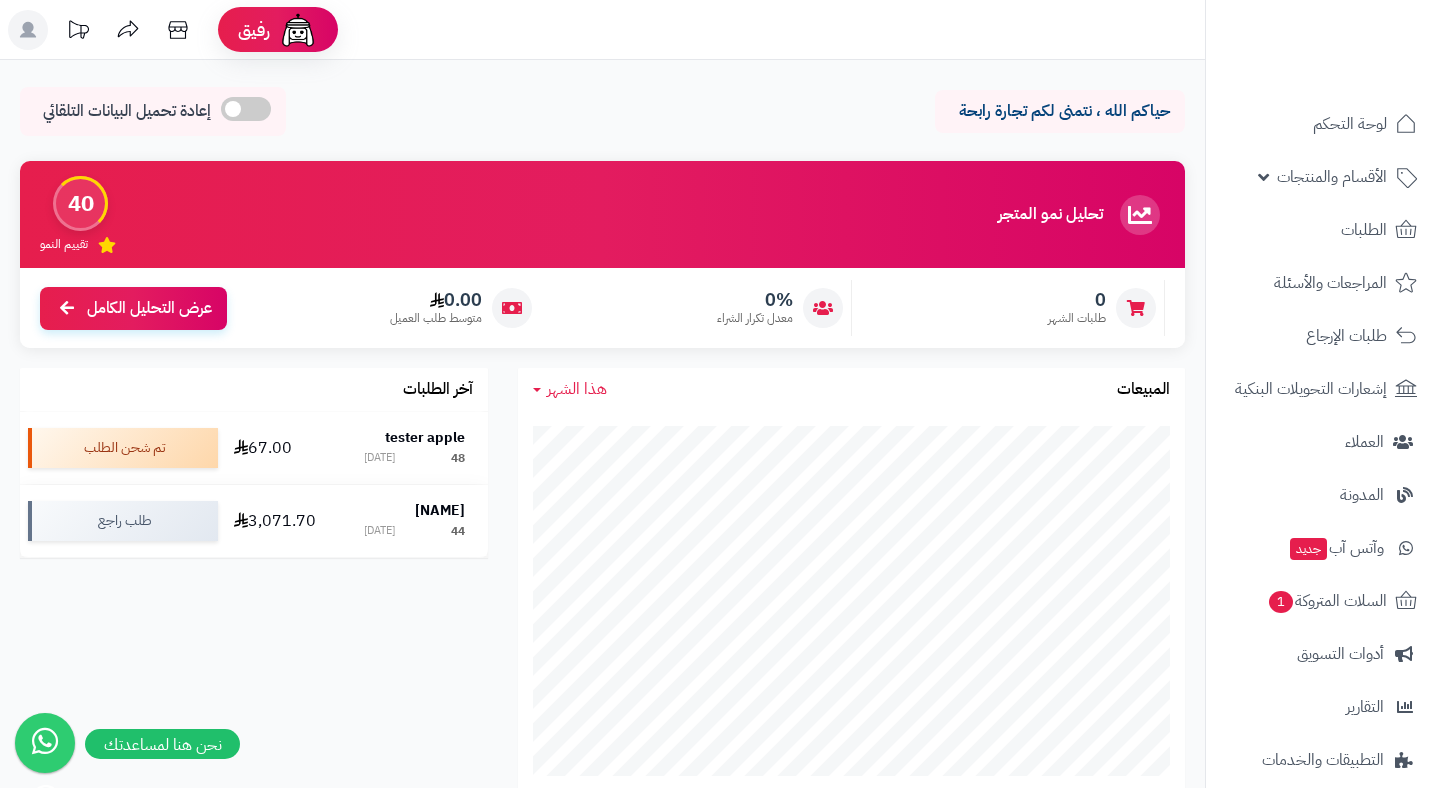 scroll, scrollTop: 0, scrollLeft: 0, axis: both 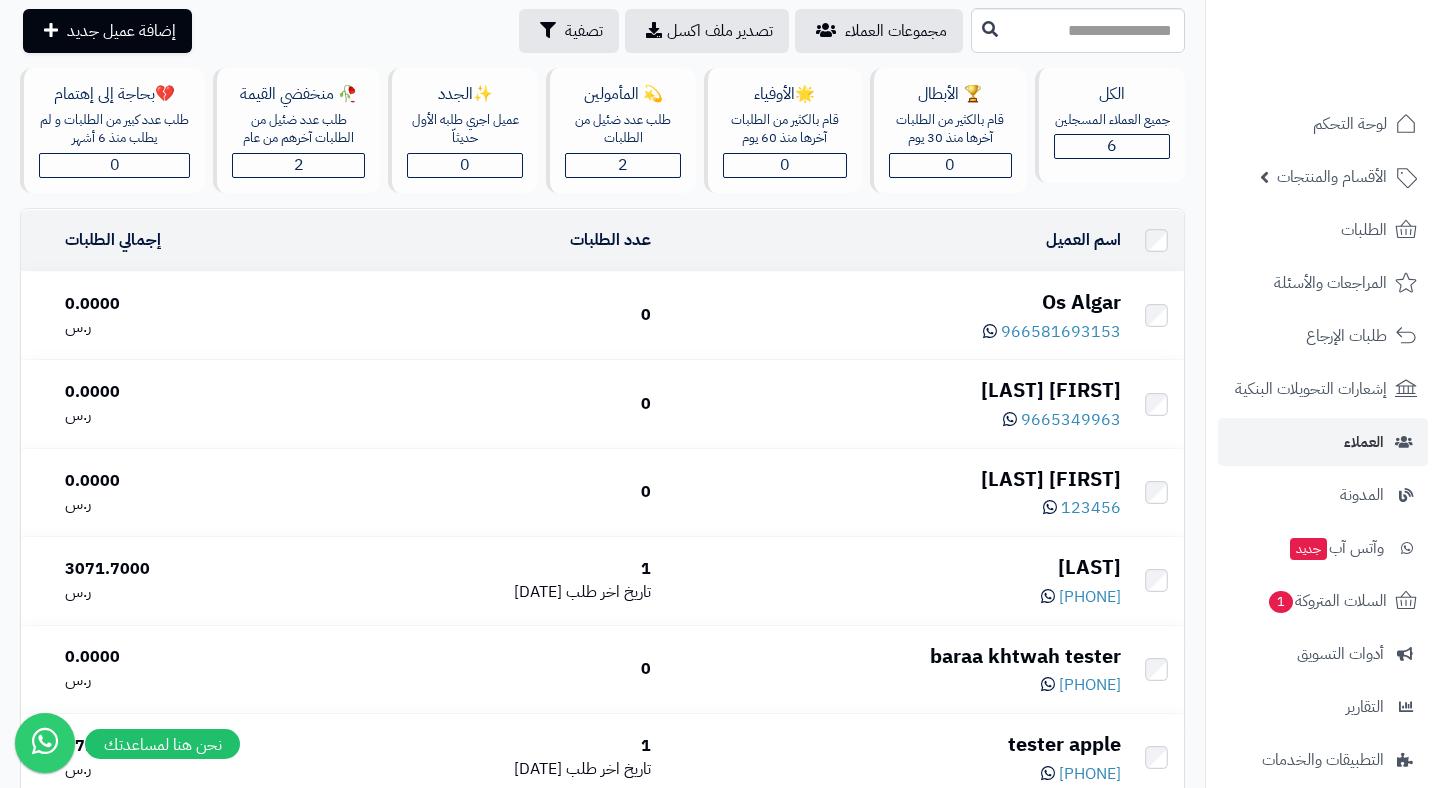 click on "966581693153" at bounding box center [894, 330] 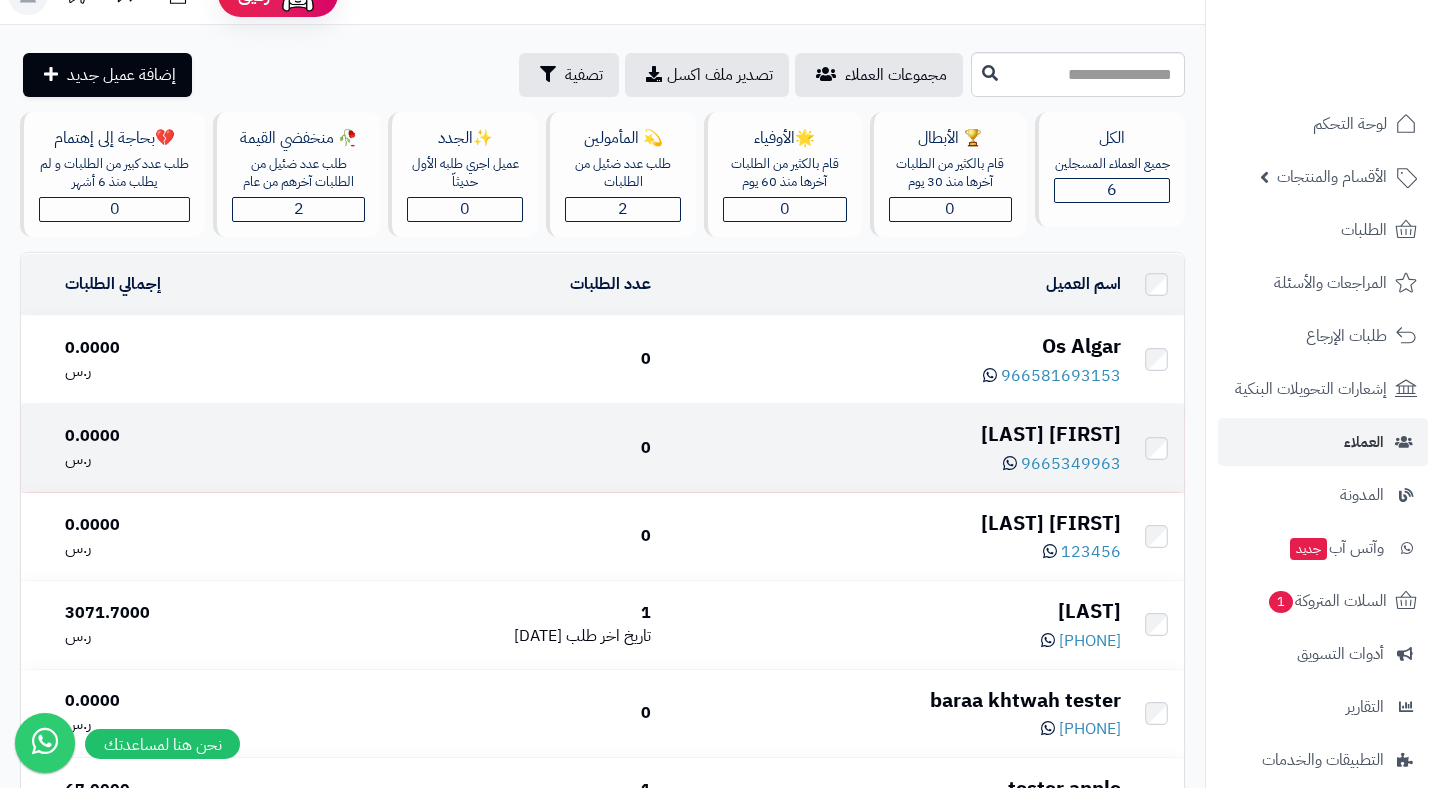 scroll, scrollTop: 31, scrollLeft: 0, axis: vertical 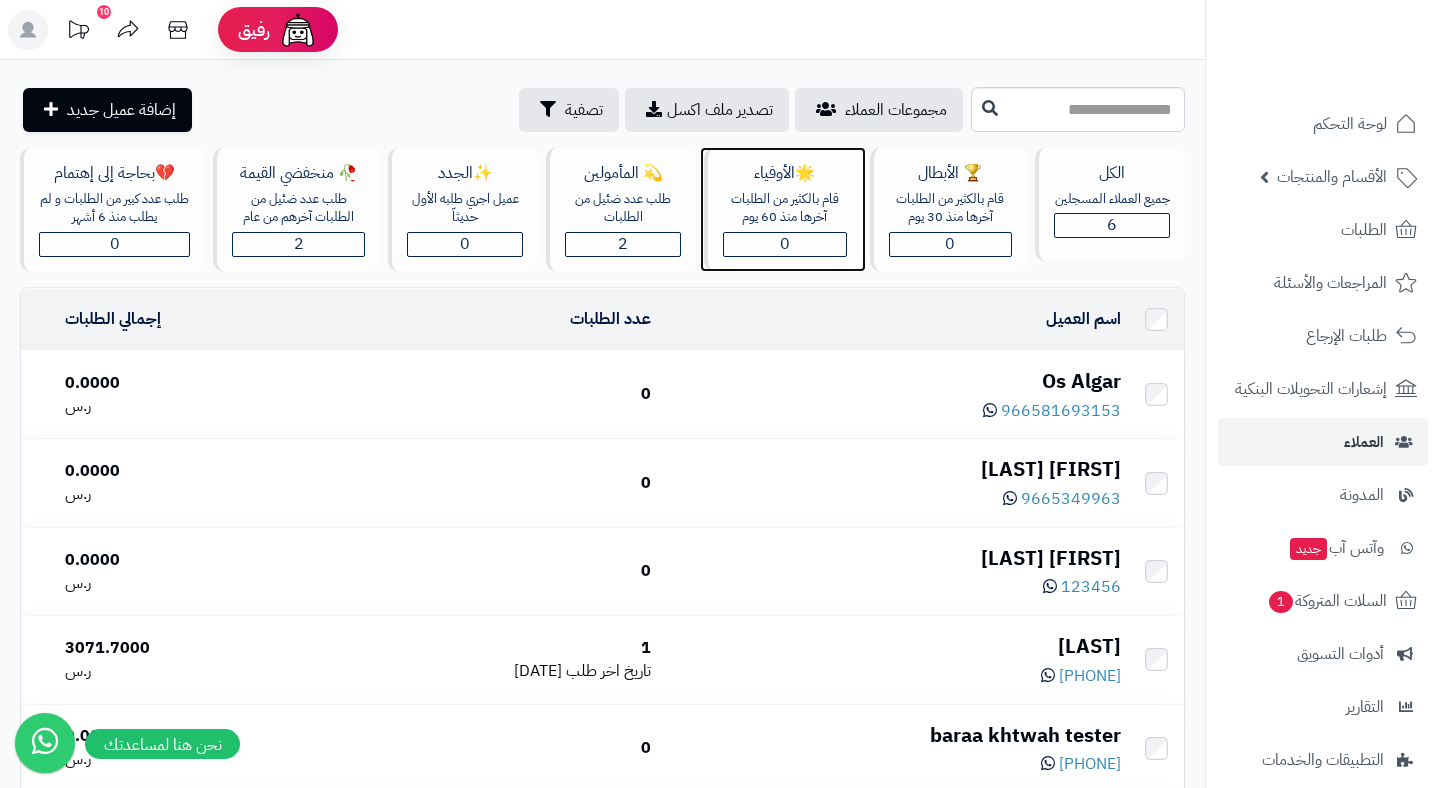 click on "🌟الأوفياء  قام بالكثير من الطلبات آخرها منذ 60 يوم 0" at bounding box center (782, 209) 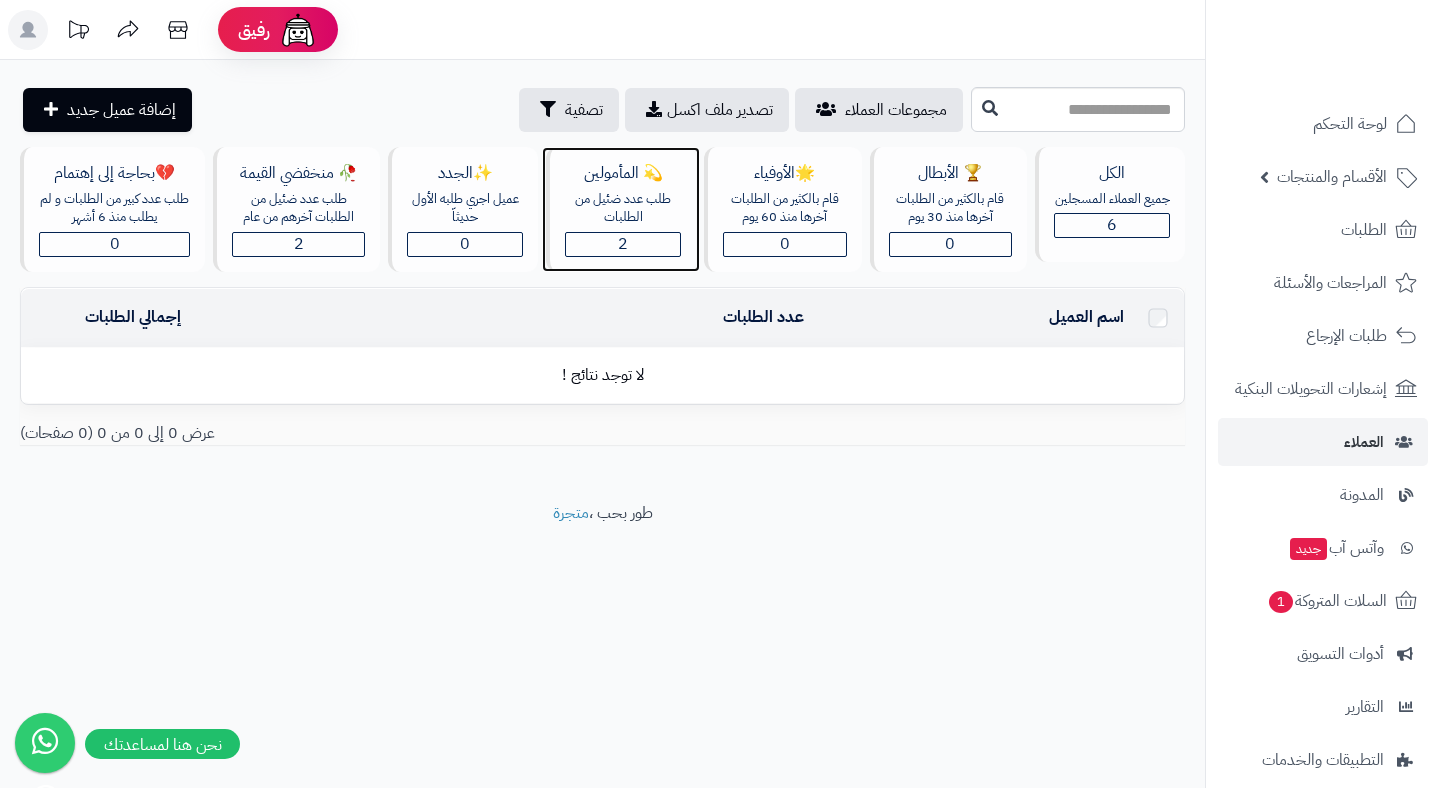 scroll, scrollTop: 0, scrollLeft: 0, axis: both 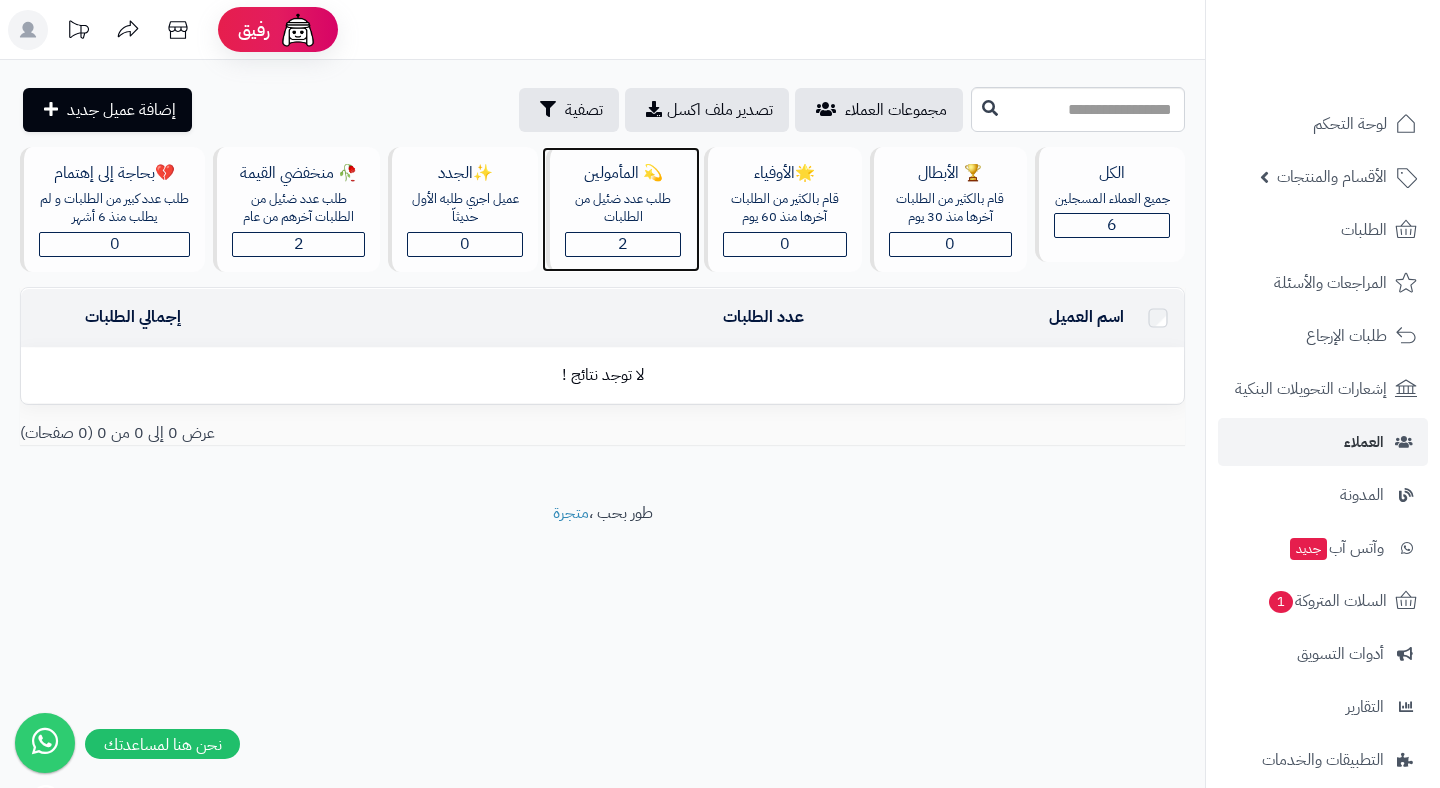 click on "طلب عدد ضئيل من الطلبات" at bounding box center (623, 208) 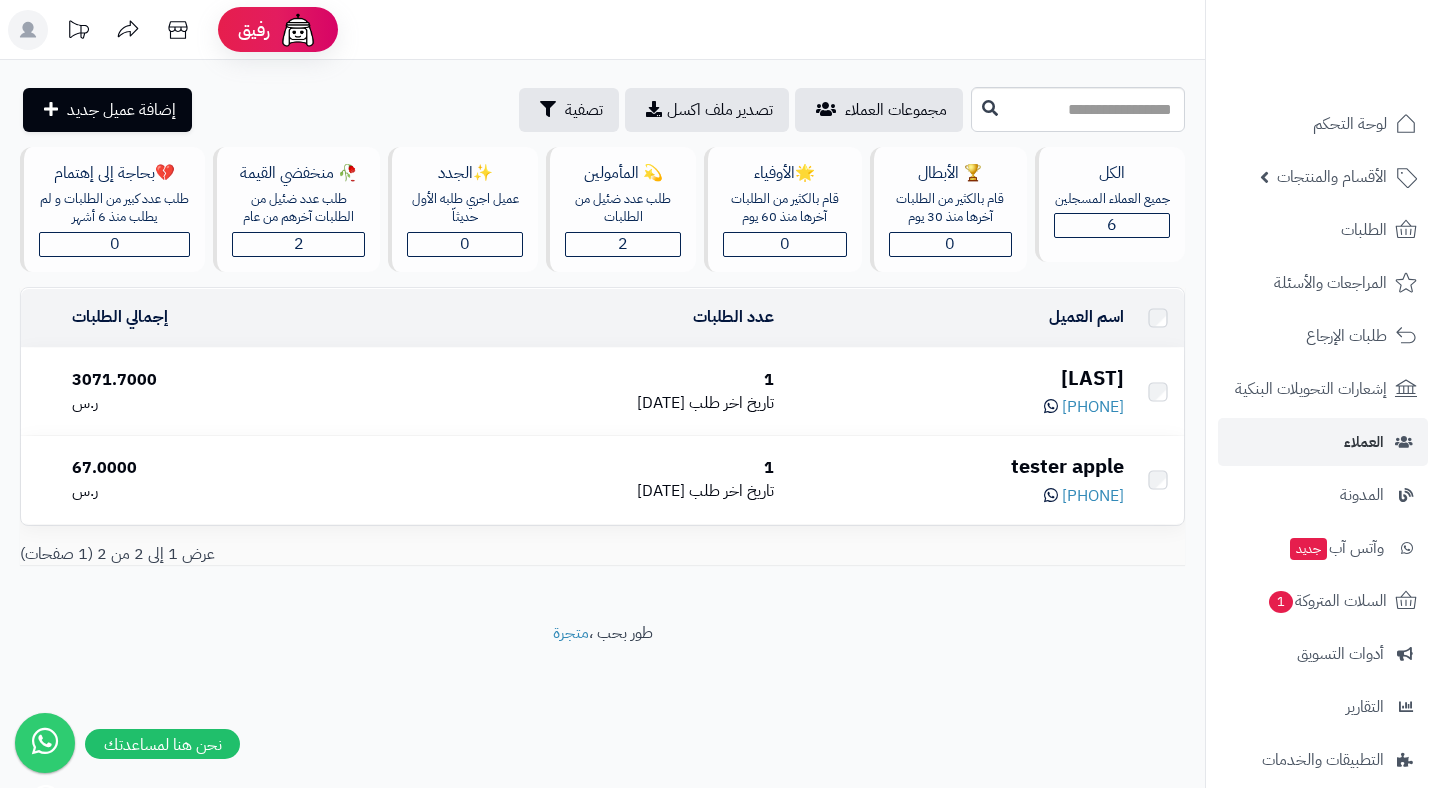 scroll, scrollTop: 0, scrollLeft: 0, axis: both 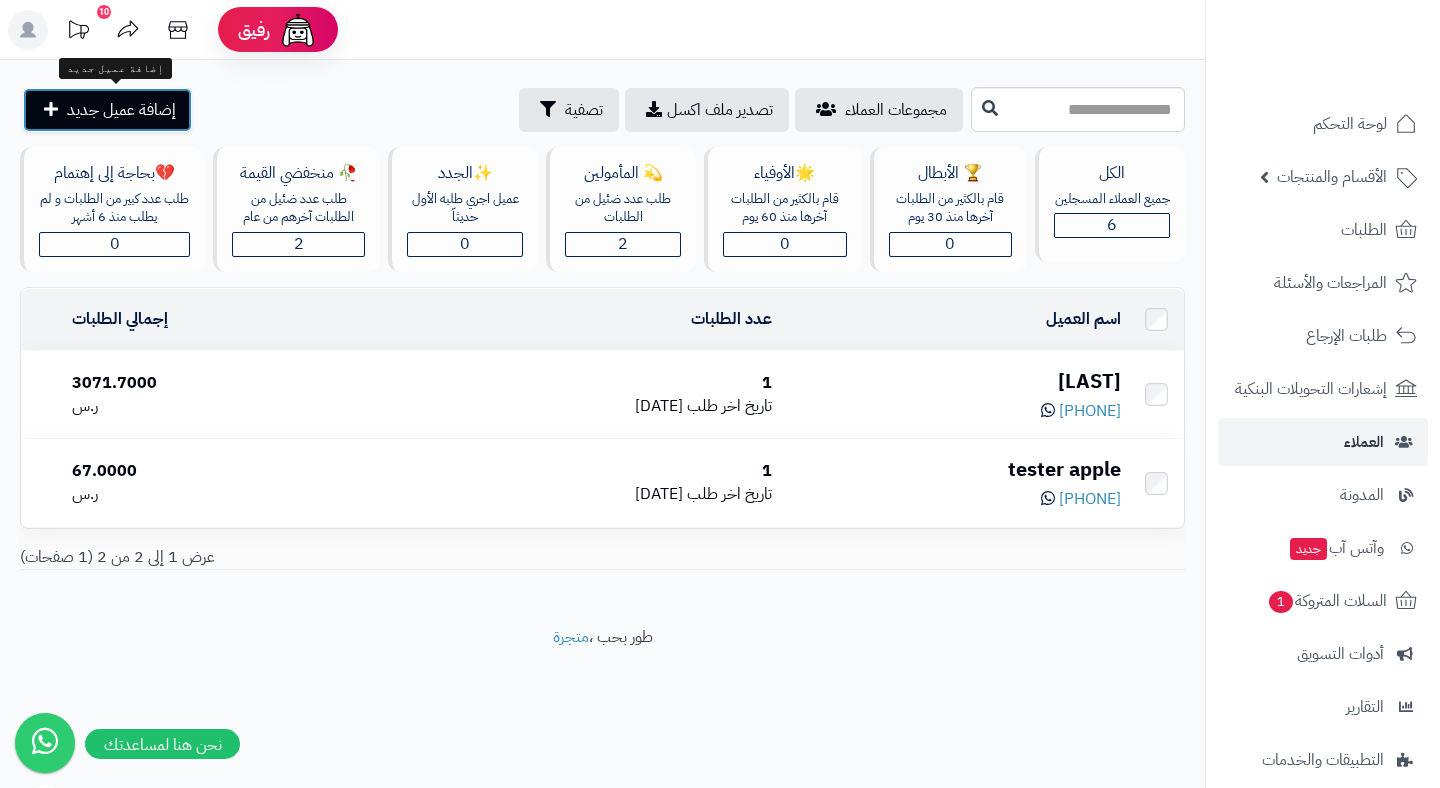click on "إضافة عميل جديد" at bounding box center [121, 110] 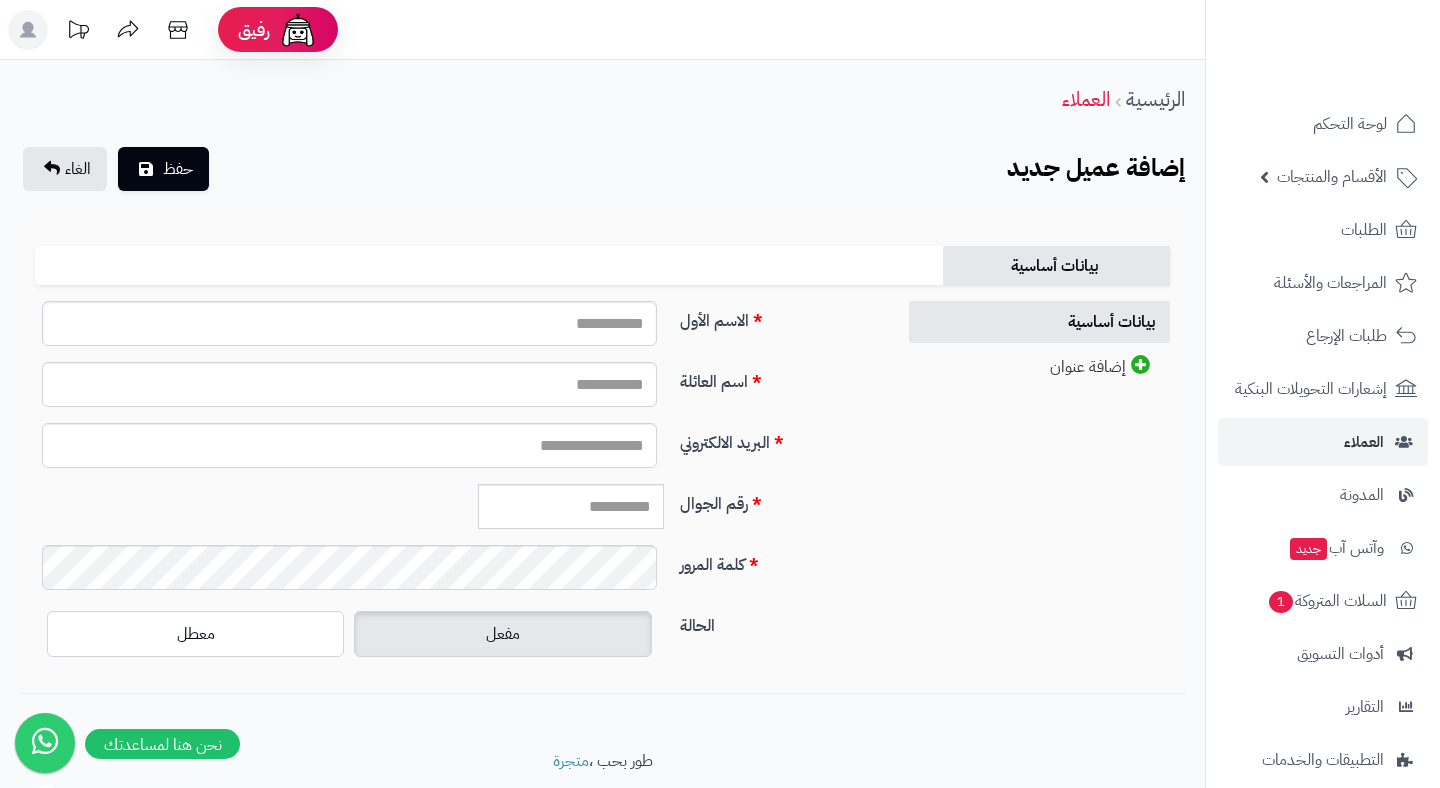 scroll, scrollTop: 61, scrollLeft: 0, axis: vertical 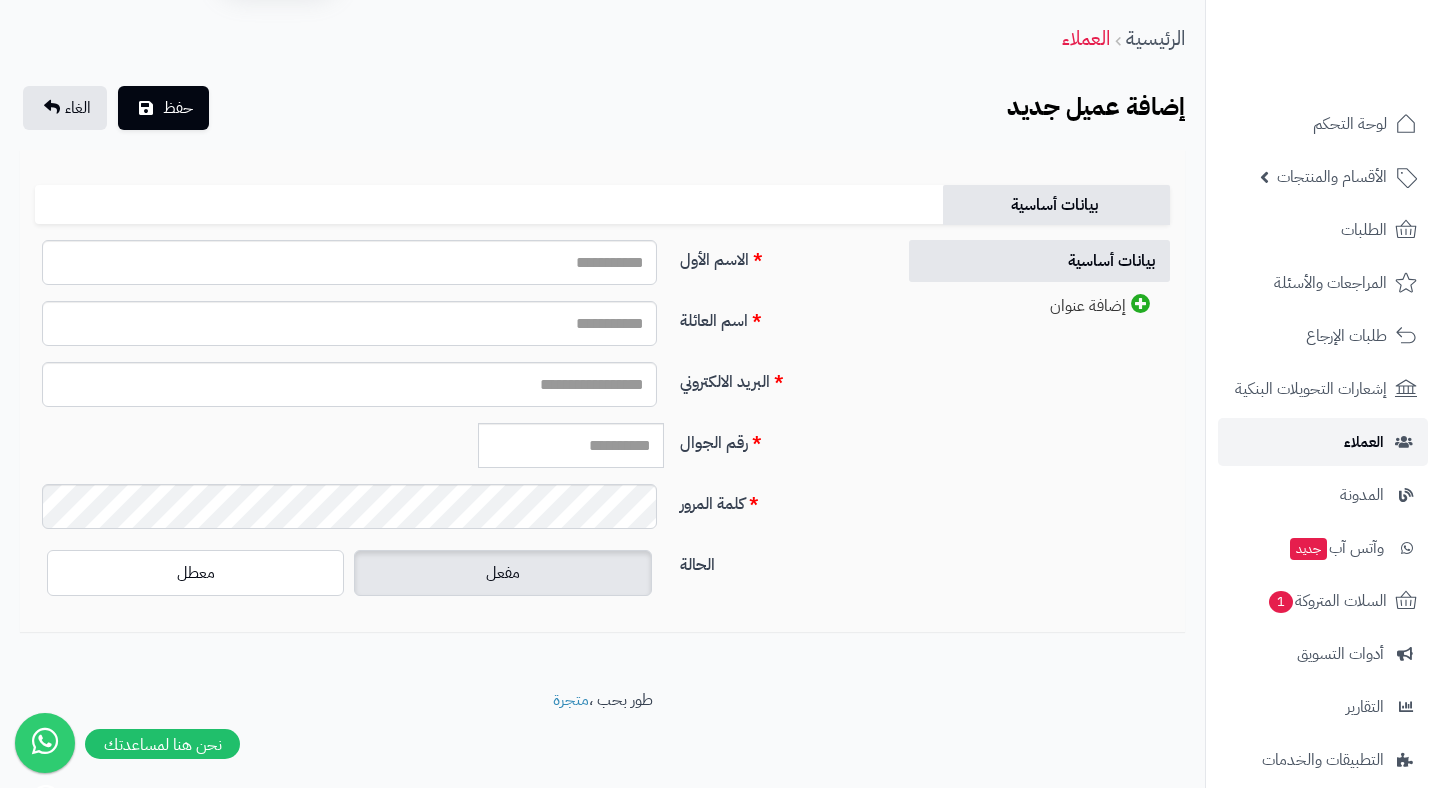 click on "العملاء" at bounding box center (1364, 442) 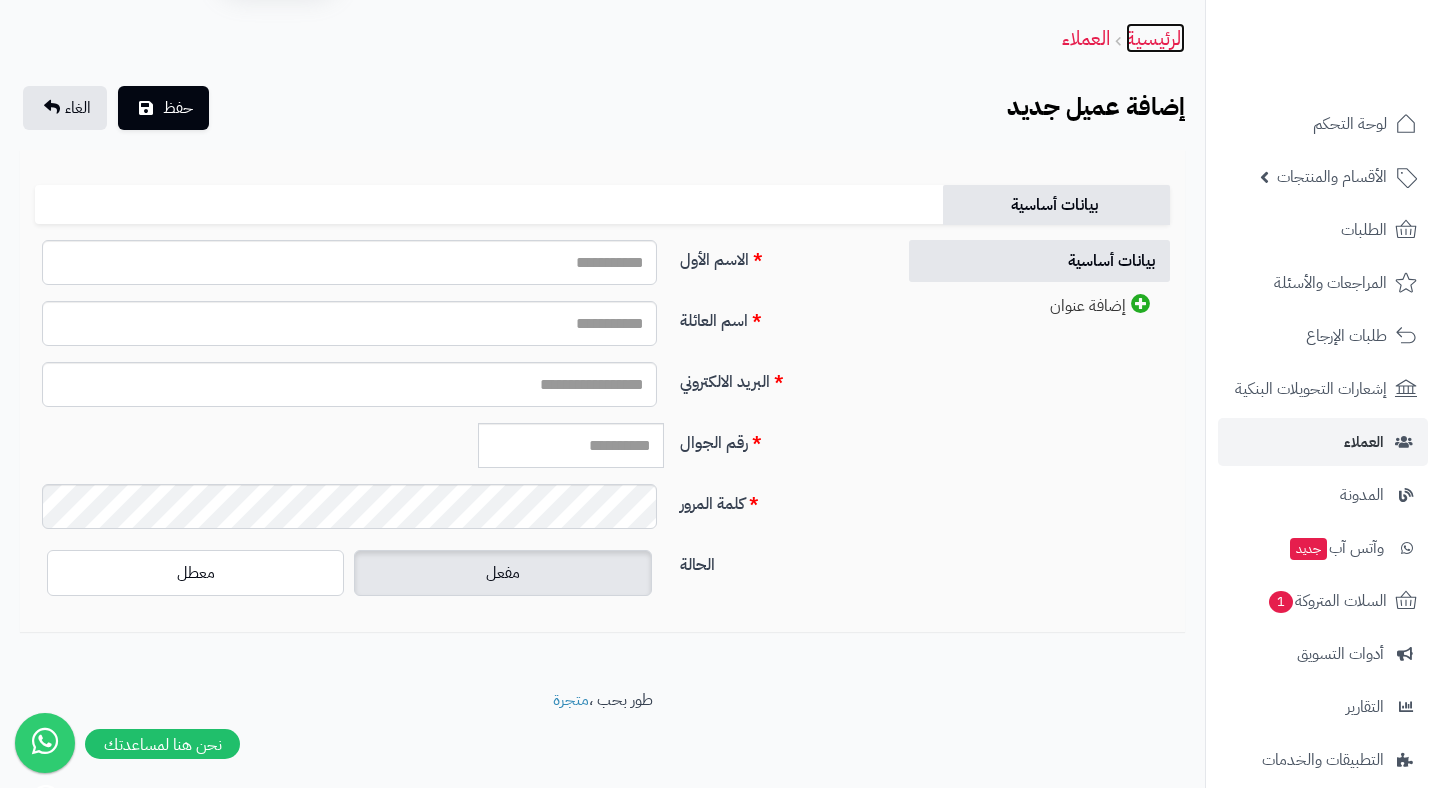 click on "الرئيسية" at bounding box center [1155, 38] 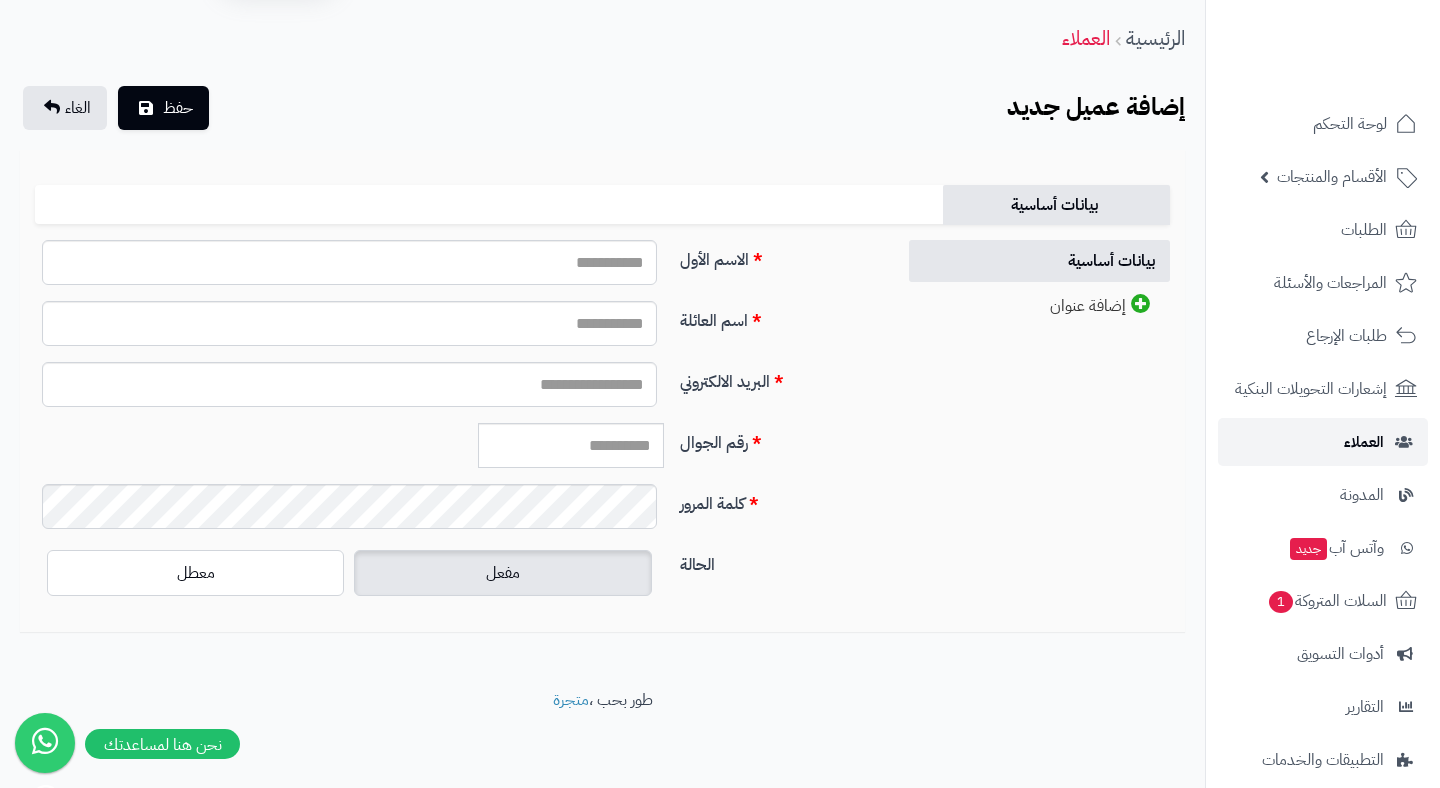click on "العملاء" at bounding box center [1323, 442] 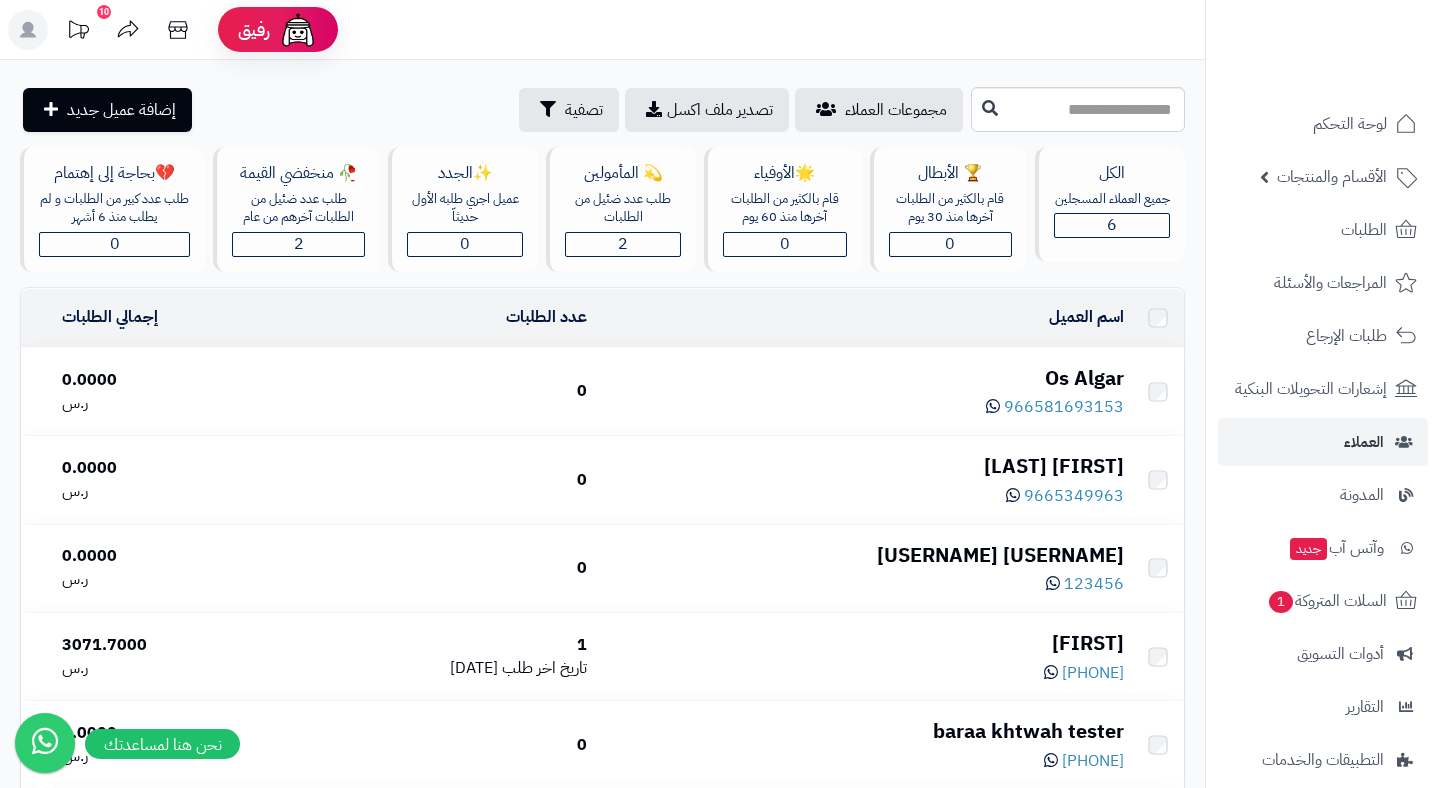scroll, scrollTop: 0, scrollLeft: 0, axis: both 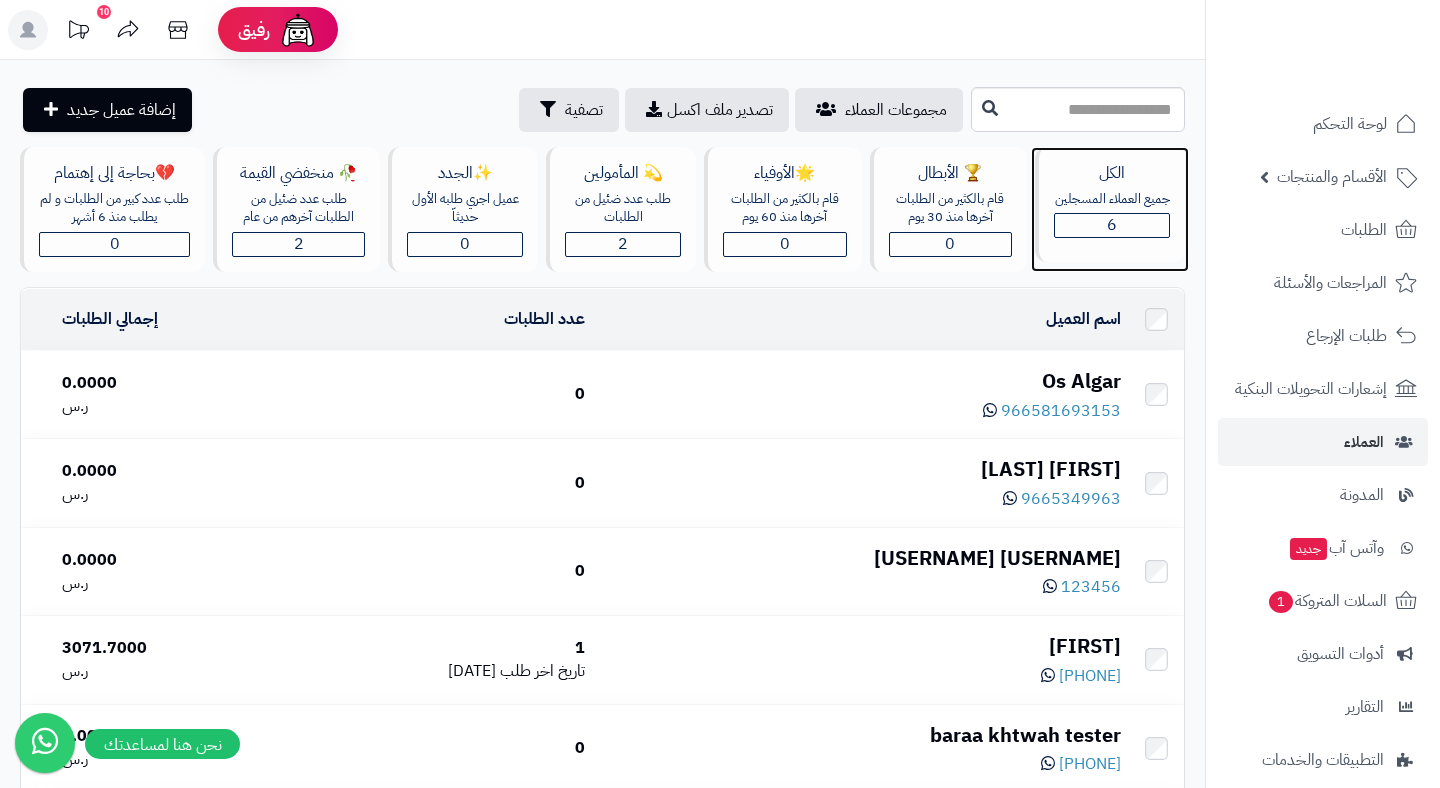 click on "الكل" at bounding box center (1112, 173) 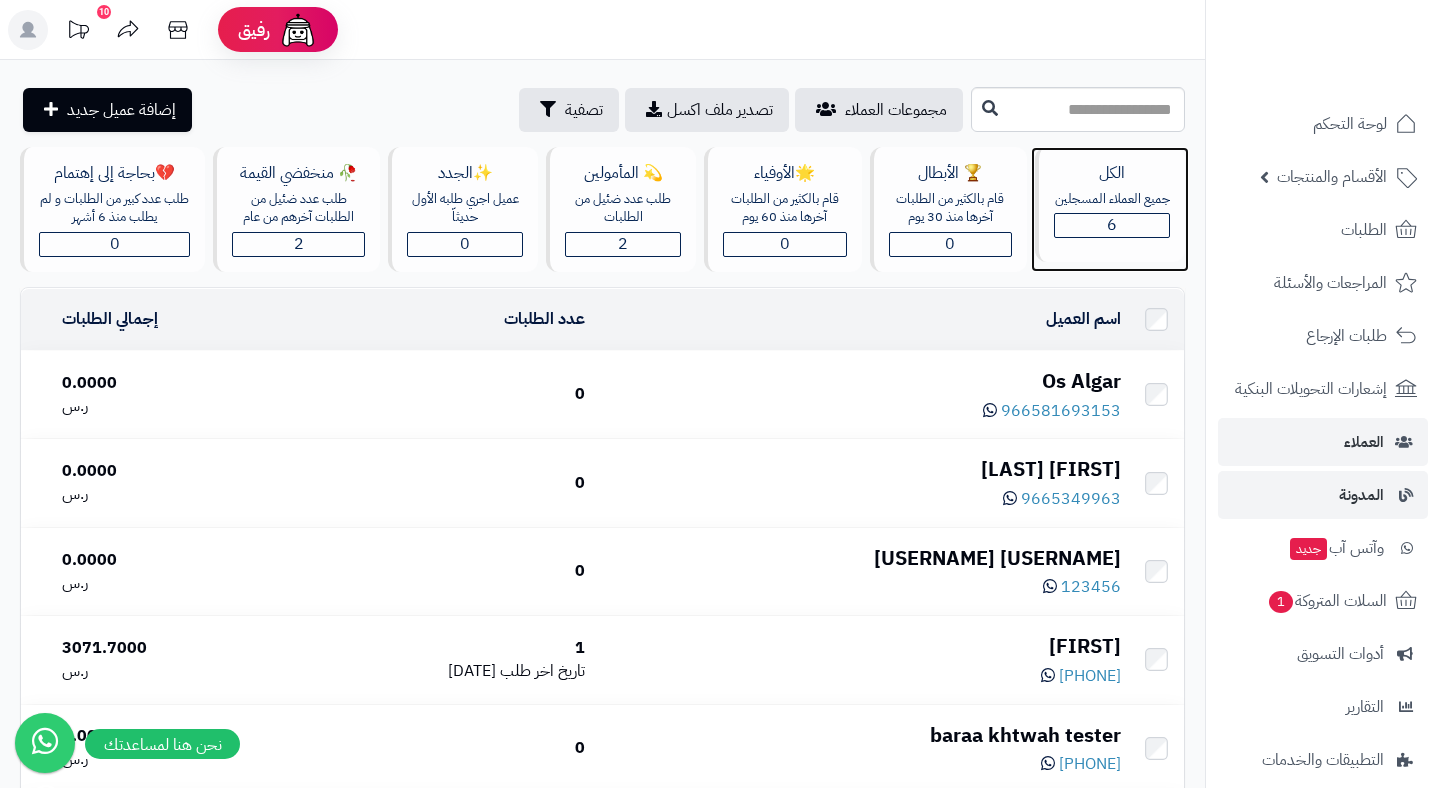 scroll, scrollTop: 65, scrollLeft: 0, axis: vertical 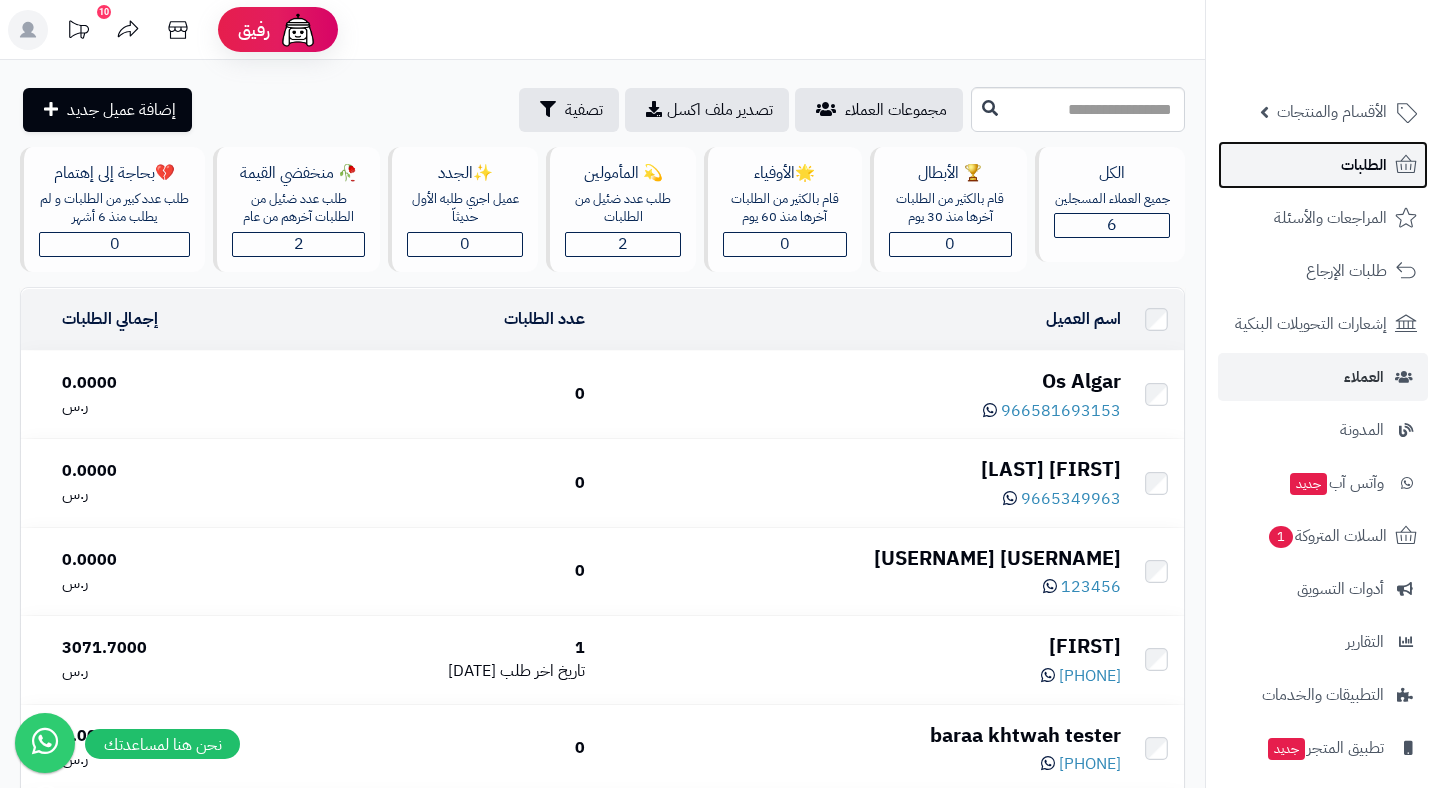 click on "الطلبات" at bounding box center (1364, 165) 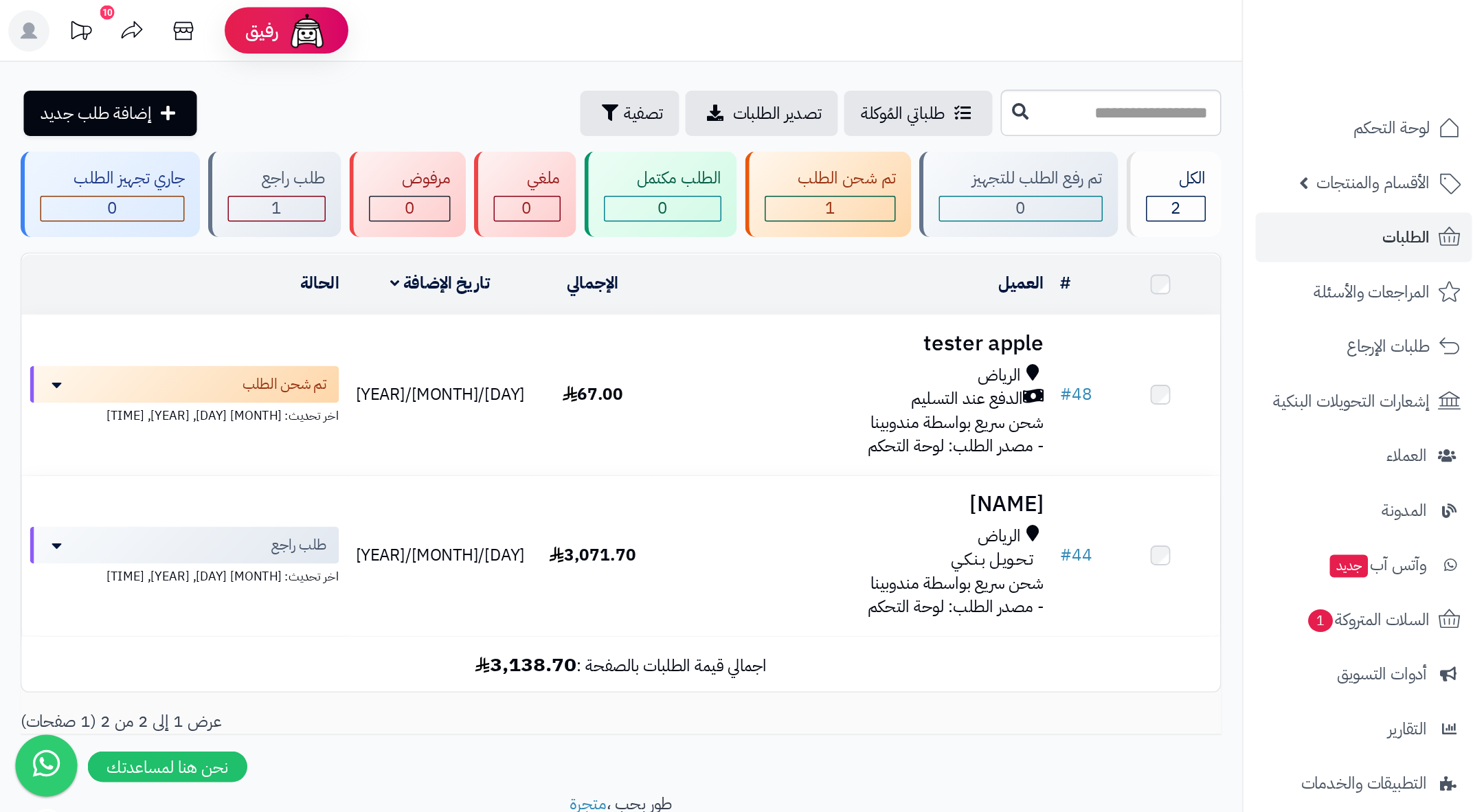 scroll, scrollTop: 0, scrollLeft: 0, axis: both 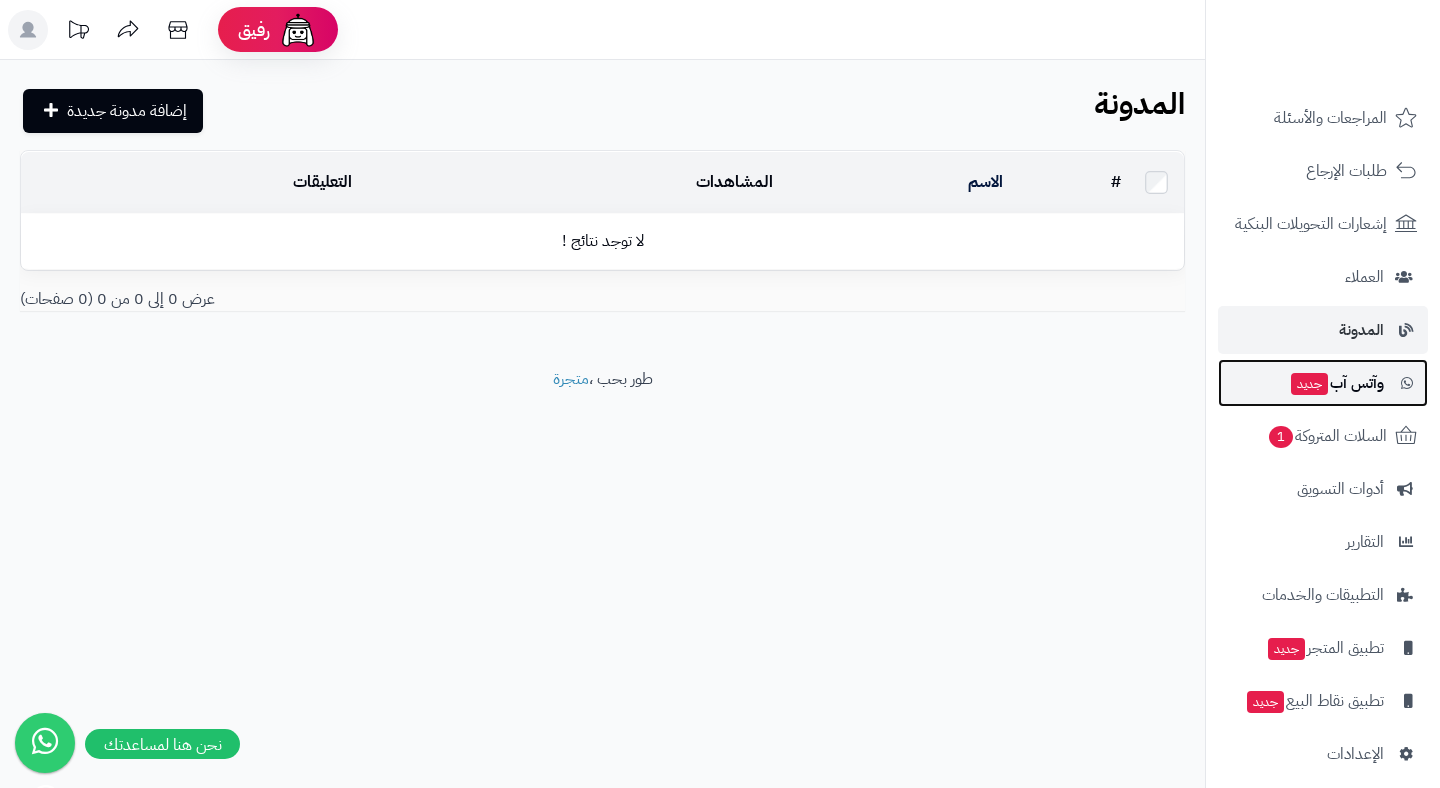 click on "وآتس آب  جديد" at bounding box center (1336, 383) 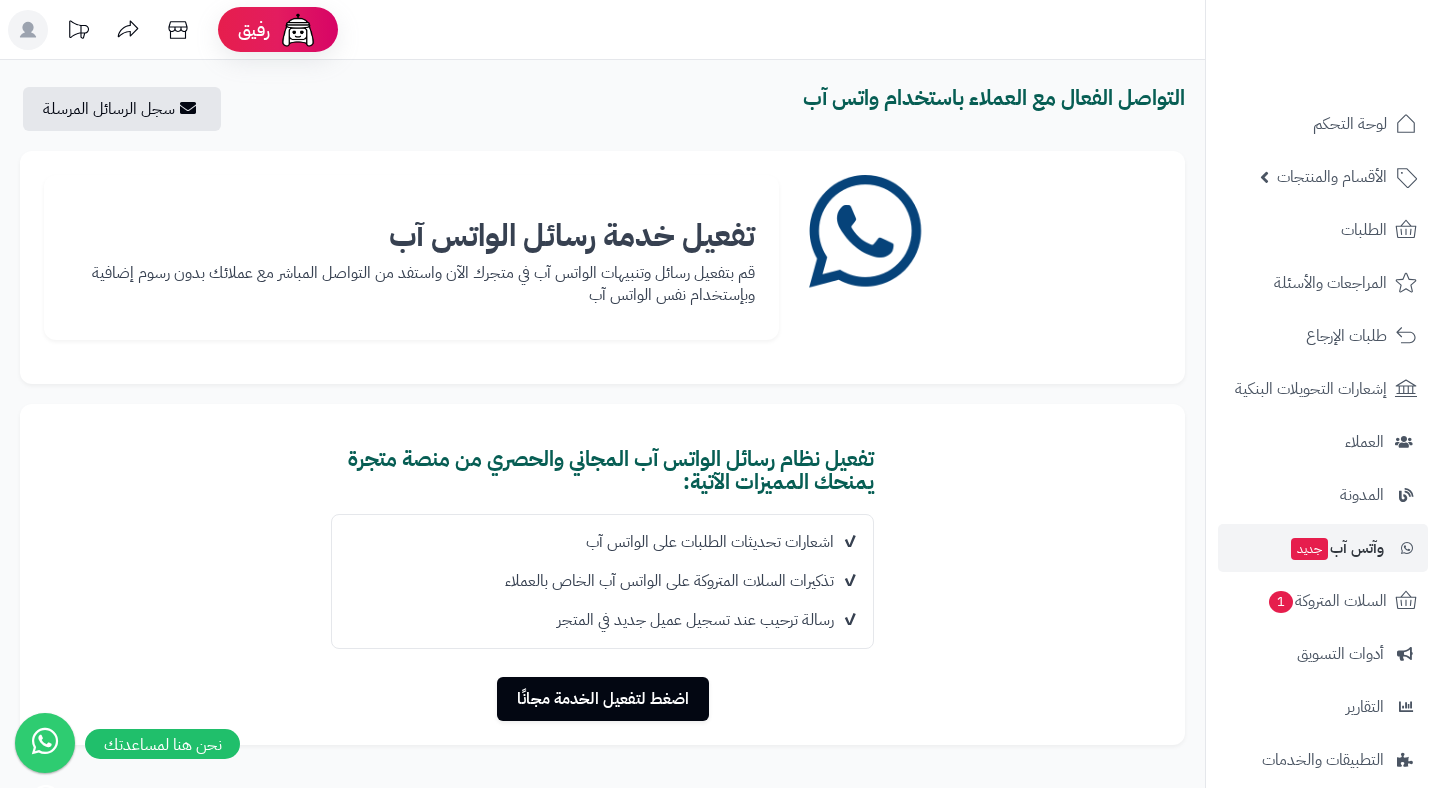 scroll, scrollTop: 0, scrollLeft: 0, axis: both 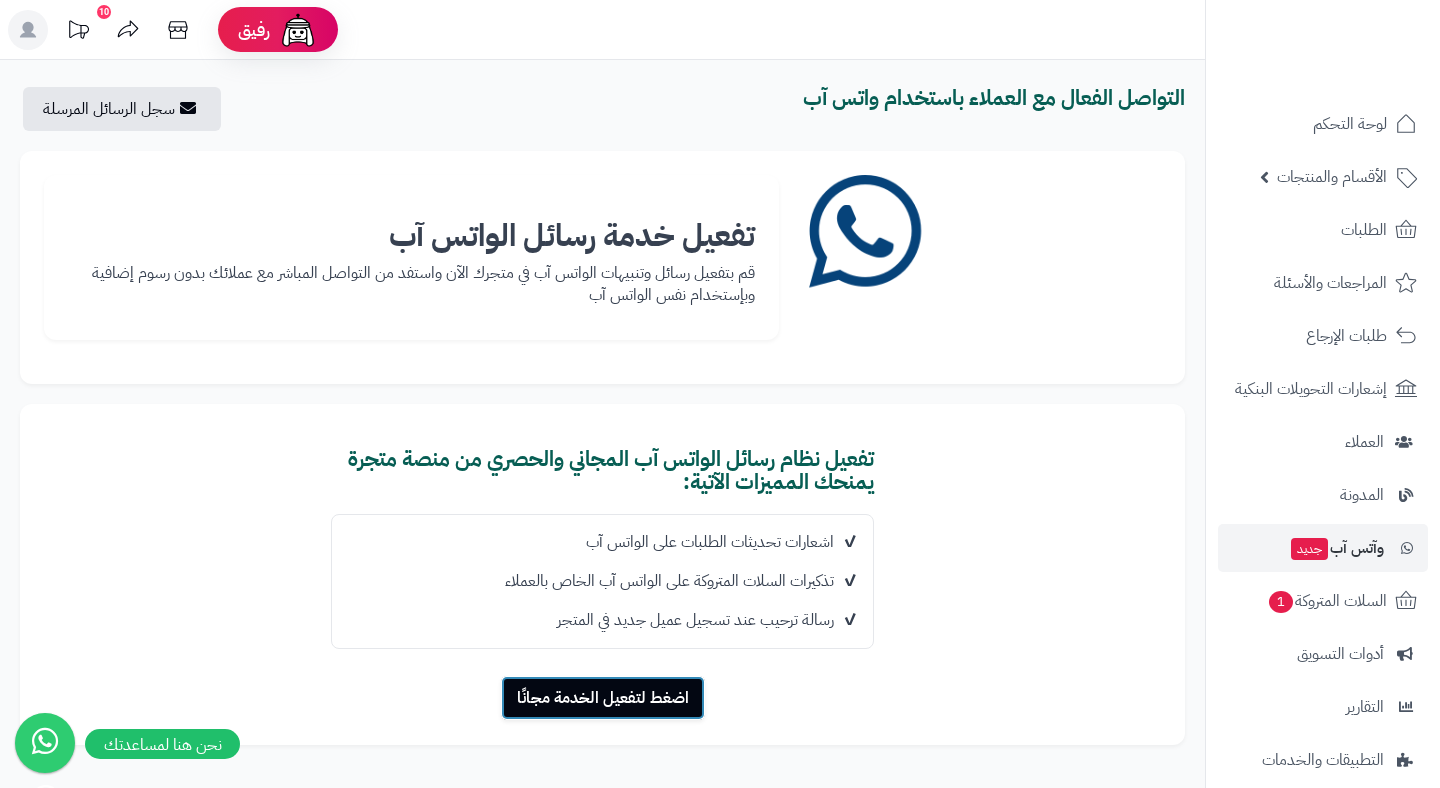 click on "اضغط لتفعيل الخدمة مجانًا" at bounding box center (603, 698) 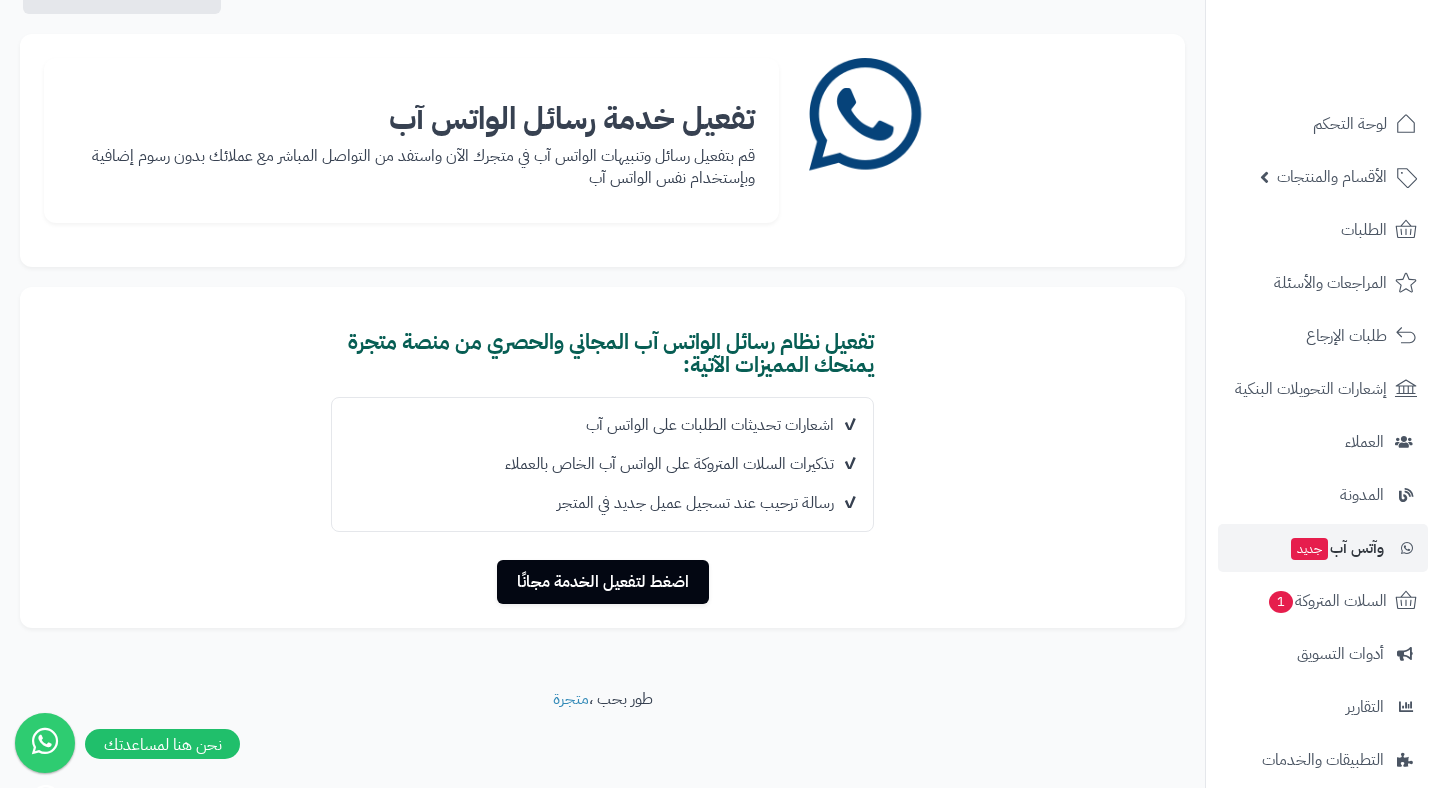 scroll, scrollTop: 0, scrollLeft: 0, axis: both 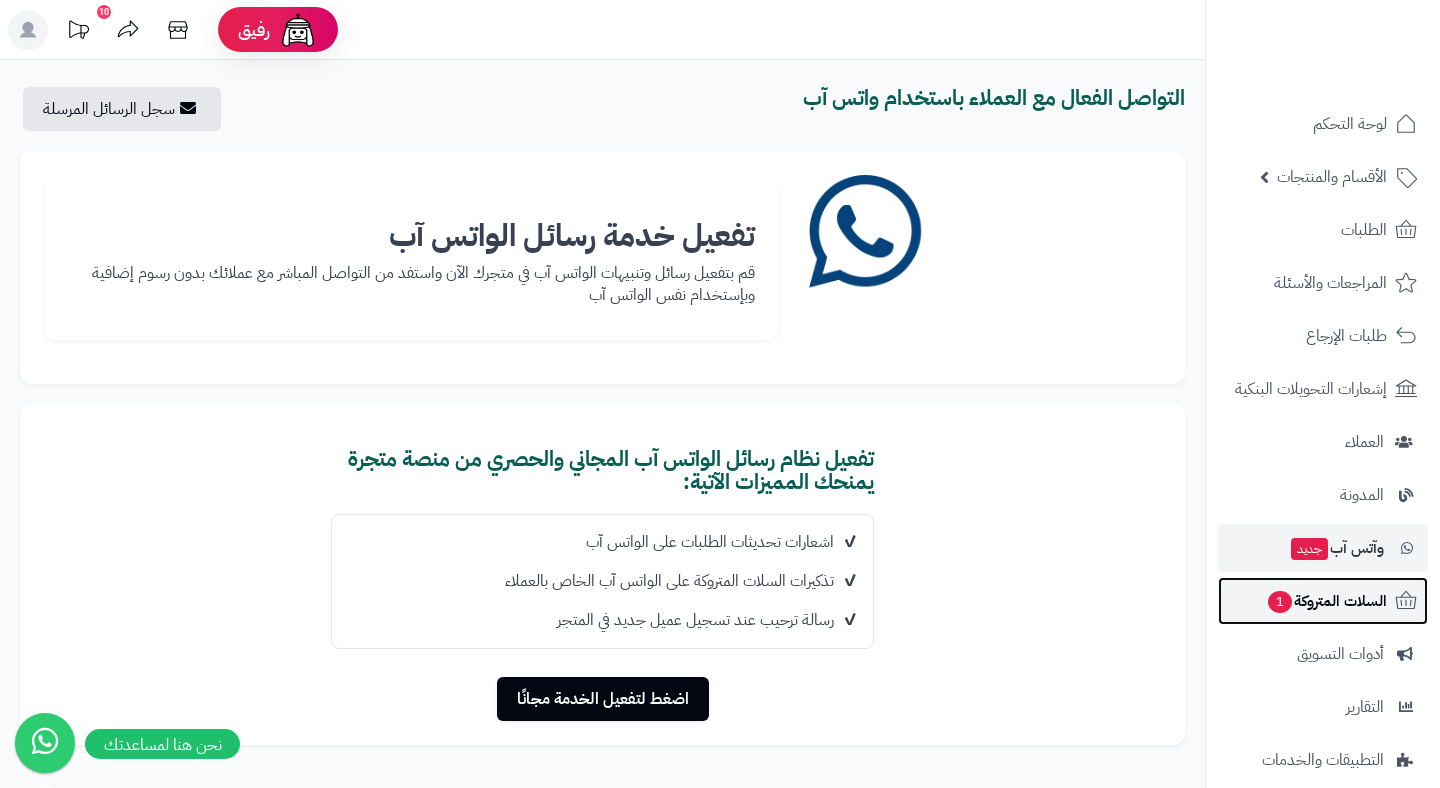click on "السلات المتروكة  1" at bounding box center [1326, 601] 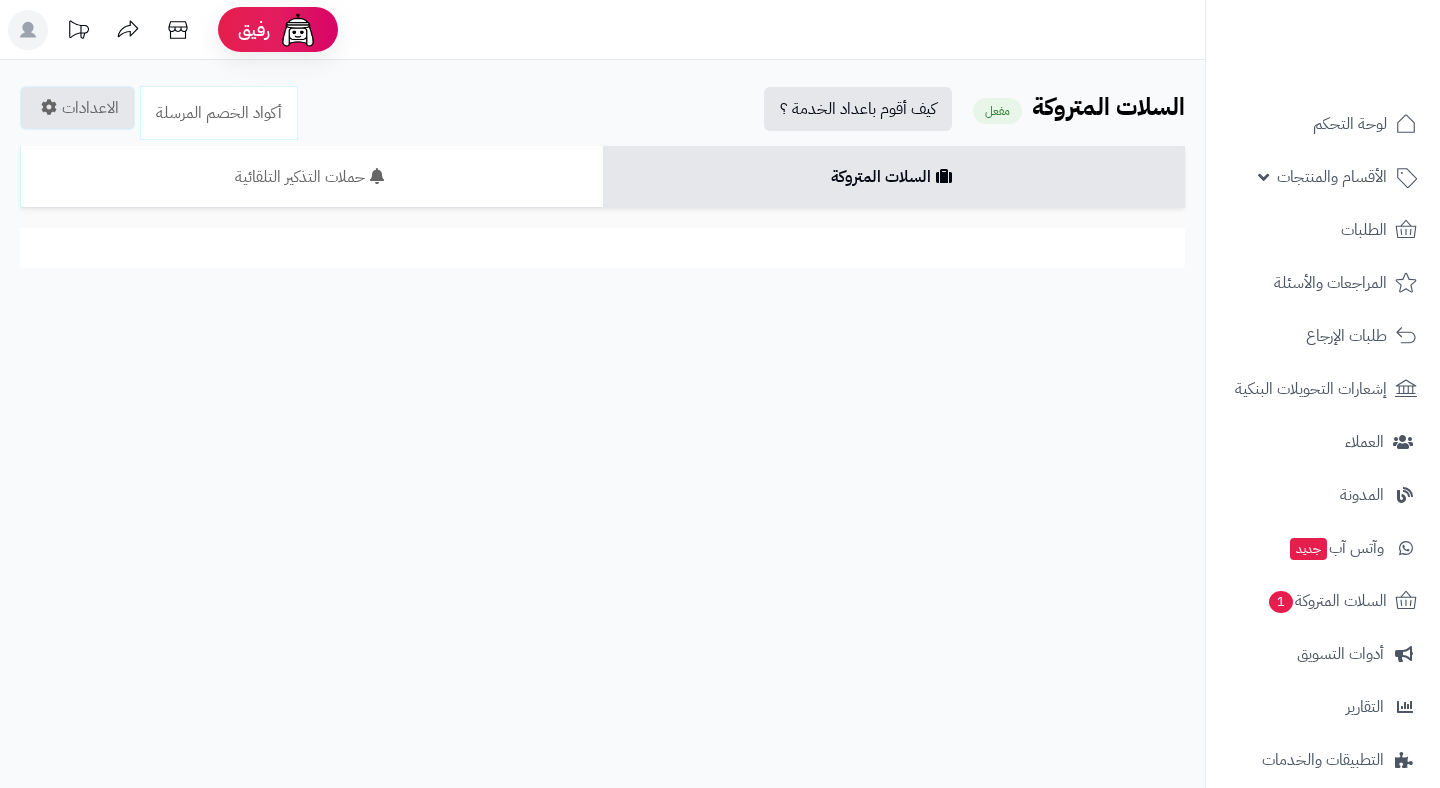 scroll, scrollTop: 0, scrollLeft: 0, axis: both 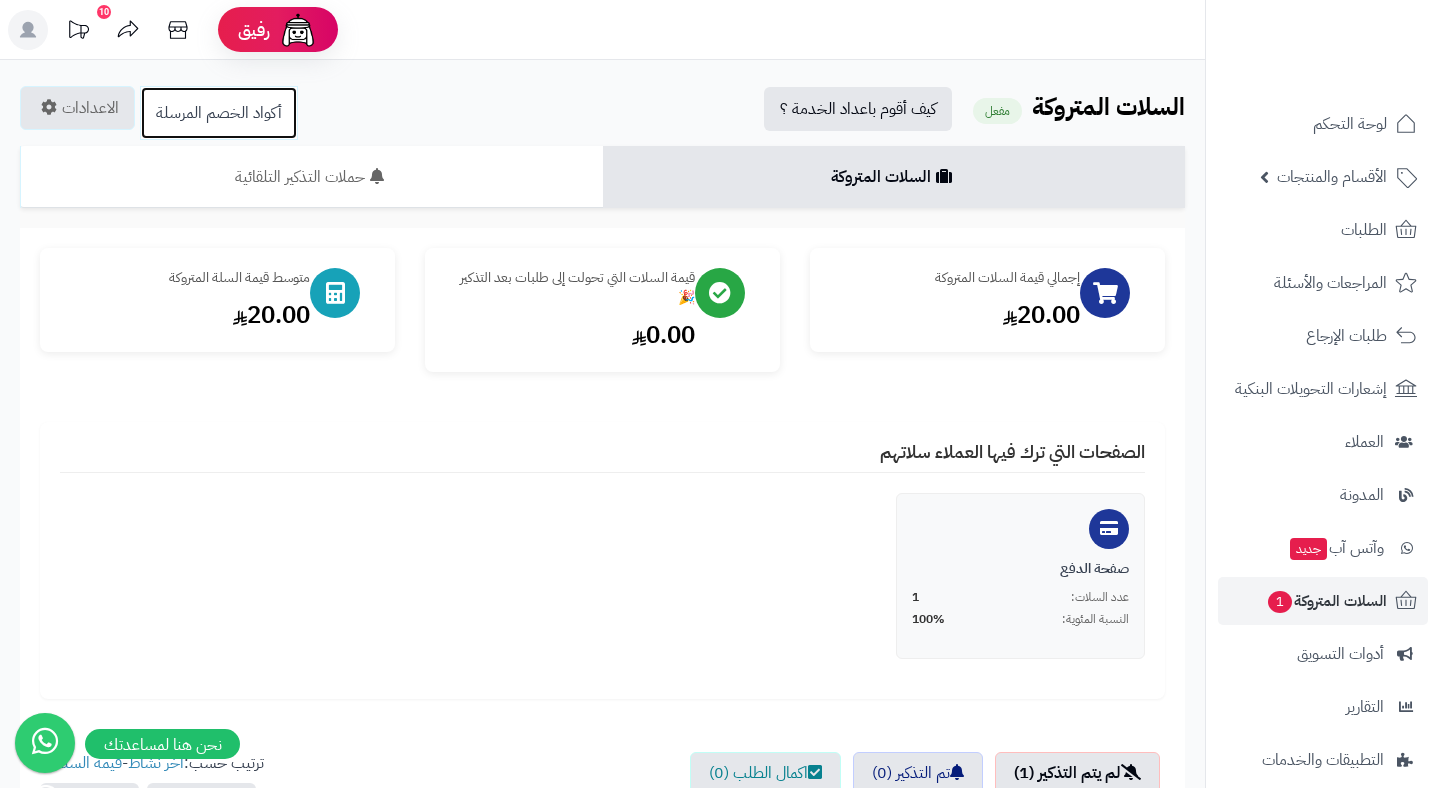 click on "أكواد الخصم المرسلة" at bounding box center (219, 113) 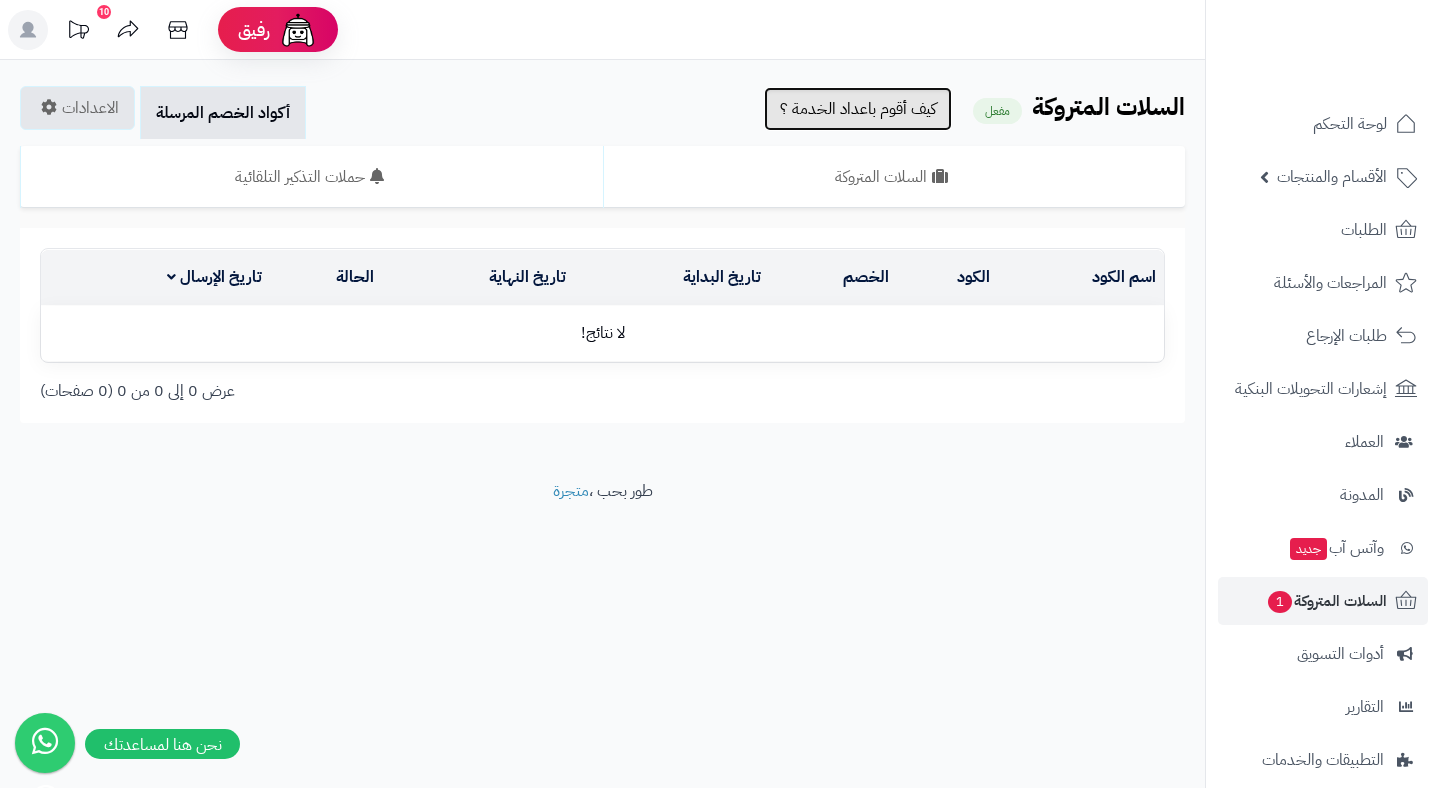 click on "كيف أقوم باعداد الخدمة ؟" at bounding box center (858, 109) 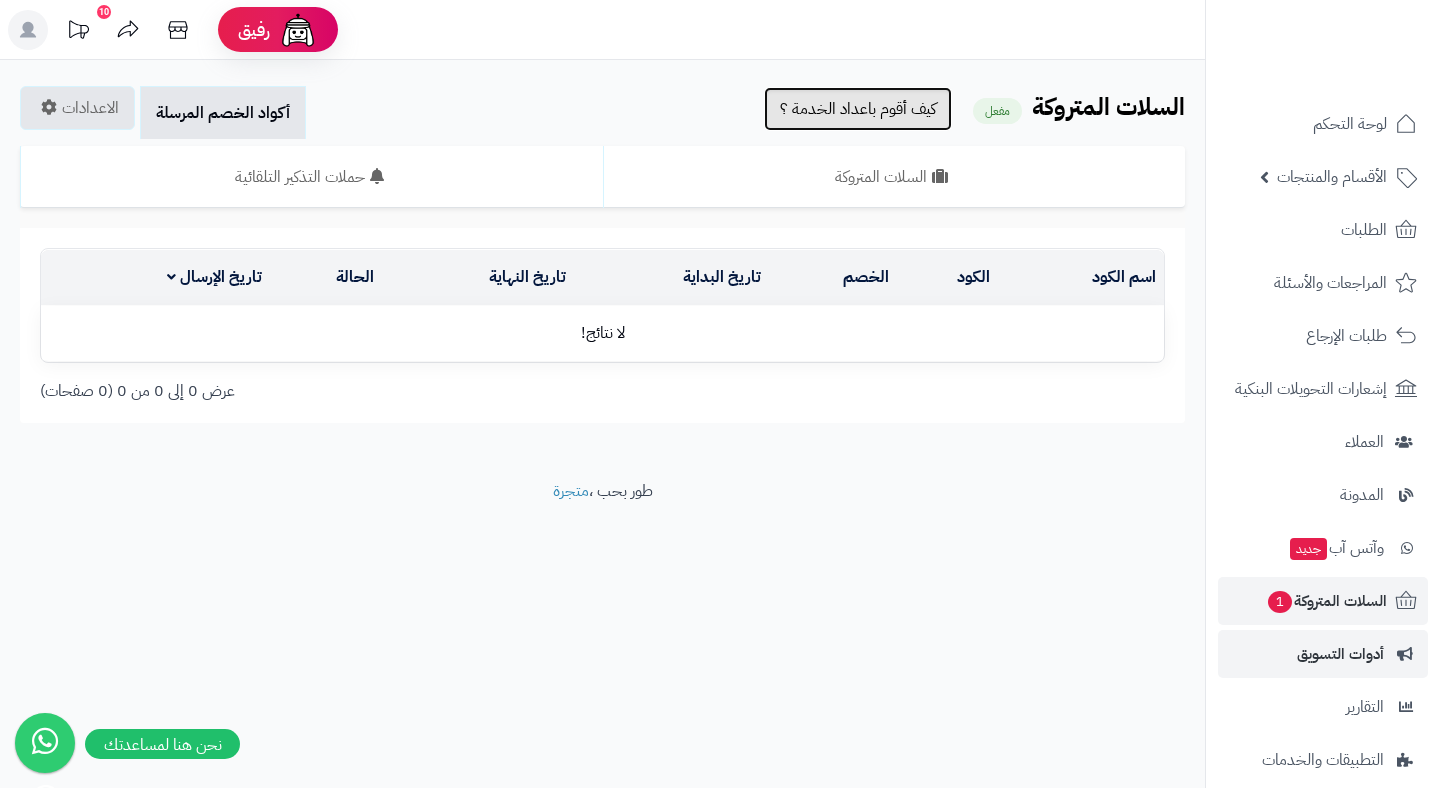 scroll, scrollTop: 159, scrollLeft: 0, axis: vertical 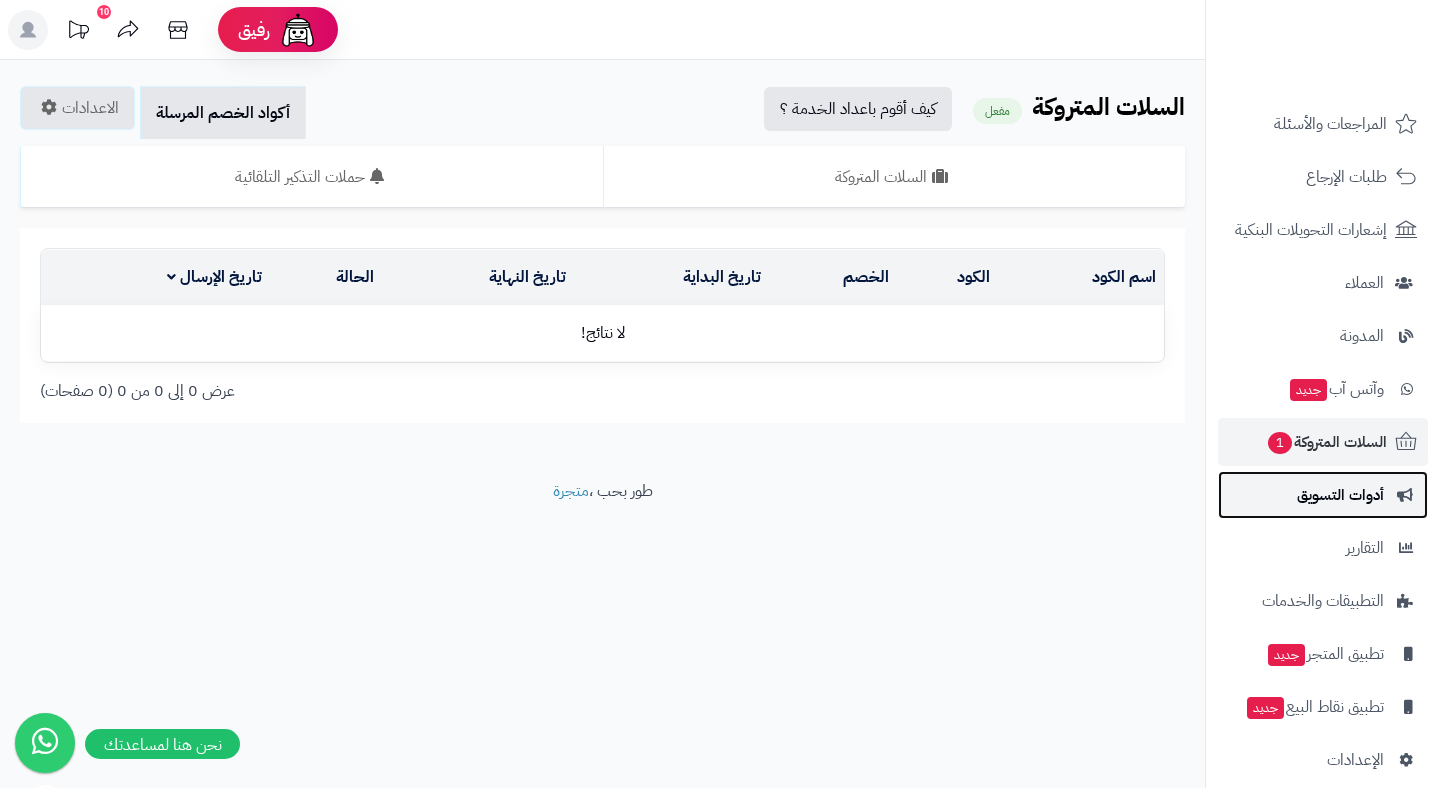 click on "أدوات التسويق" at bounding box center (1340, 495) 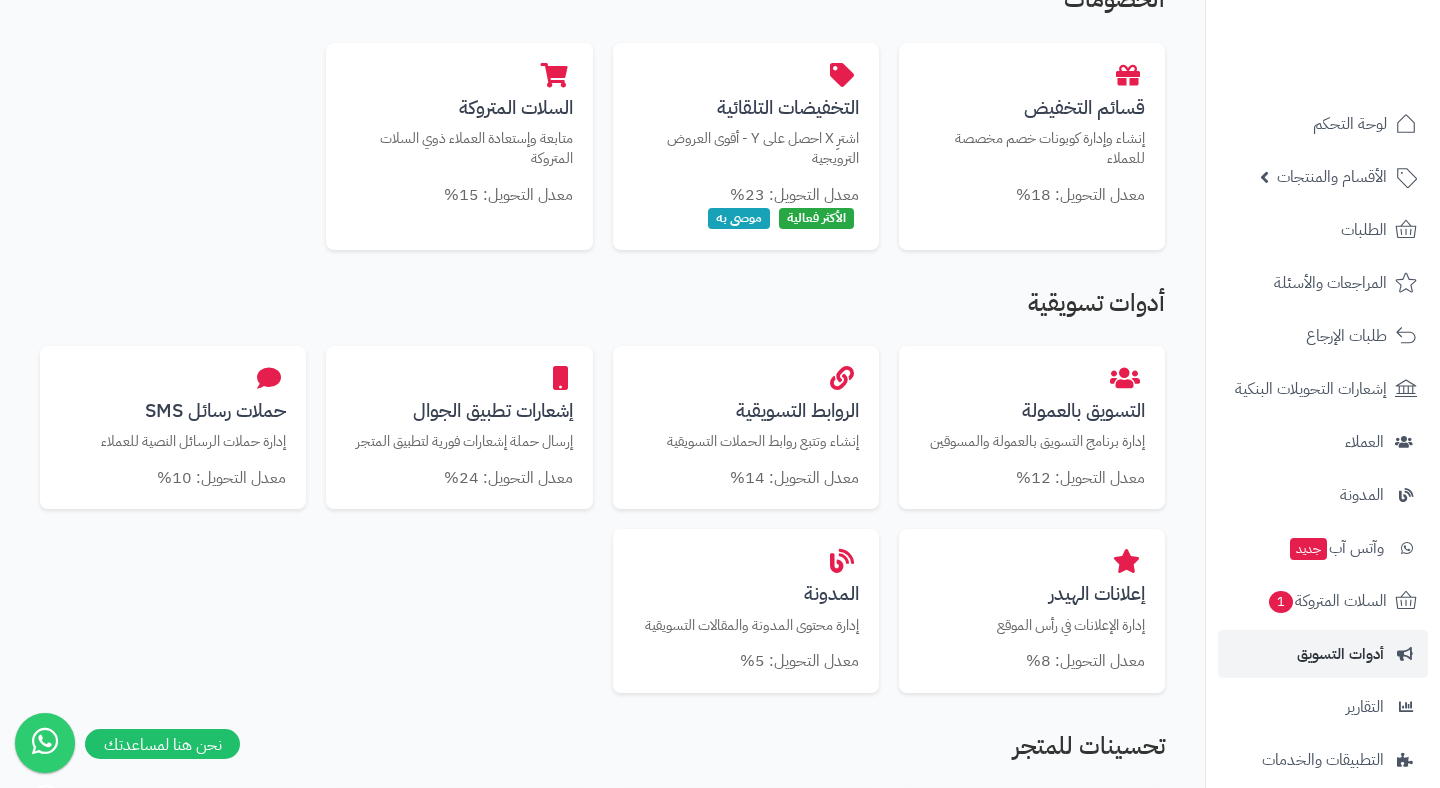 scroll, scrollTop: 517, scrollLeft: 0, axis: vertical 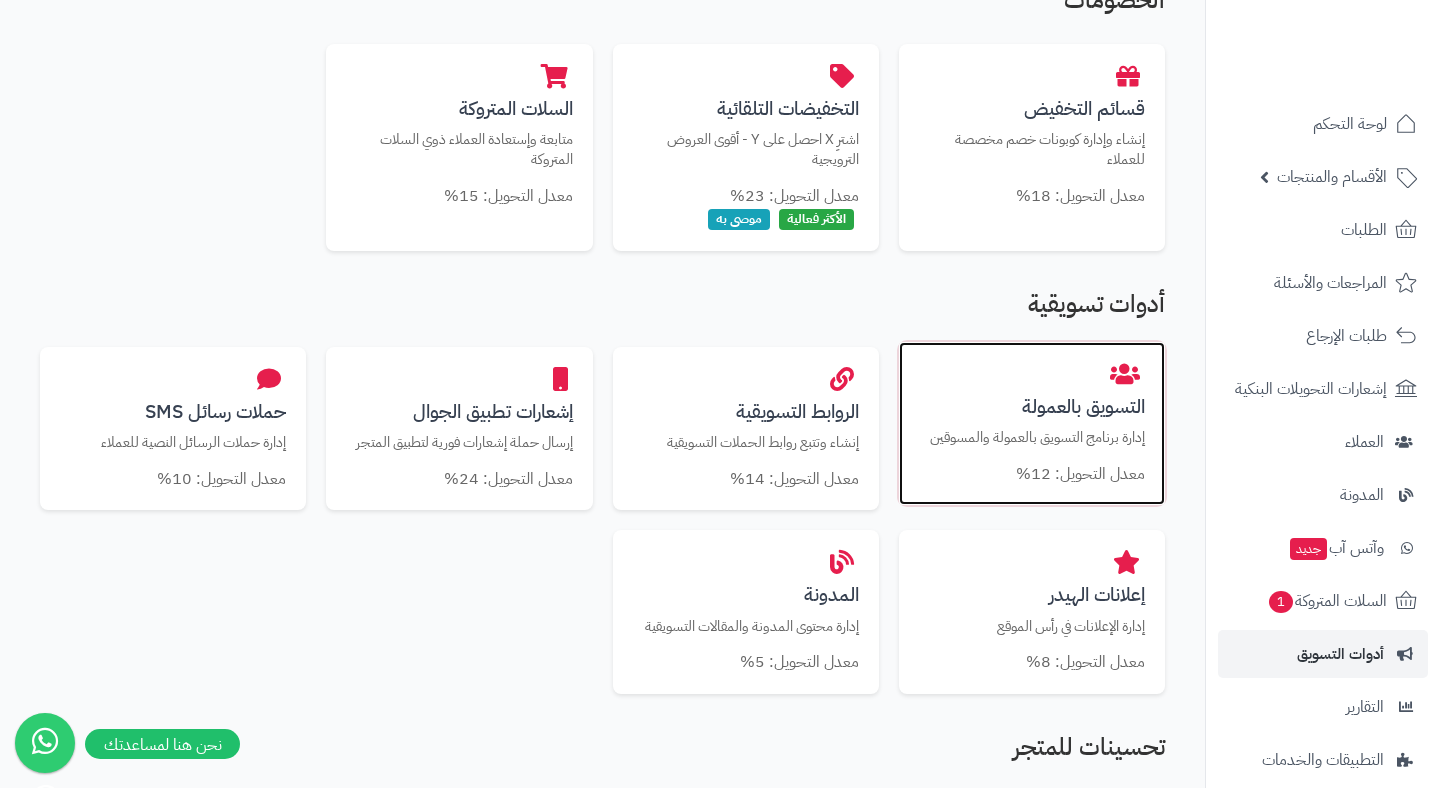 click on "التسويق بالعمولة إدارة برنامج التسويق بالعمولة والمسوقين
معدل التحويل: 12%" at bounding box center (1032, 424) 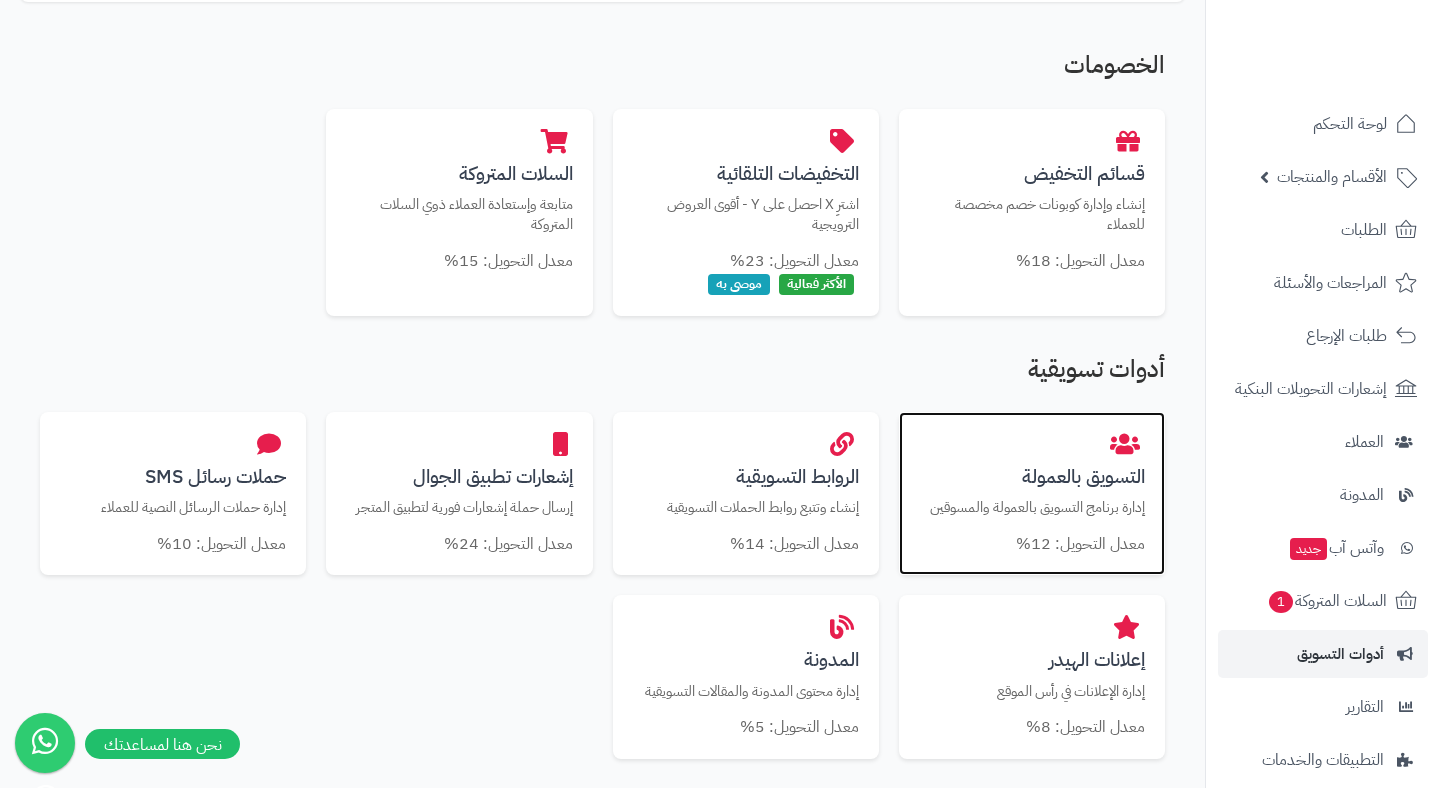 scroll, scrollTop: 403, scrollLeft: 0, axis: vertical 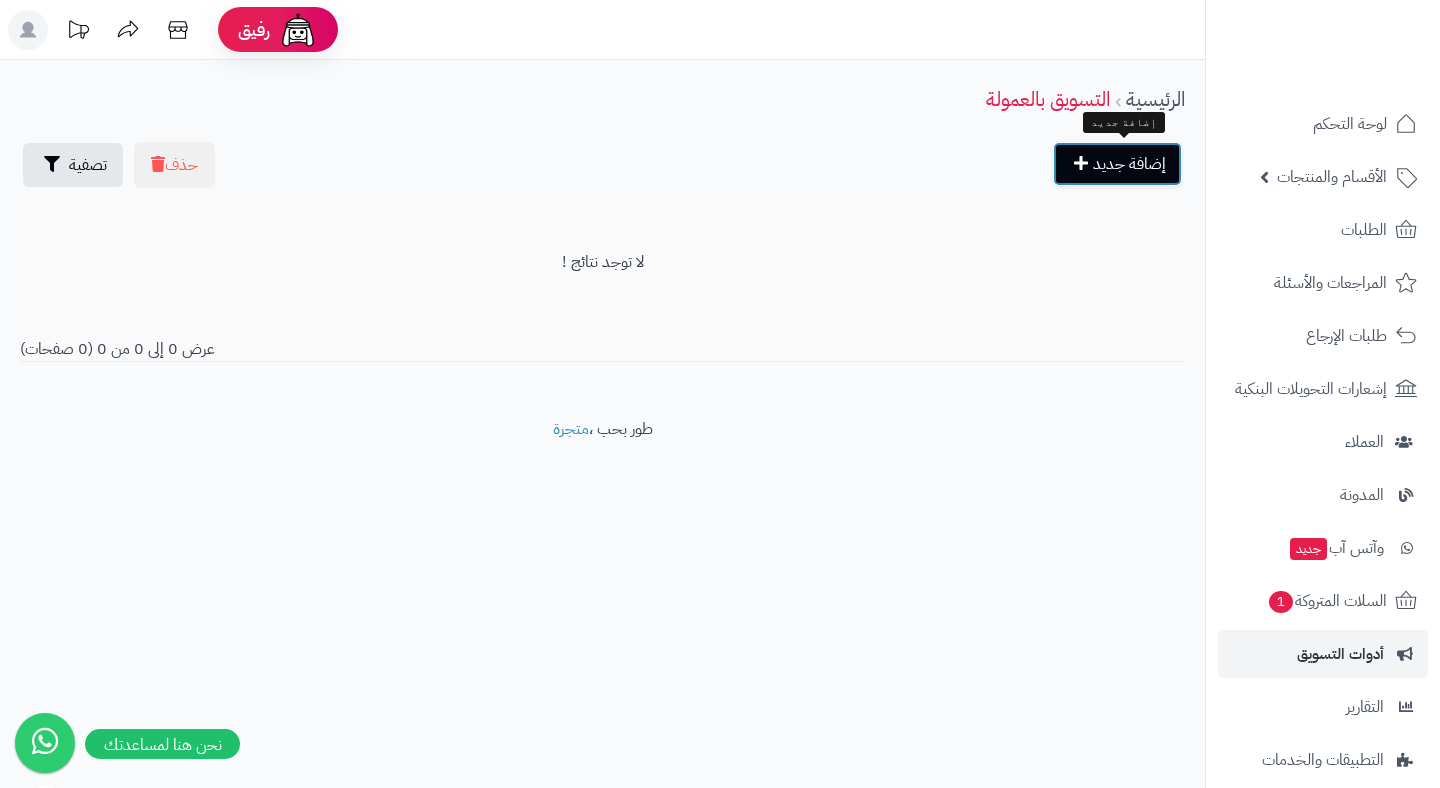 click on "إضافة جديد" at bounding box center (1117, 164) 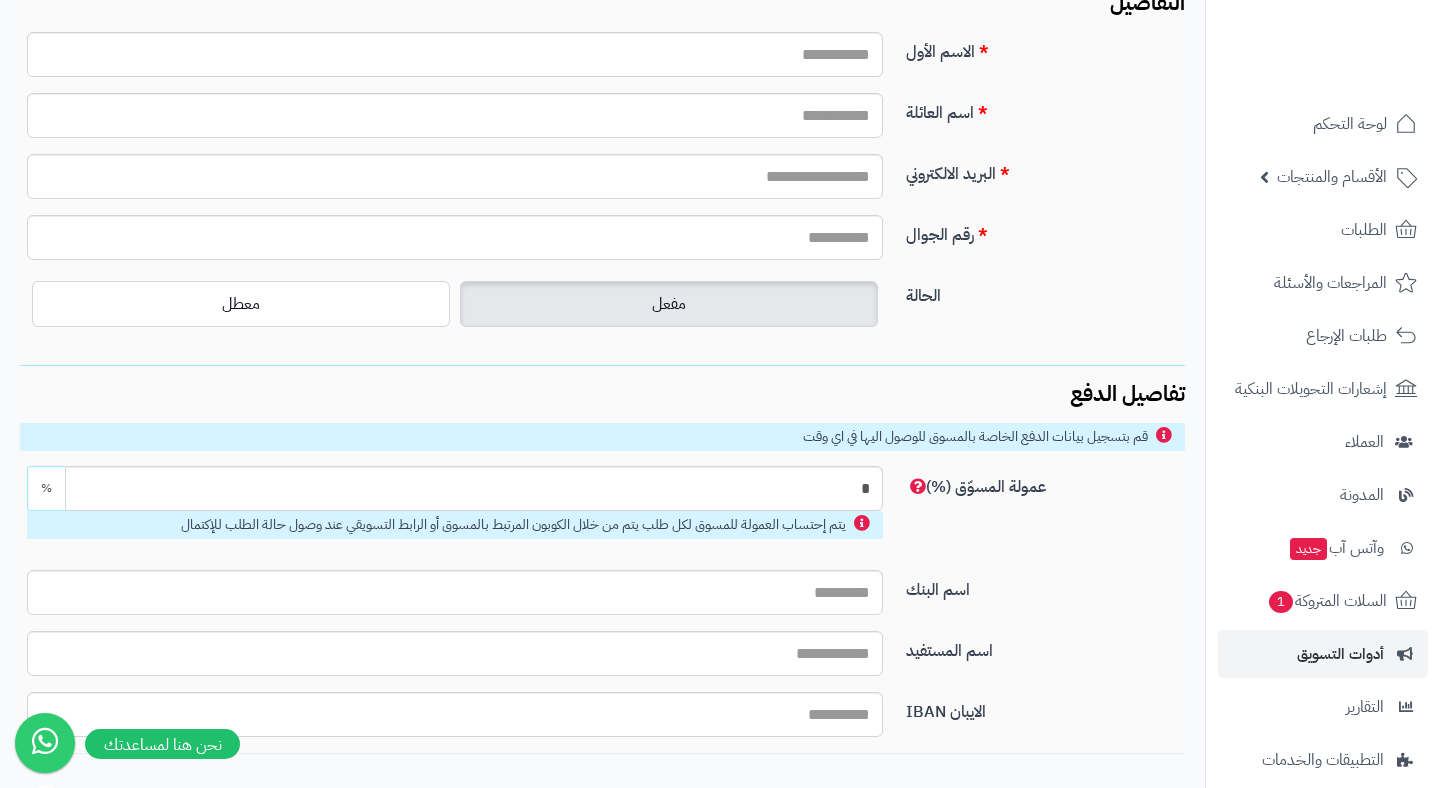 scroll, scrollTop: 0, scrollLeft: 0, axis: both 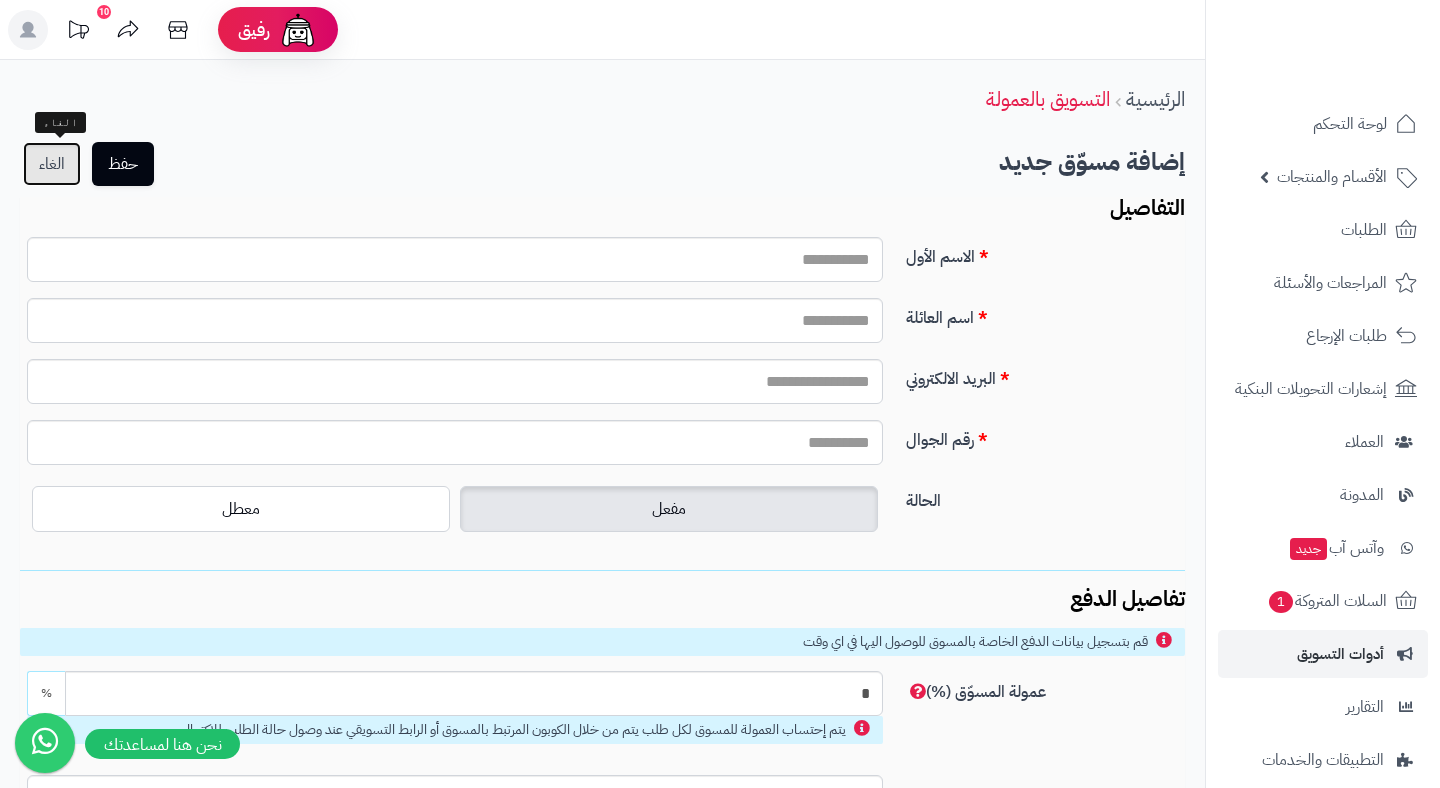 click on "الغاء" at bounding box center (52, 164) 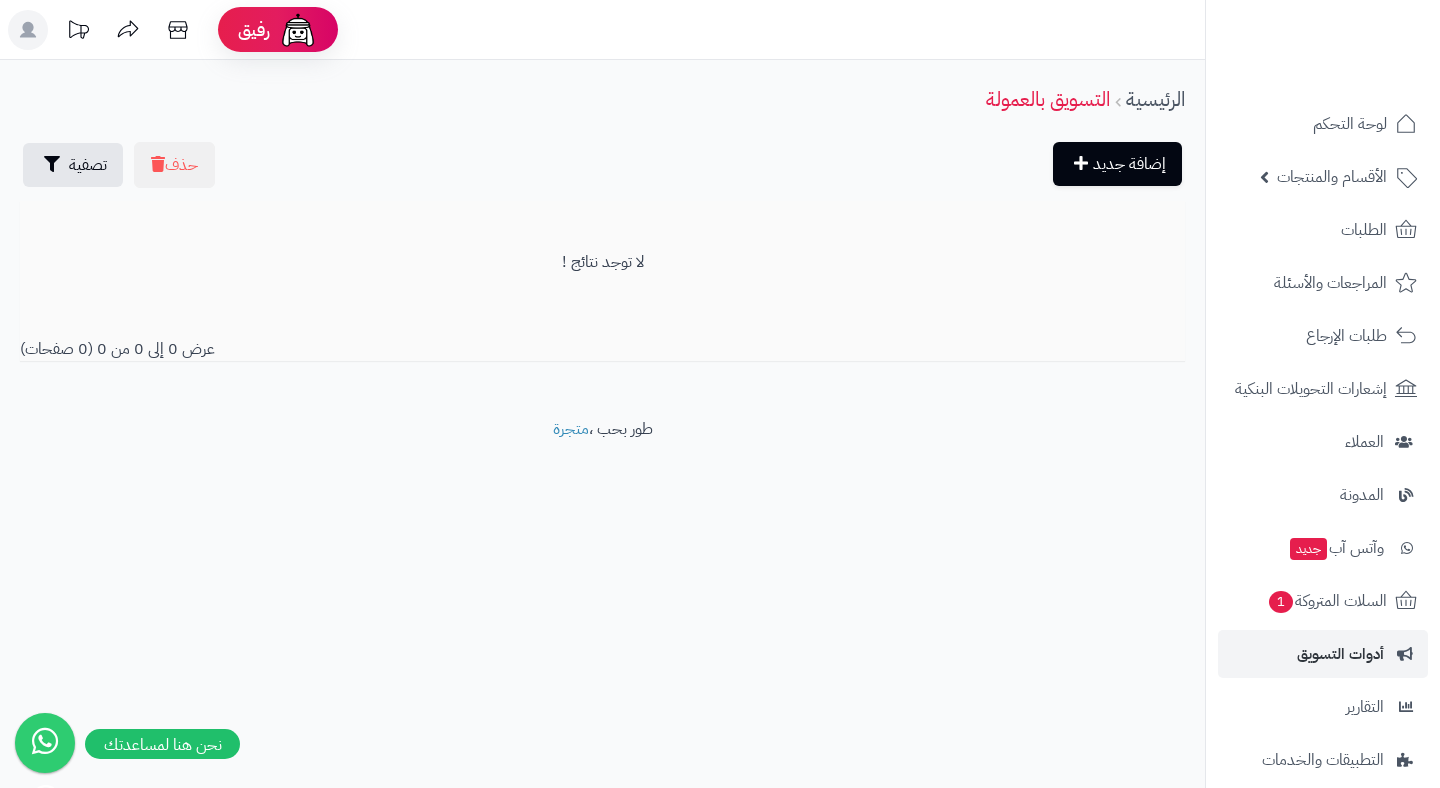 scroll, scrollTop: 0, scrollLeft: 0, axis: both 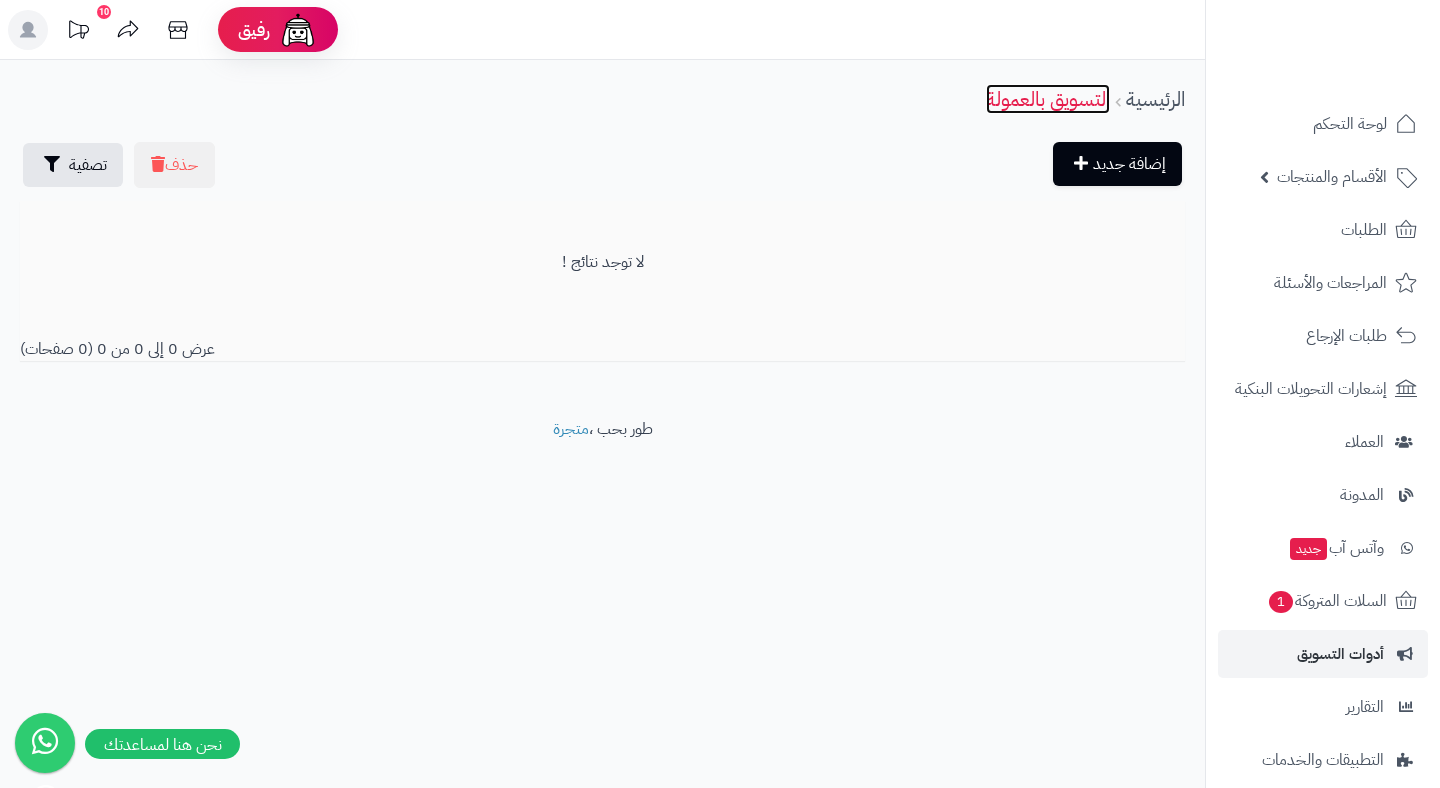 click on "التسويق بالعمولة" at bounding box center [1048, 99] 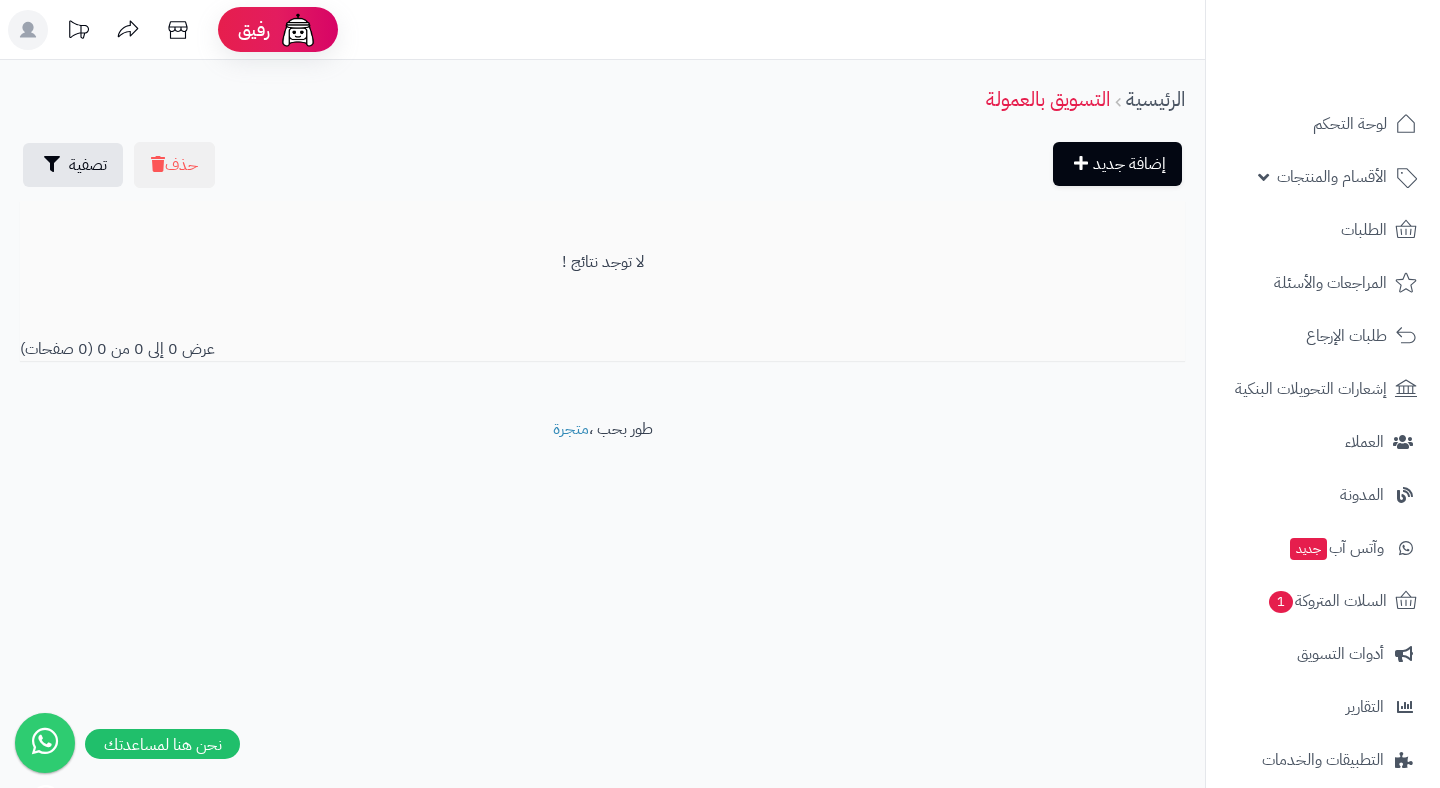scroll, scrollTop: 0, scrollLeft: 0, axis: both 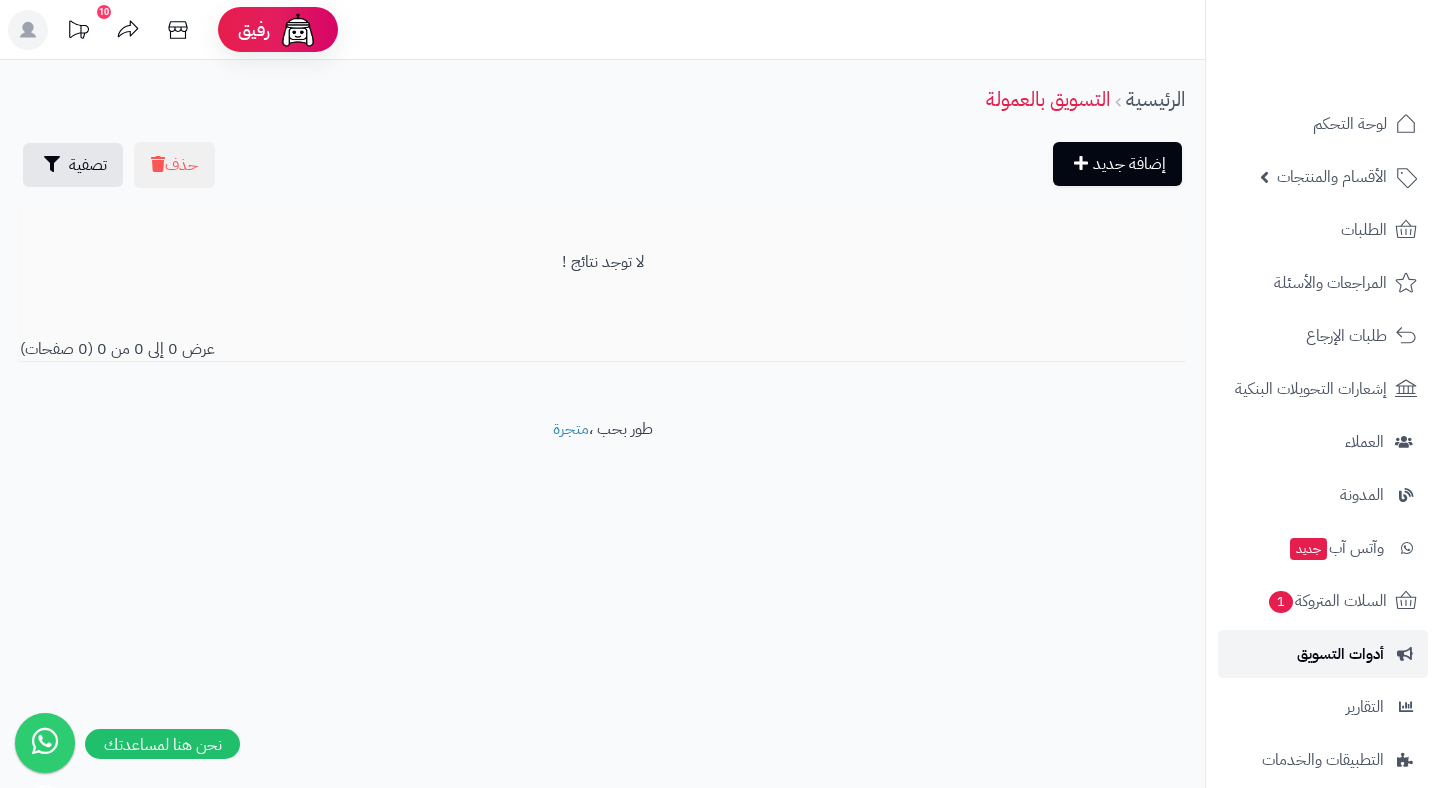 click on "أدوات التسويق" at bounding box center [1340, 654] 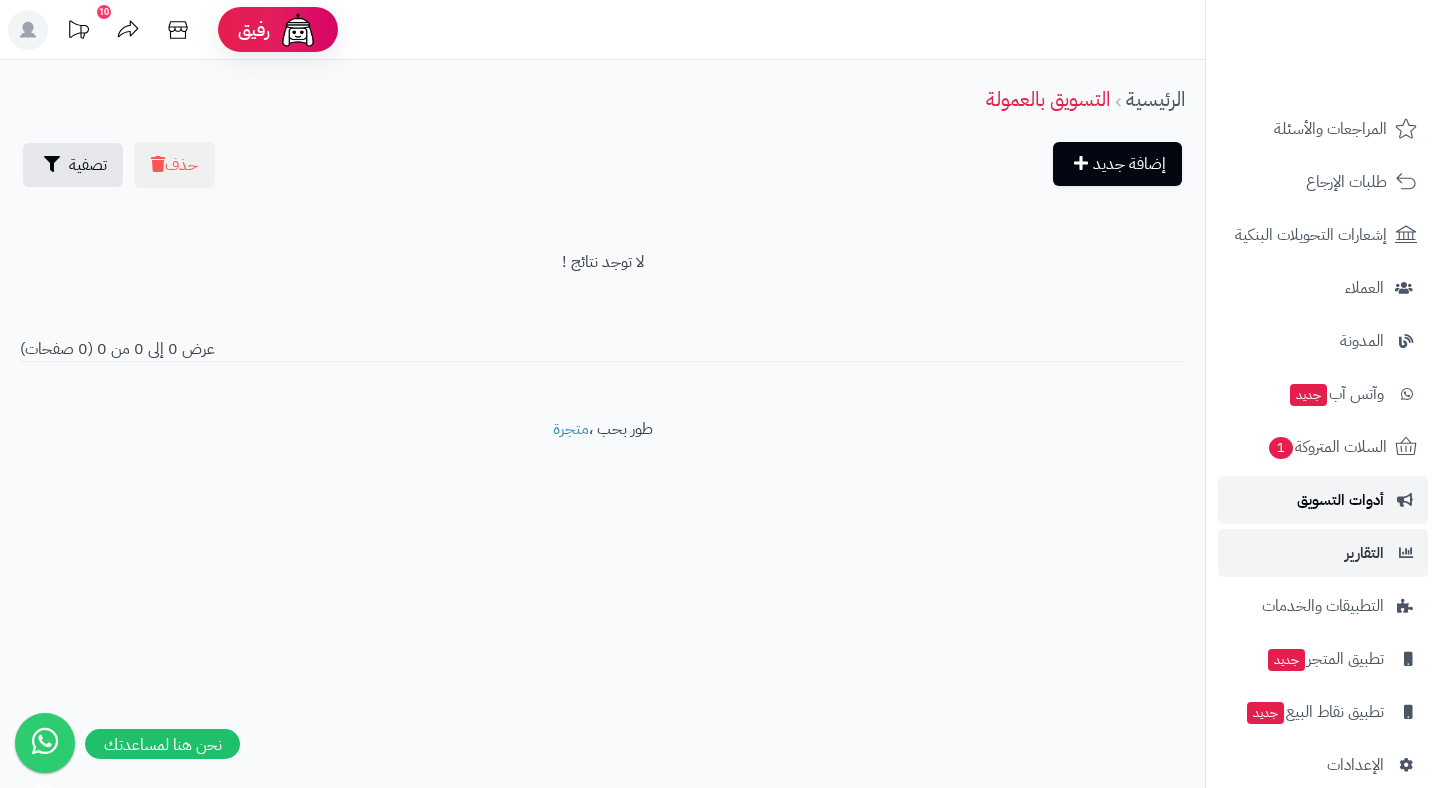 scroll, scrollTop: 180, scrollLeft: 0, axis: vertical 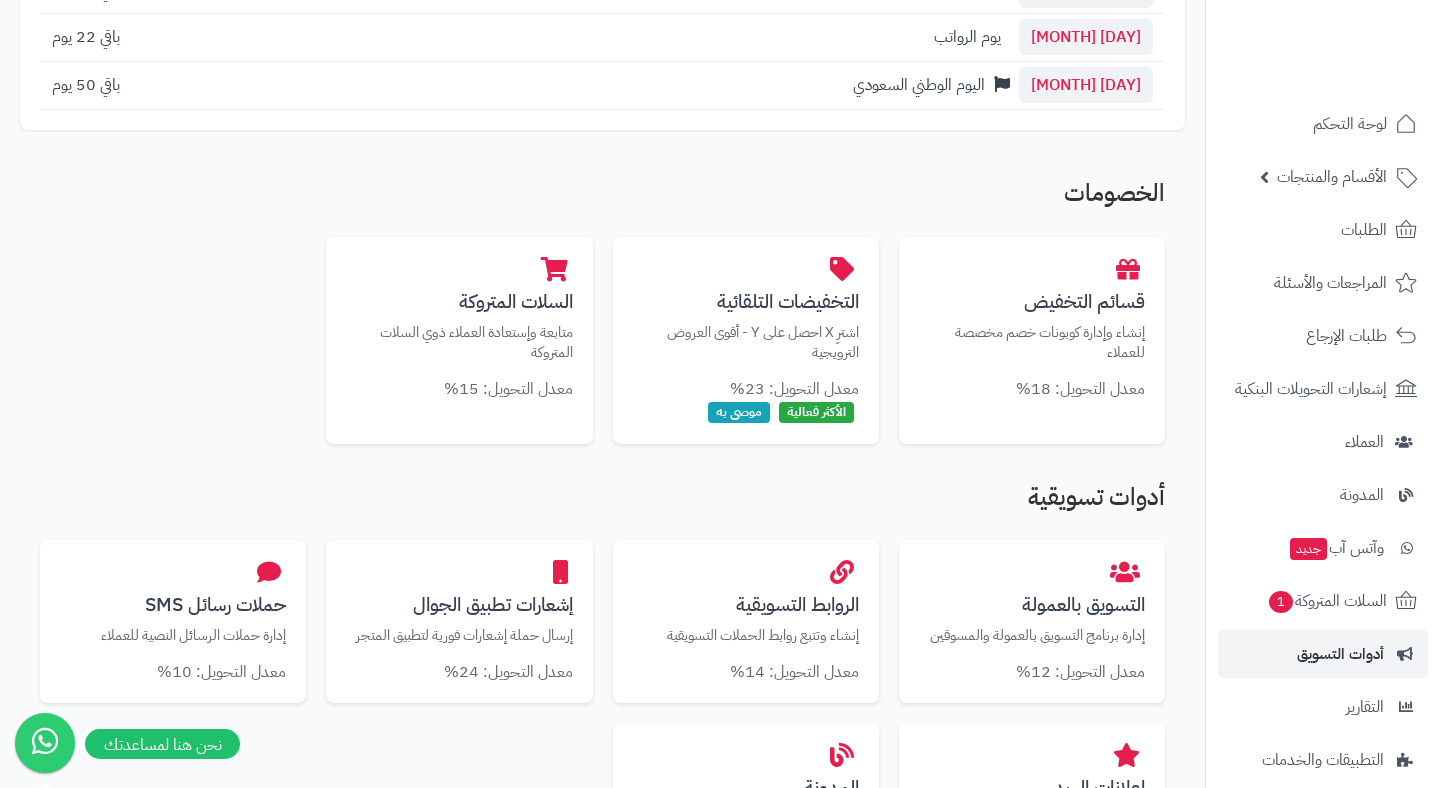 click on "الخصومات" at bounding box center [602, 198] 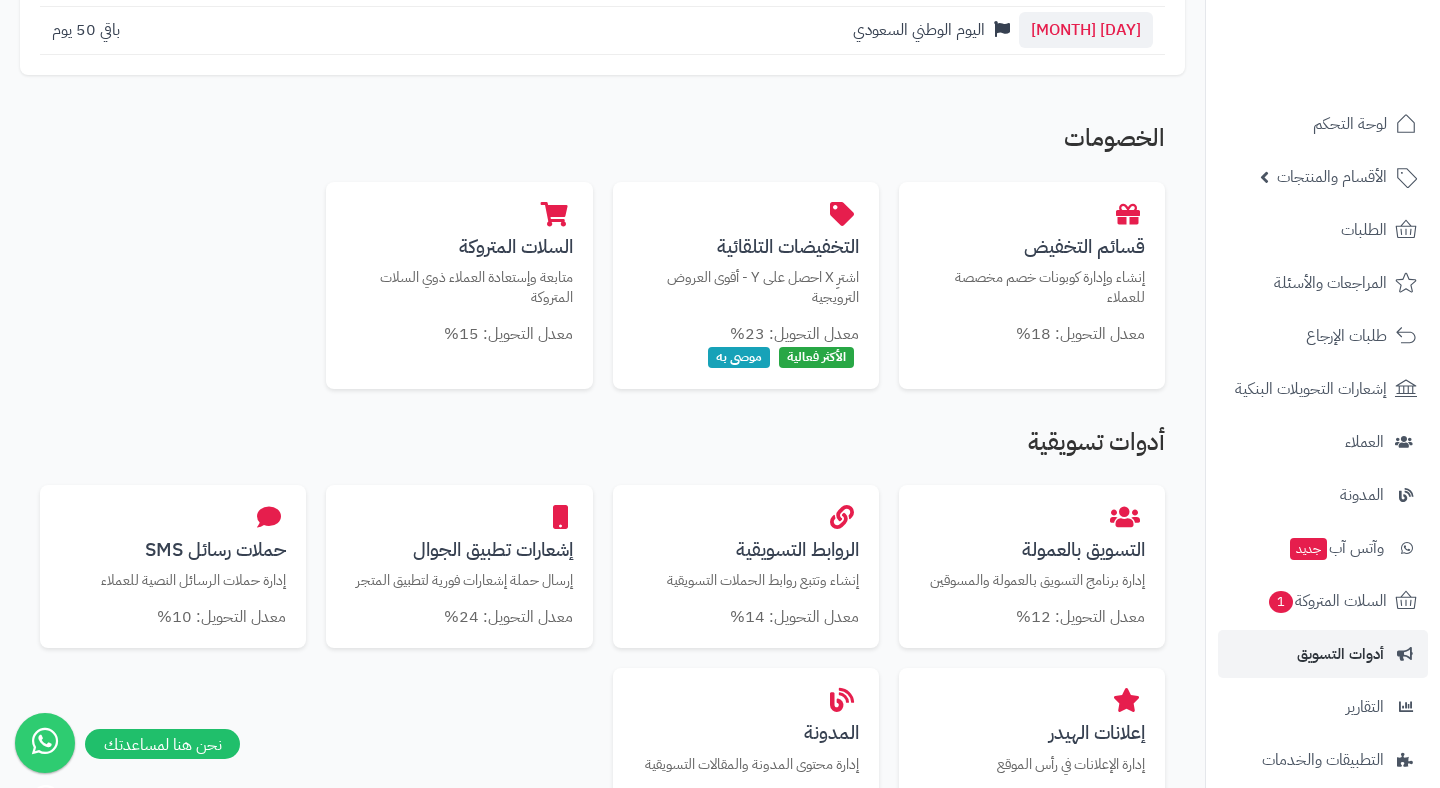 scroll, scrollTop: 380, scrollLeft: 0, axis: vertical 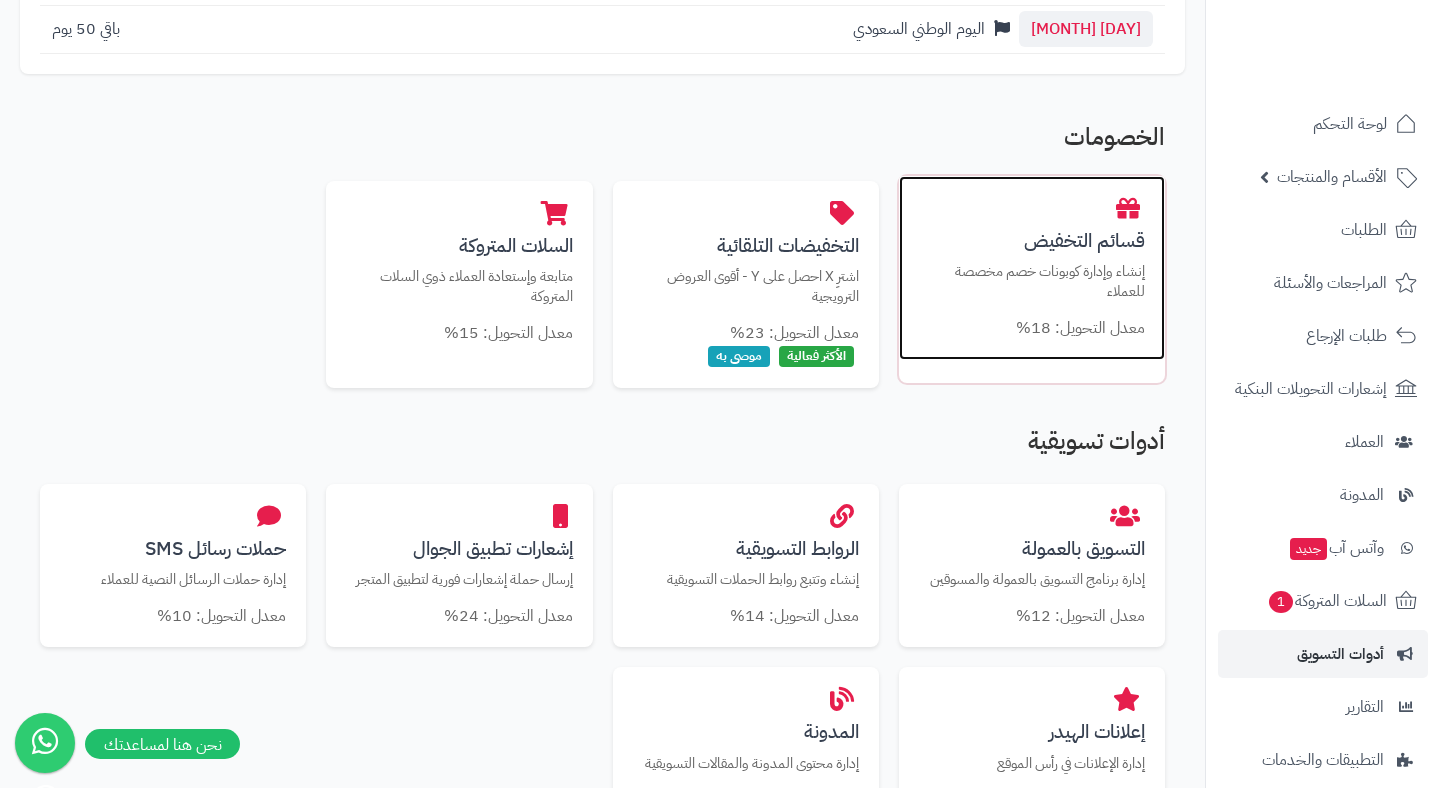 click on "إنشاء وإدارة كوبونات خصم مخصصة للعملاء" at bounding box center (1032, 281) 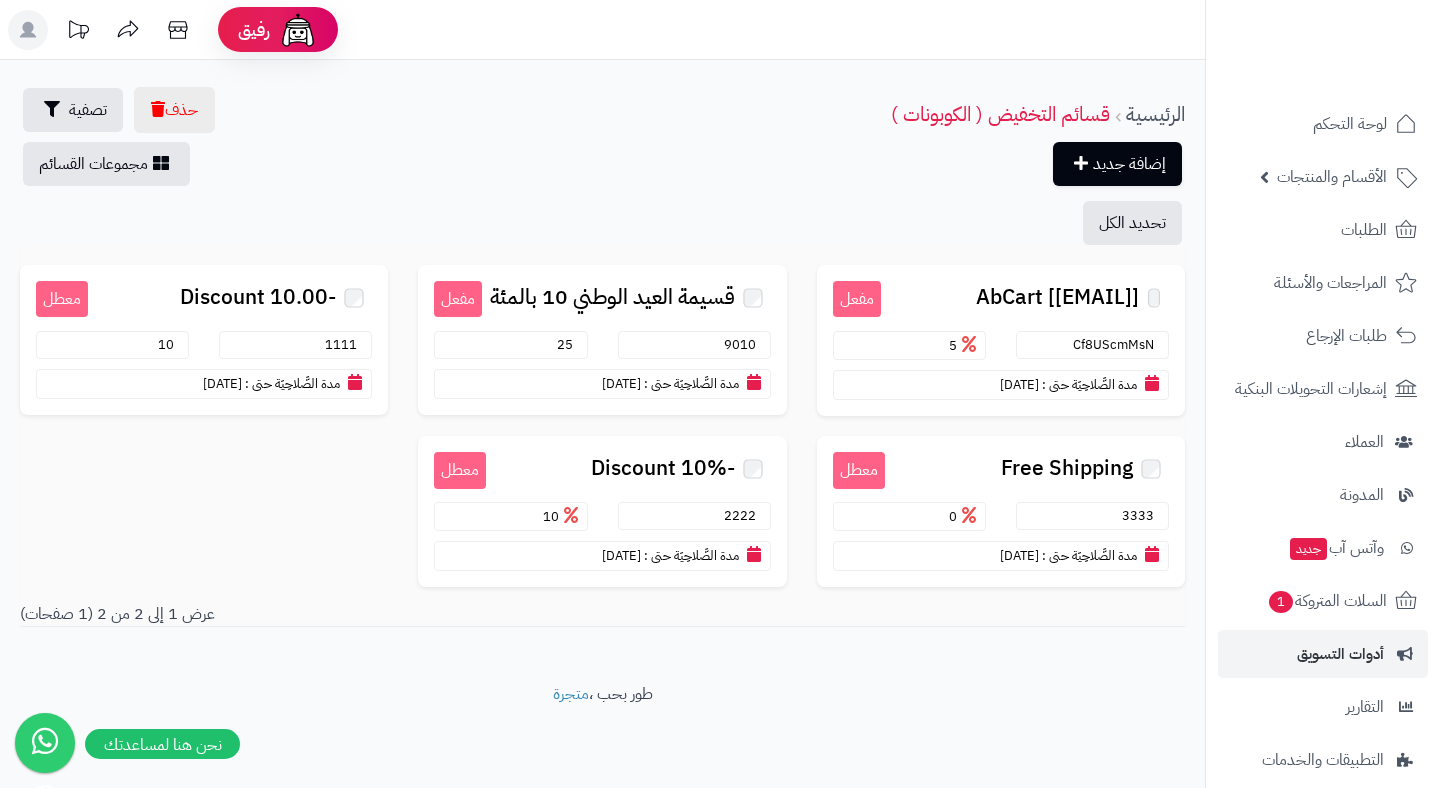scroll, scrollTop: 0, scrollLeft: 0, axis: both 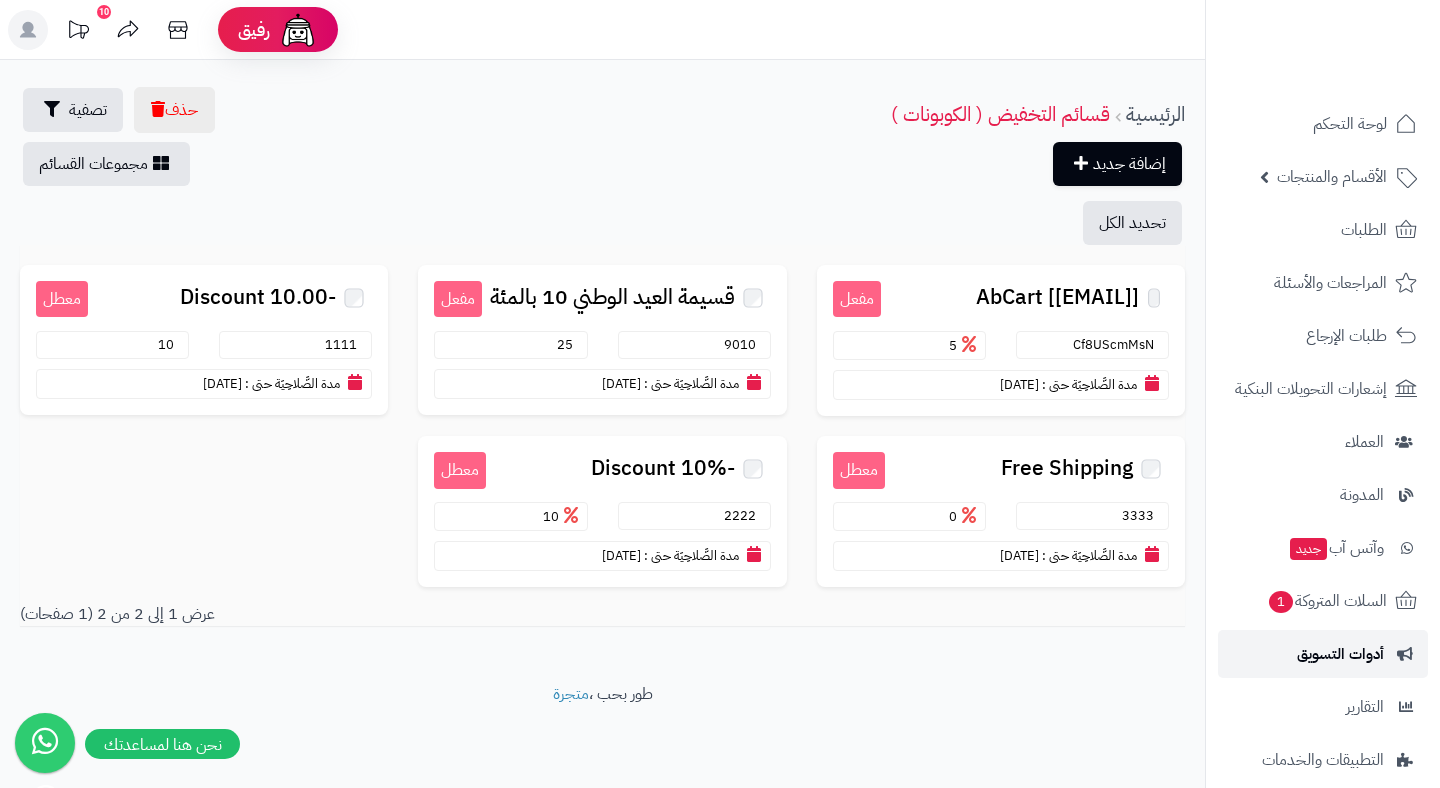 click on "أدوات التسويق" at bounding box center [1340, 654] 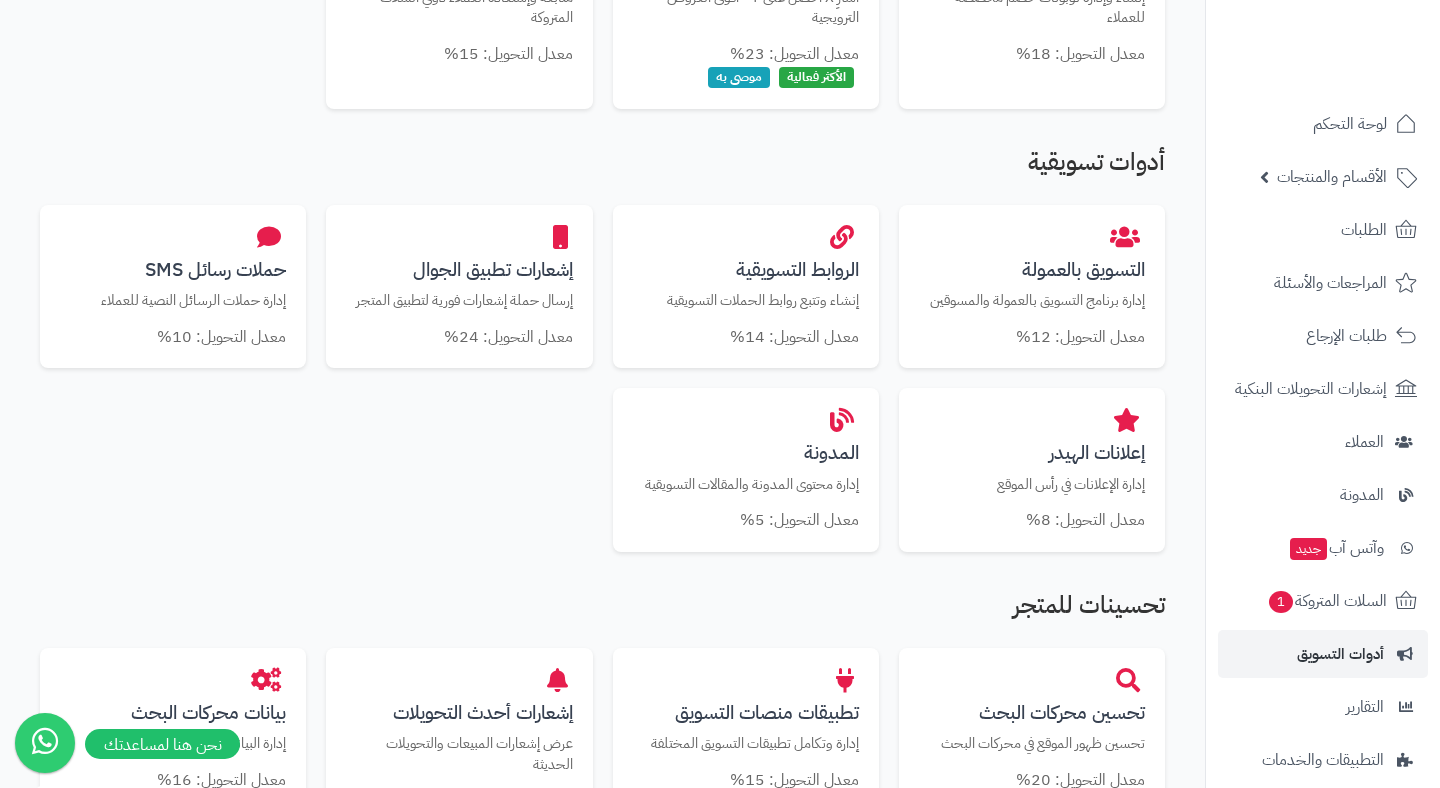 scroll, scrollTop: 660, scrollLeft: 0, axis: vertical 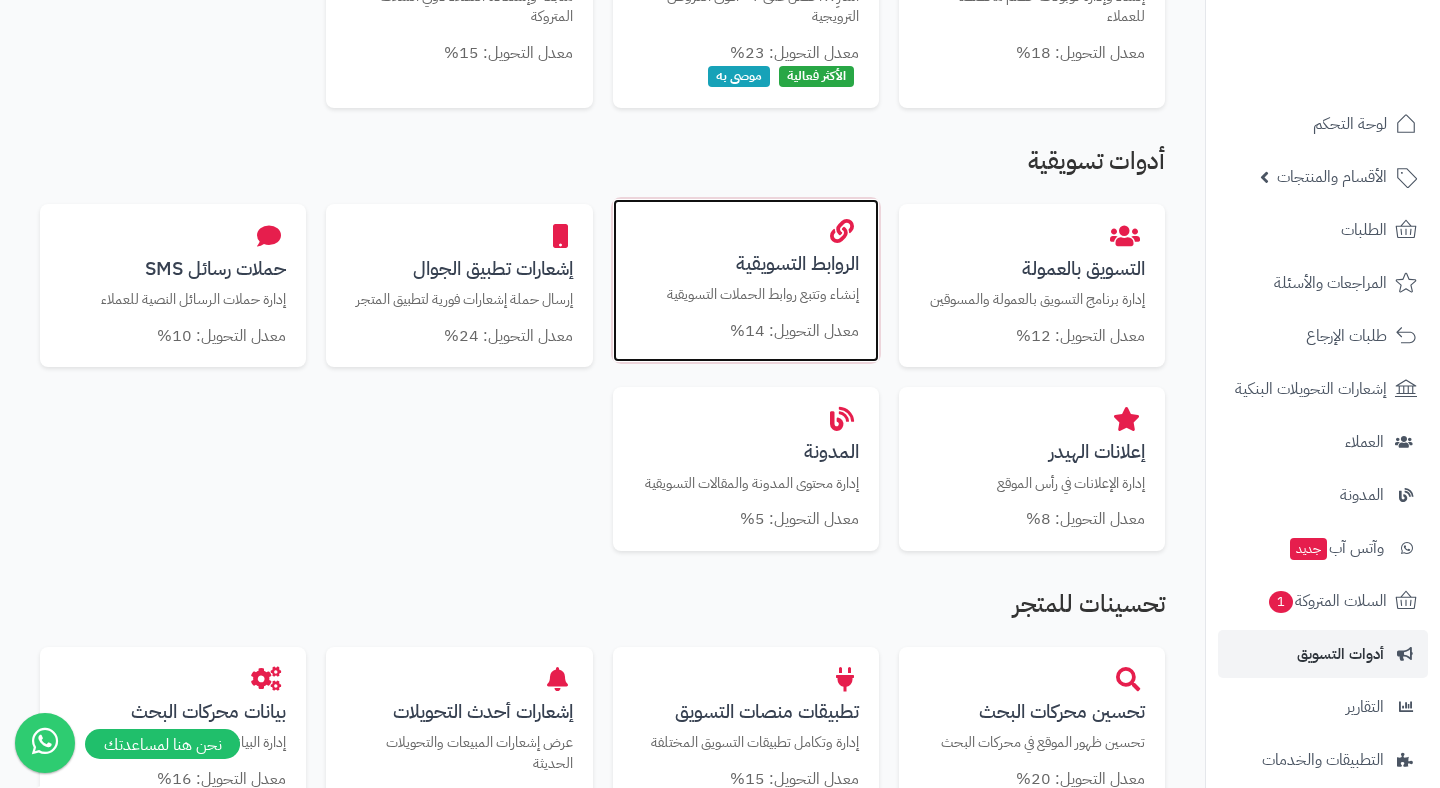 click on "الروابط التسويقية إنشاء وتتبع روابط الحملات التسويقية
معدل التحويل: 14%" at bounding box center [746, 281] 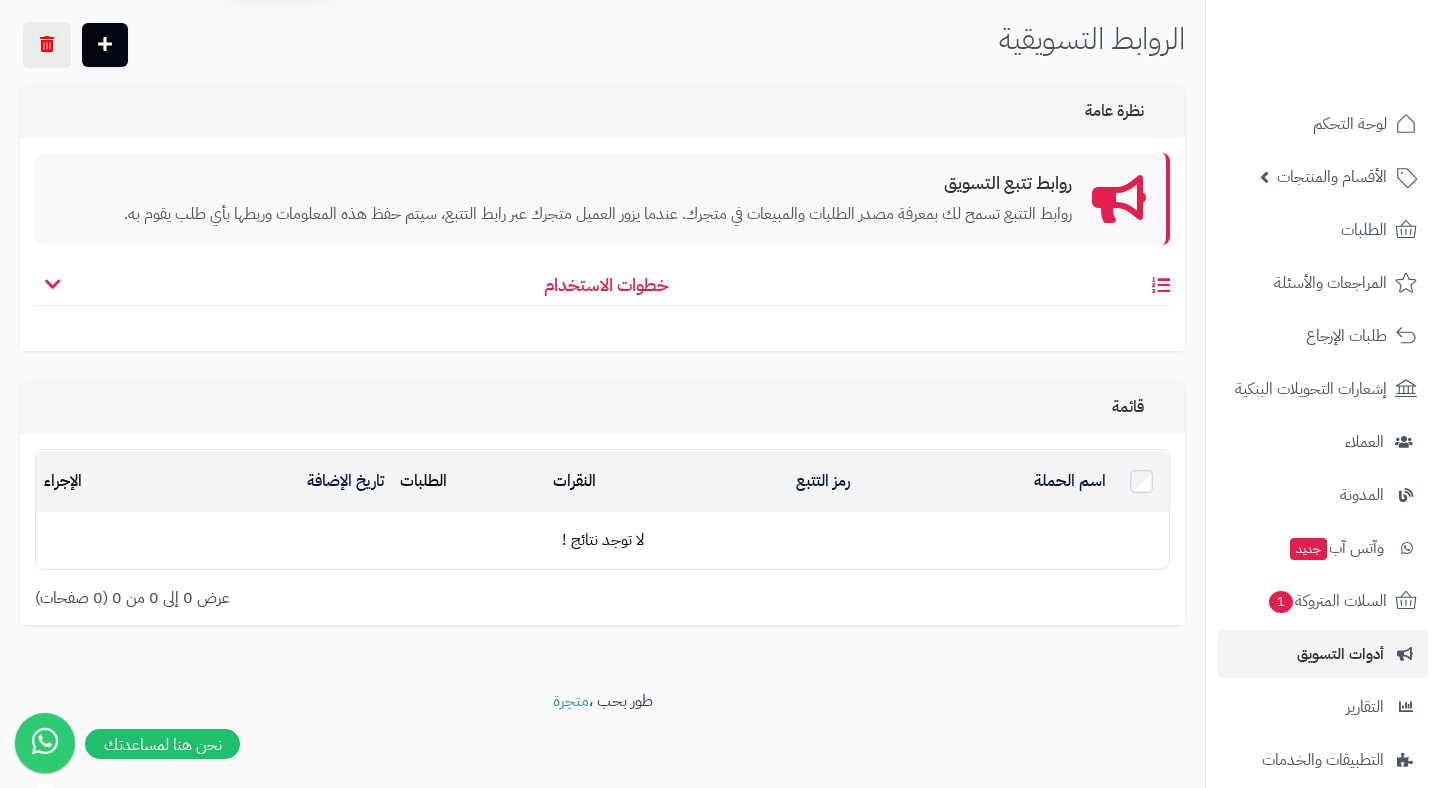scroll, scrollTop: 0, scrollLeft: 0, axis: both 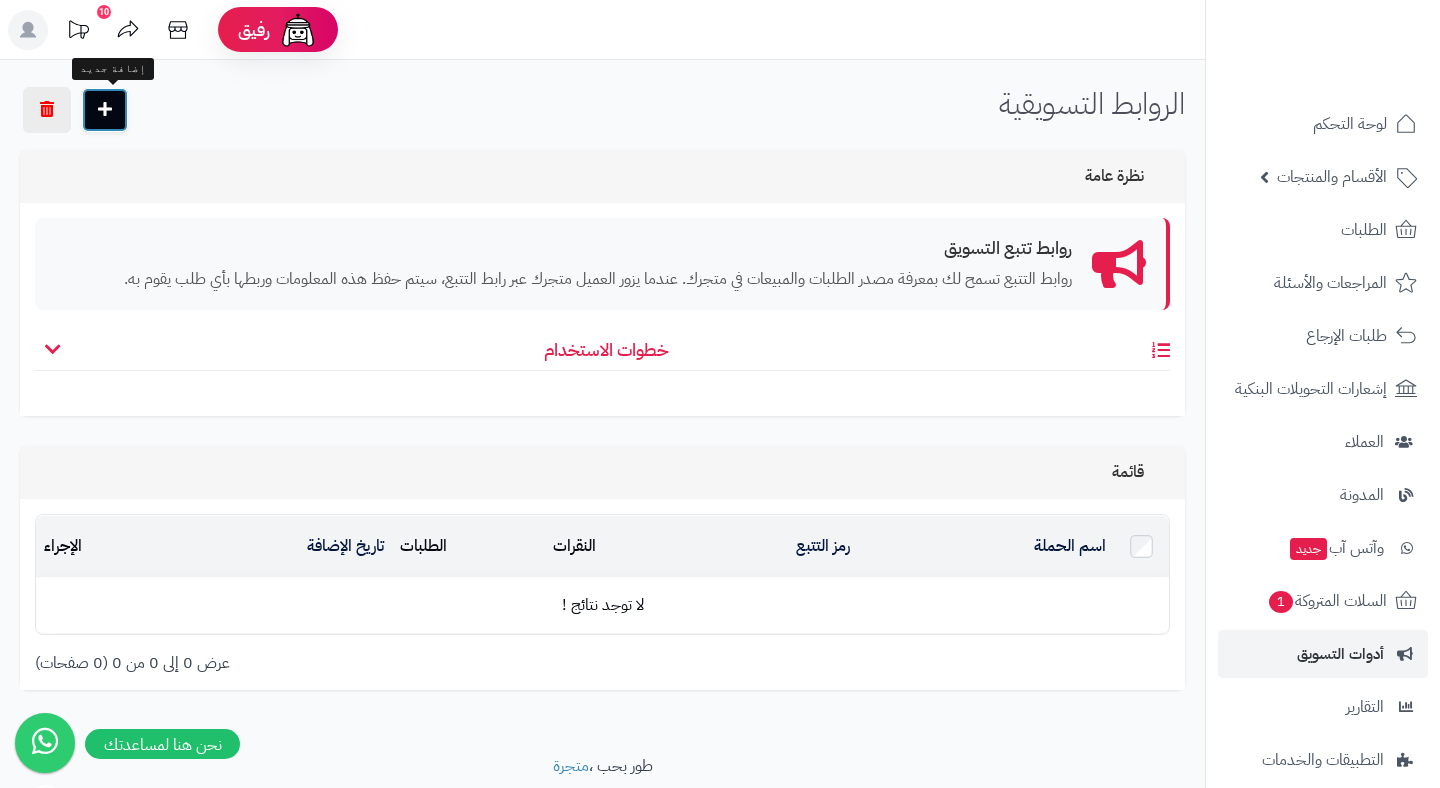 click at bounding box center [105, 110] 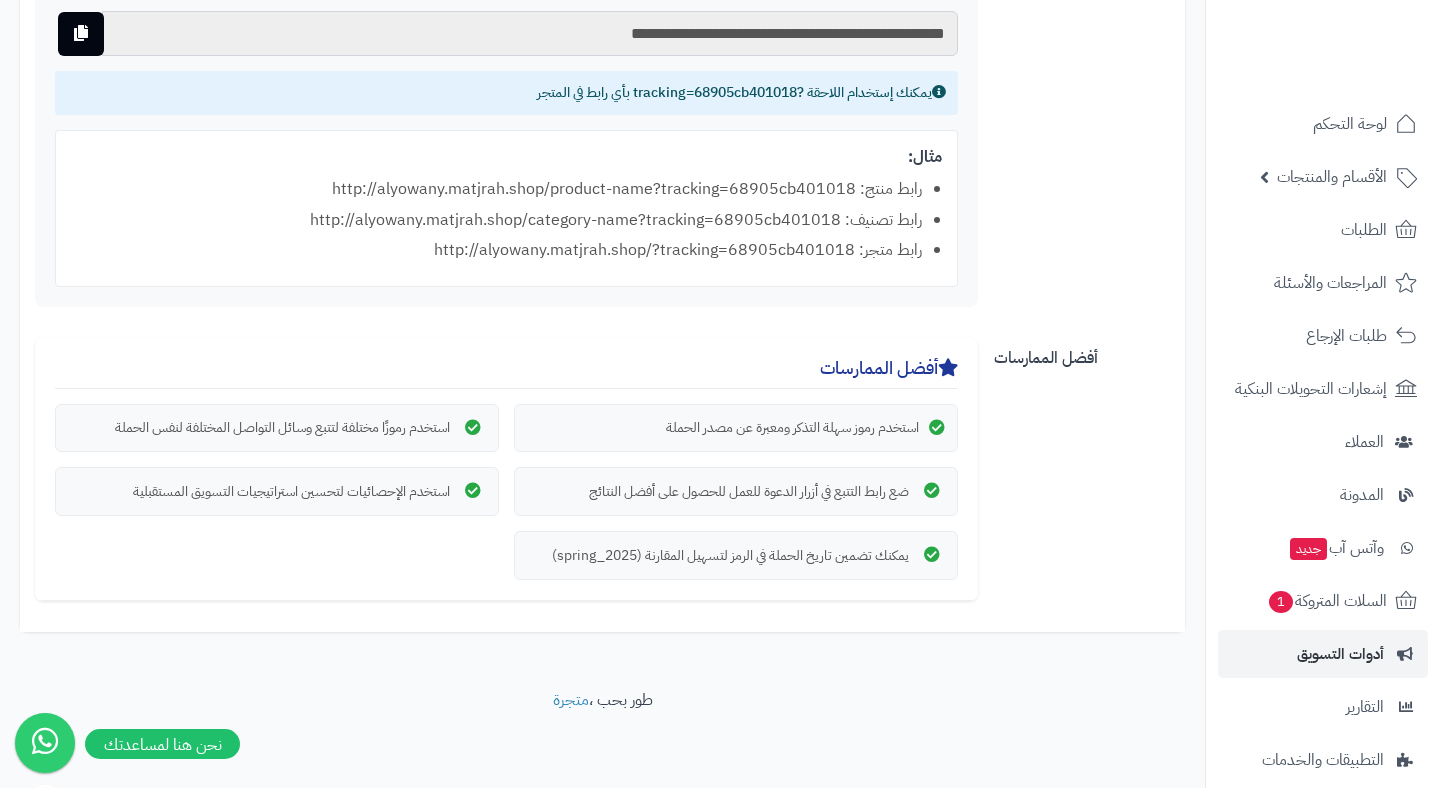 scroll, scrollTop: 0, scrollLeft: 0, axis: both 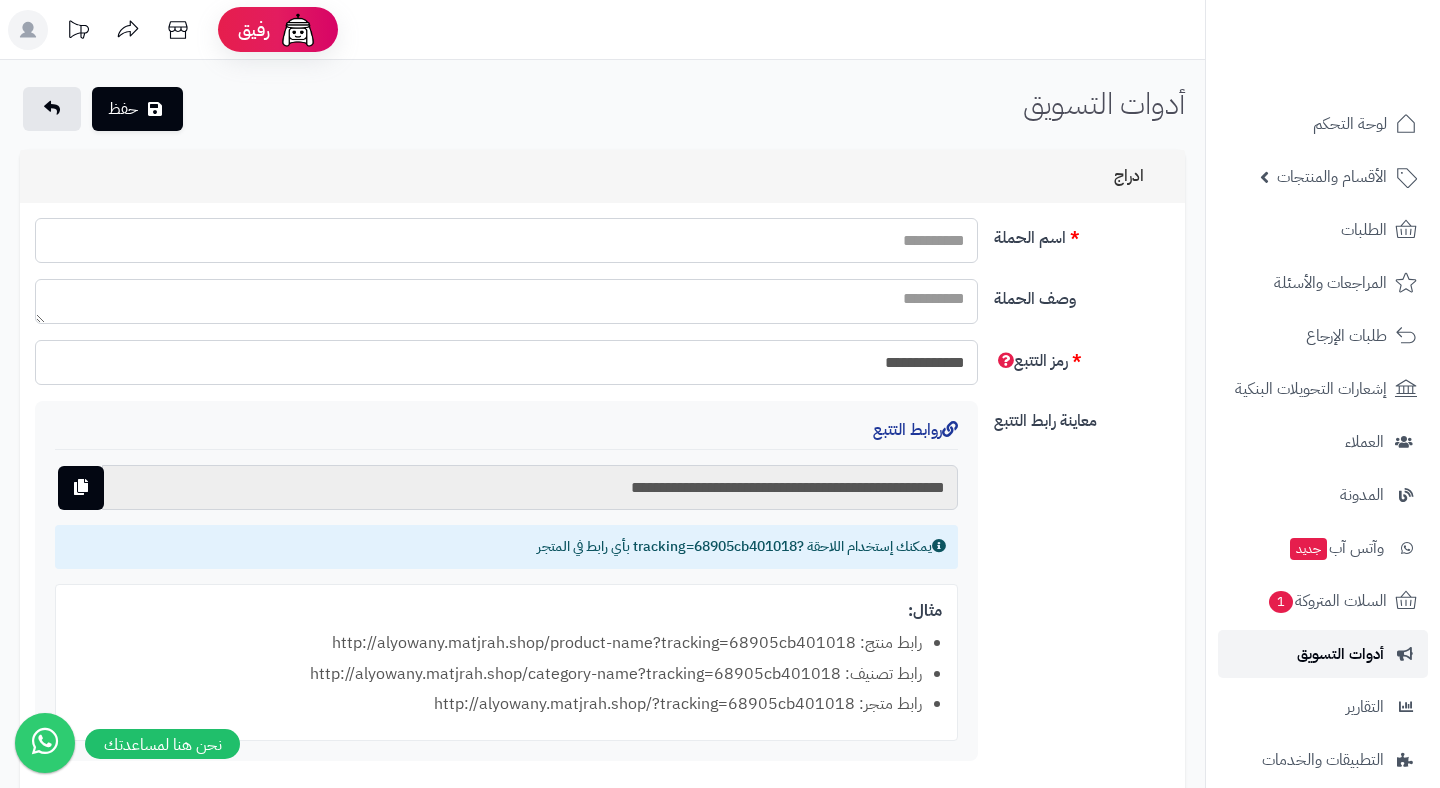click on "أدوات التسويق" at bounding box center (1340, 654) 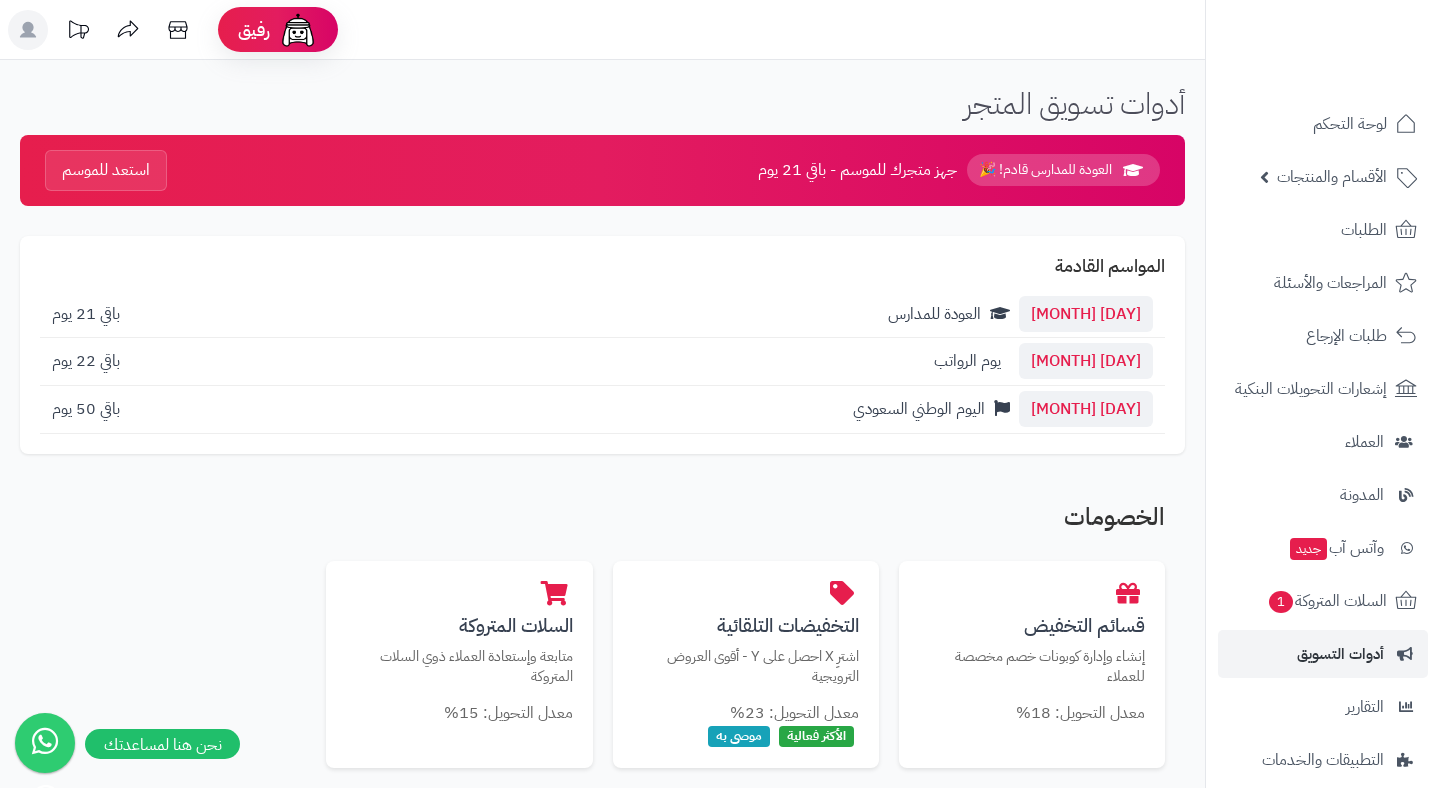 scroll, scrollTop: 0, scrollLeft: 0, axis: both 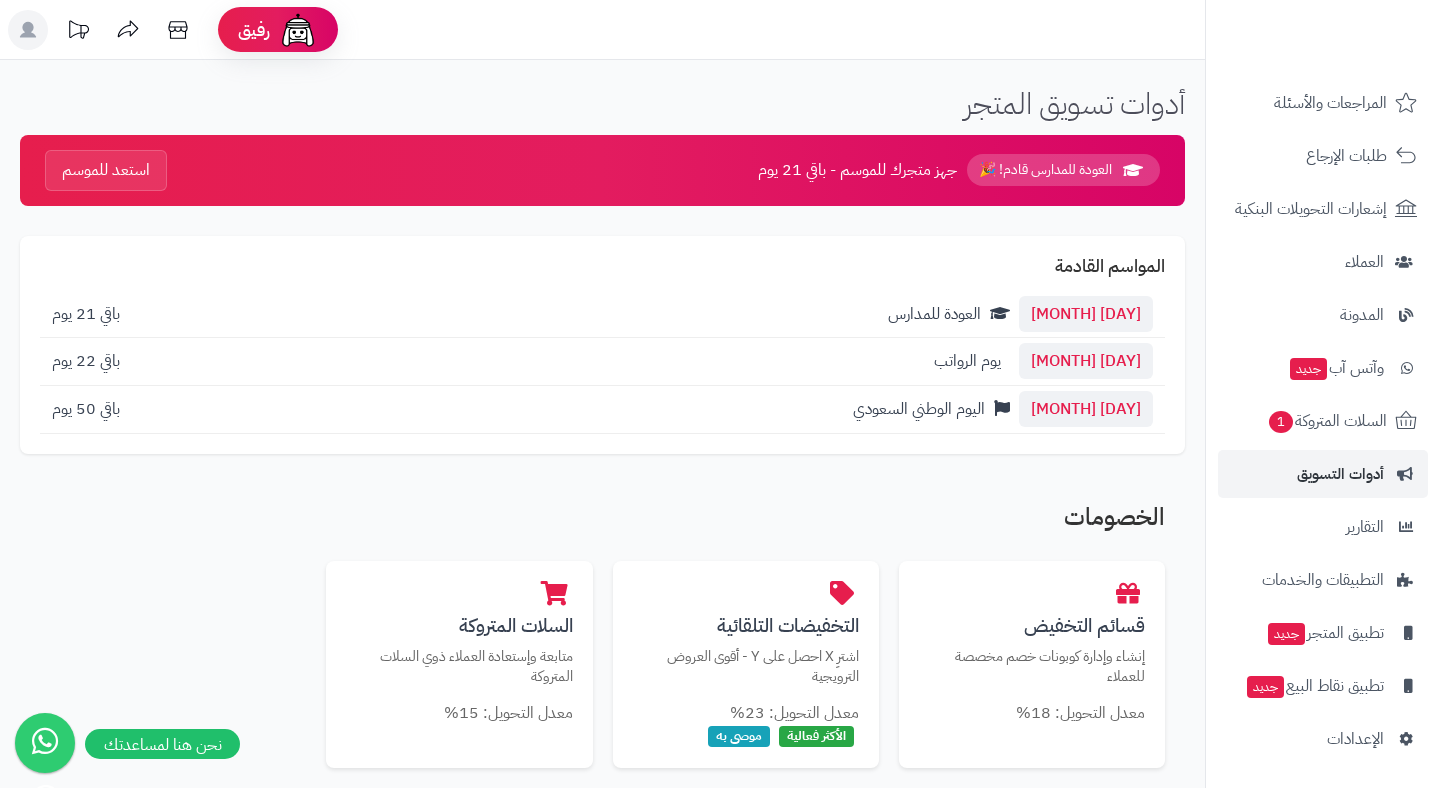 click 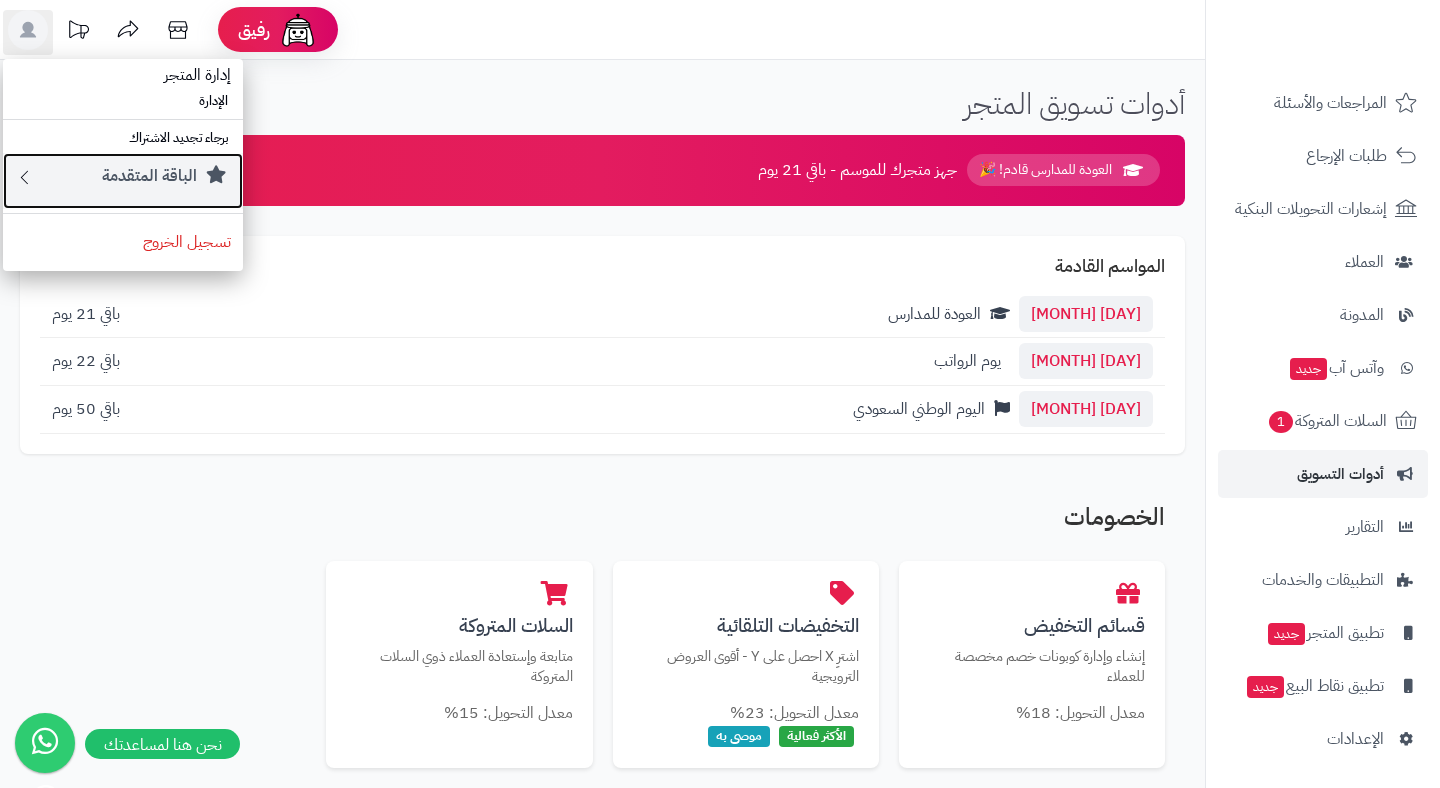 click on "الباقة المتقدمة" at bounding box center [133, 181] 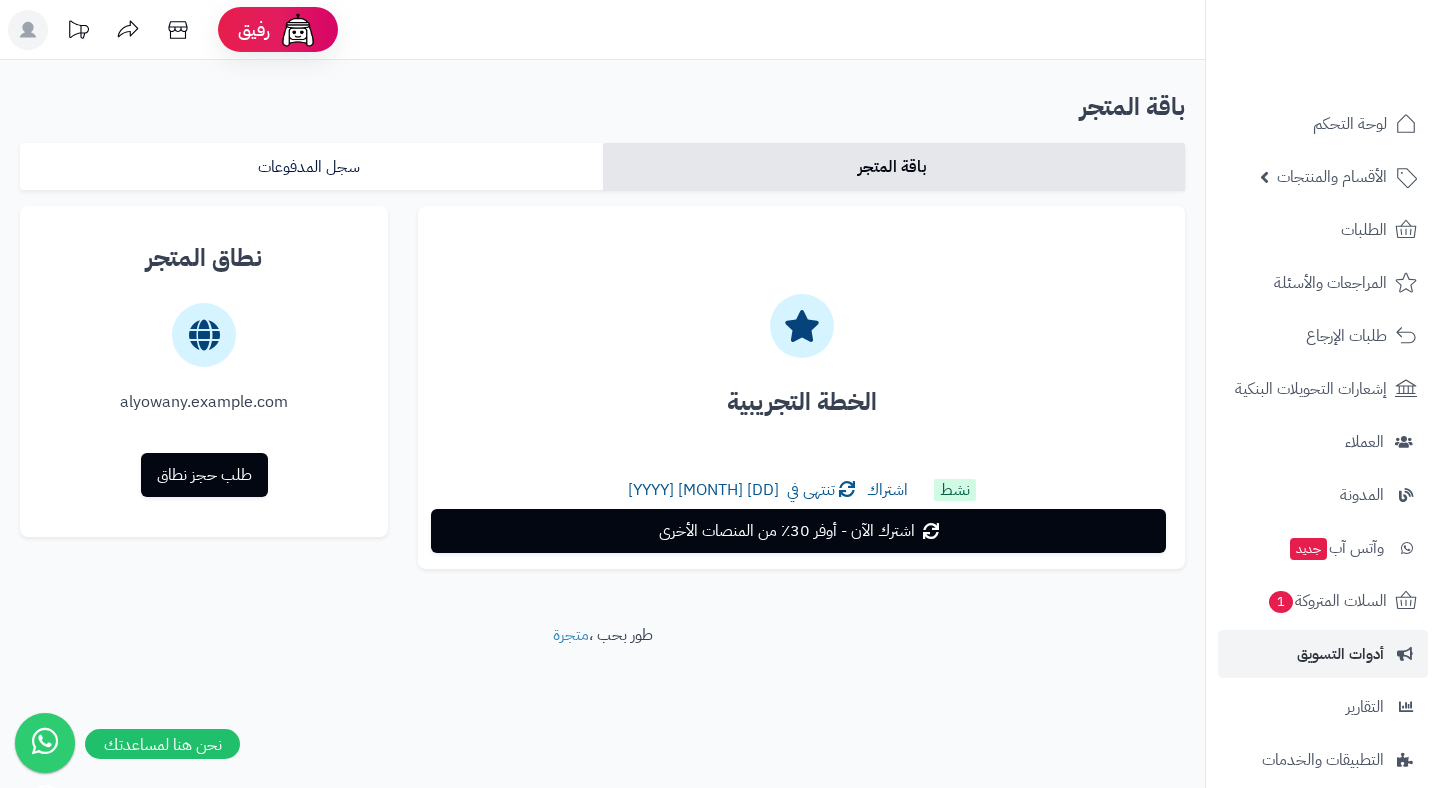 scroll, scrollTop: 0, scrollLeft: 0, axis: both 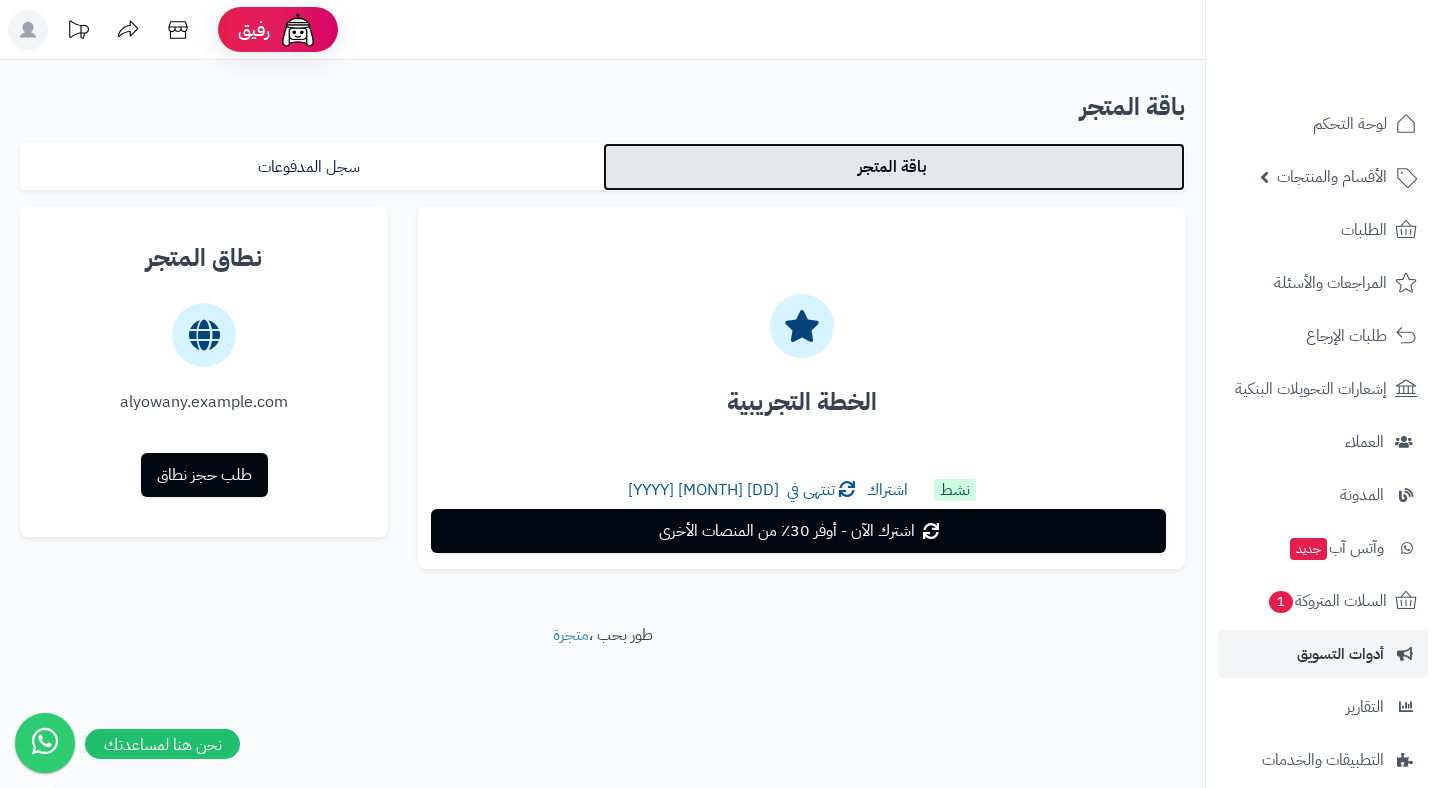 click on "باقة المتجر" at bounding box center (894, 167) 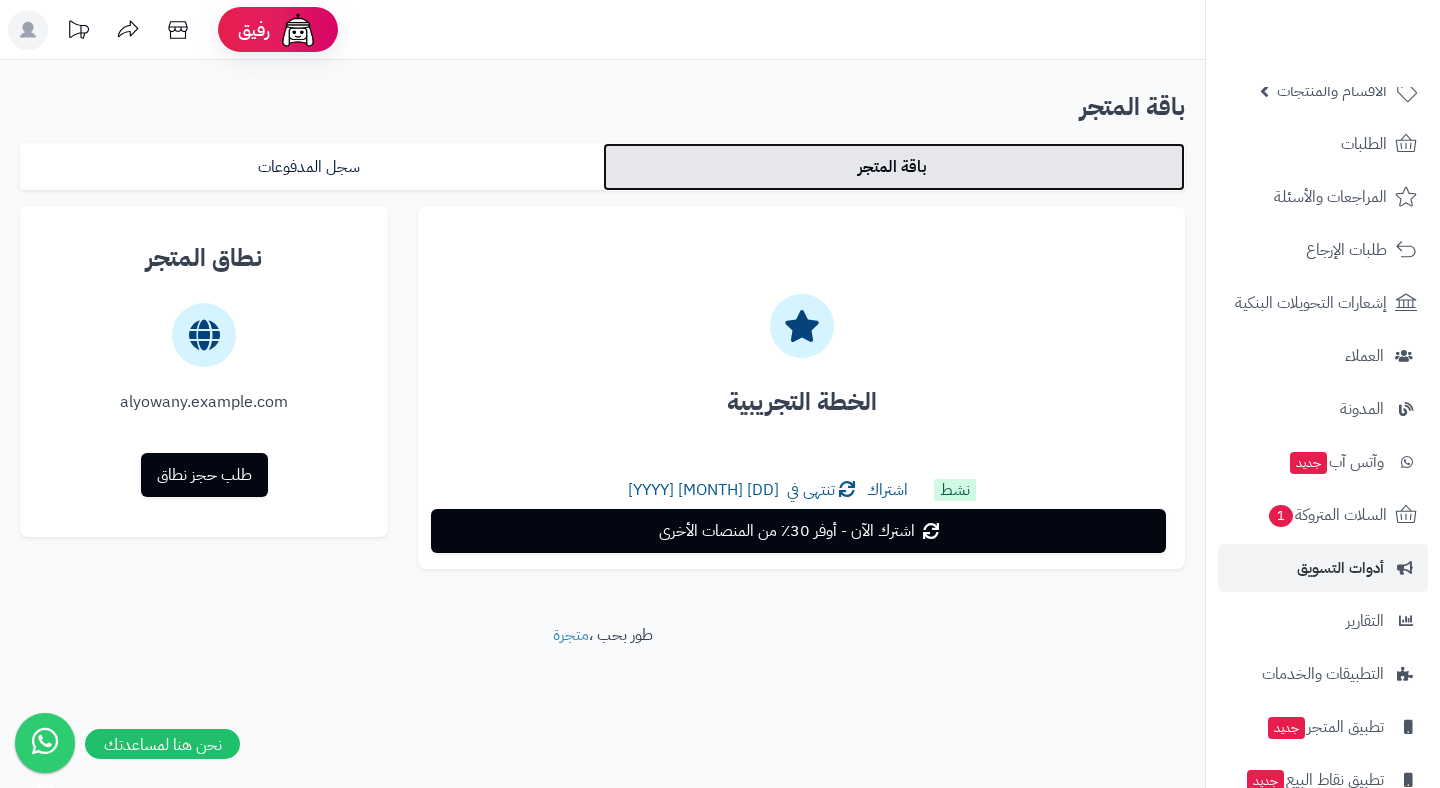 scroll, scrollTop: 180, scrollLeft: 0, axis: vertical 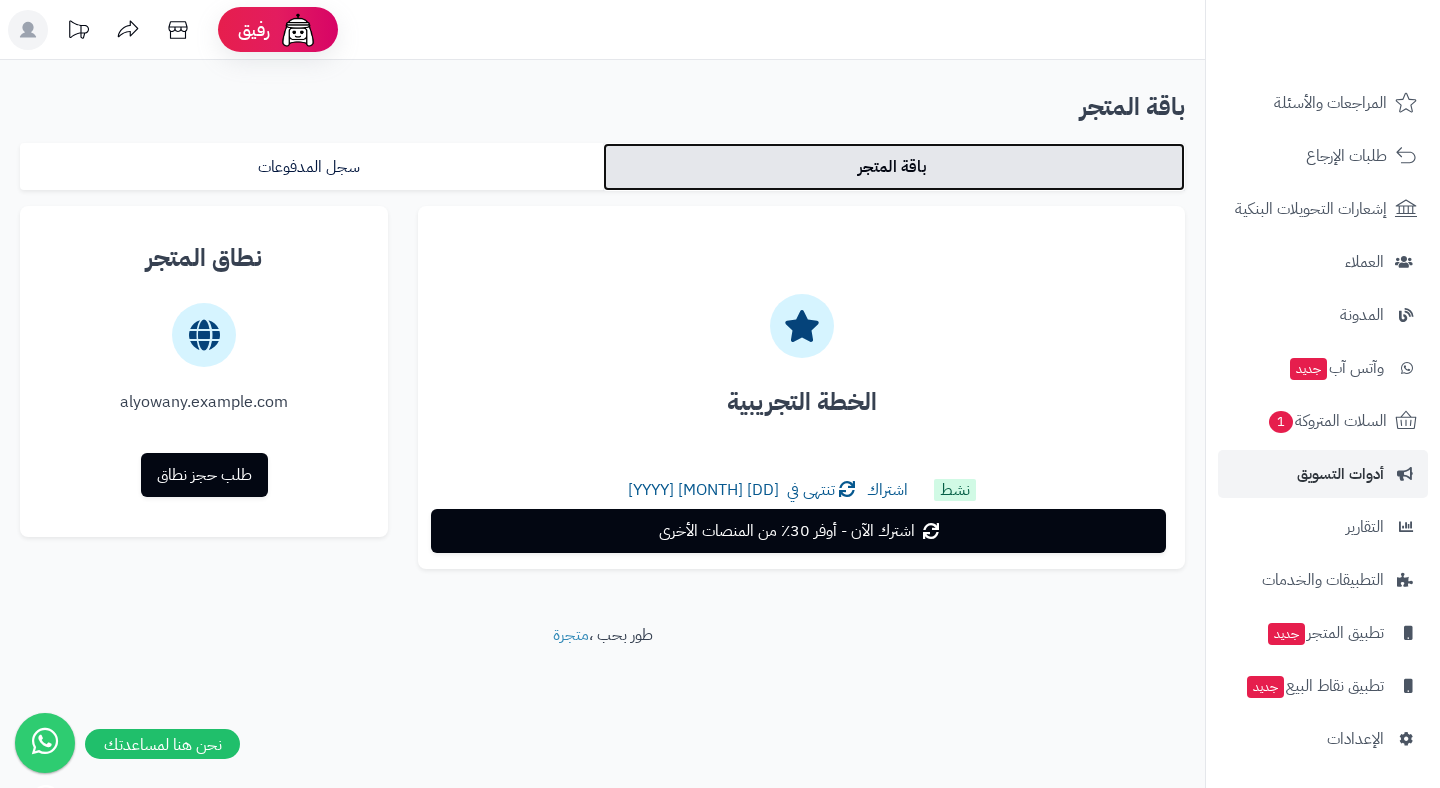 click on "باقة المتجر" at bounding box center [894, 167] 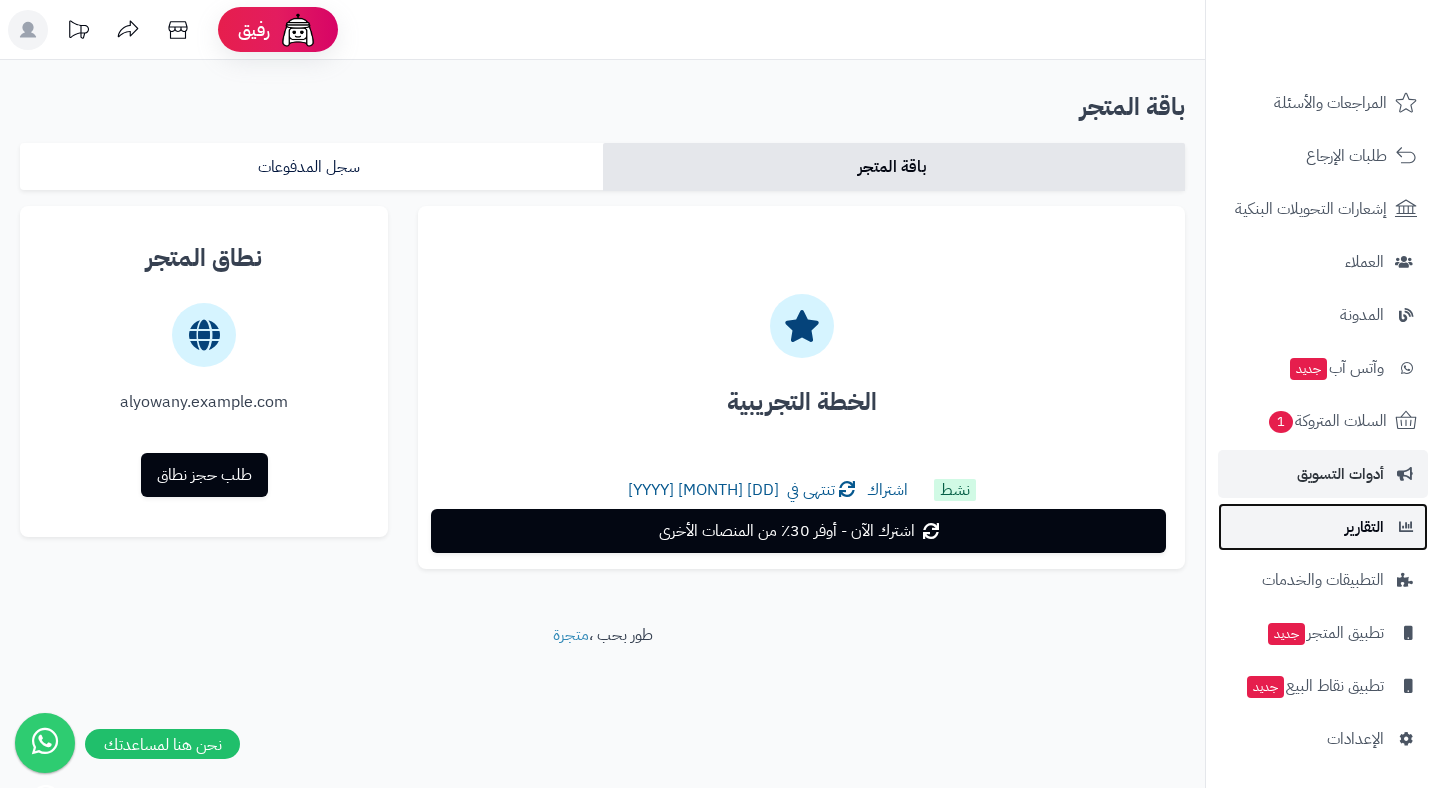 click on "التقارير" at bounding box center [1323, 527] 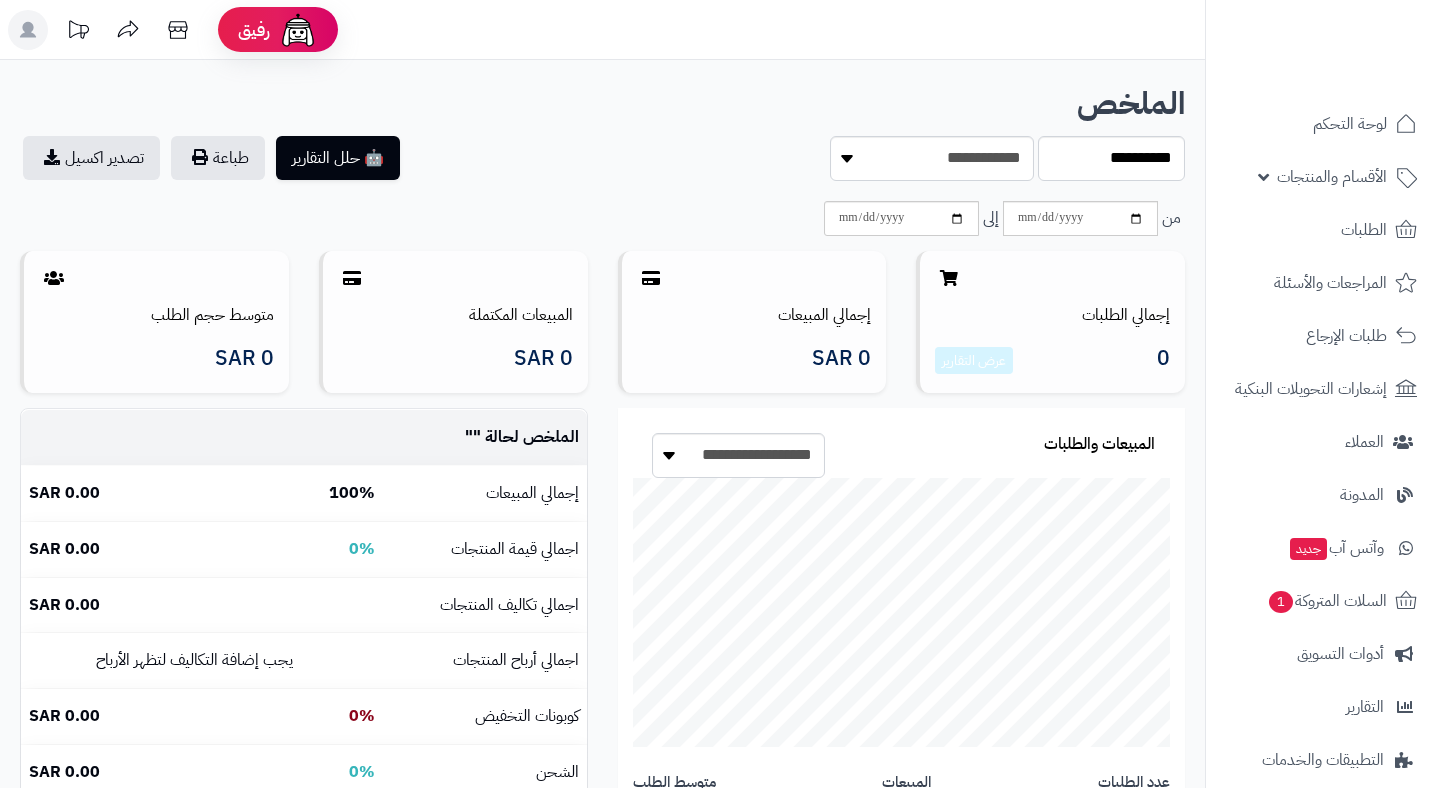 scroll, scrollTop: 0, scrollLeft: 0, axis: both 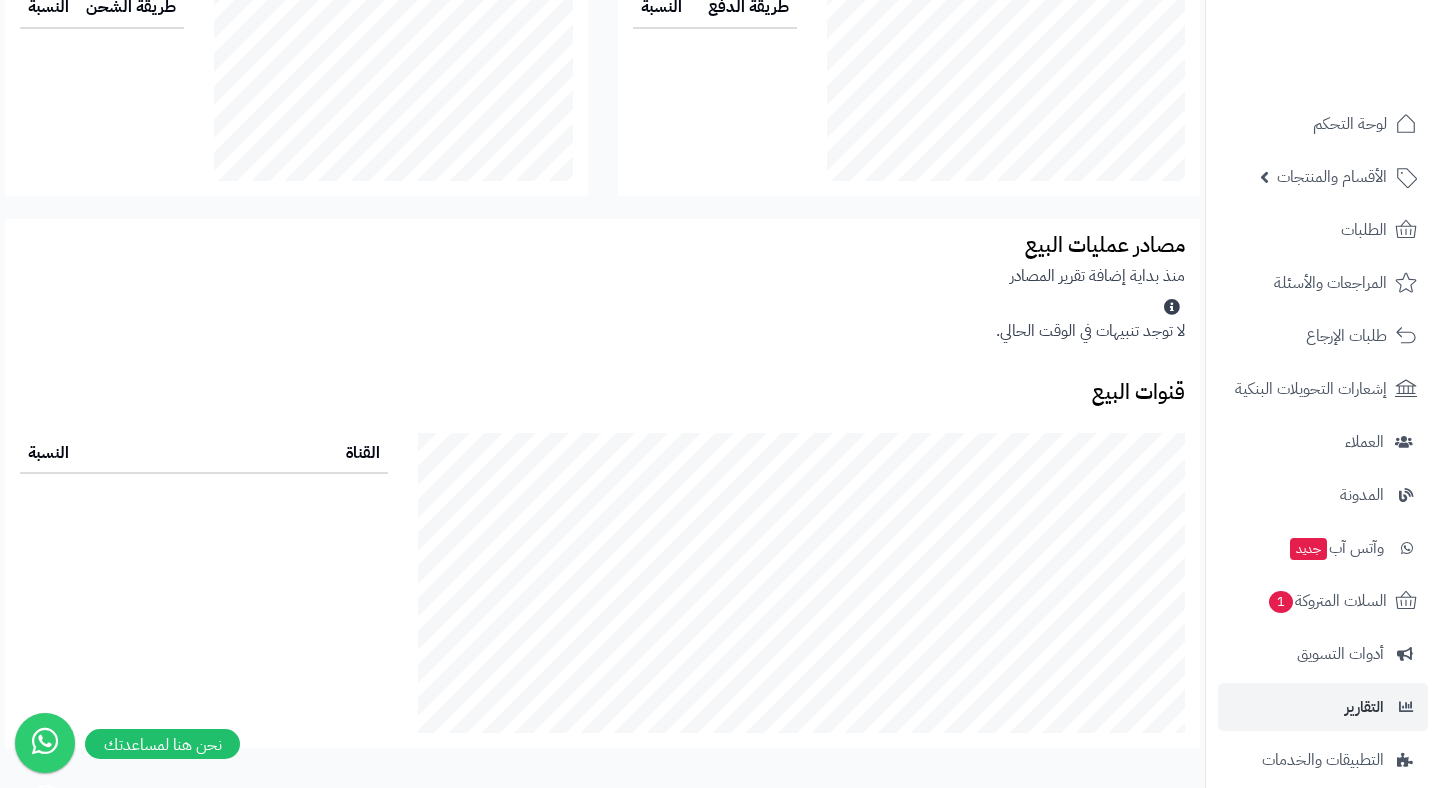 click on "القناة" at bounding box center [302, 454] 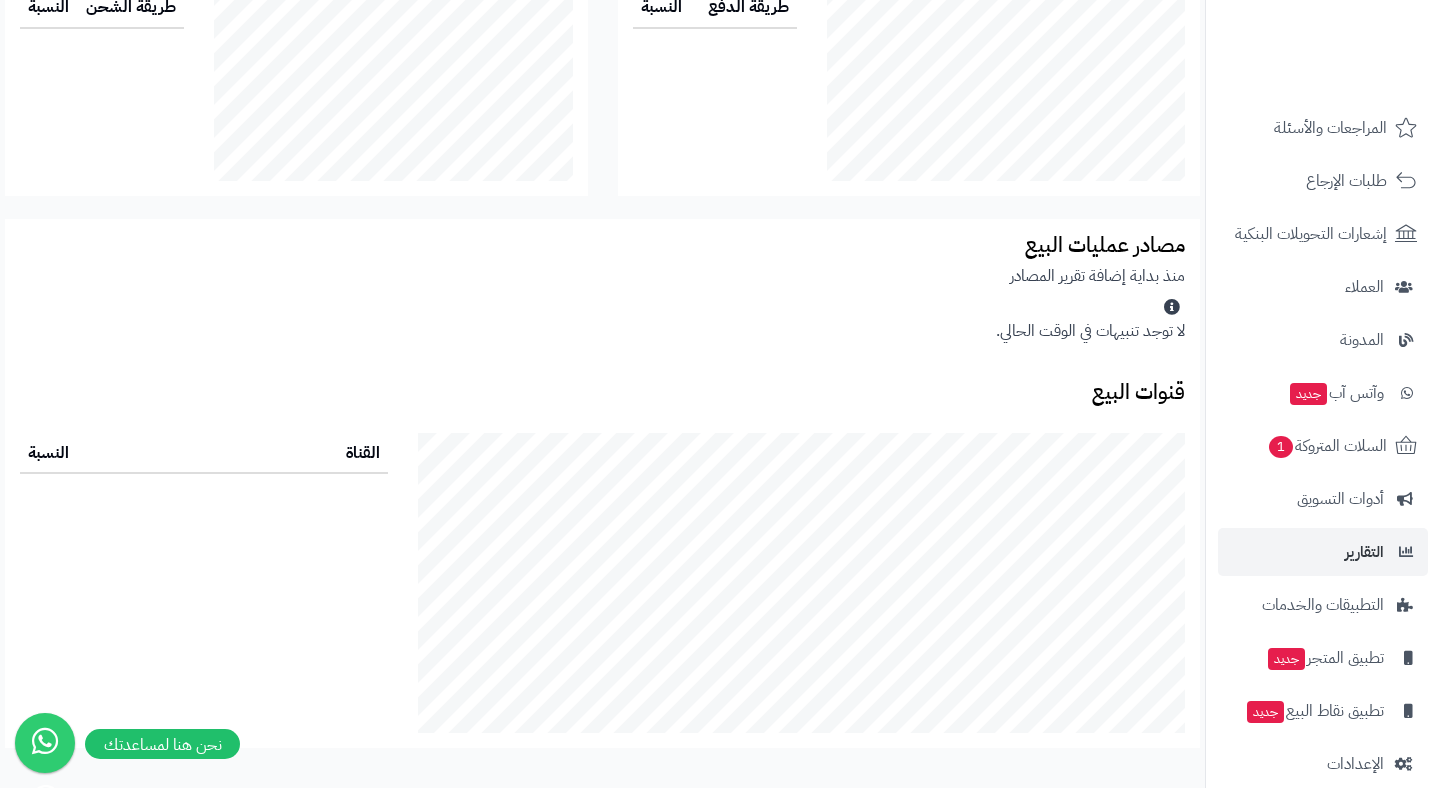 scroll, scrollTop: 179, scrollLeft: 0, axis: vertical 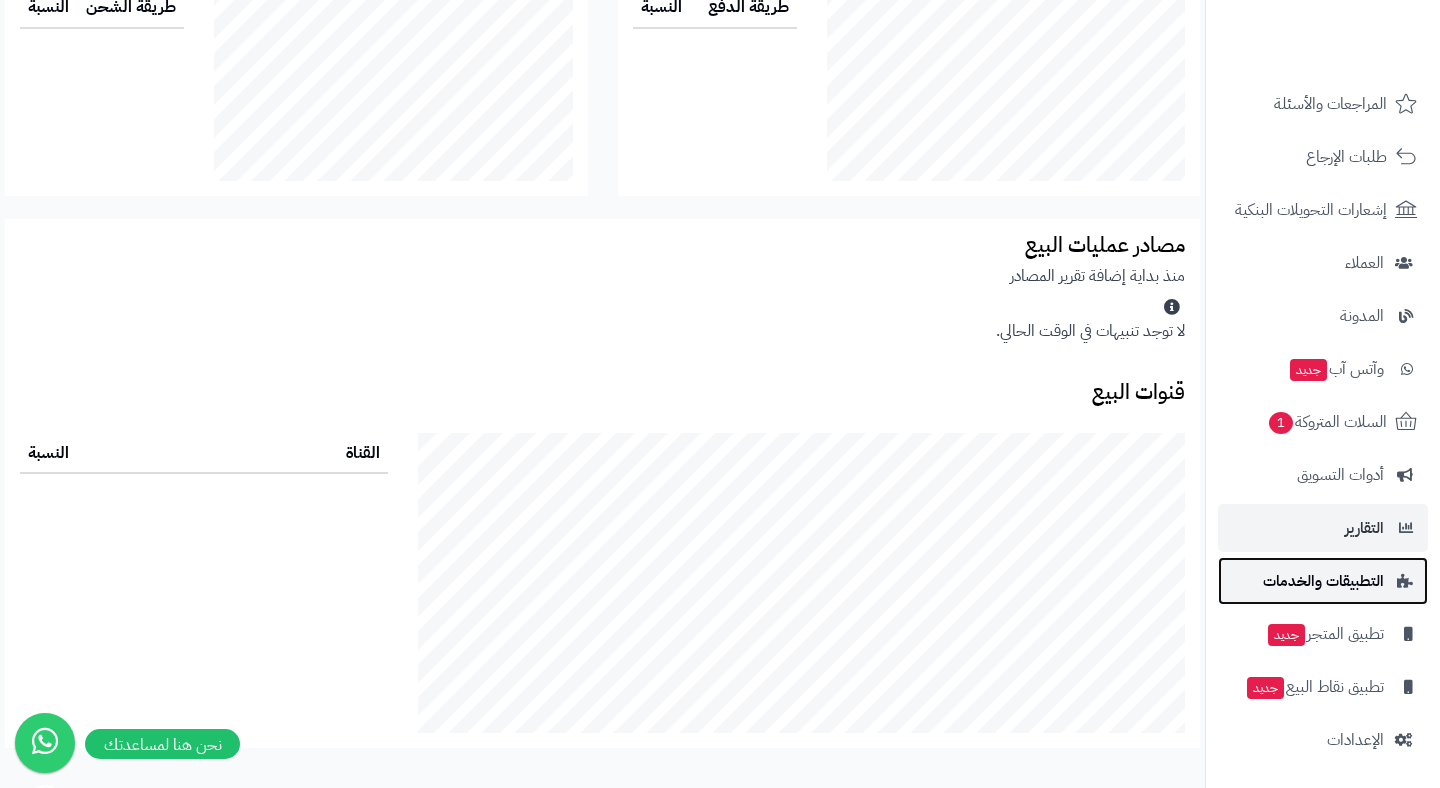 click on "التطبيقات والخدمات" at bounding box center (1323, 581) 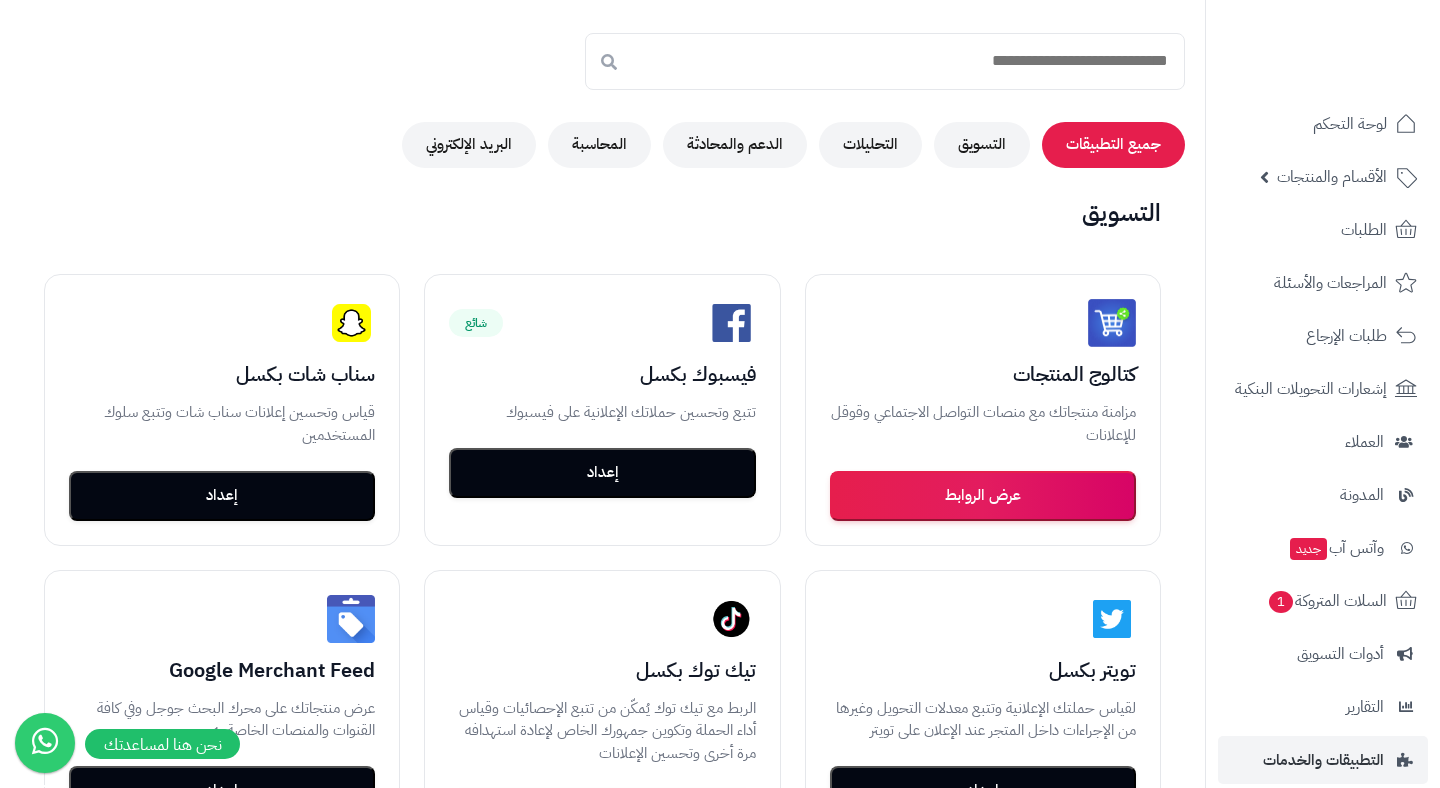 scroll, scrollTop: 176, scrollLeft: 0, axis: vertical 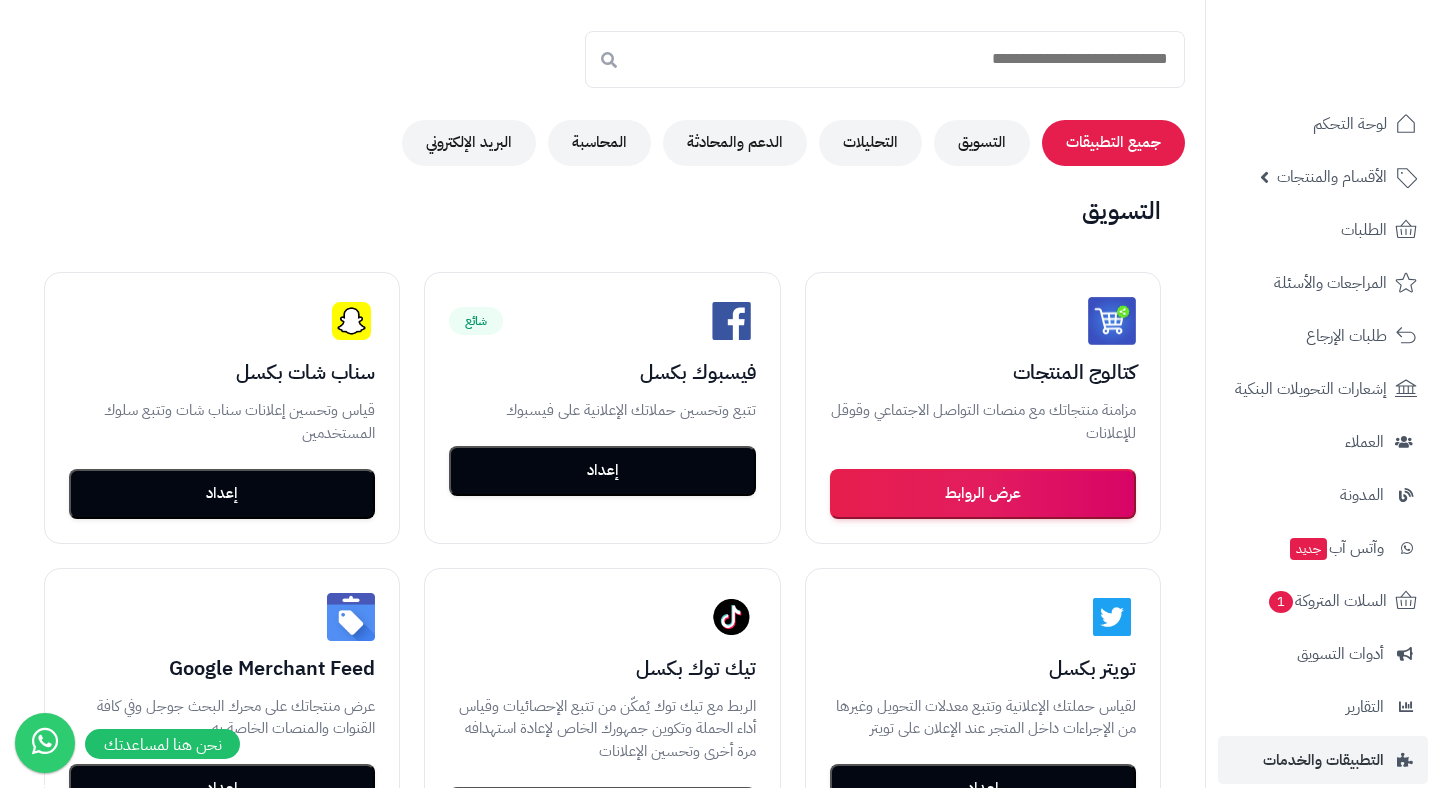 click on "متاح
كتالوج المنتجات مزامنة منتجاتك مع منصات التواصل الاجتماعي وقوقل للإعلانات
عرض الروابط
شائع
غير مفعّل
فيسبوك بكسل تتبع وتحسين حملاتك الإعلانية على فيسبوك
إعداد
غير مفعّل
سناب شات بكسل قياس وتحسين إعلانات سناب شات وتتبع سلوك المستخدمين
إعداد
غير مفعّل
تويتر بكسل لقياس حملتك الإعلانية وتتبع معدلات التحويل وغيرها من الإجراءات داخل المتجر عند الإعلان على تويتر
إعداد
غير مفعّل
تيك توك بكسل الربط مع تيك توك يُمكّن من تتبع الإحصائيات وقياس أداء الحملة وتكوين جمهورك الخاص لإعادة استهدافه مرة أخرى وتحسين الإعلانات" at bounding box center (602, 710) 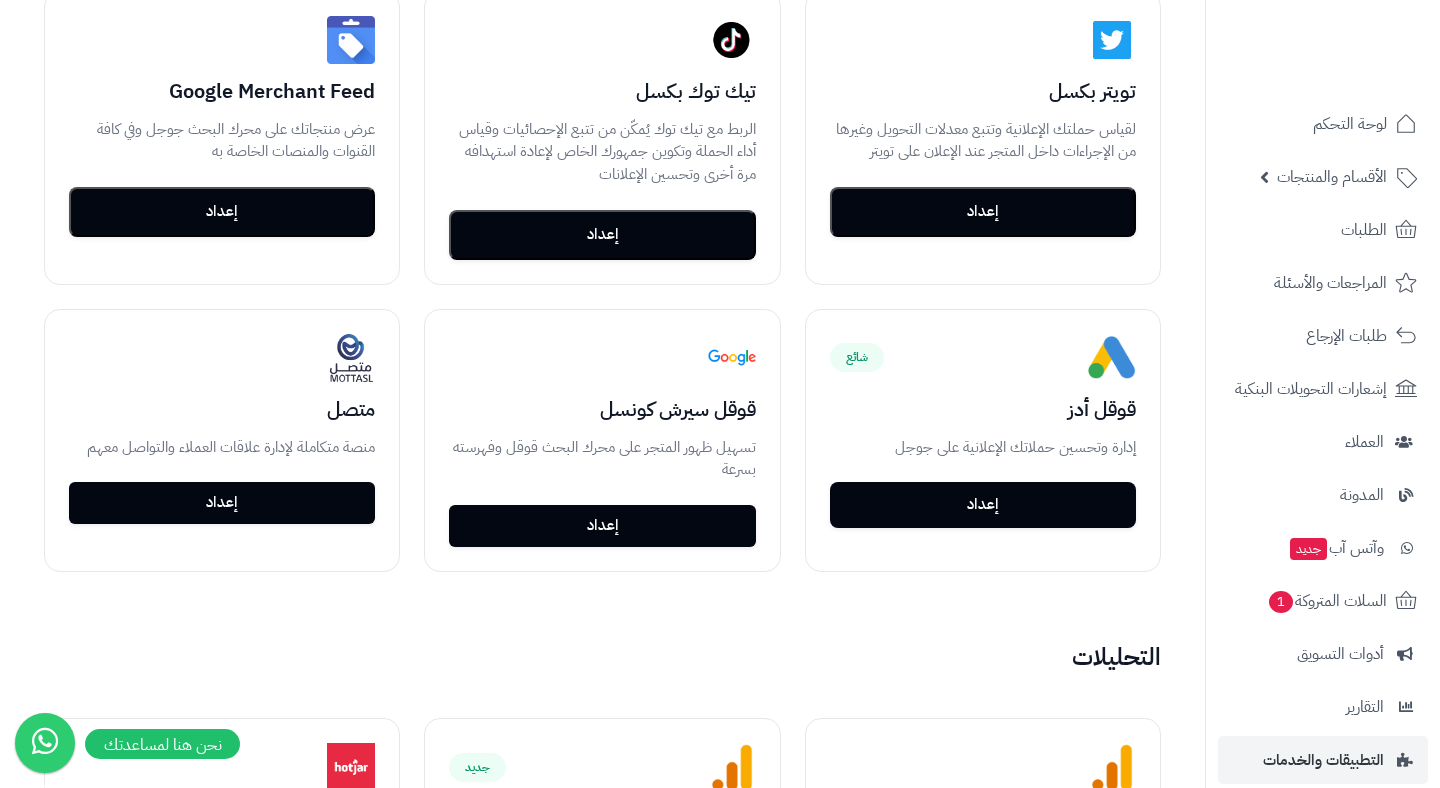 scroll, scrollTop: 762, scrollLeft: 0, axis: vertical 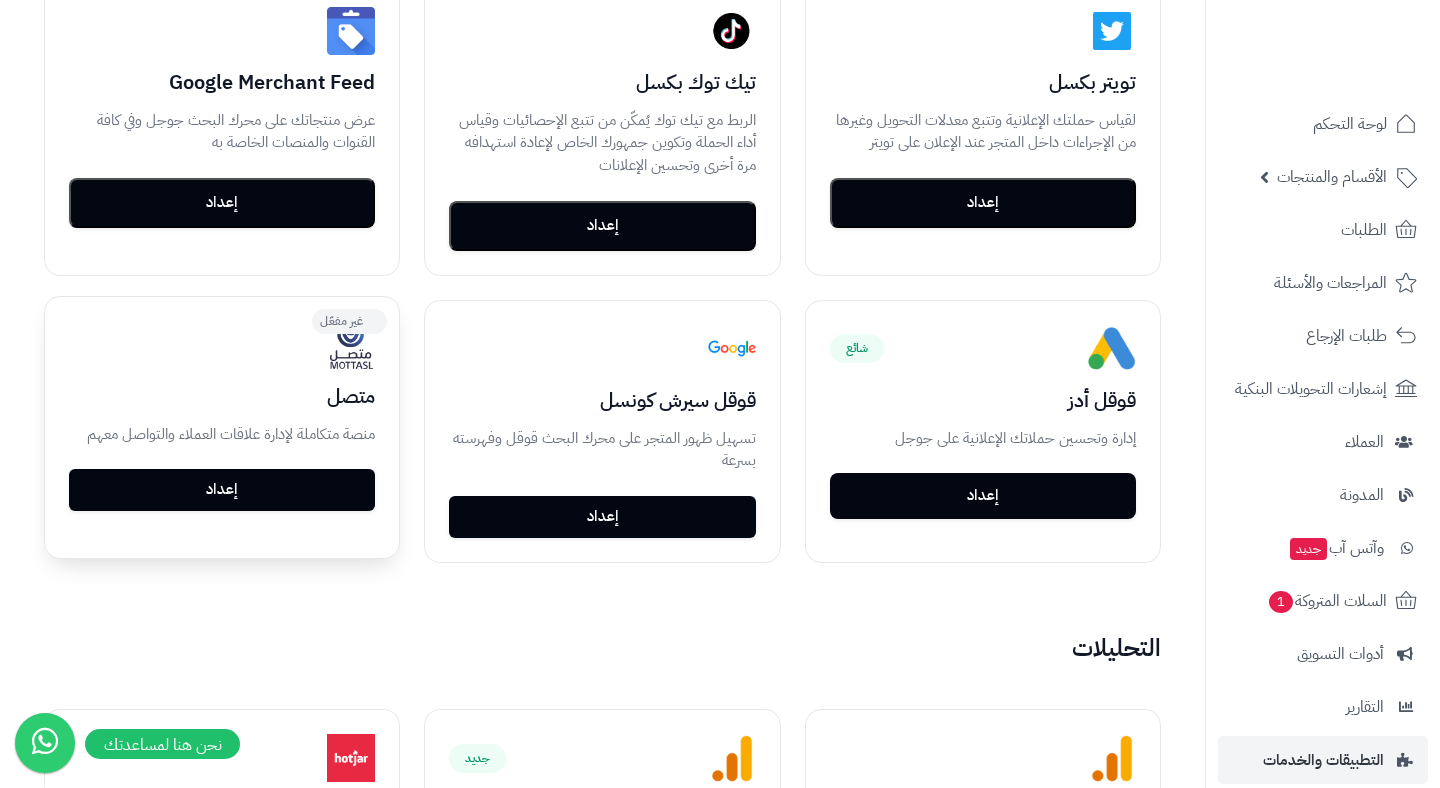 click on "منصة متكاملة لإدارة علاقات العملاء والتواصل معهم" at bounding box center (222, 434) 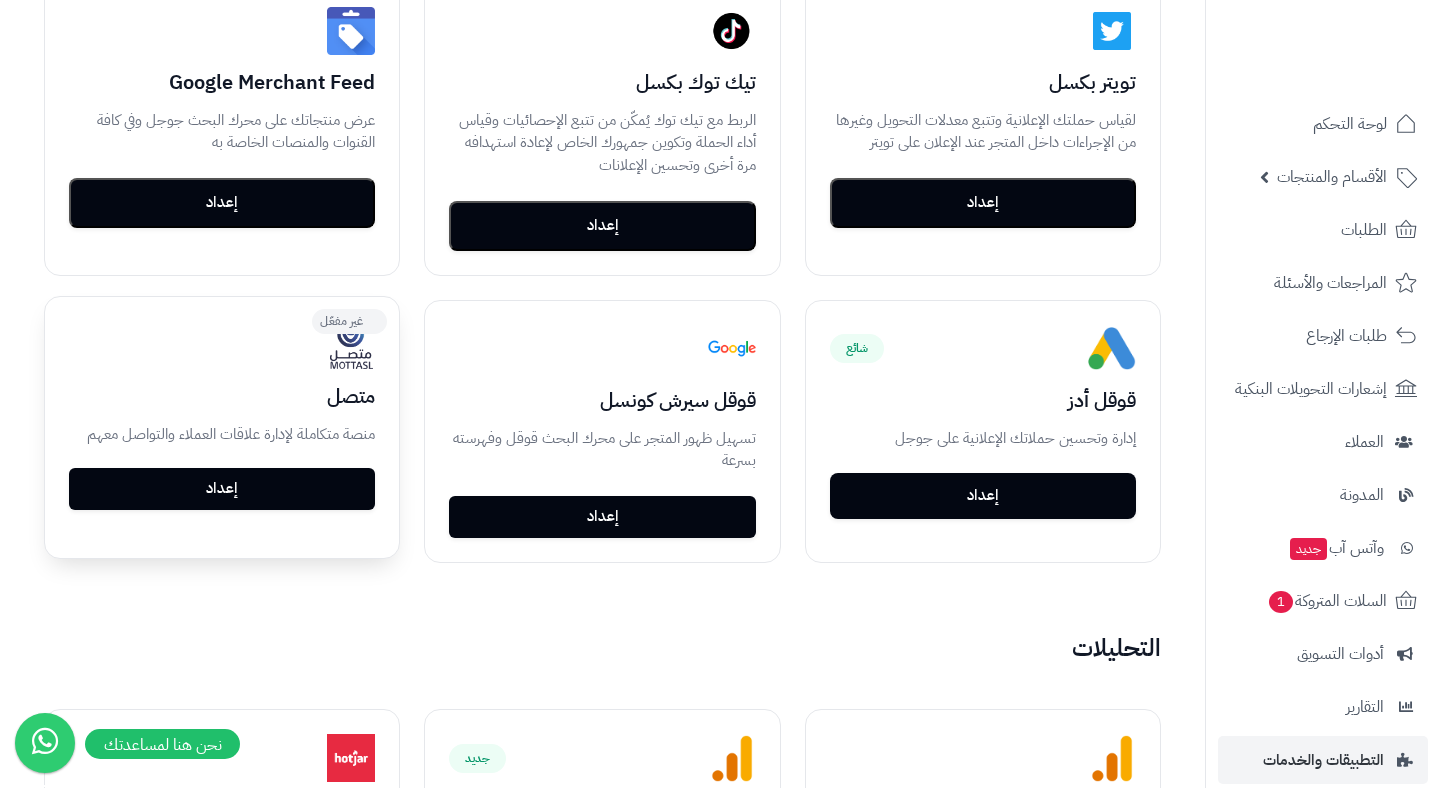 click on "إعداد" at bounding box center [222, 489] 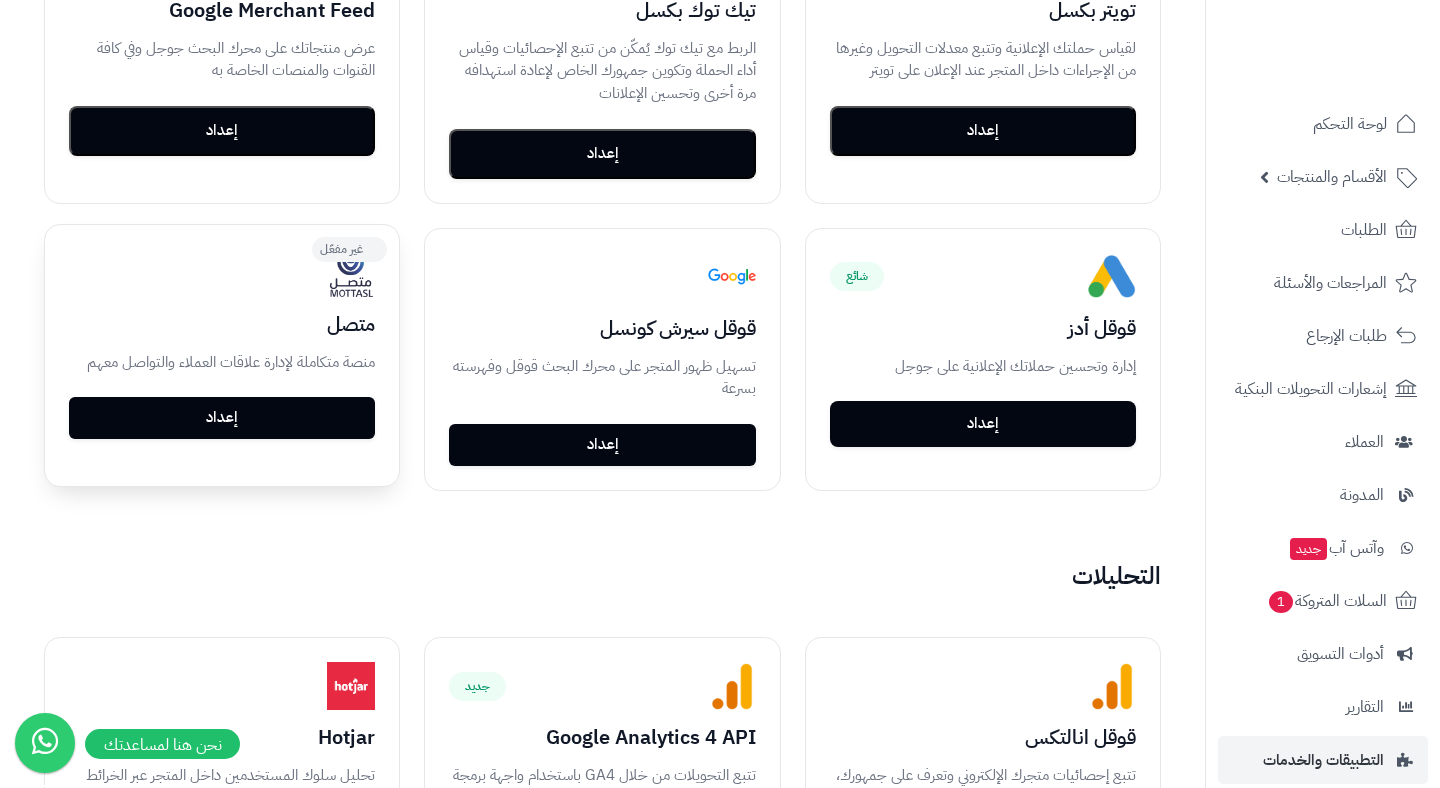 scroll, scrollTop: 852, scrollLeft: 0, axis: vertical 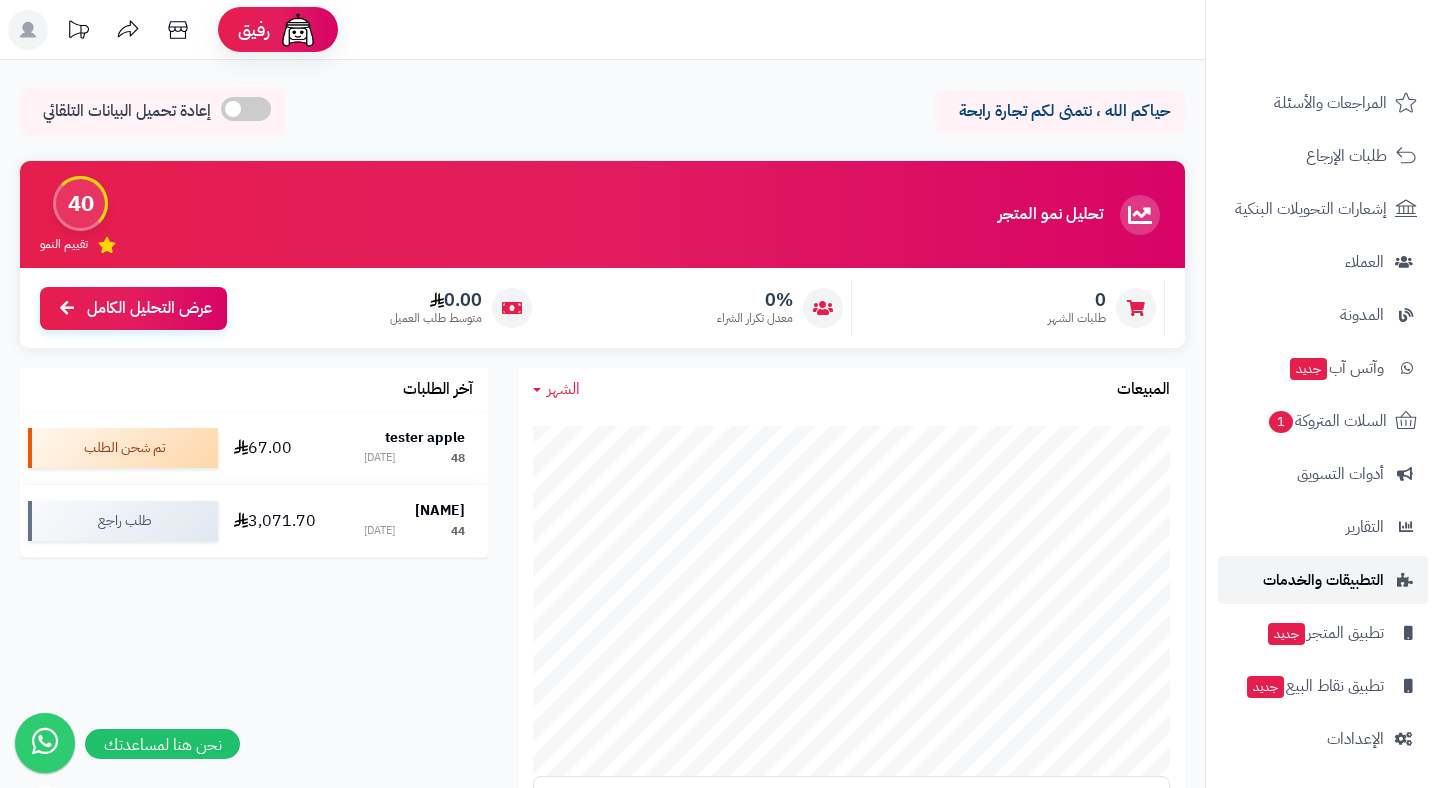 click on "التطبيقات والخدمات" at bounding box center (1323, 580) 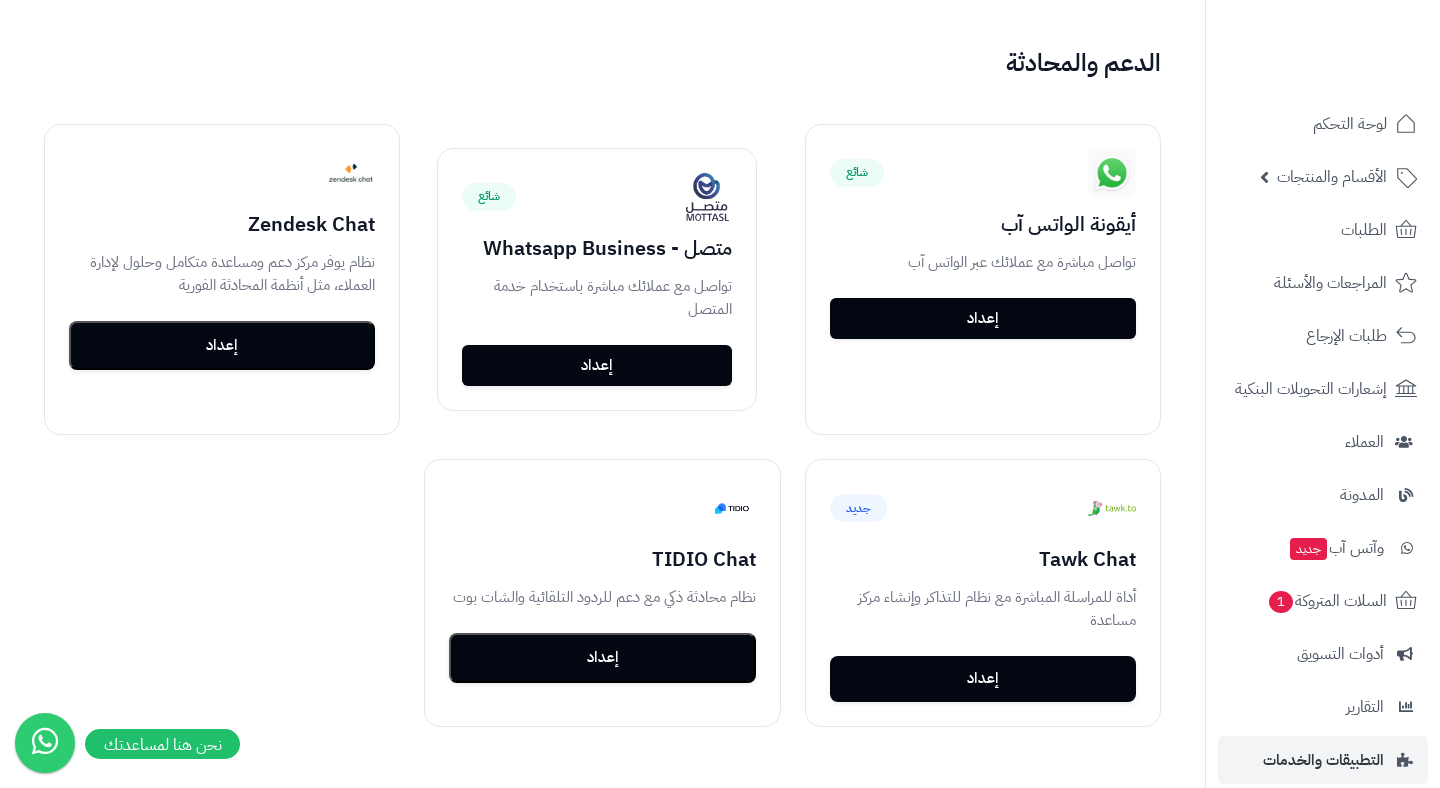 scroll, scrollTop: 2113, scrollLeft: 0, axis: vertical 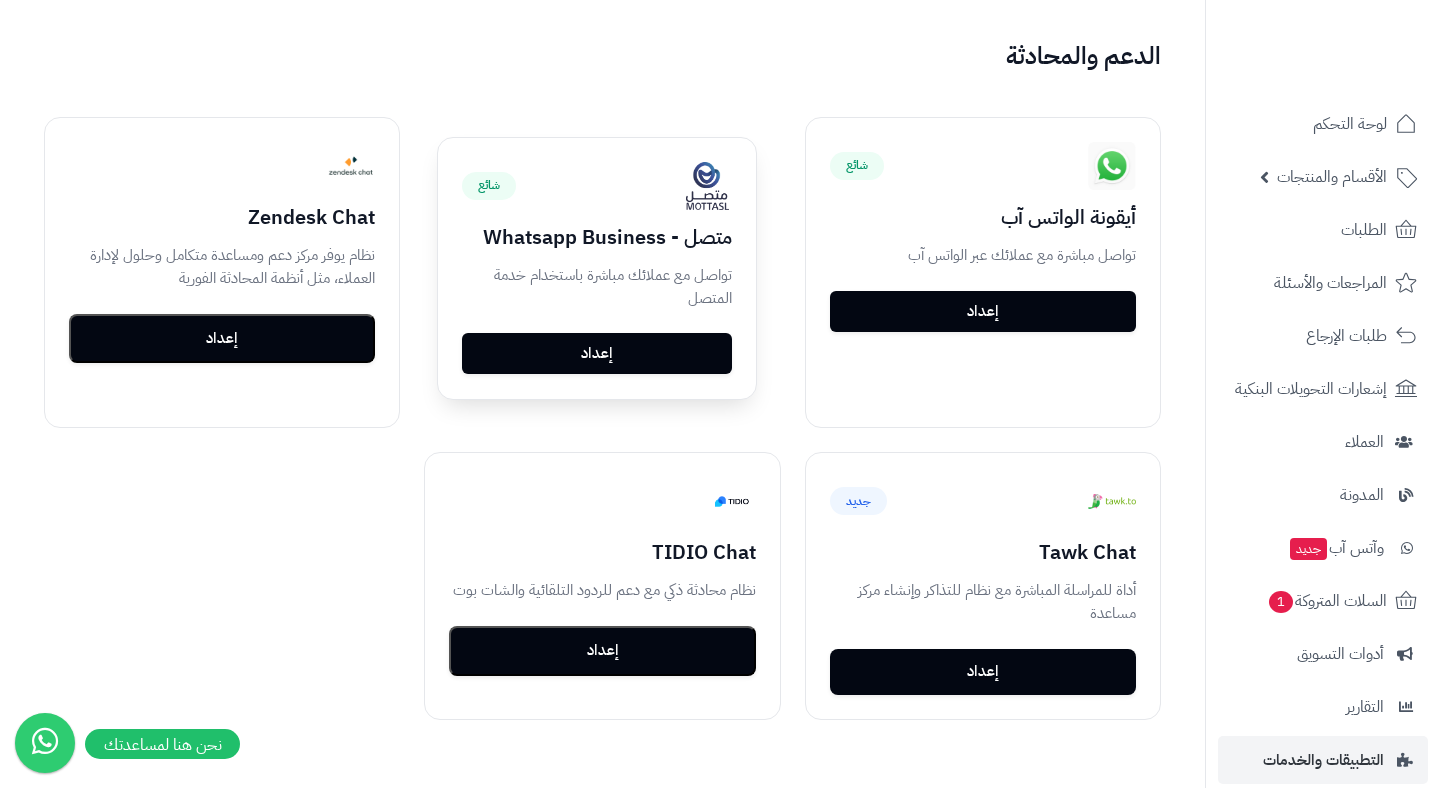 click on "إعداد" at bounding box center [597, 354] 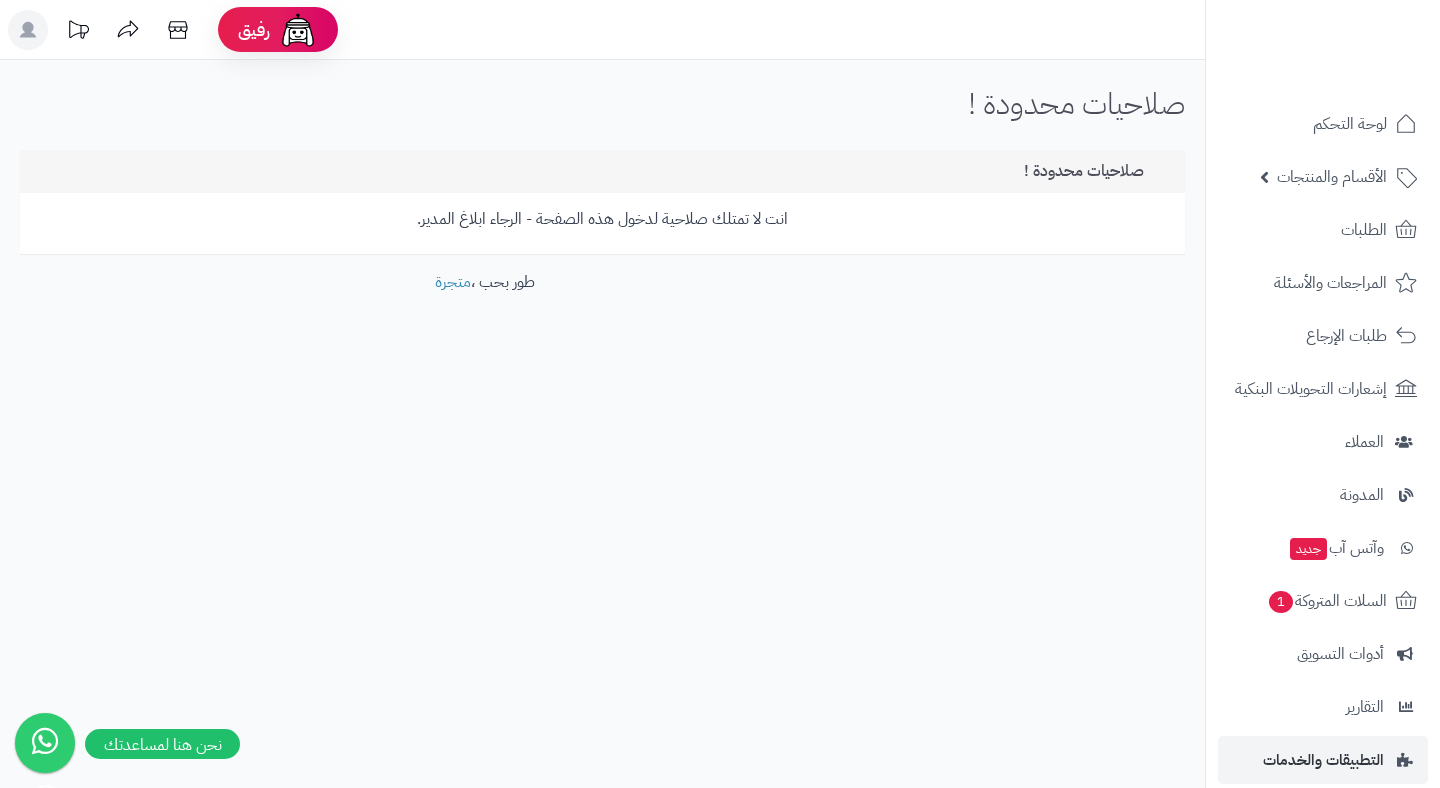 scroll, scrollTop: 0, scrollLeft: 0, axis: both 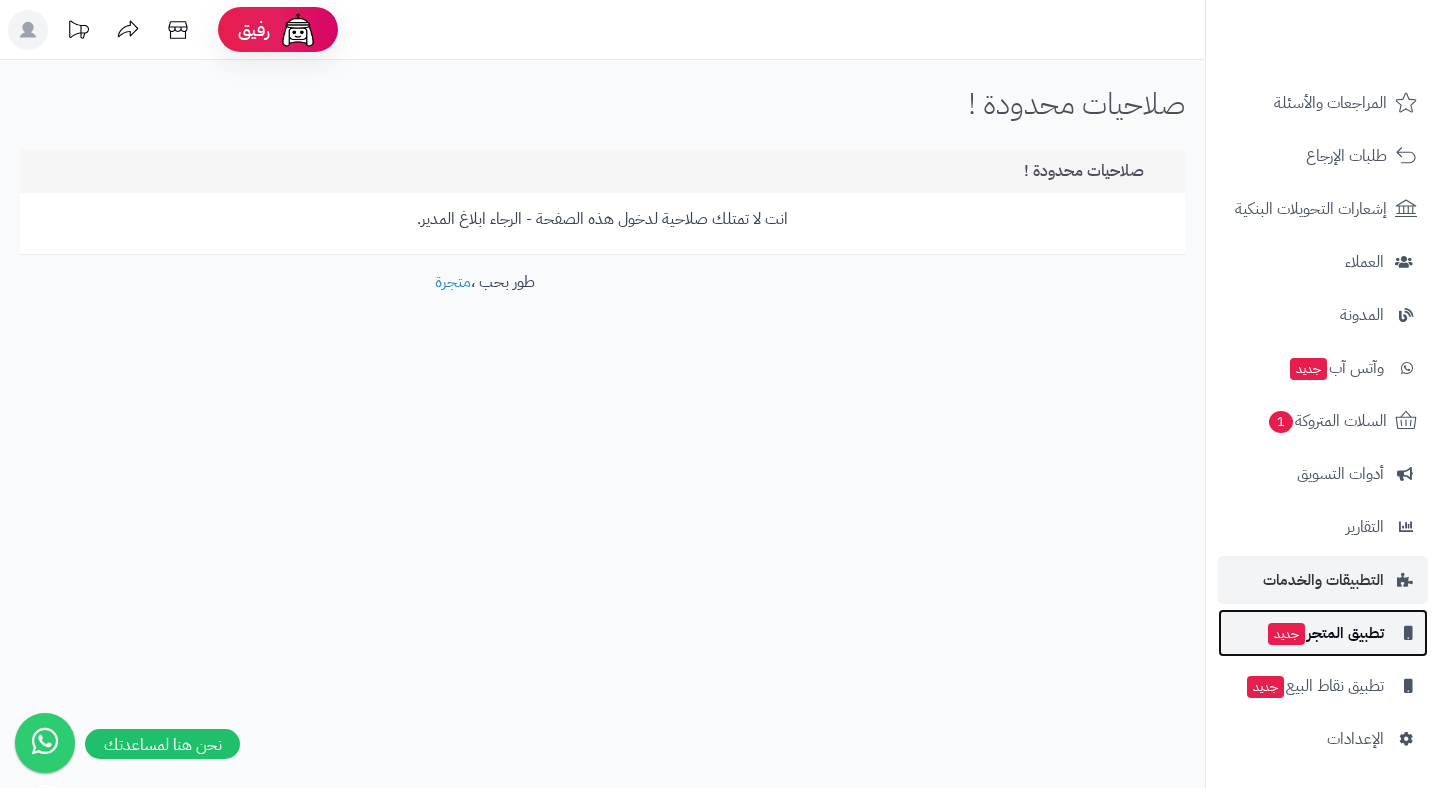 click on "تطبيق المتجر    جديد" at bounding box center (1325, 633) 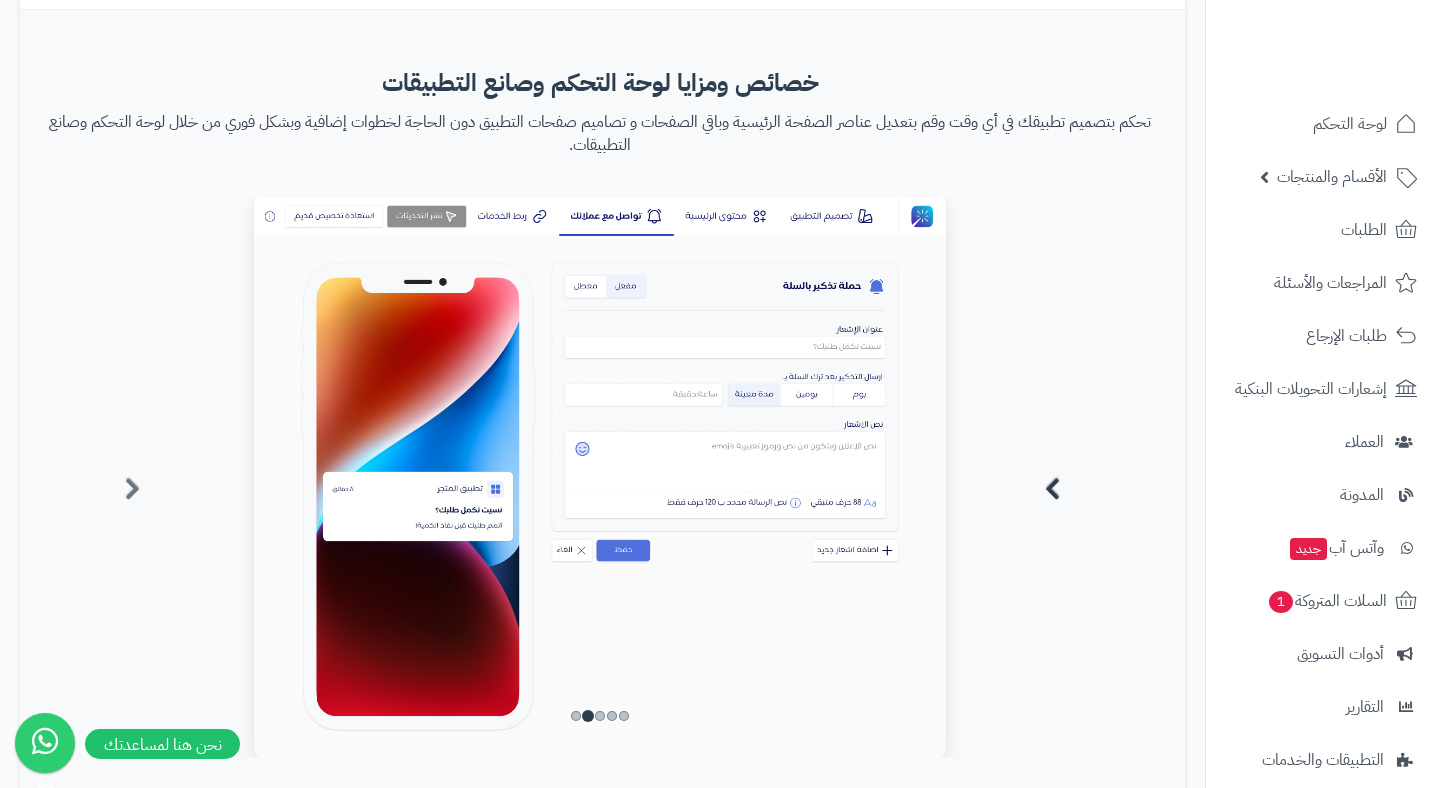 scroll, scrollTop: 1272, scrollLeft: 0, axis: vertical 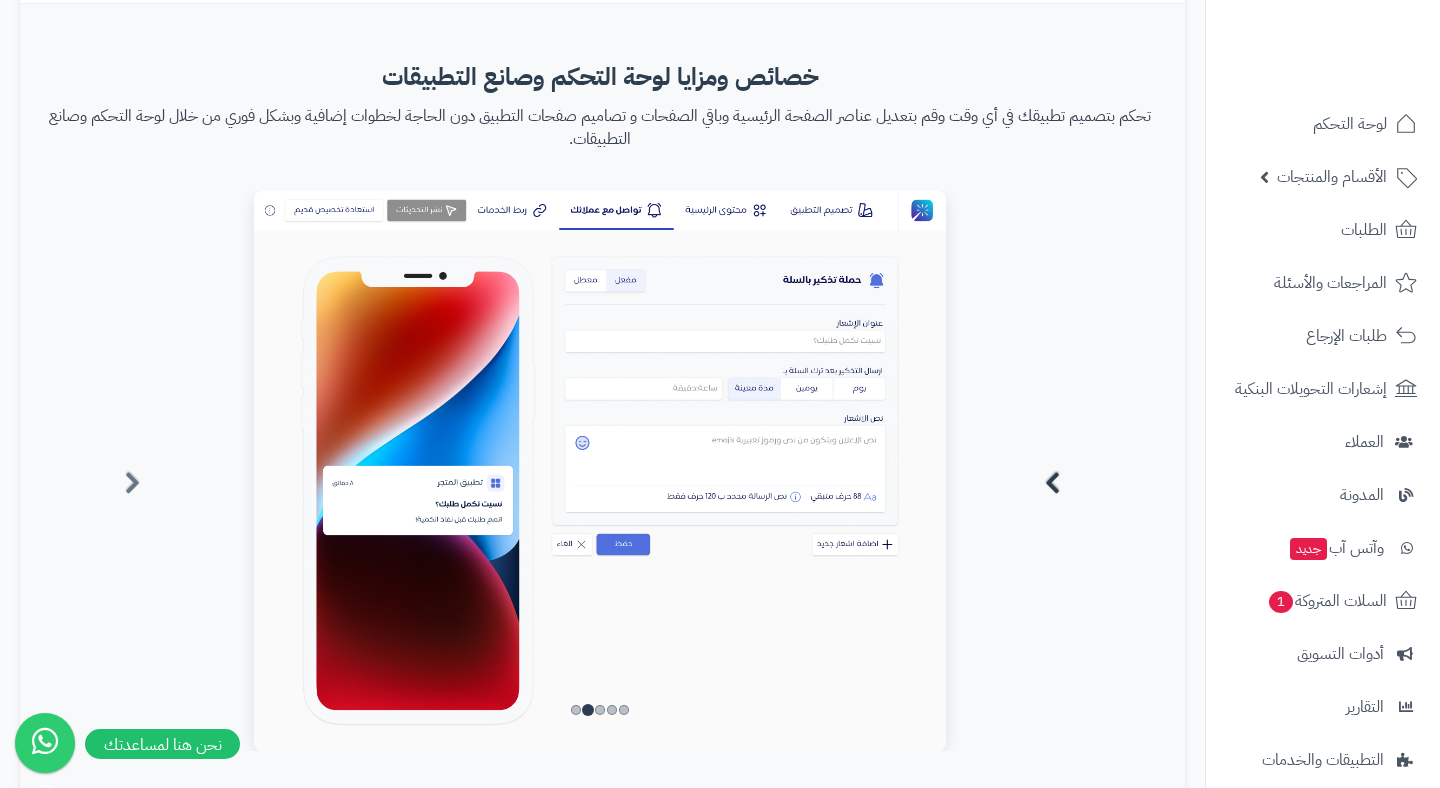 click at bounding box center [1052, 483] 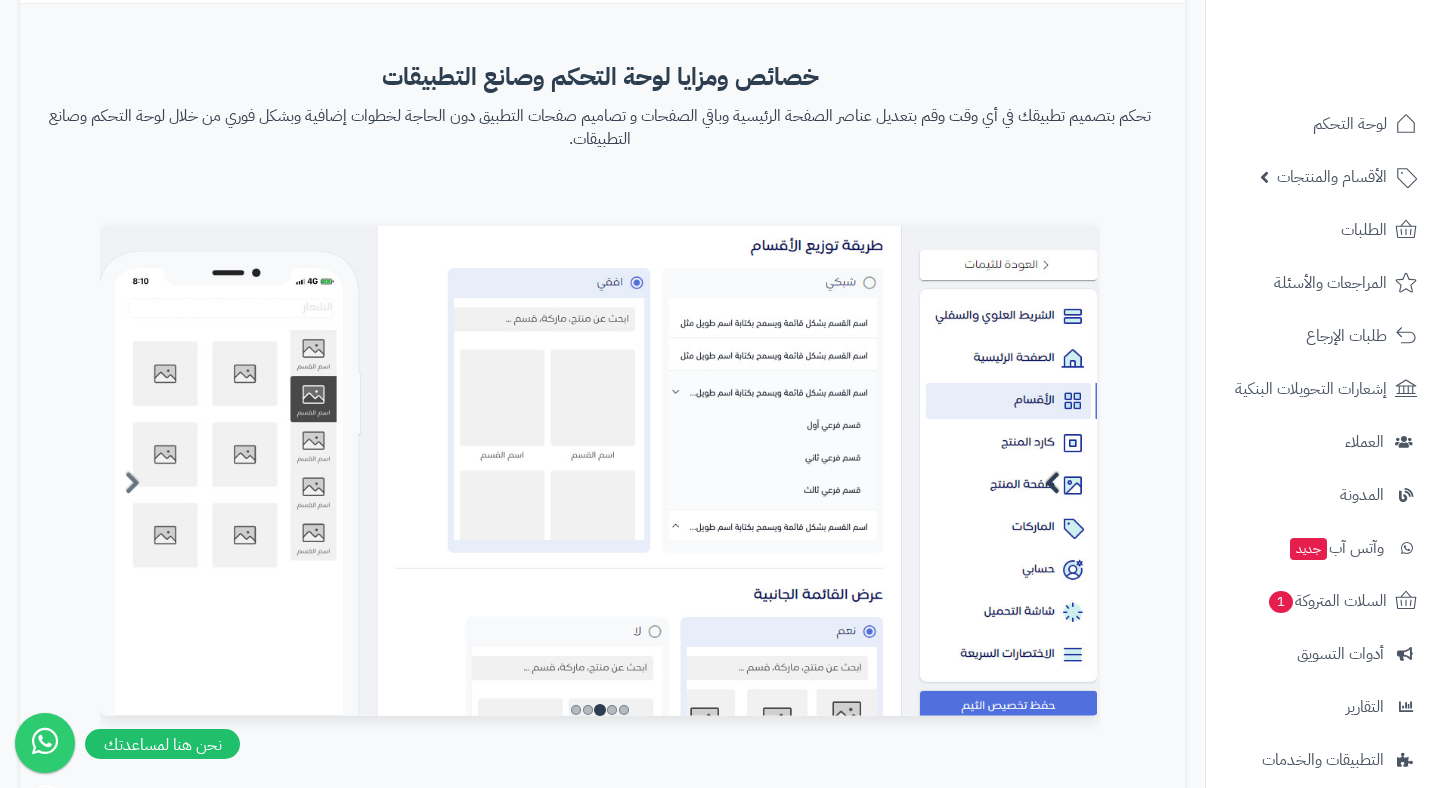 click at bounding box center (1052, 483) 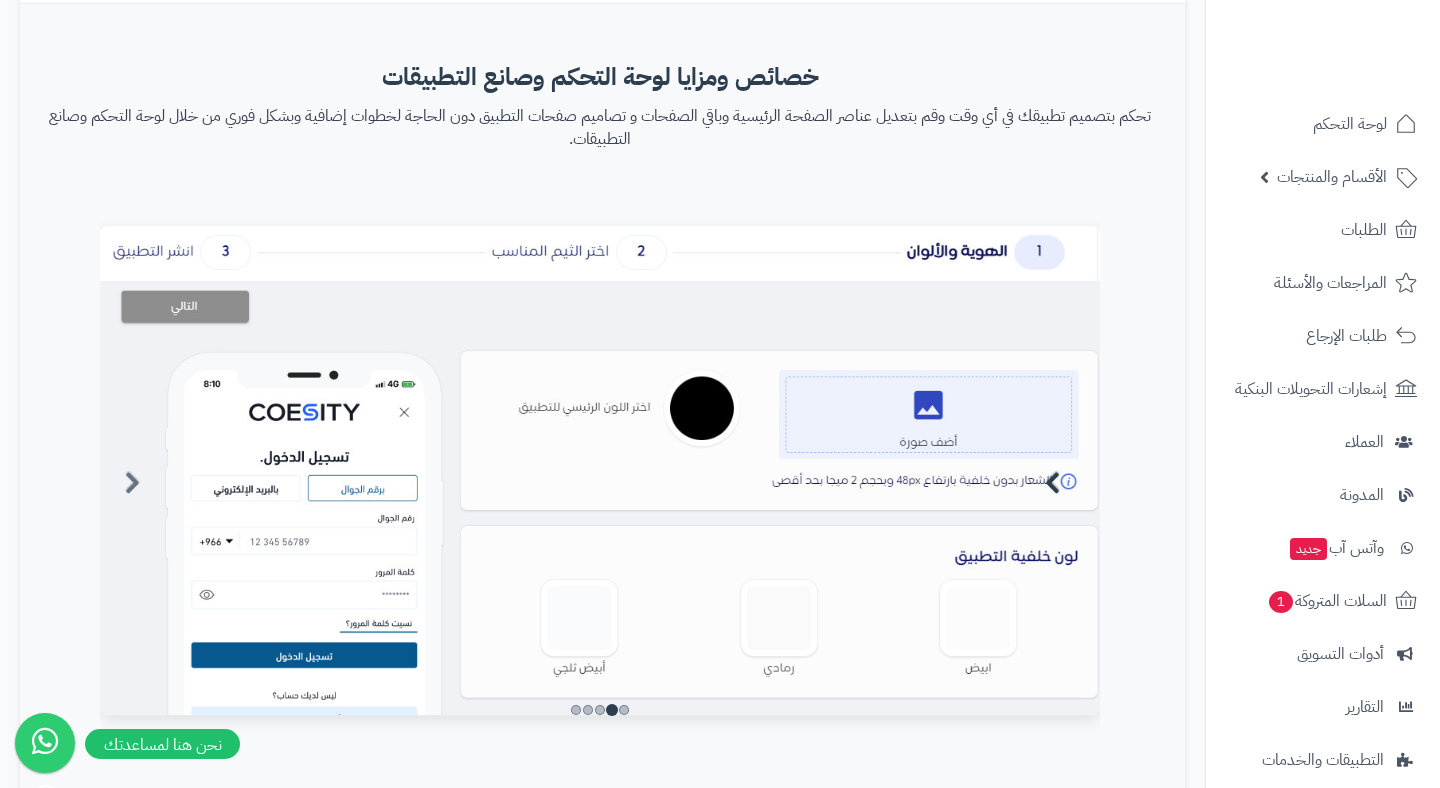 click at bounding box center [1052, 483] 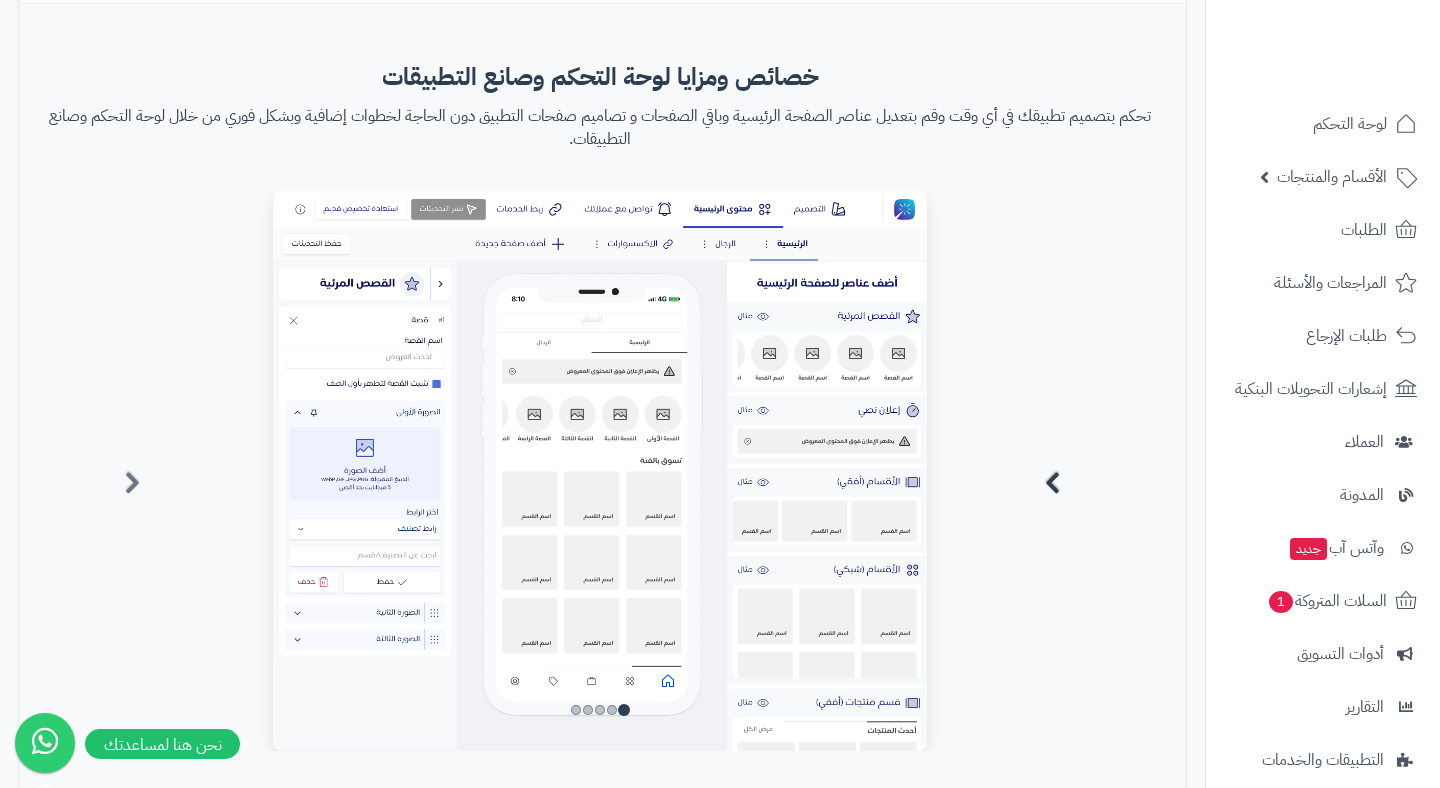 click at bounding box center (1052, 483) 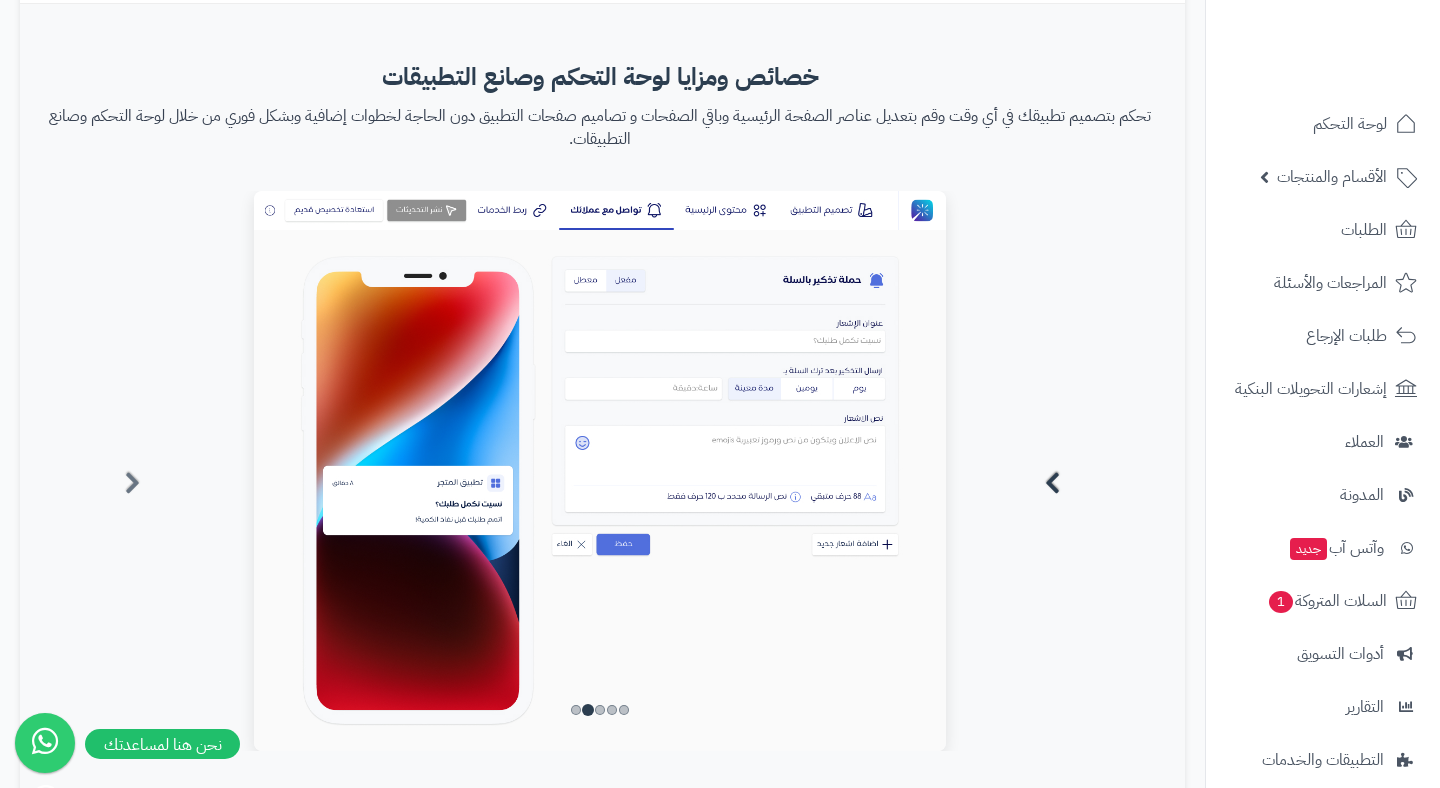 click at bounding box center [1052, 483] 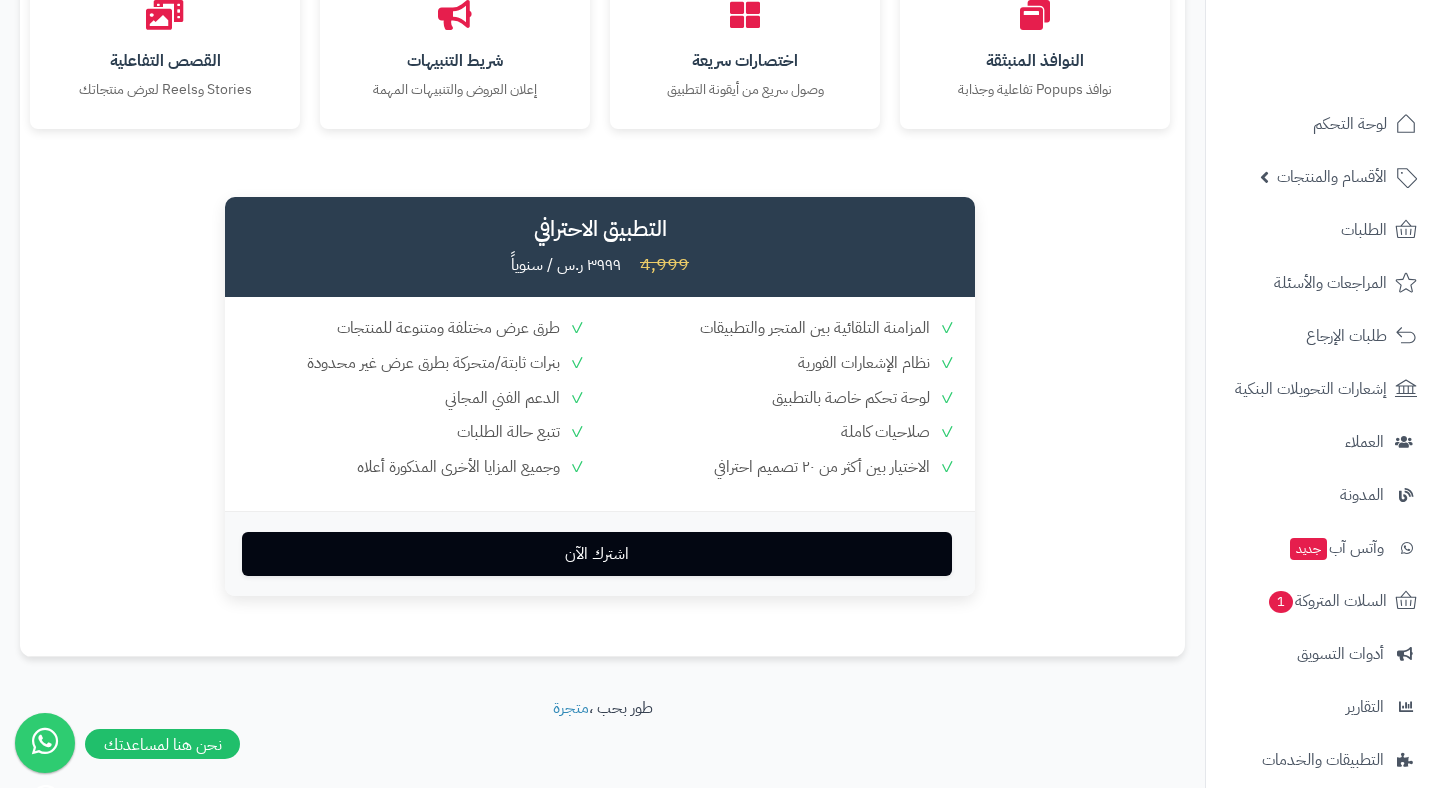 scroll, scrollTop: 2670, scrollLeft: 0, axis: vertical 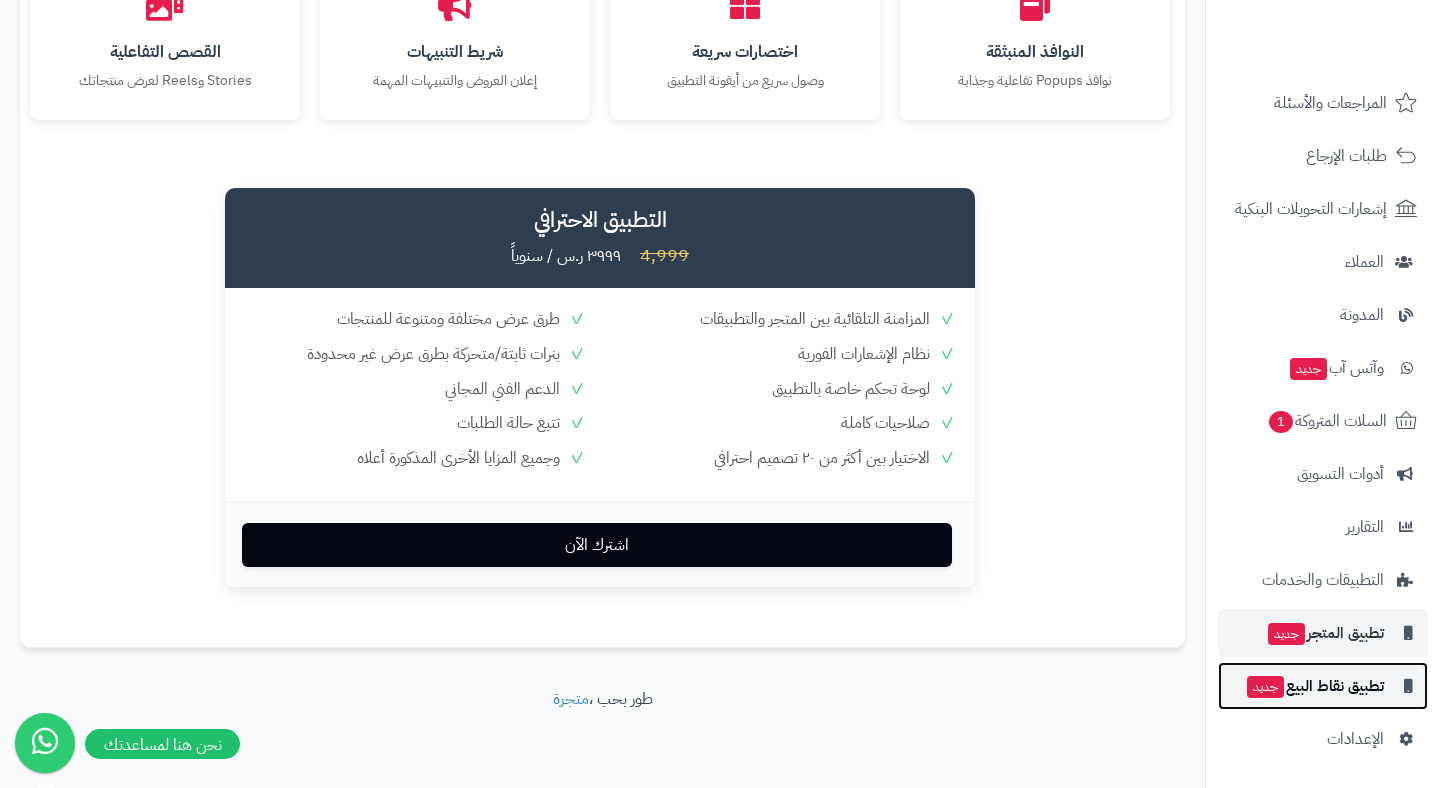 click on "تطبيق نقاط البيع    جديد" at bounding box center (1314, 686) 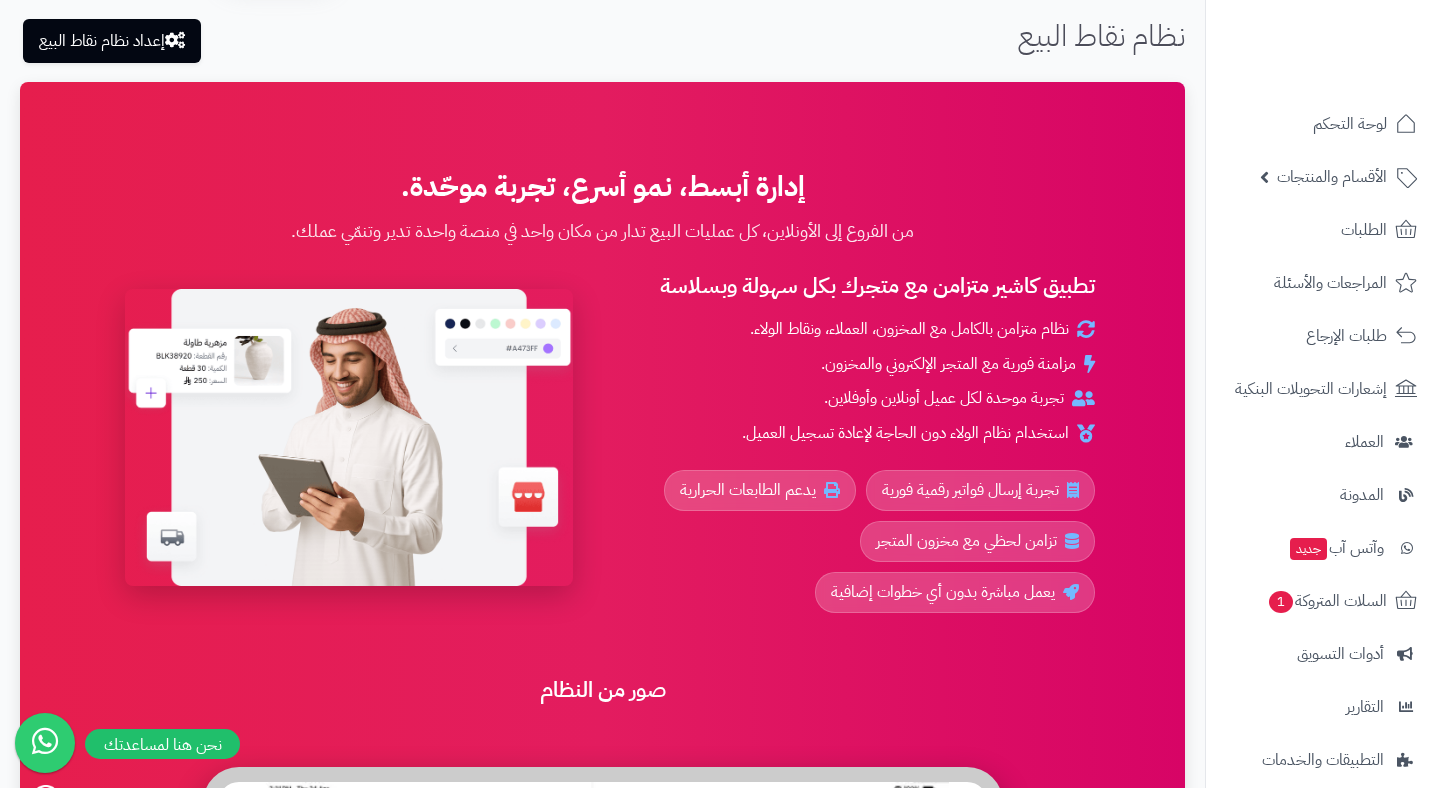 scroll, scrollTop: 113, scrollLeft: 0, axis: vertical 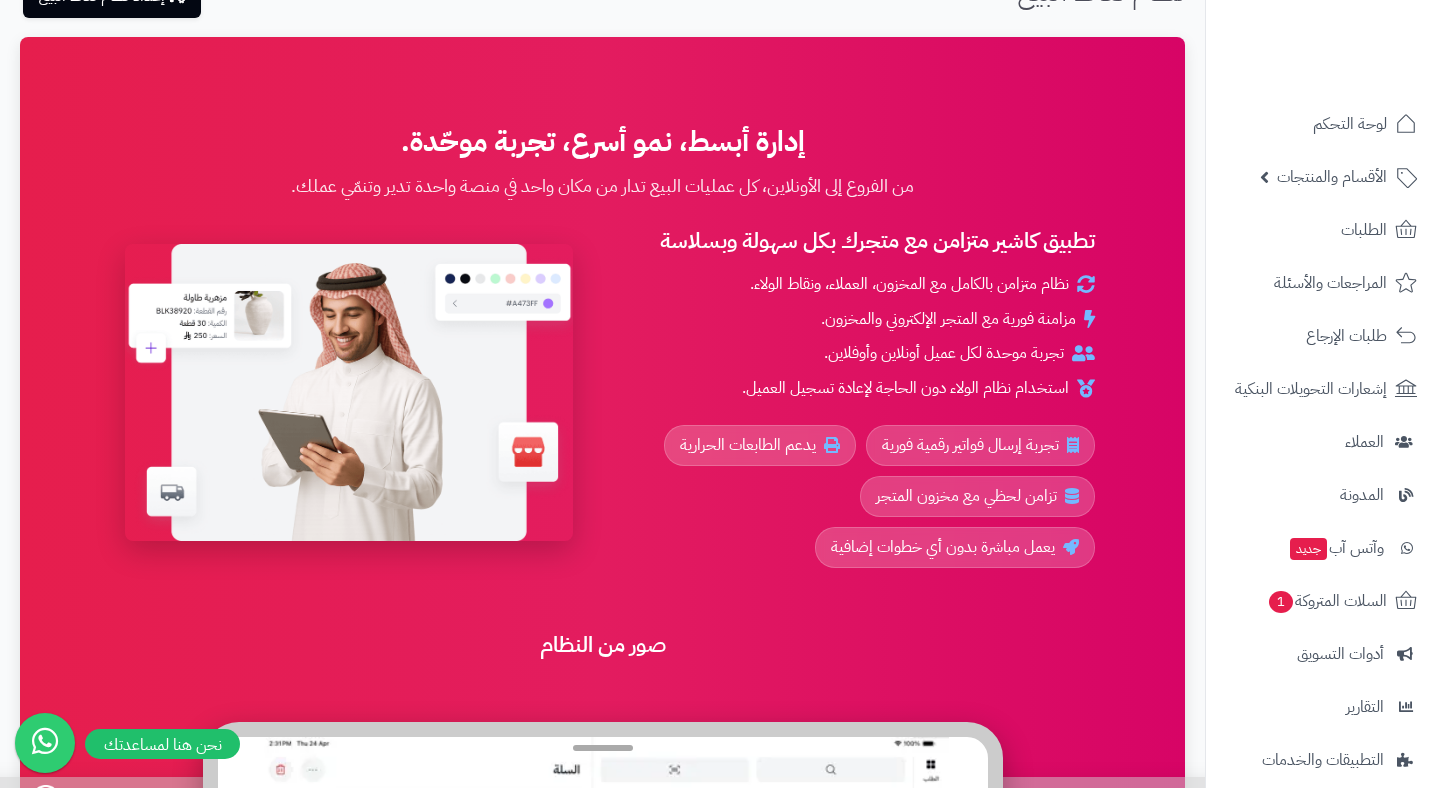 click on "إدارة أبسط، نمو أسرع، تجربة موحّدة. من الفروع إلى الأونلاين، كل عمليات البيع تدار من مكان واحد في منصة واحدة تدير
وتنمّي عملك. تطبيق كاشير متزامن مع متجرك بكل سهولة وبسلاسة  نظام متزامن بالكامل مع المخزون، العملاء، ونقاط الولاء.  مزامنة فورية مع المتجر الإلكتروني والمخزون.  تجربة موحدة لكل عميل أونلاين وأوفلاين.  استخدام نظام الولاء دون الحاجة لإعادة تسجيل العميل.
تجربة إرسال فواتير رقمية فورية
يدعم الطابعات الحرارية
تزامن لحظي مع مخزون المتجر
يعمل مباشرة بدون أي خطوات إضافية
صور من النظام
حمل الآن وابدأ تجربة تجارة متكاملة" at bounding box center [602, 928] 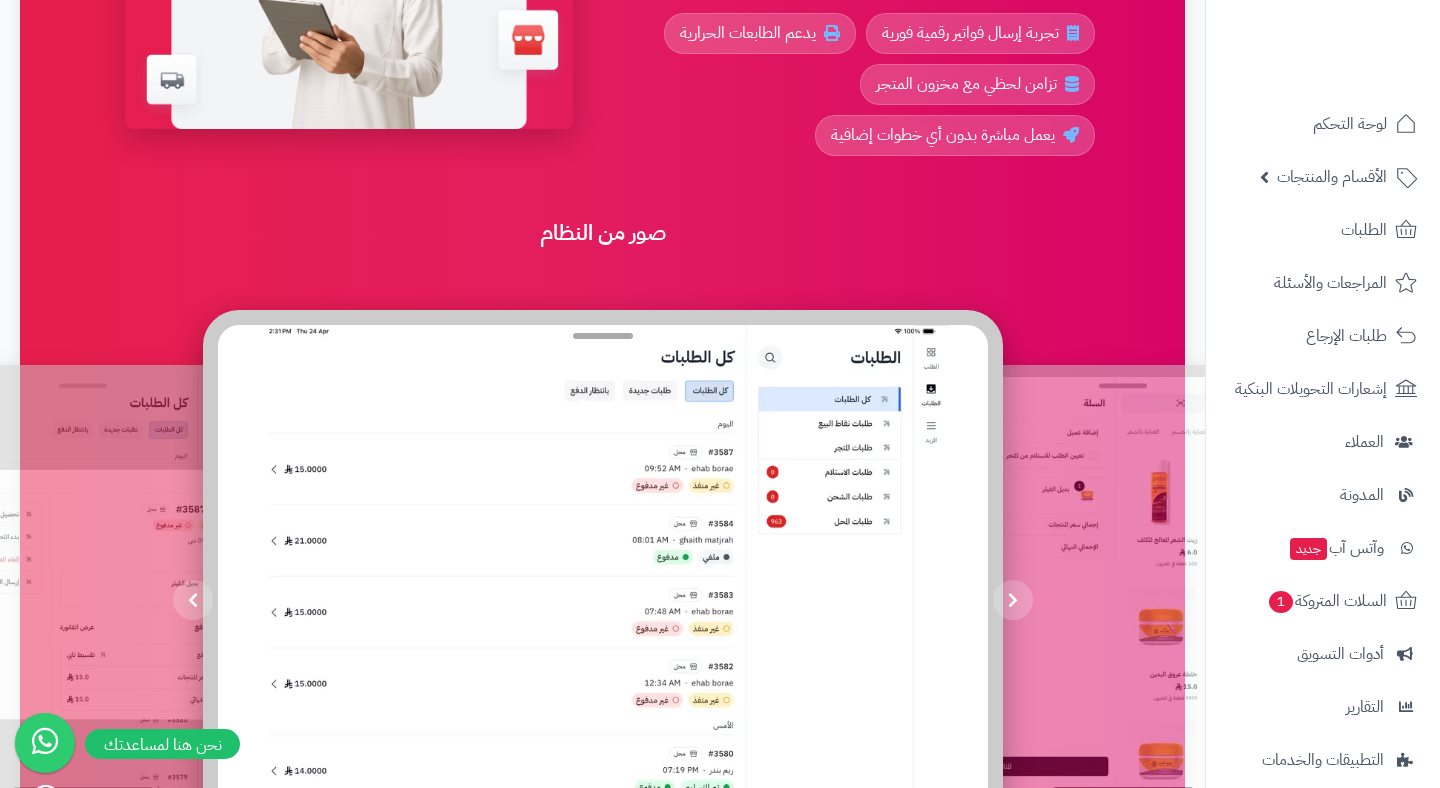 scroll, scrollTop: 732, scrollLeft: 0, axis: vertical 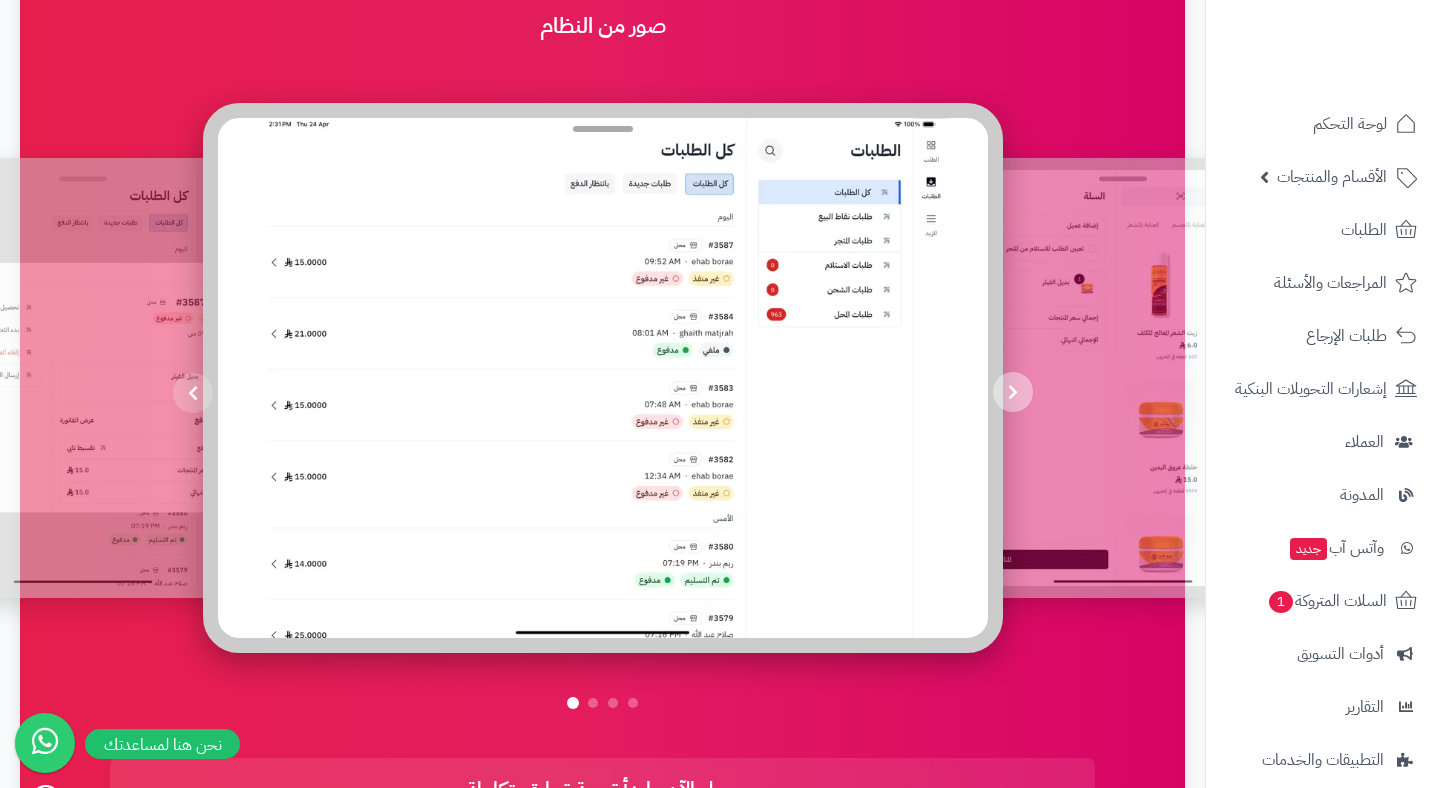 click at bounding box center (1013, 392) 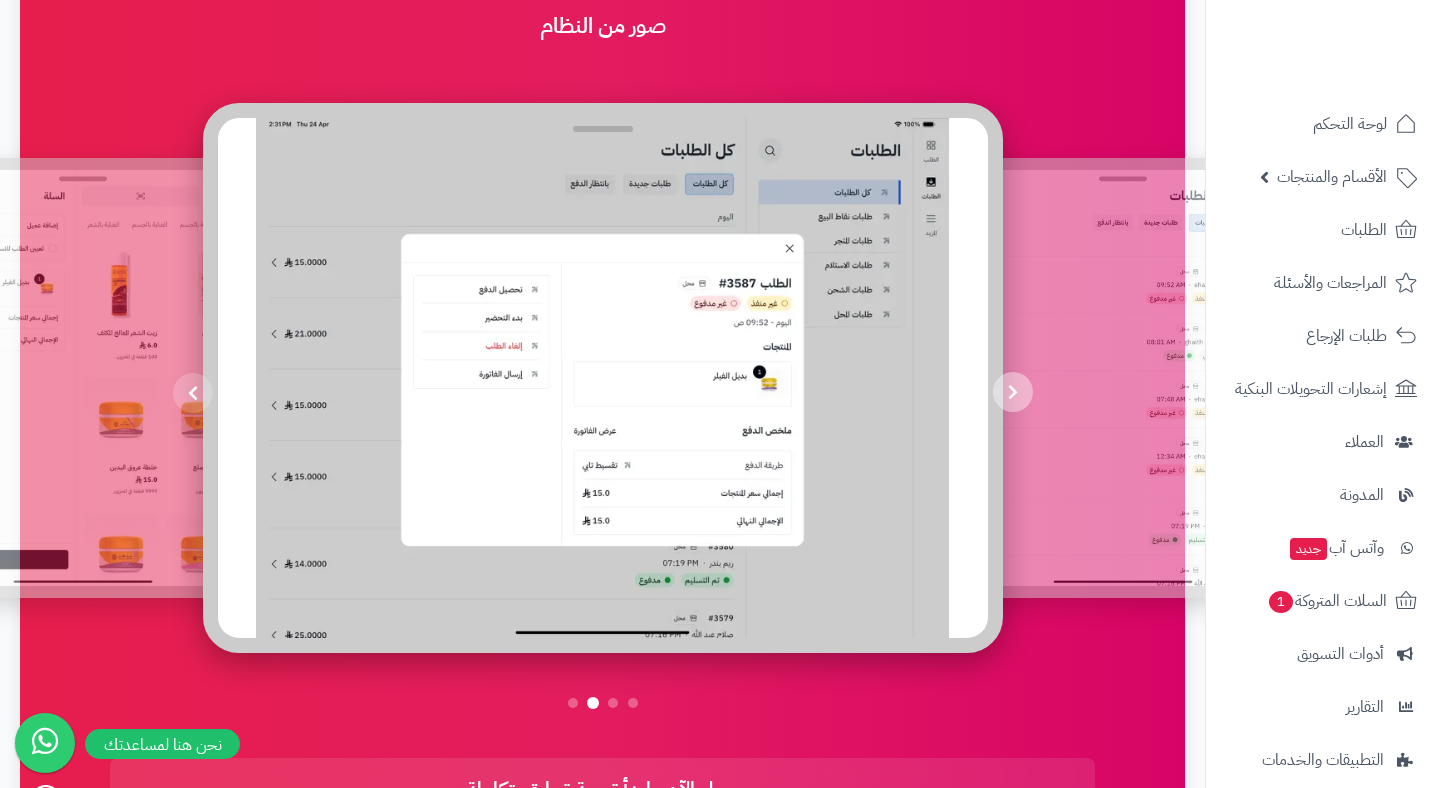 click at bounding box center (1013, 392) 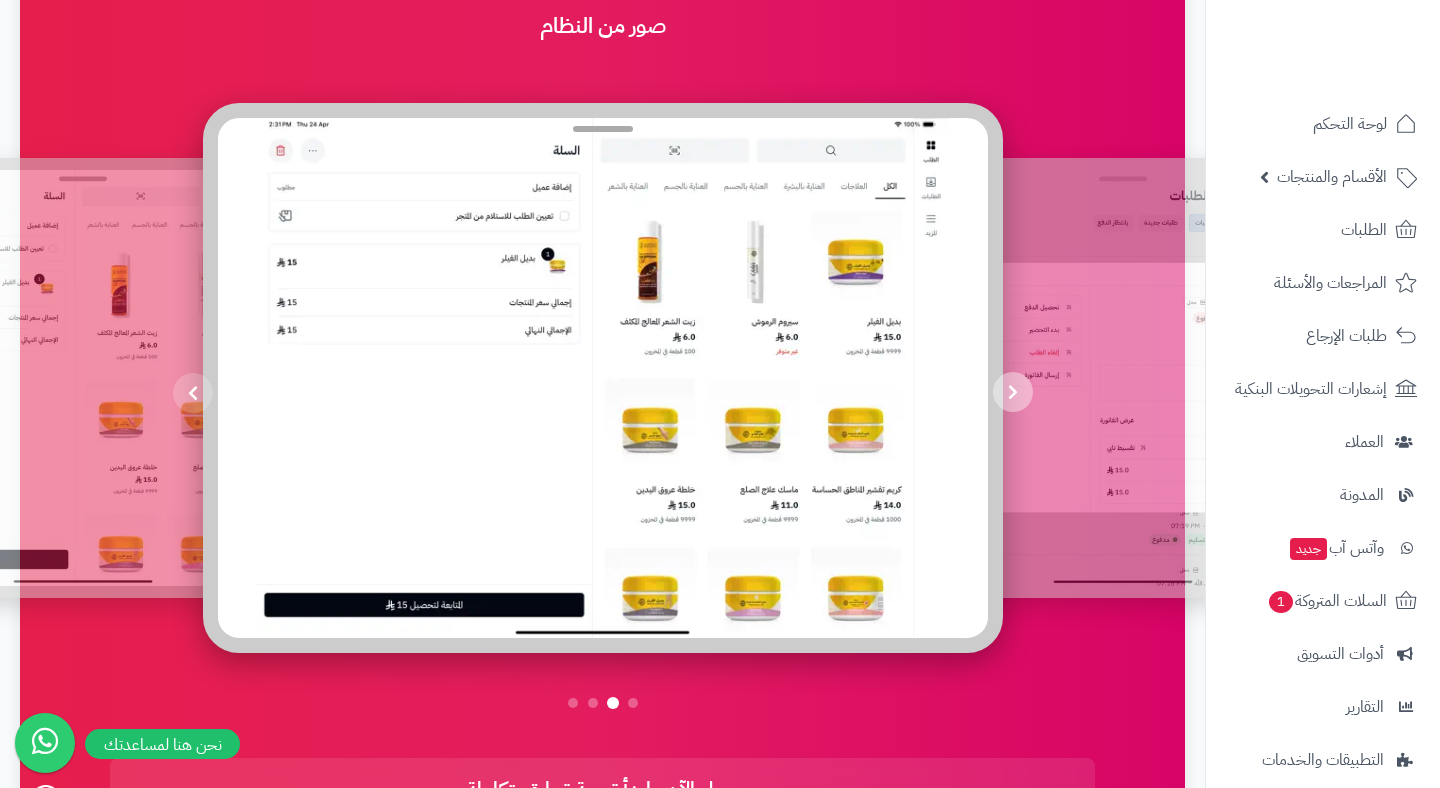 click at bounding box center [1013, 392] 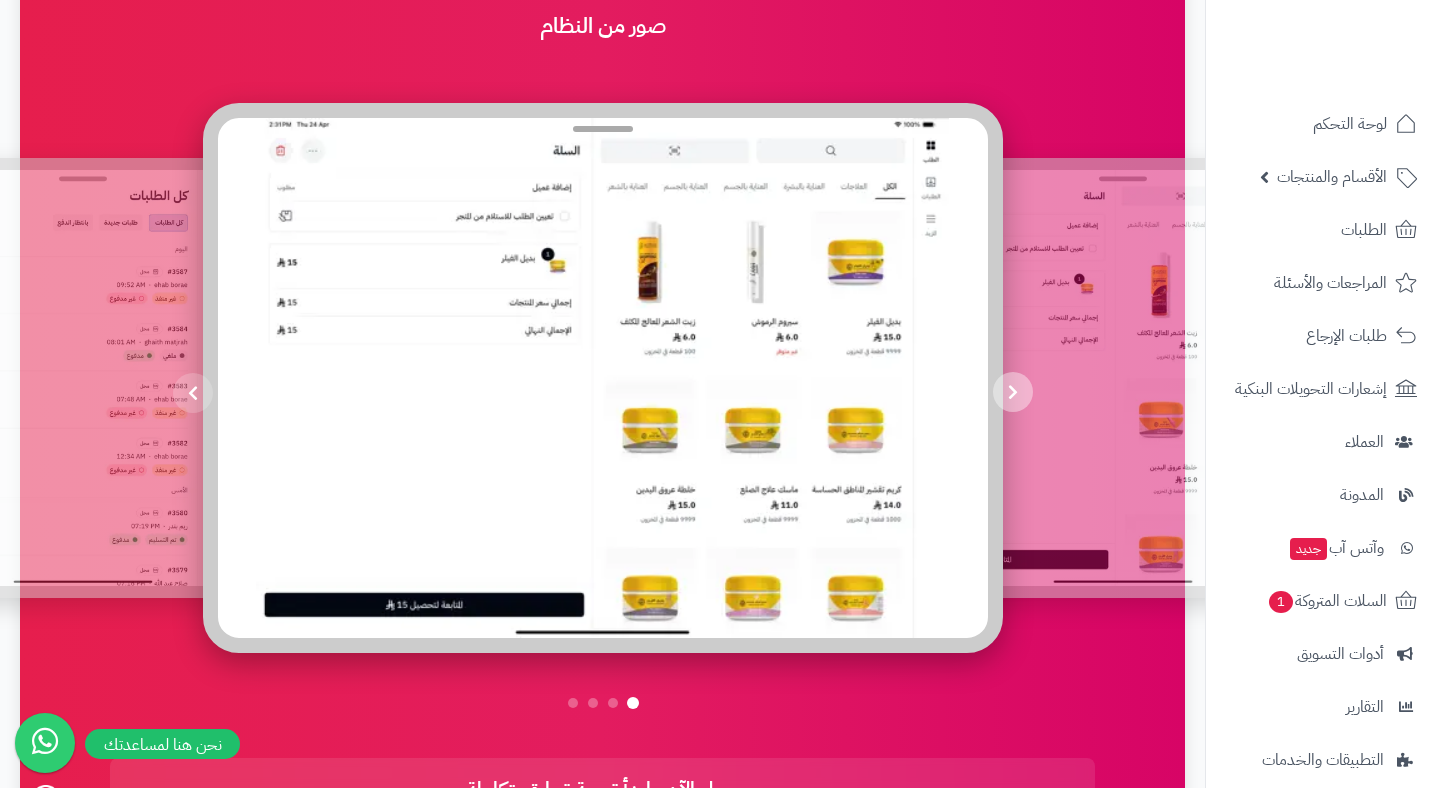 click at bounding box center [1013, 392] 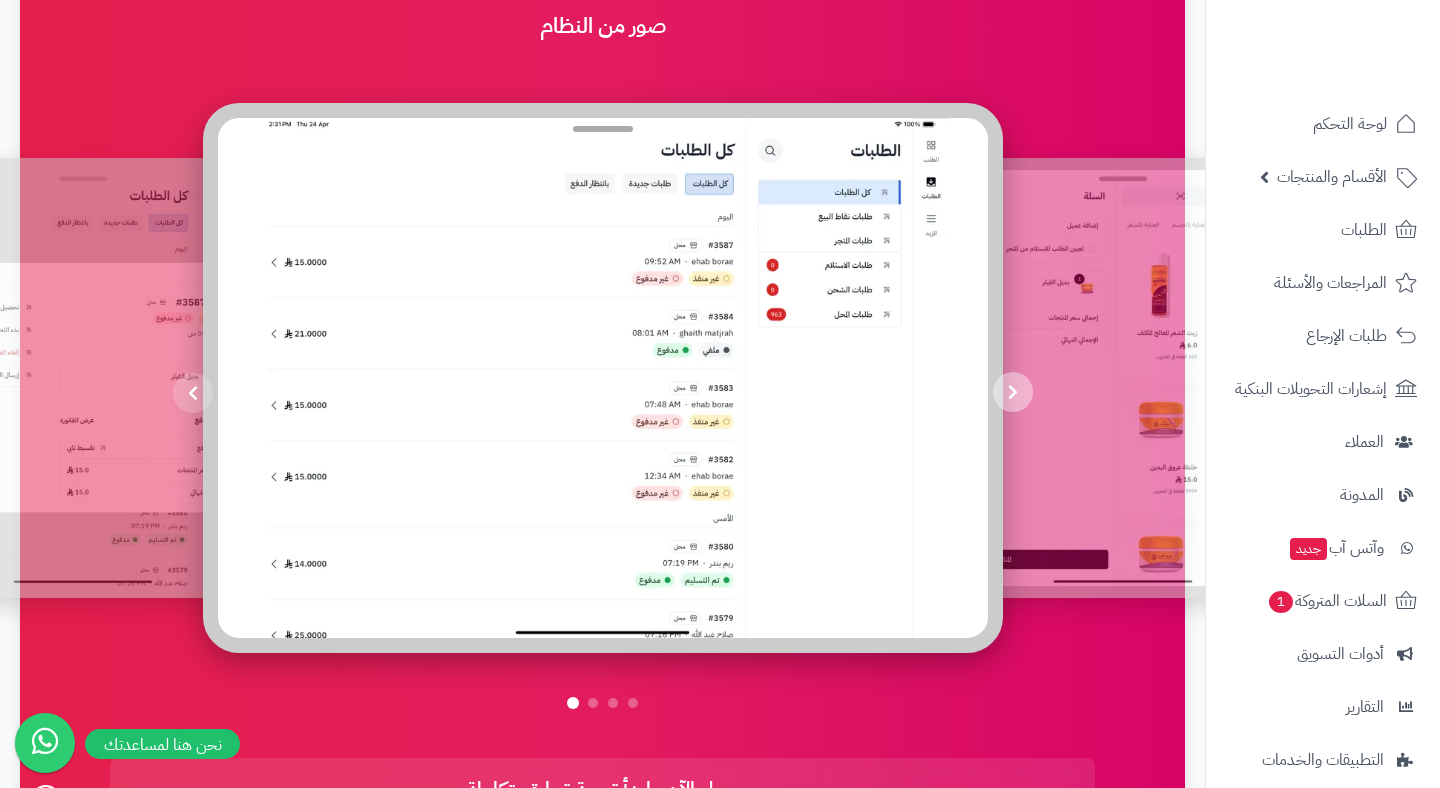 click at bounding box center (1013, 392) 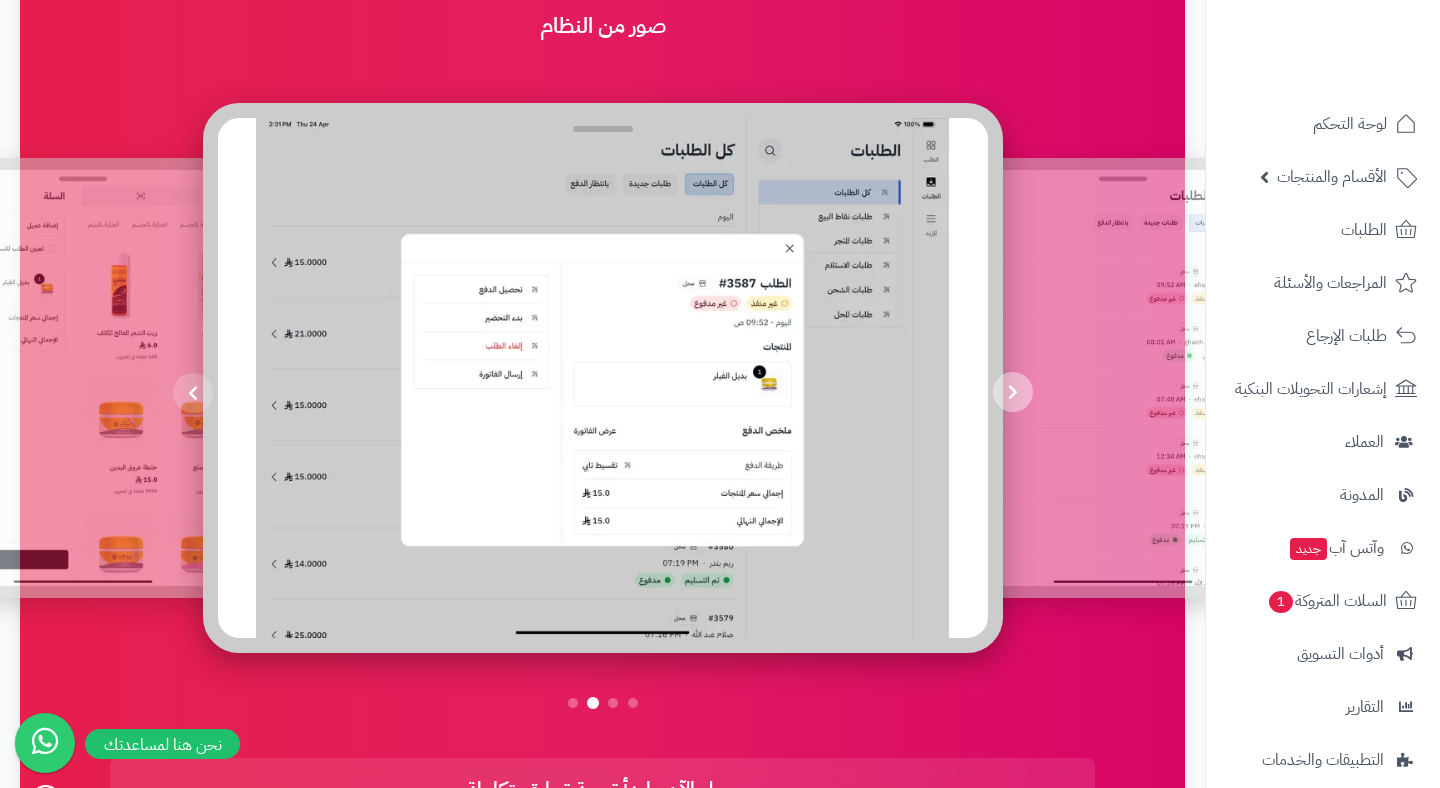 click at bounding box center (1013, 392) 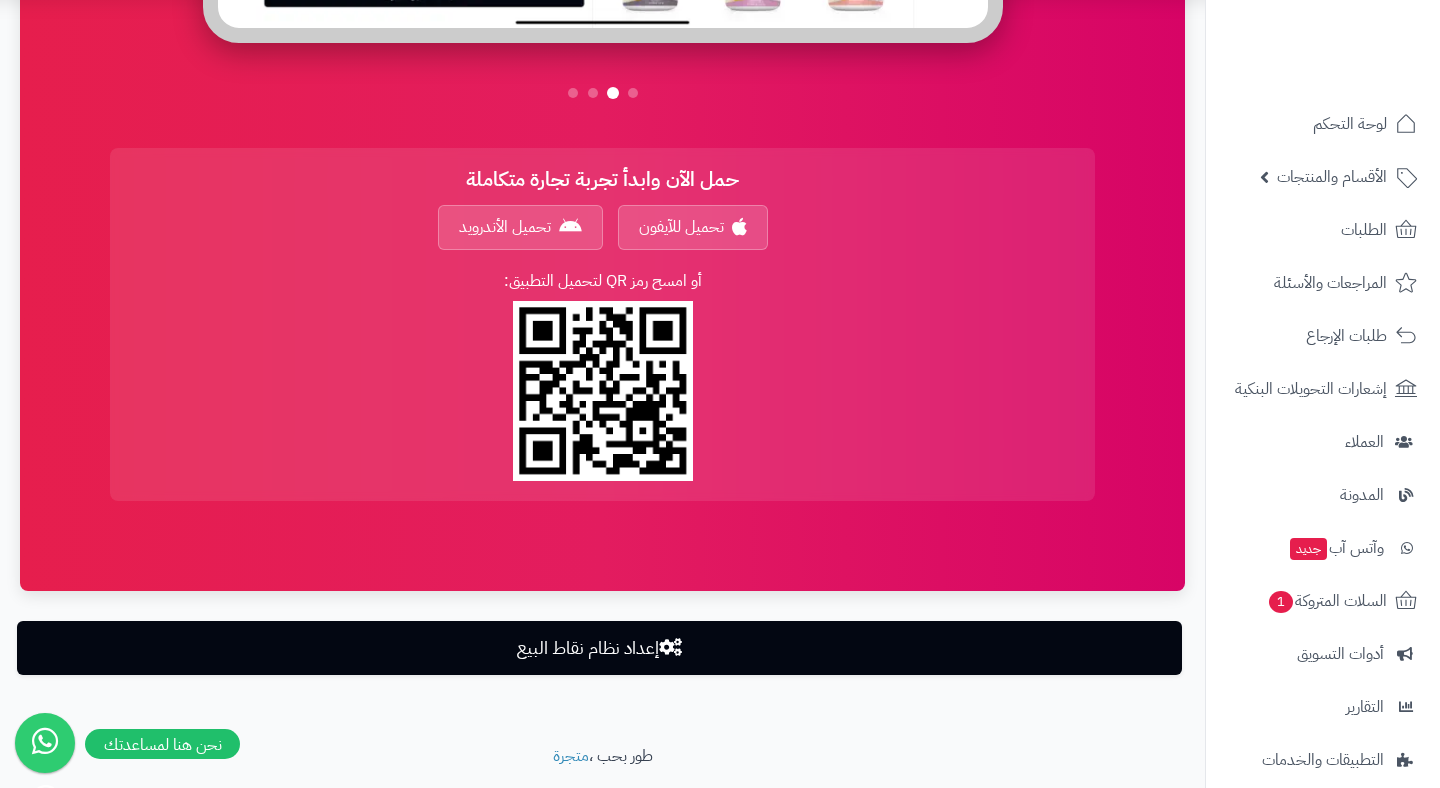 scroll, scrollTop: 1349, scrollLeft: 0, axis: vertical 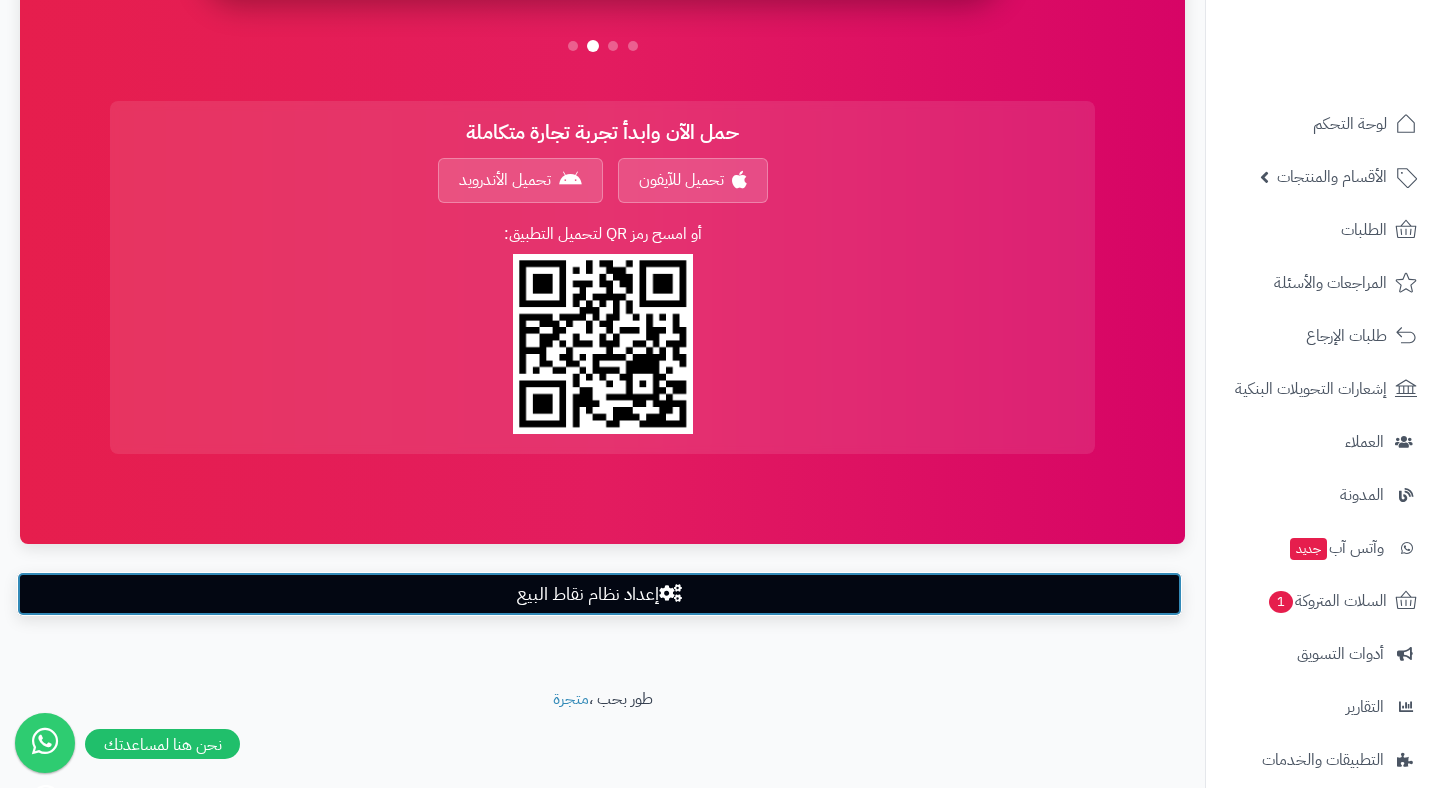 click on "إعداد نظام نقاط البيع" at bounding box center [599, 594] 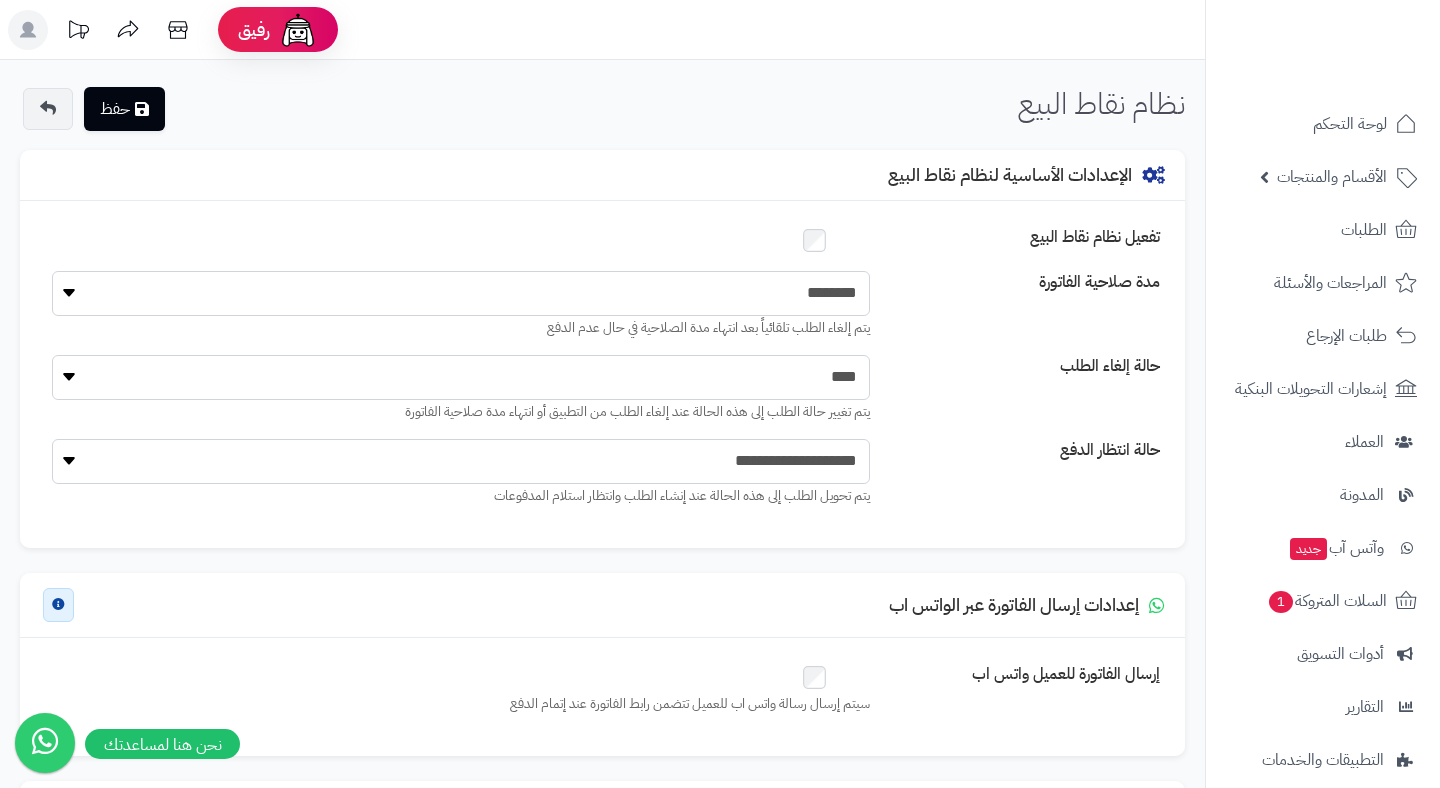 scroll, scrollTop: 64, scrollLeft: 0, axis: vertical 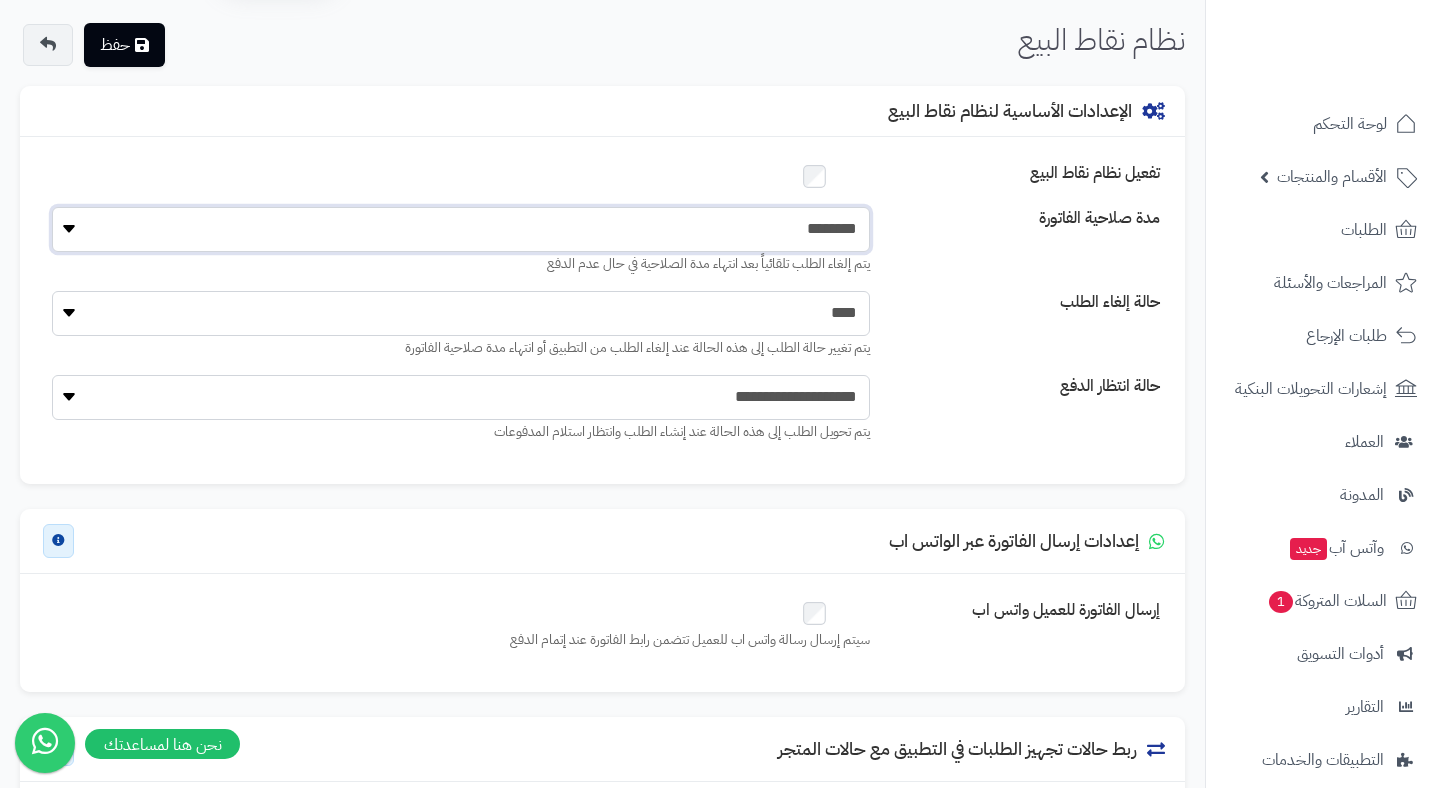 click on "****** ******* ******* ******* ******** ******** ******** ********" at bounding box center (461, 229) 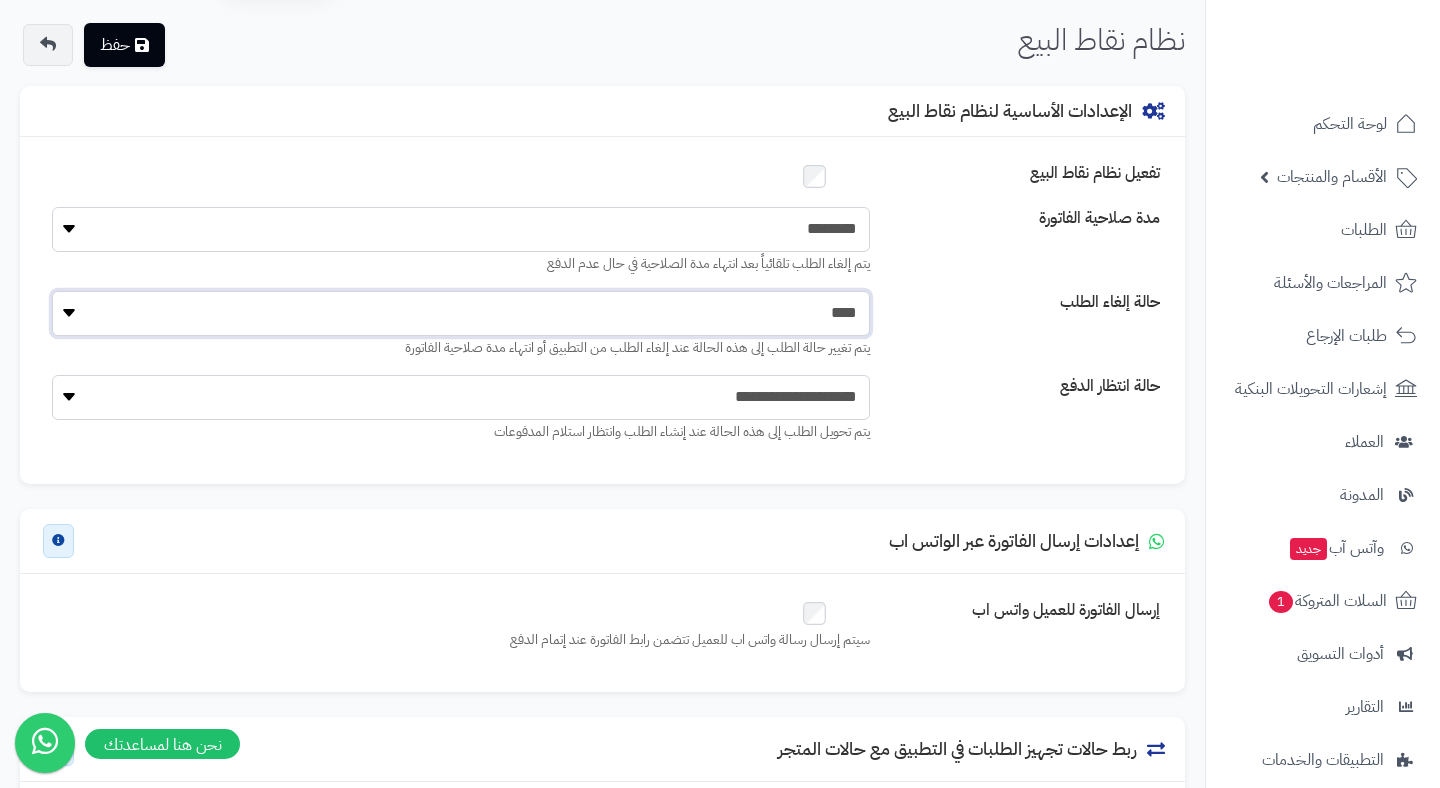click on "**********" at bounding box center (461, 313) 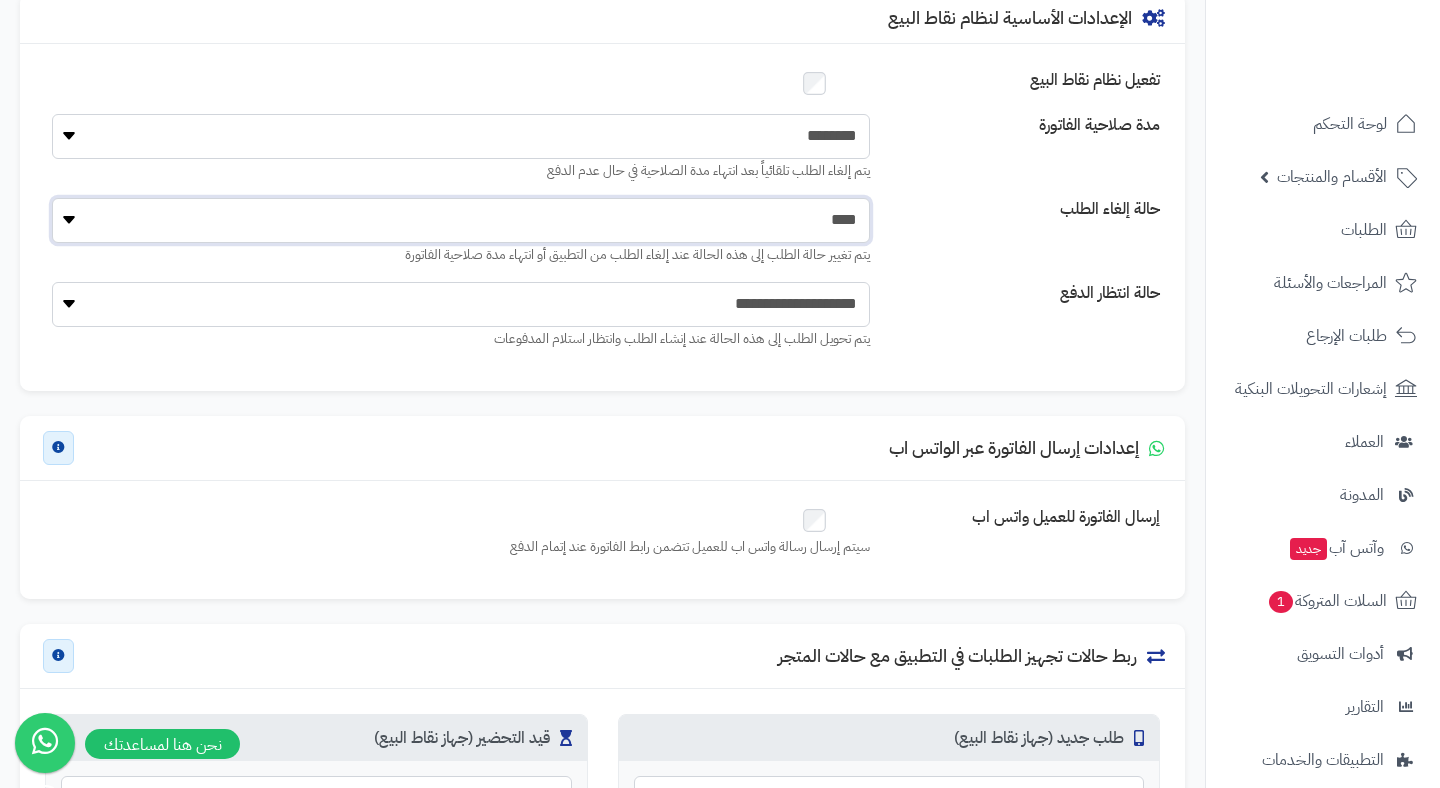 scroll, scrollTop: 174, scrollLeft: 0, axis: vertical 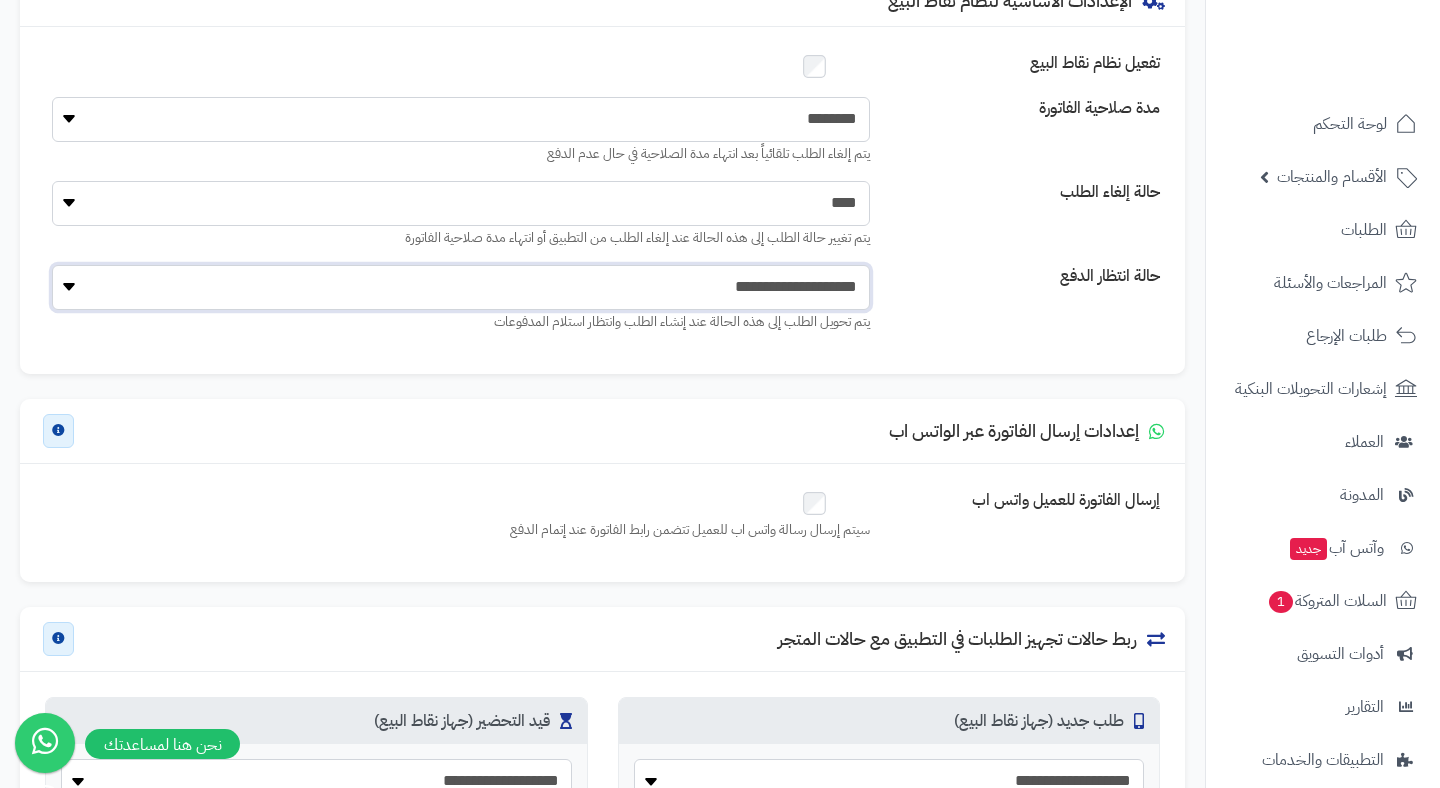 click on "**********" at bounding box center (461, 287) 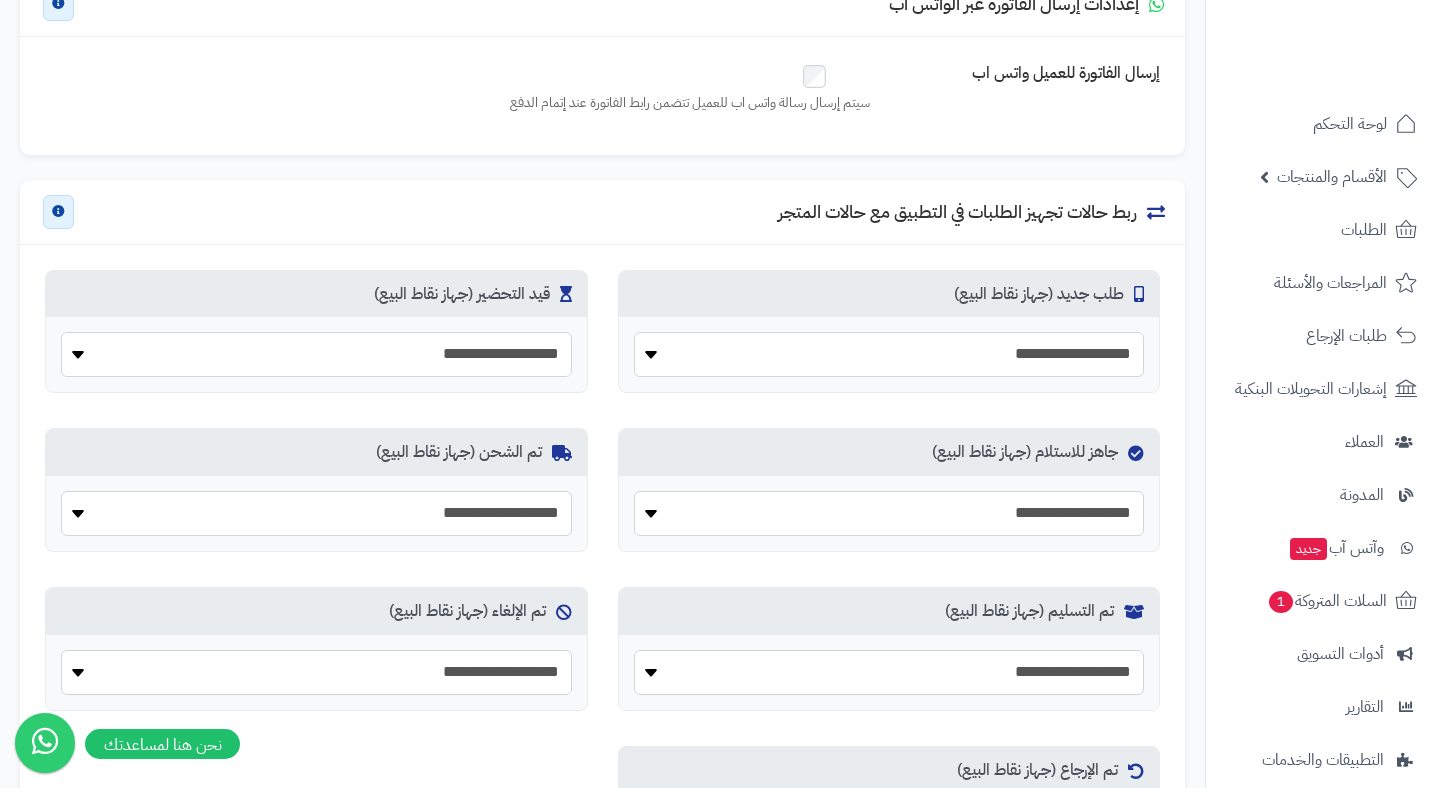 scroll, scrollTop: 609, scrollLeft: 0, axis: vertical 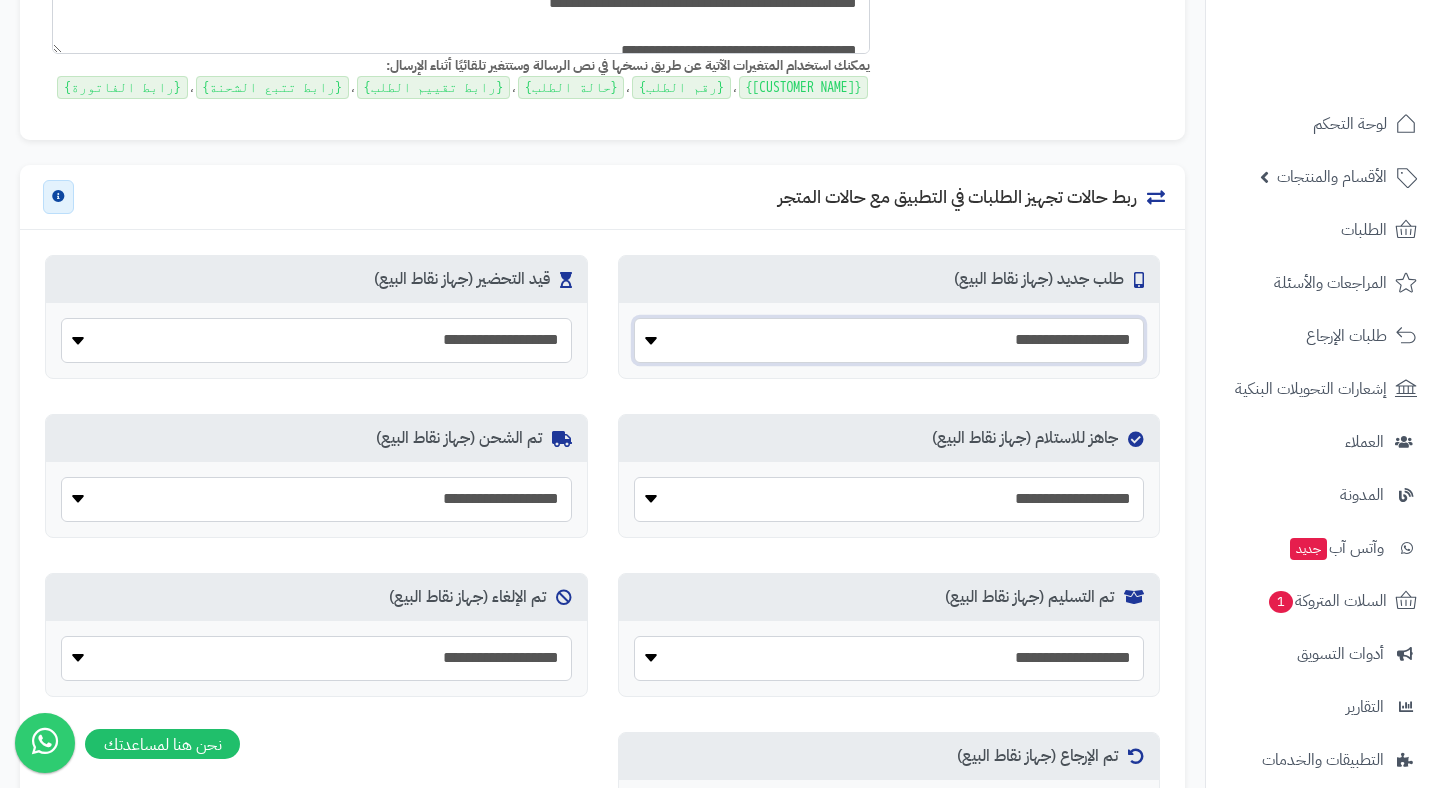 click on "**********" at bounding box center [889, 340] 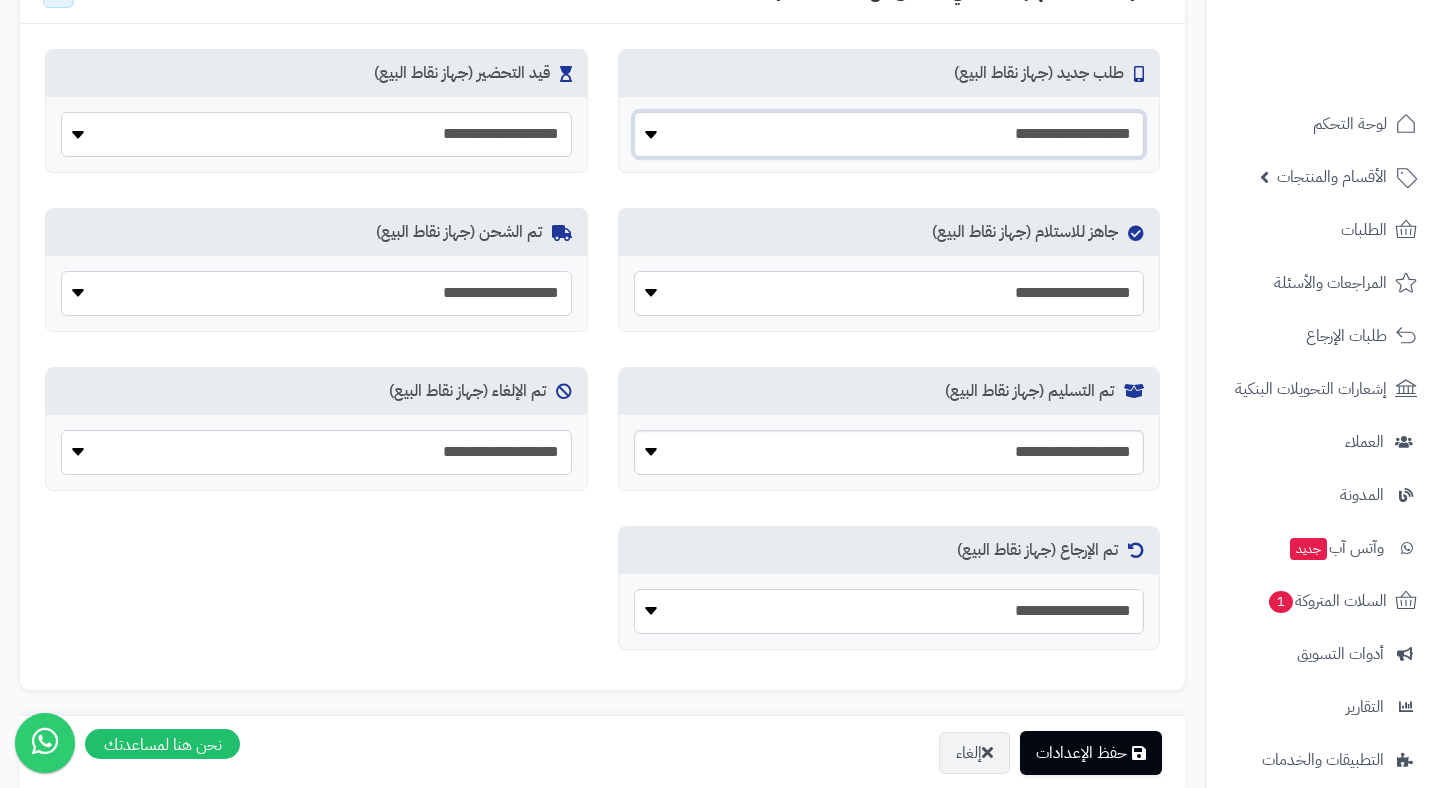 scroll, scrollTop: 1163, scrollLeft: 0, axis: vertical 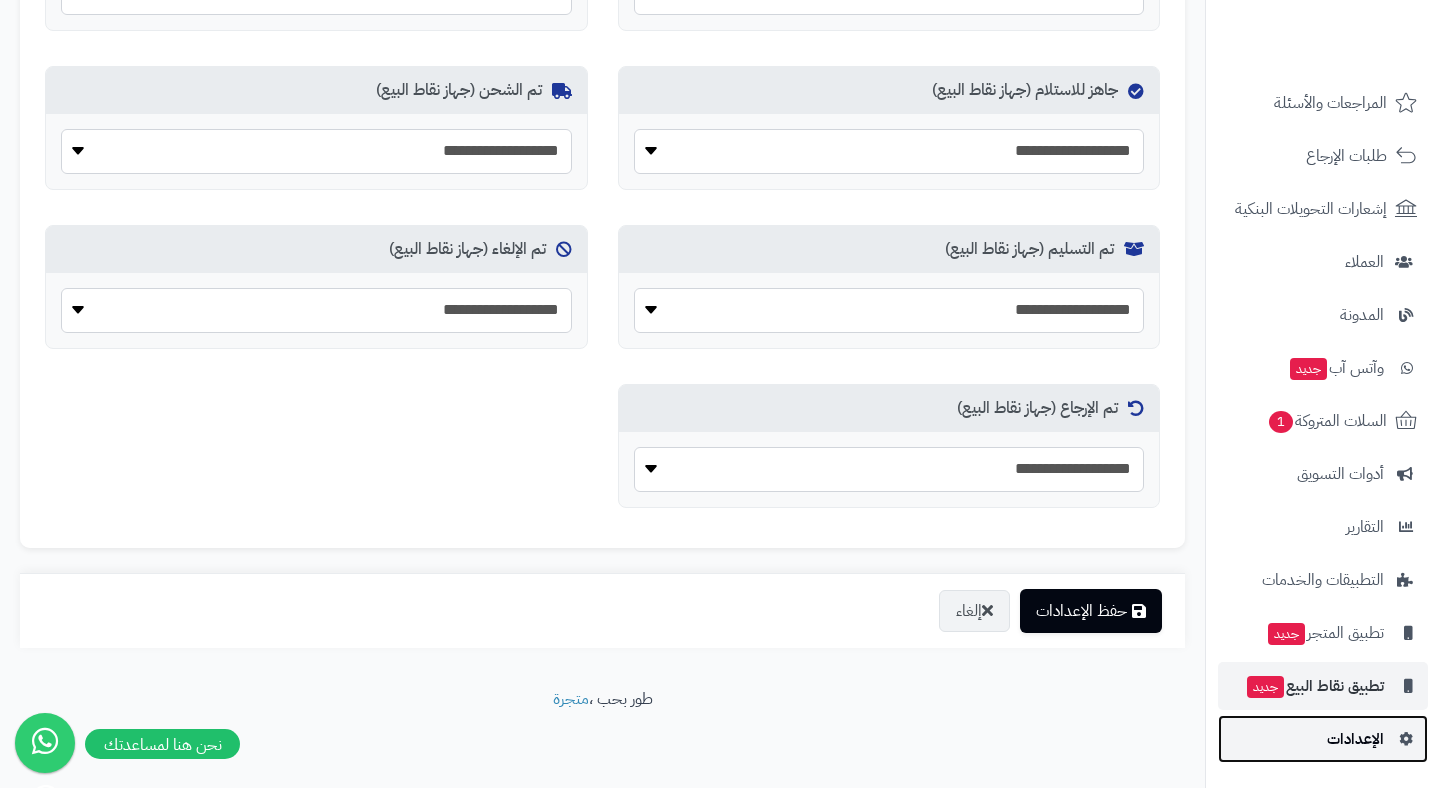 click on "الإعدادات" at bounding box center (1355, 739) 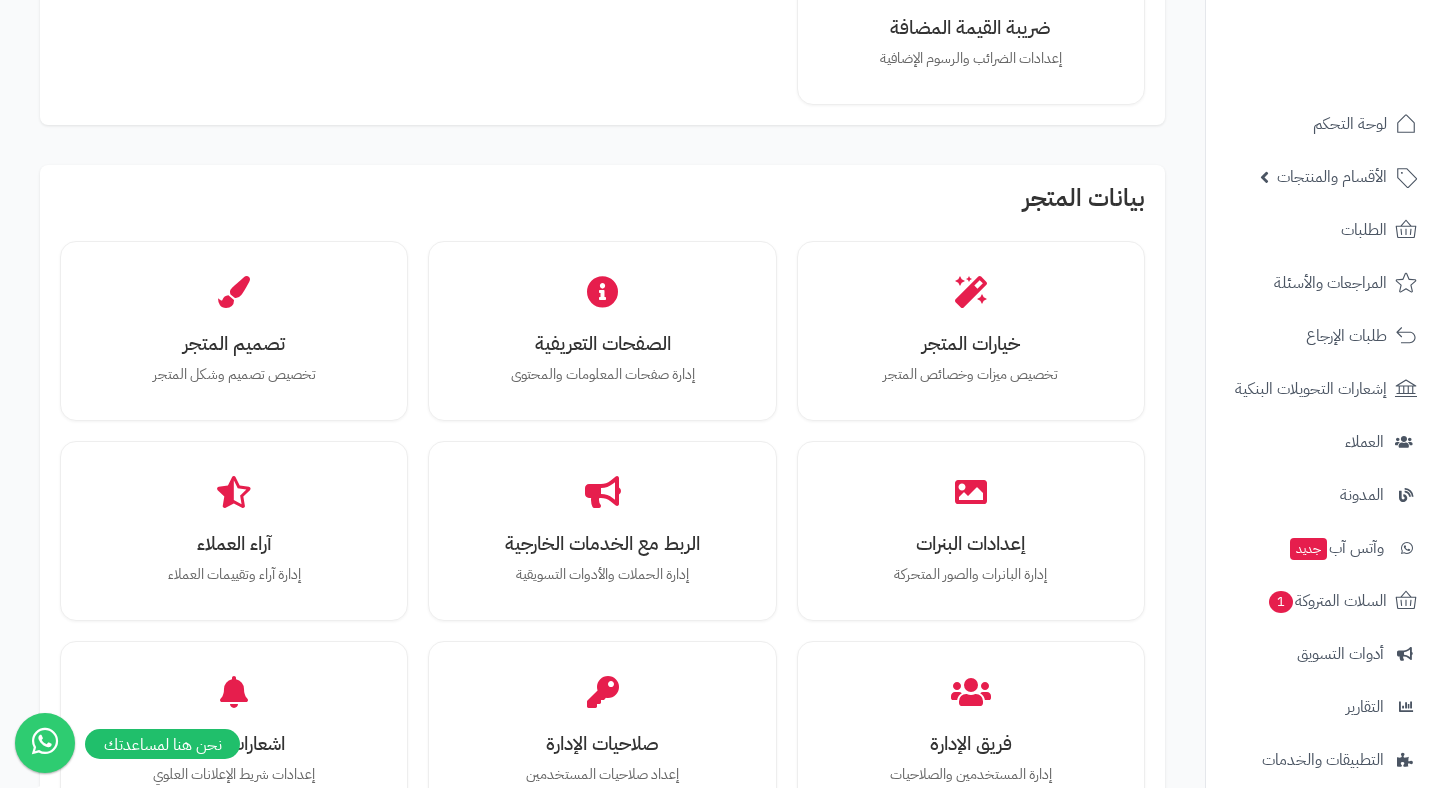 scroll, scrollTop: 463, scrollLeft: 0, axis: vertical 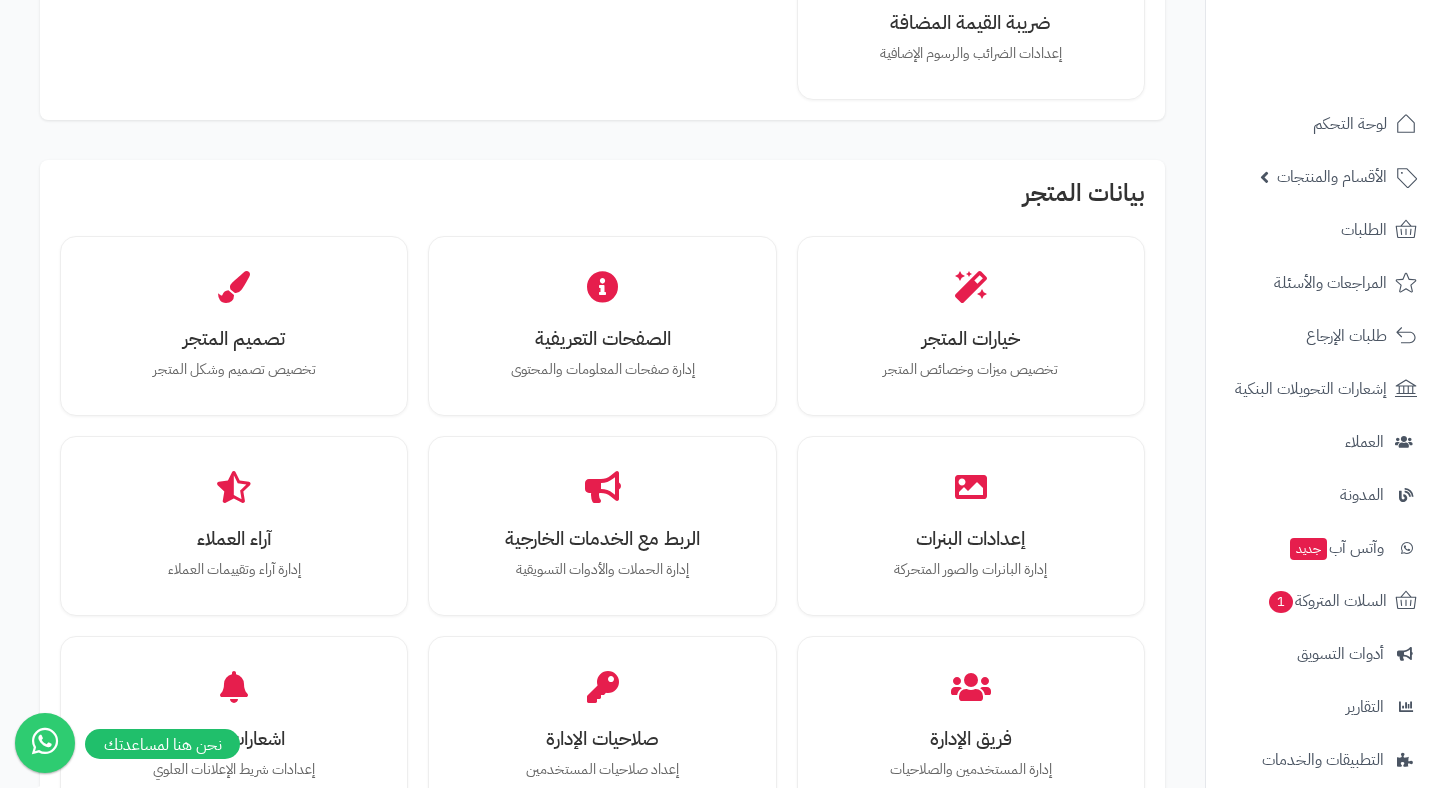 click on "خيارات المتجر تخصيص ميزات وخصائص المتجر
الصفحات التعريفية إدارة صفحات المعلومات والمحتوى
تصميم المتجر تخصيص تصميم وشكل المتجر
إعدادات البنرات إدارة البانرات والصور المتحركة
الربط مع الخدمات الخارجية إدارة الحملات والأدوات التسويقية
آراء العملاء إدارة آراء وتقييمات العملاء
فريق الإدارة إدارة المستخدمين والصلاحيات
صلاحيات الإدارة إعداد صلاحيات المستخدمين
اشعارات الهيدر إعدادات شريط الإعلانات العلوي
اشعارات أحدث التحويلات إدارة إشعارات التحويلات والمبيعات" at bounding box center [602, 625] 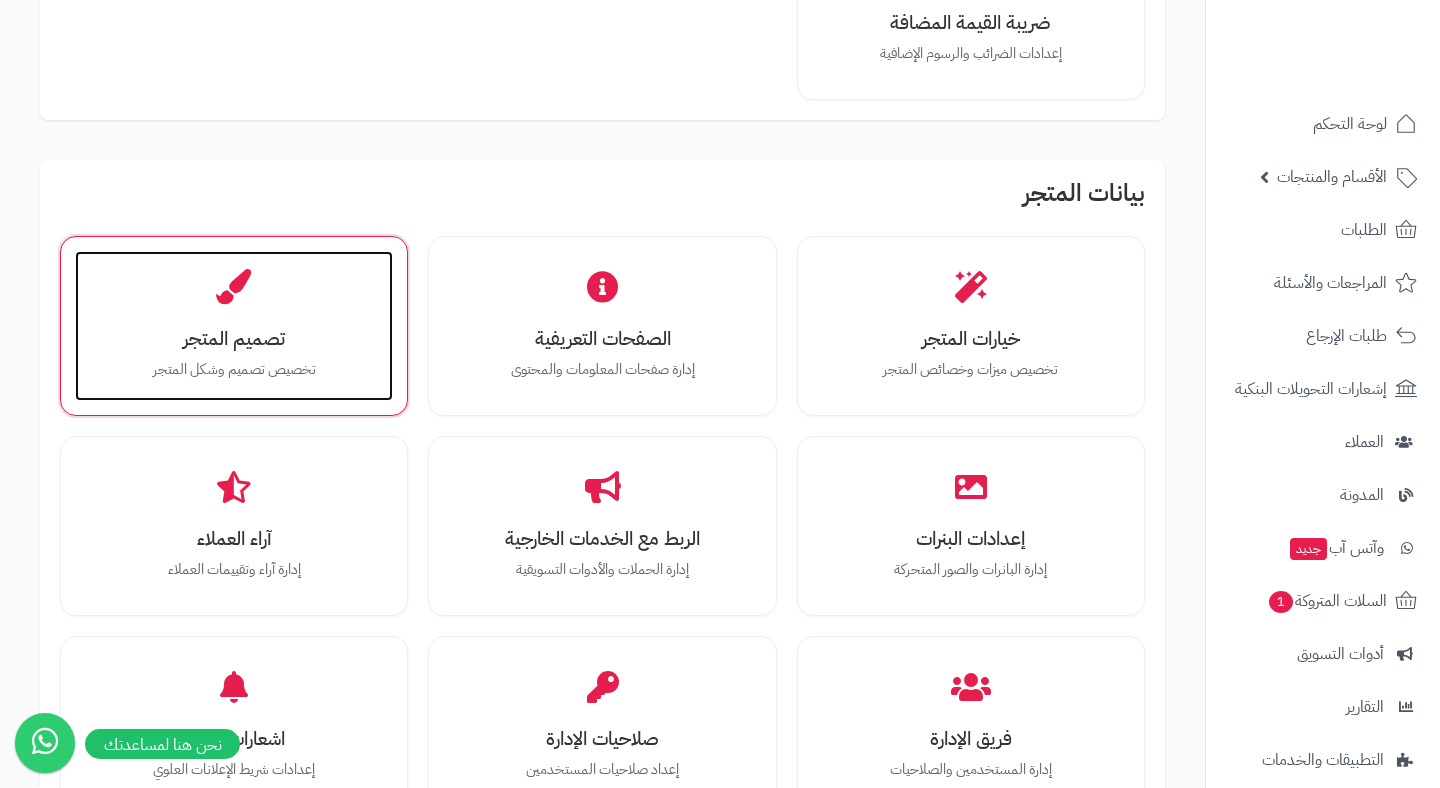 click on "تصميم المتجر" at bounding box center [234, 338] 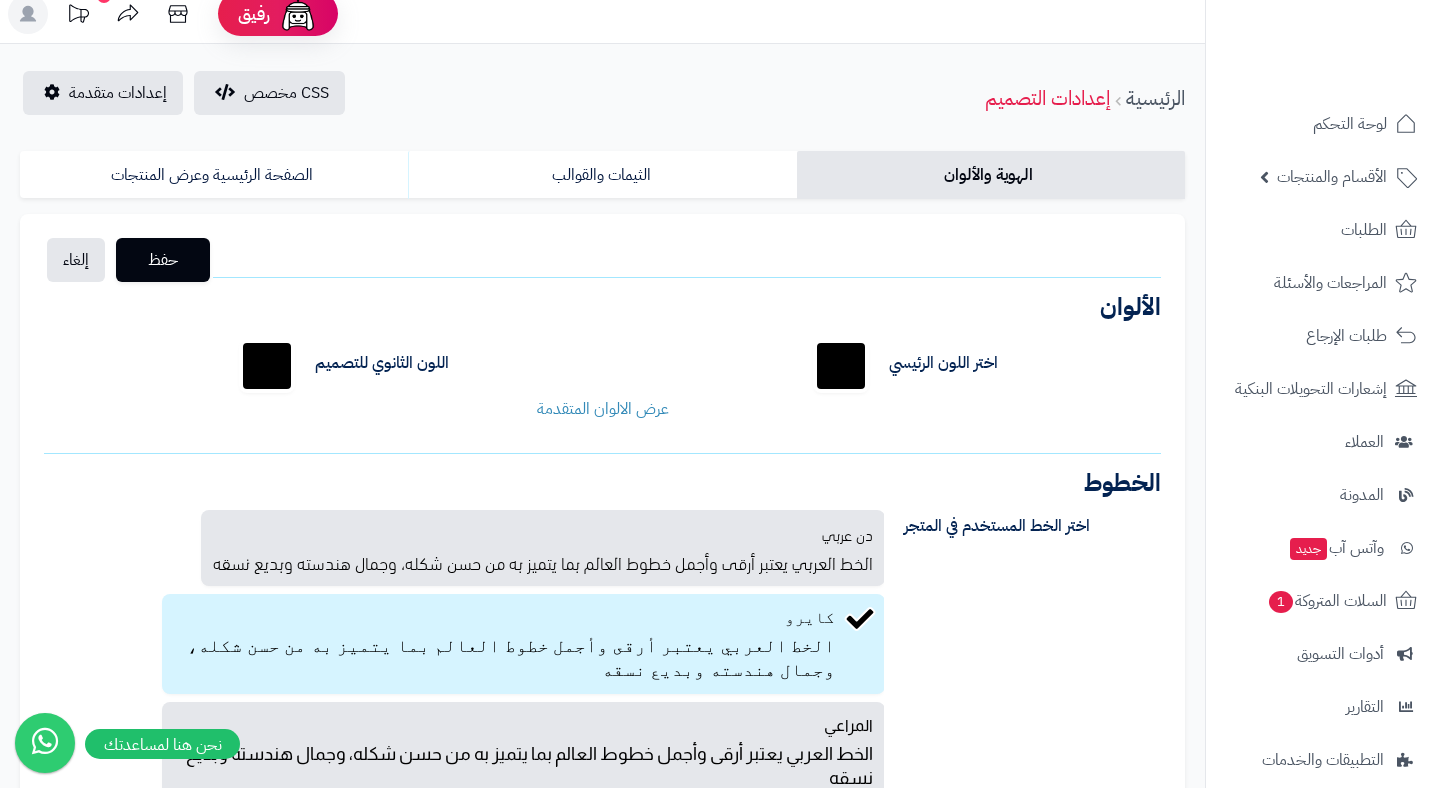scroll, scrollTop: 0, scrollLeft: 0, axis: both 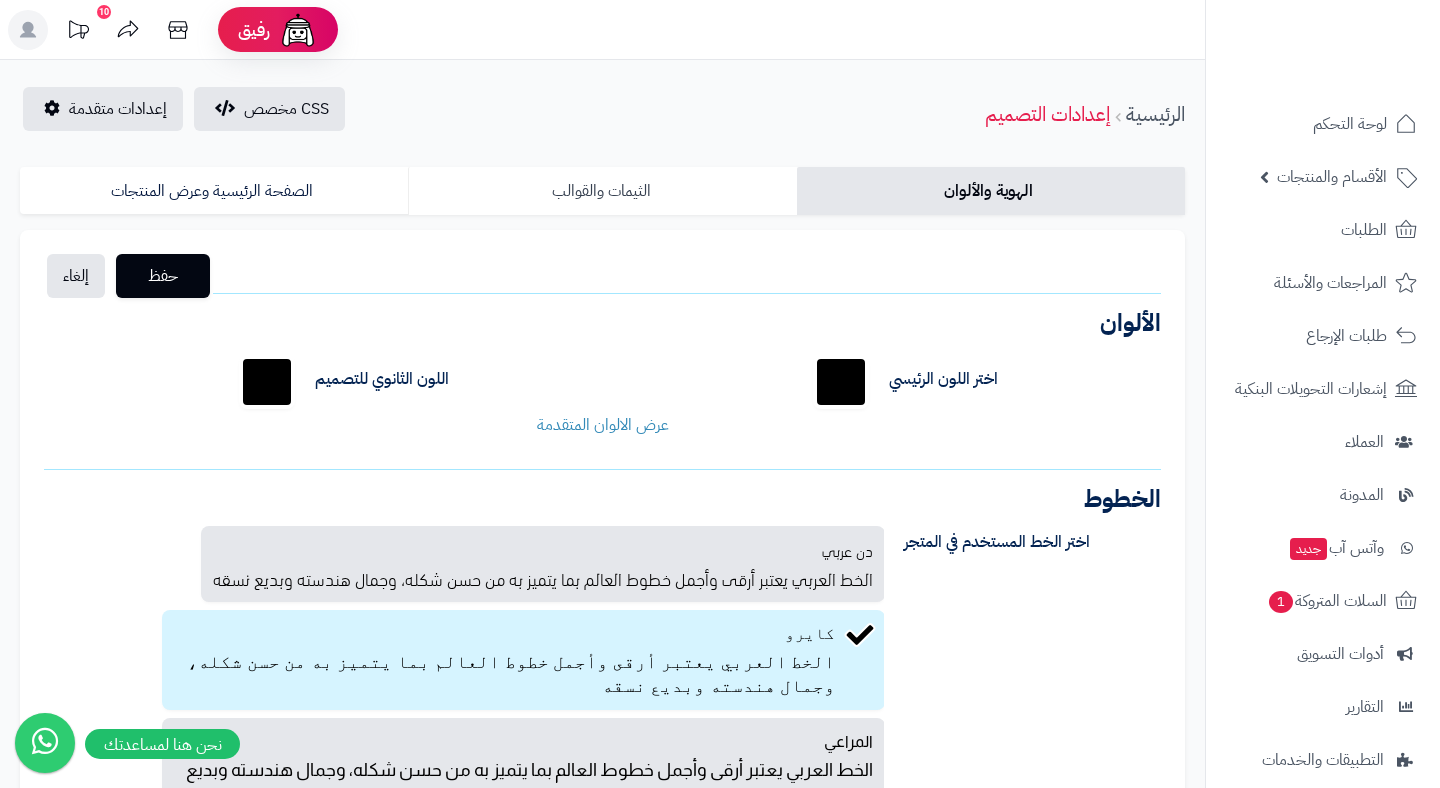 click on "الثيمات والقوالب" at bounding box center (602, 191) 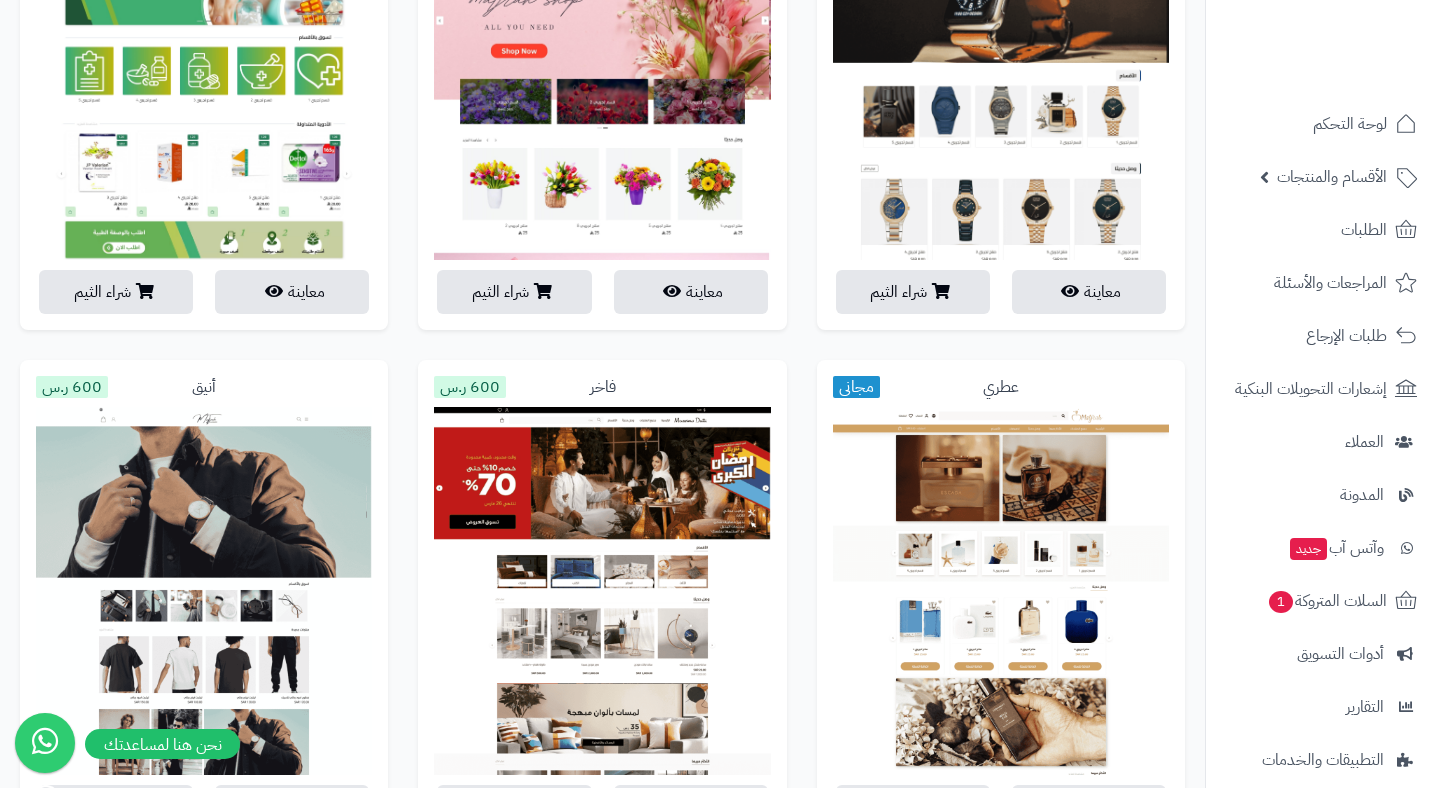 scroll, scrollTop: 1140, scrollLeft: 0, axis: vertical 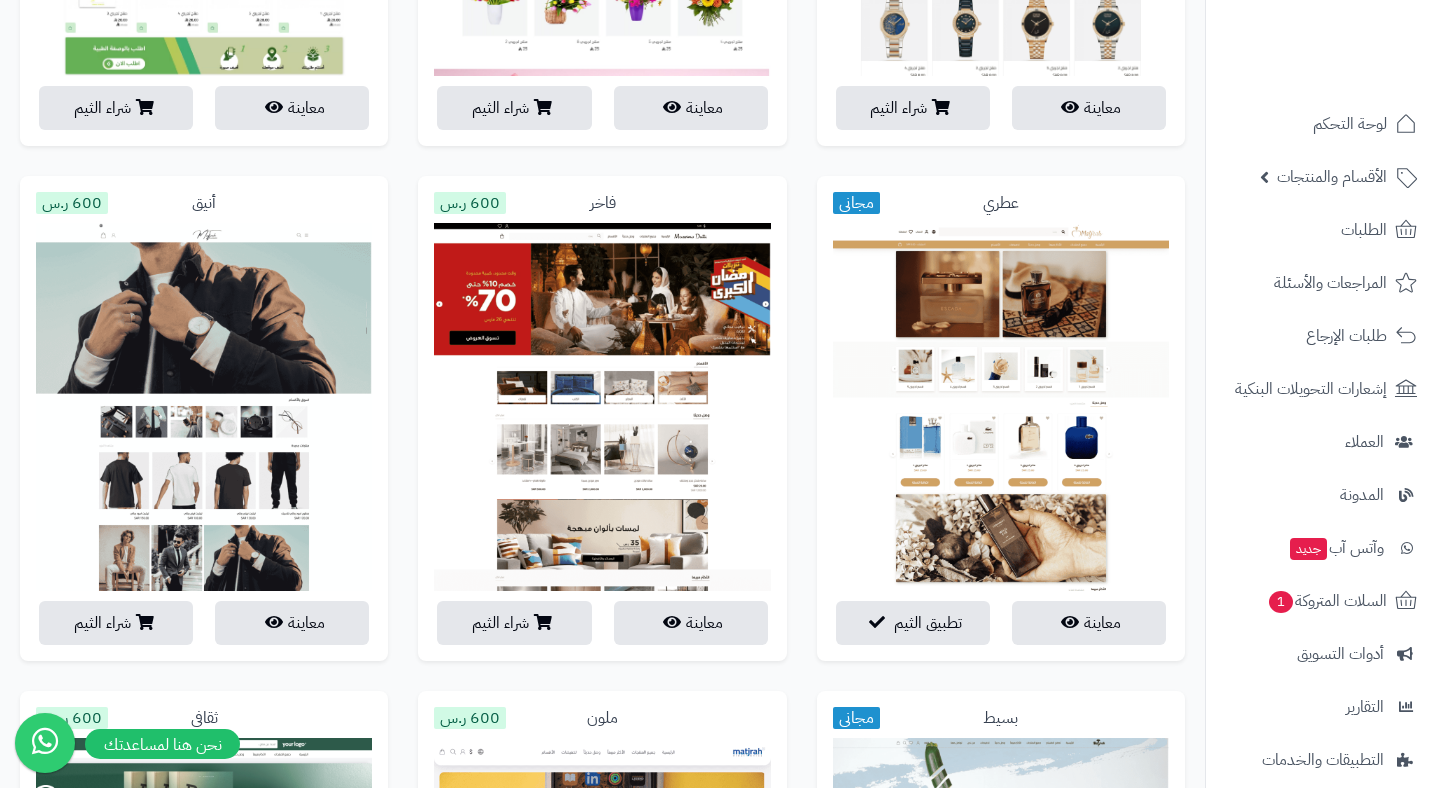 click on "فاخر
600 ر.س
معاينة
شراء الثيم" at bounding box center (602, 433) 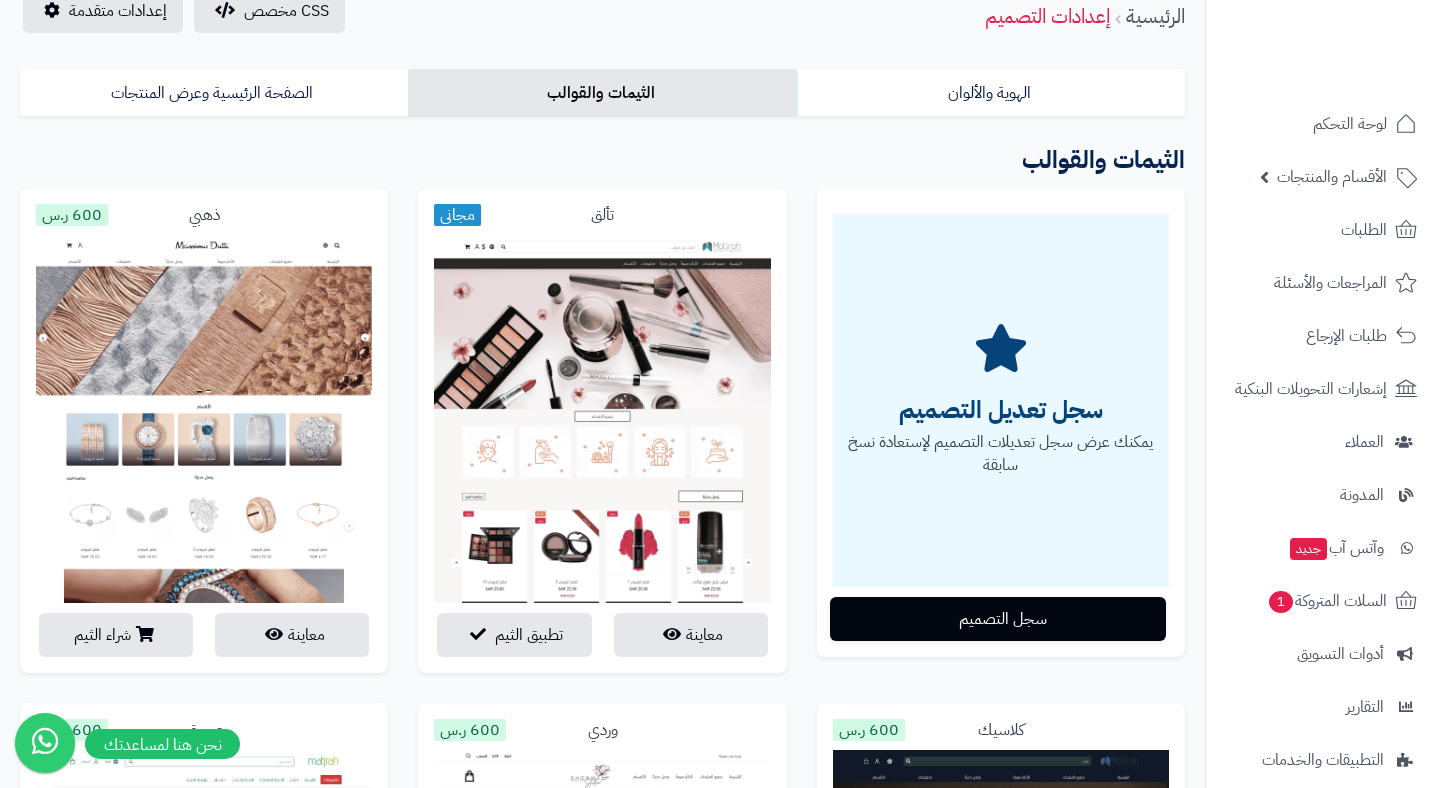 scroll, scrollTop: 0, scrollLeft: 0, axis: both 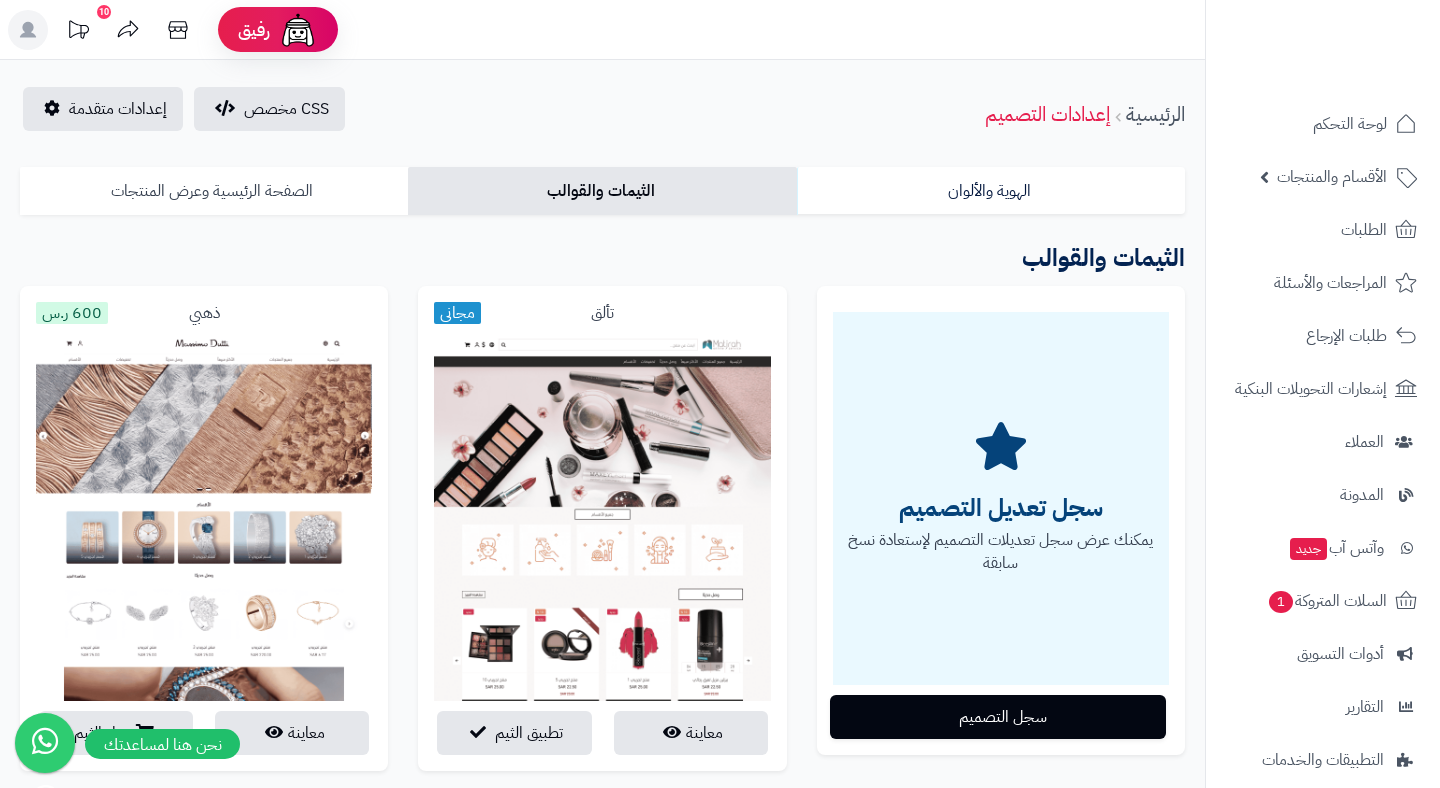 click on "الصفحة الرئيسية وعرض المنتجات" at bounding box center [214, 191] 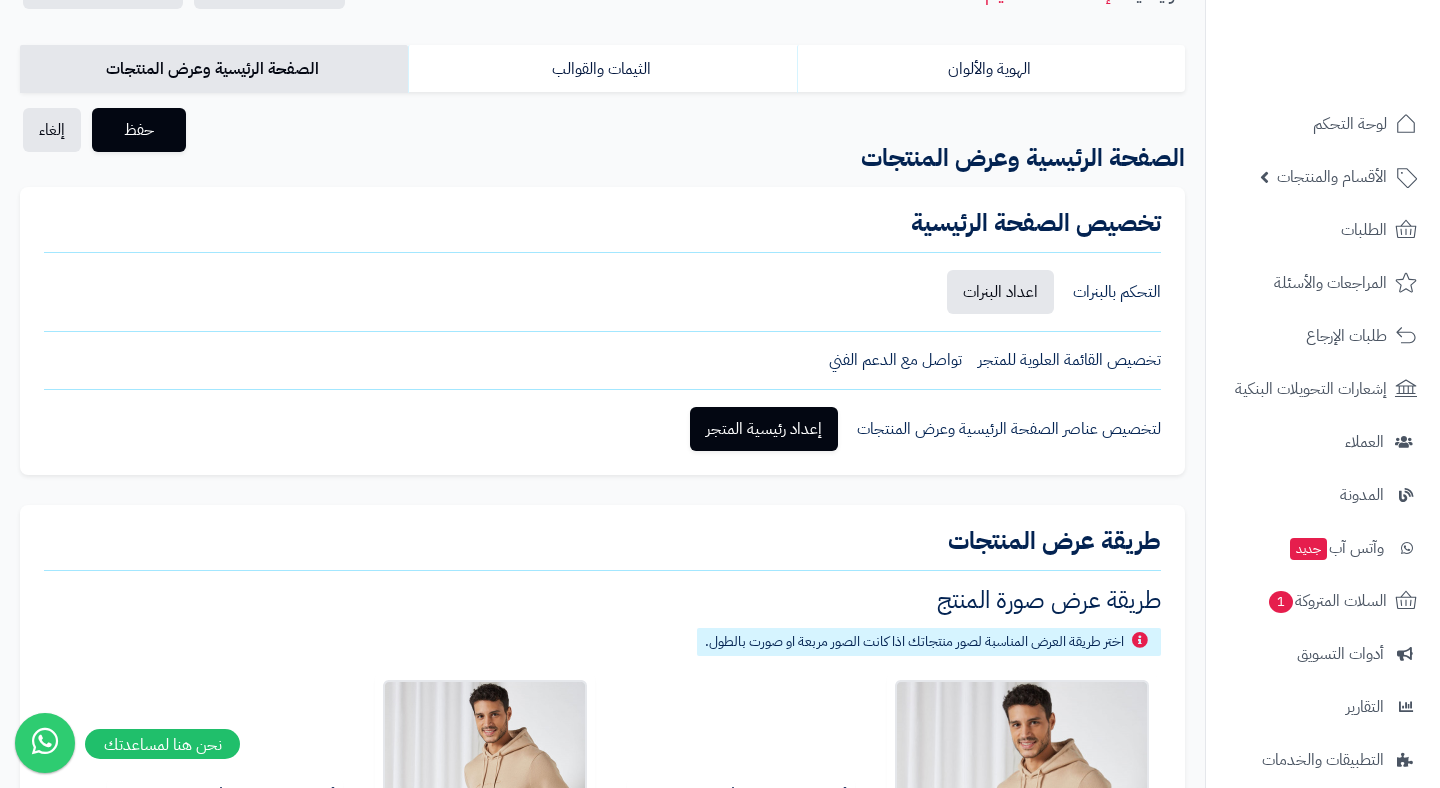 scroll, scrollTop: 0, scrollLeft: 0, axis: both 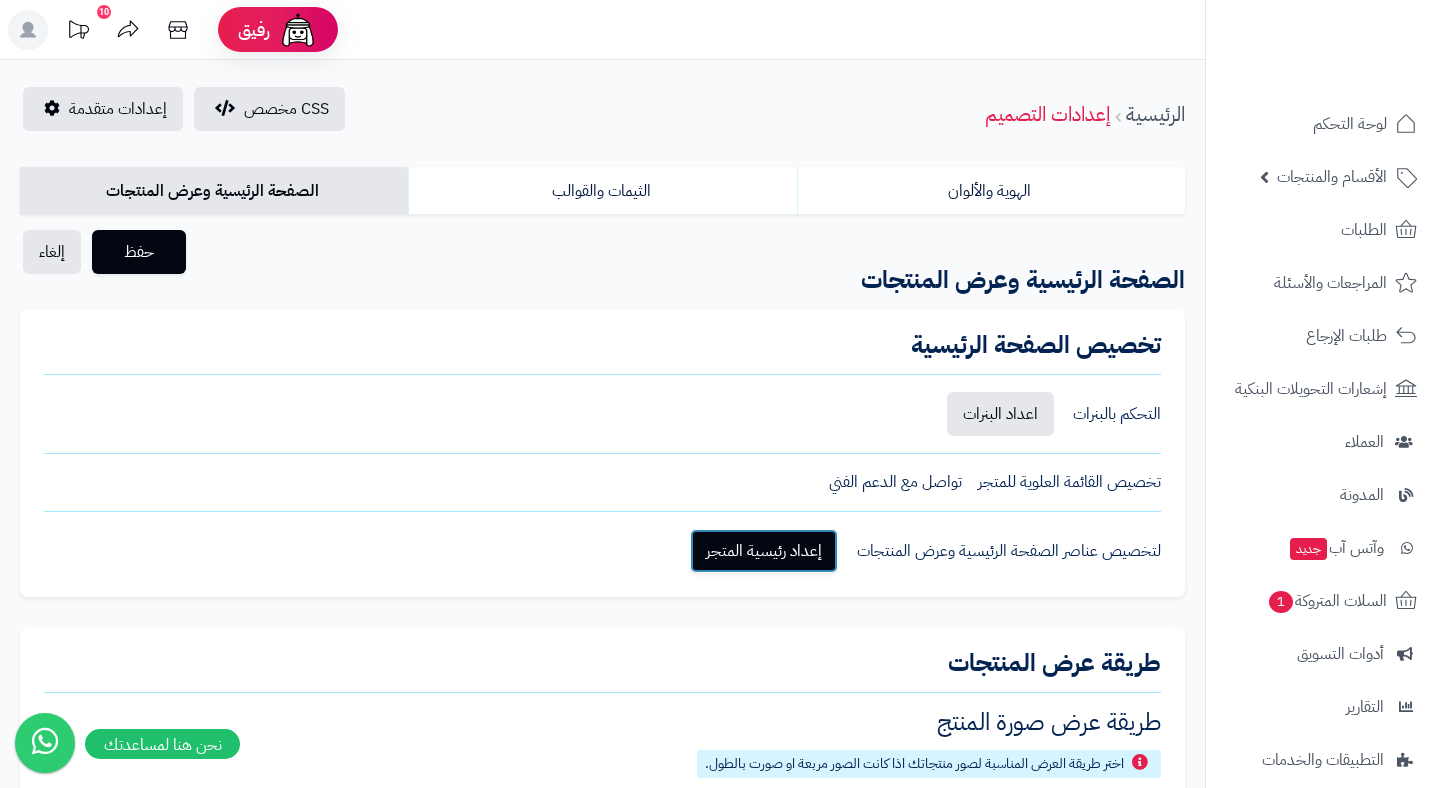 click on "إعداد رئيسية المتجر" at bounding box center (764, 551) 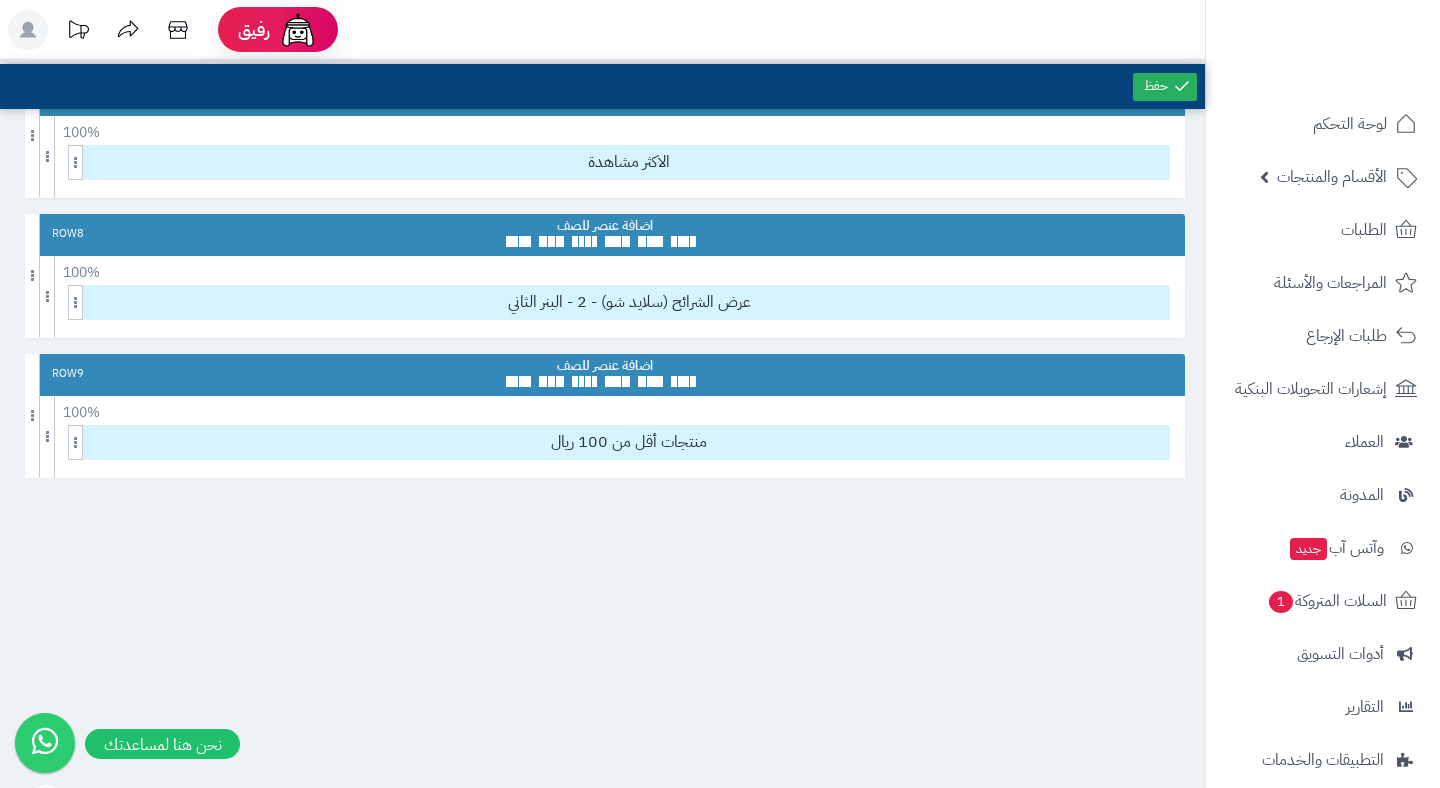 scroll, scrollTop: 894, scrollLeft: 0, axis: vertical 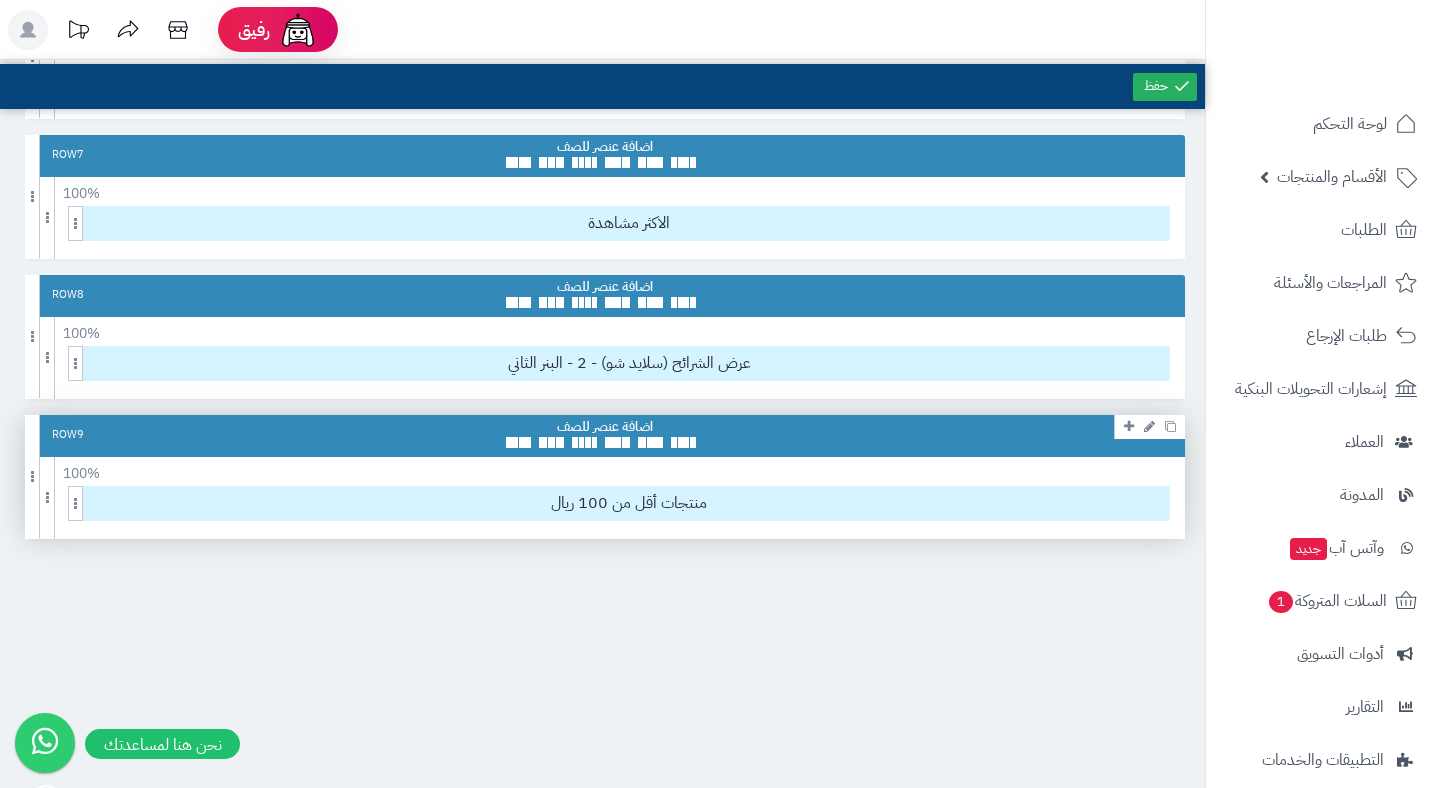 click at bounding box center [605, 433] 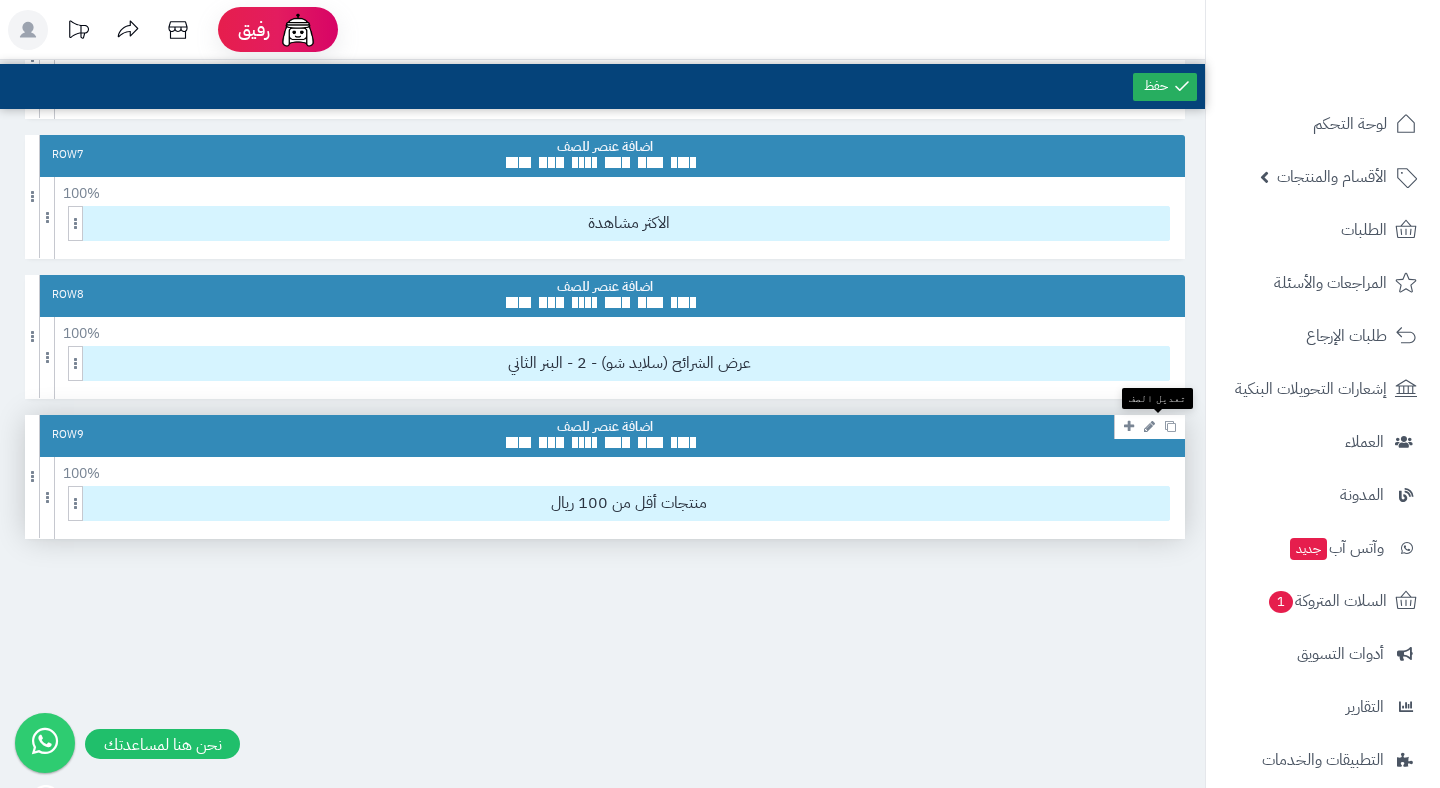 click at bounding box center [1149, 426] 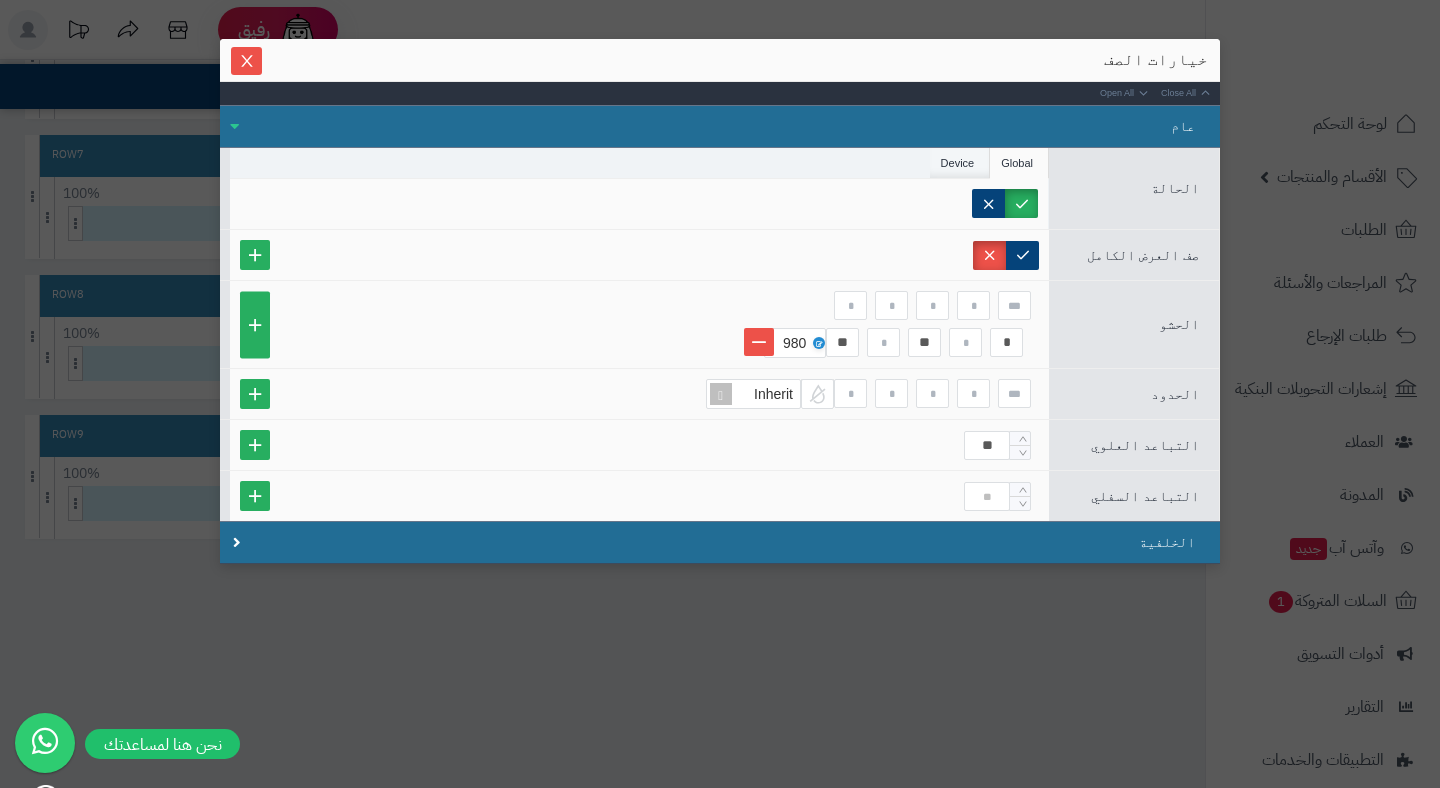 click on "Device" at bounding box center (960, 163) 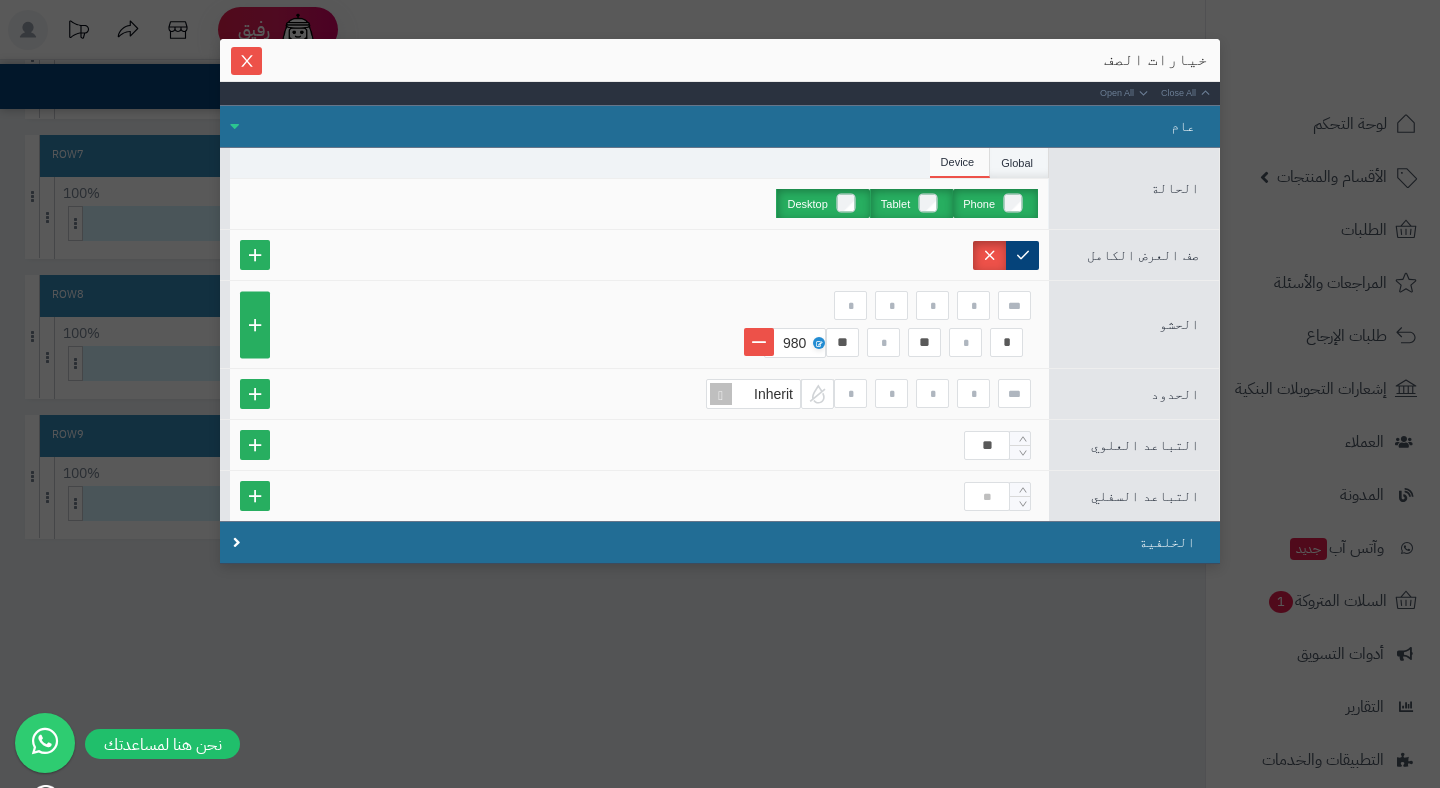 click on "Global" at bounding box center (1019, 163) 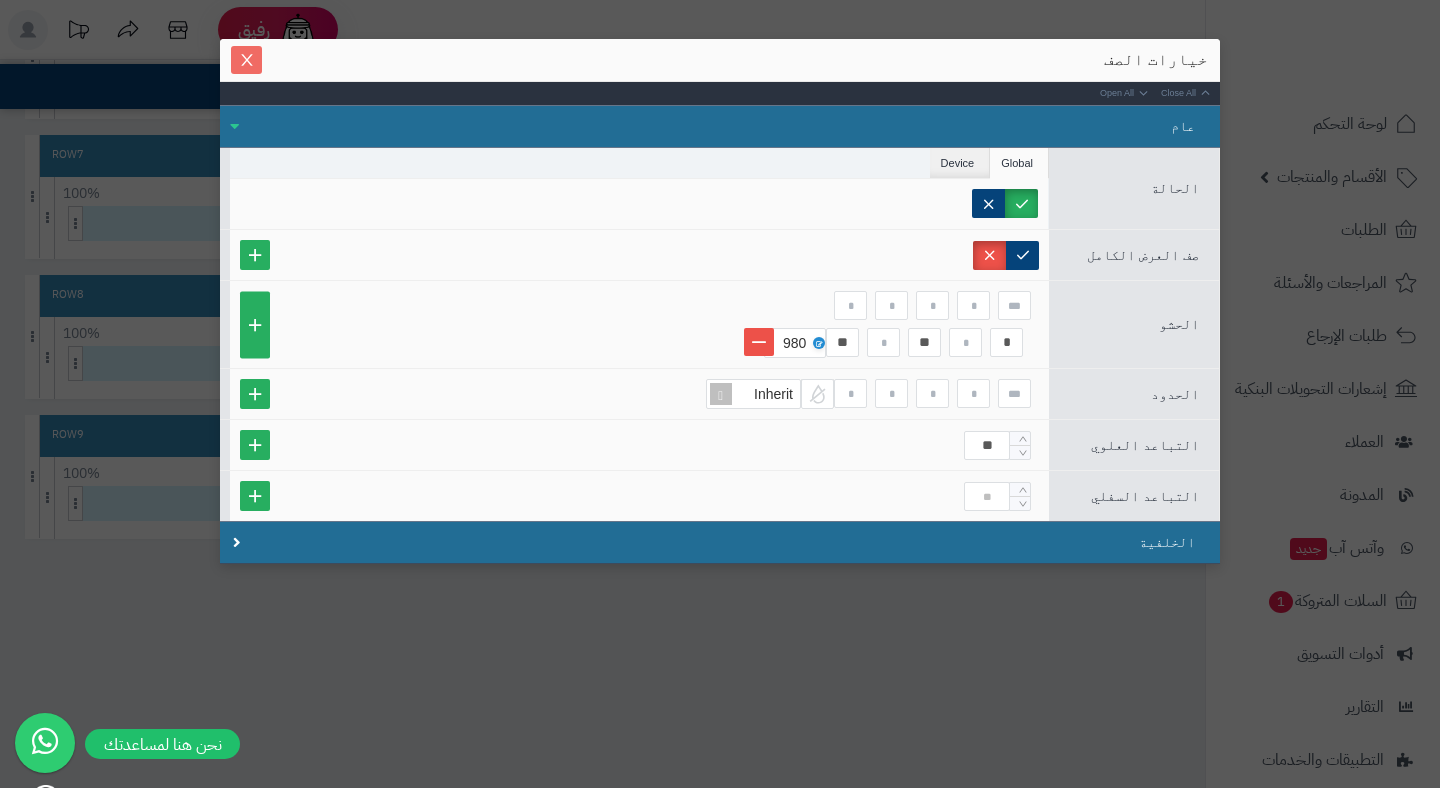 click 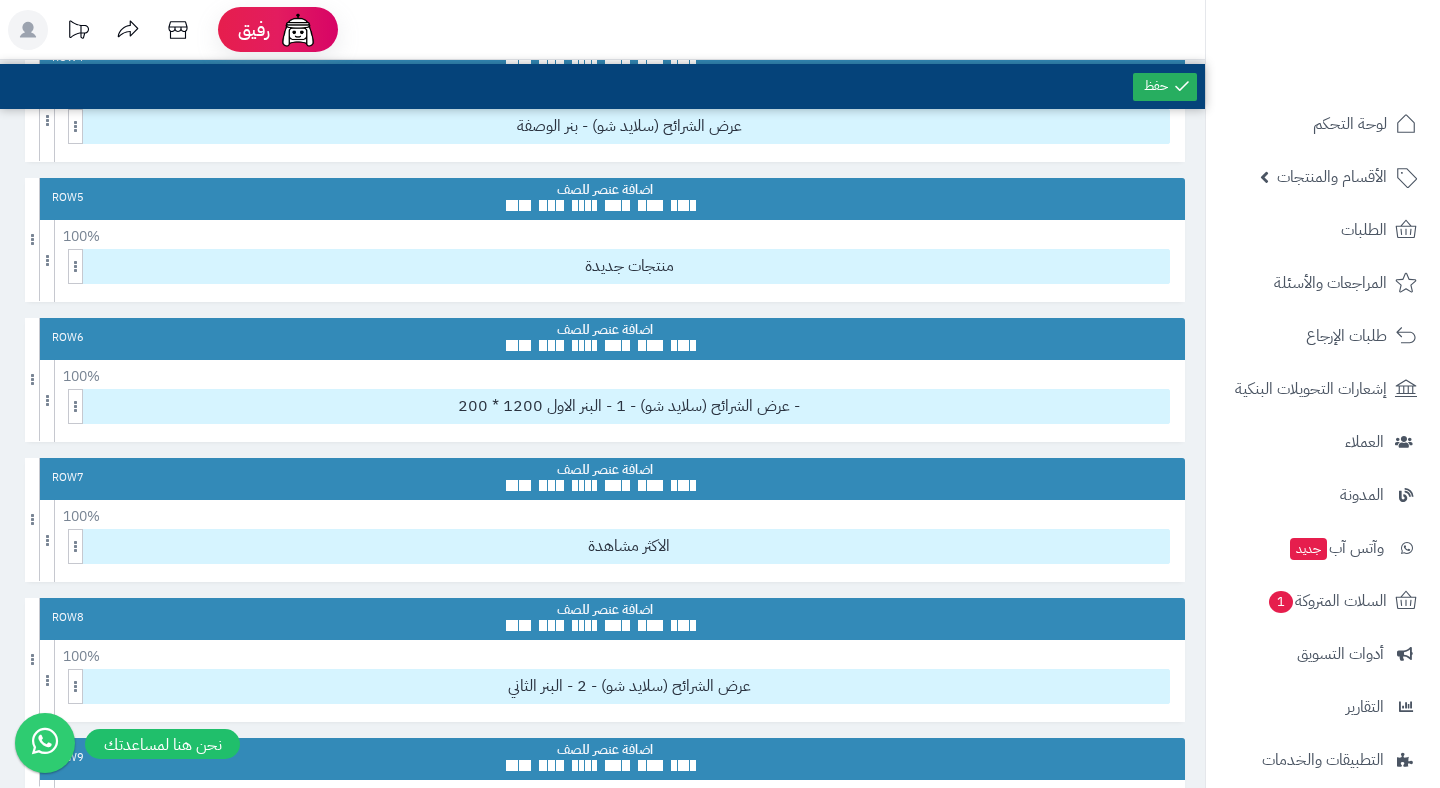 scroll, scrollTop: 0, scrollLeft: 0, axis: both 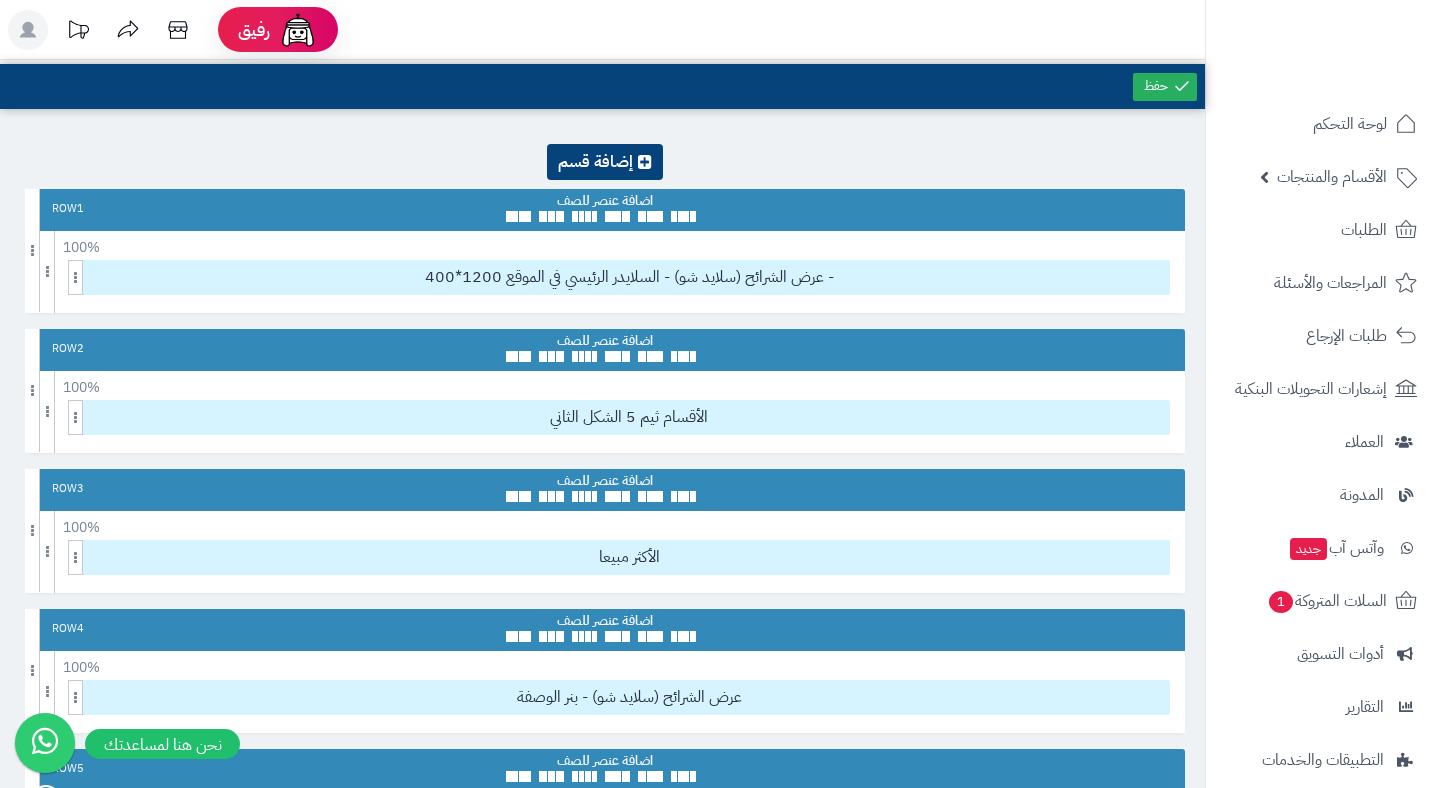 click 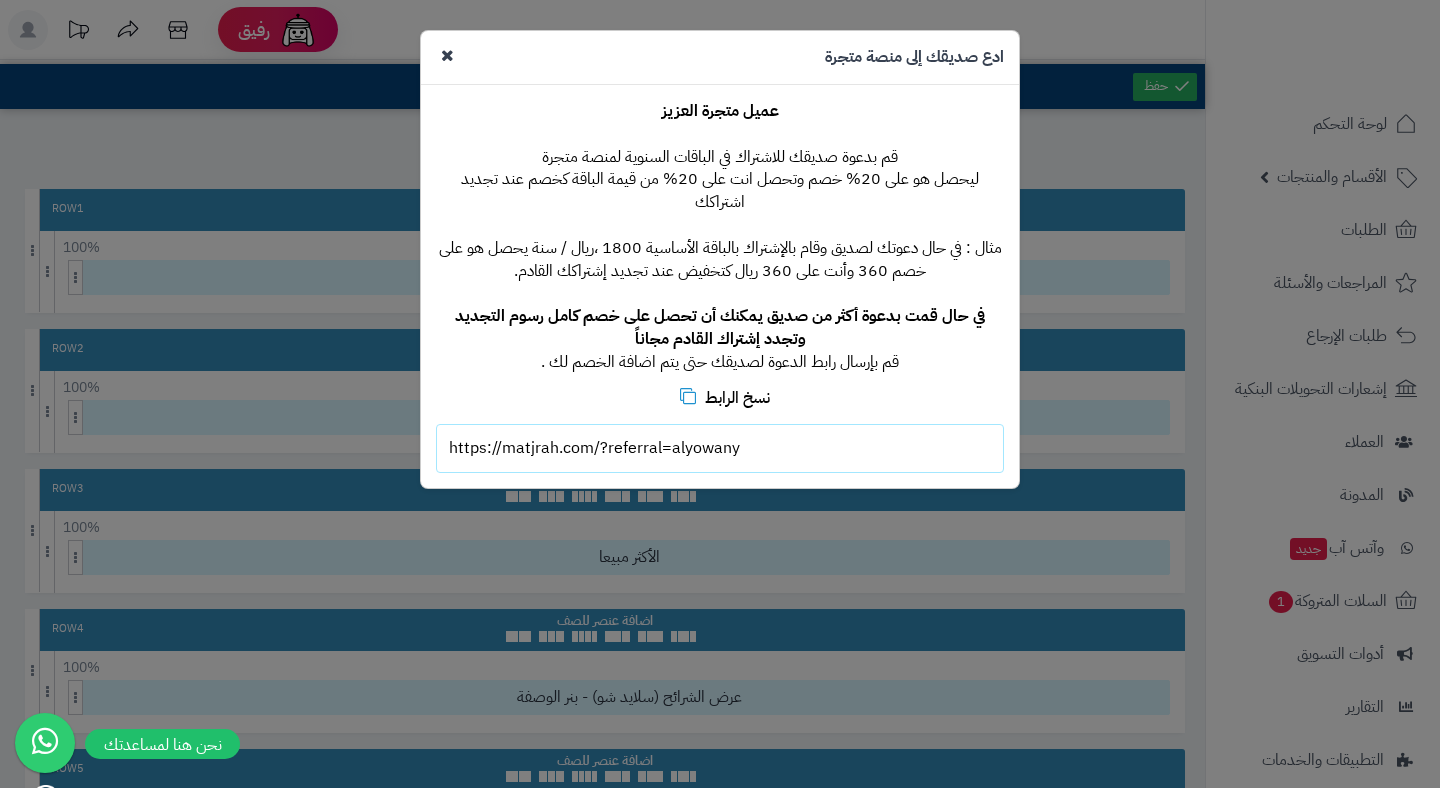 click at bounding box center (447, 55) 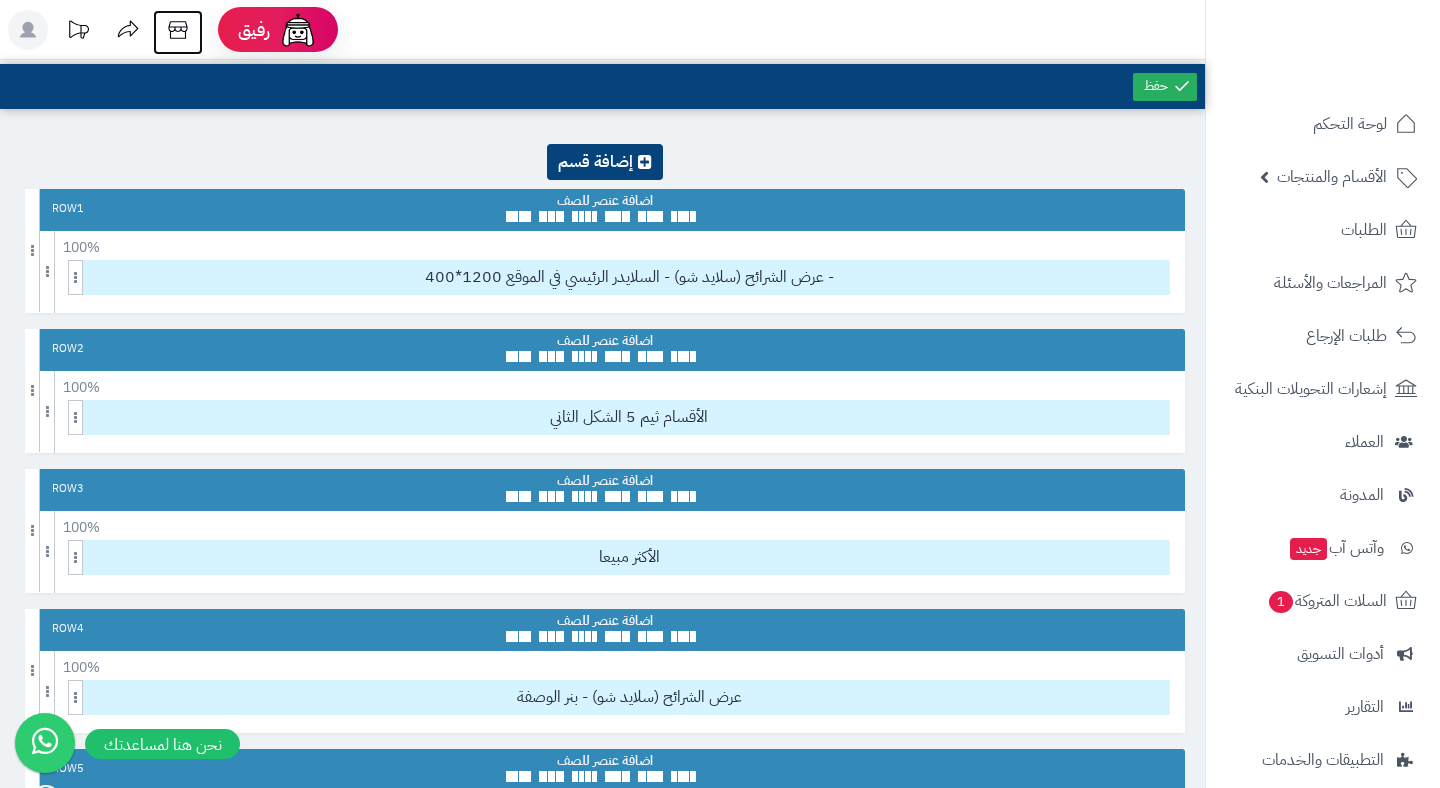 click 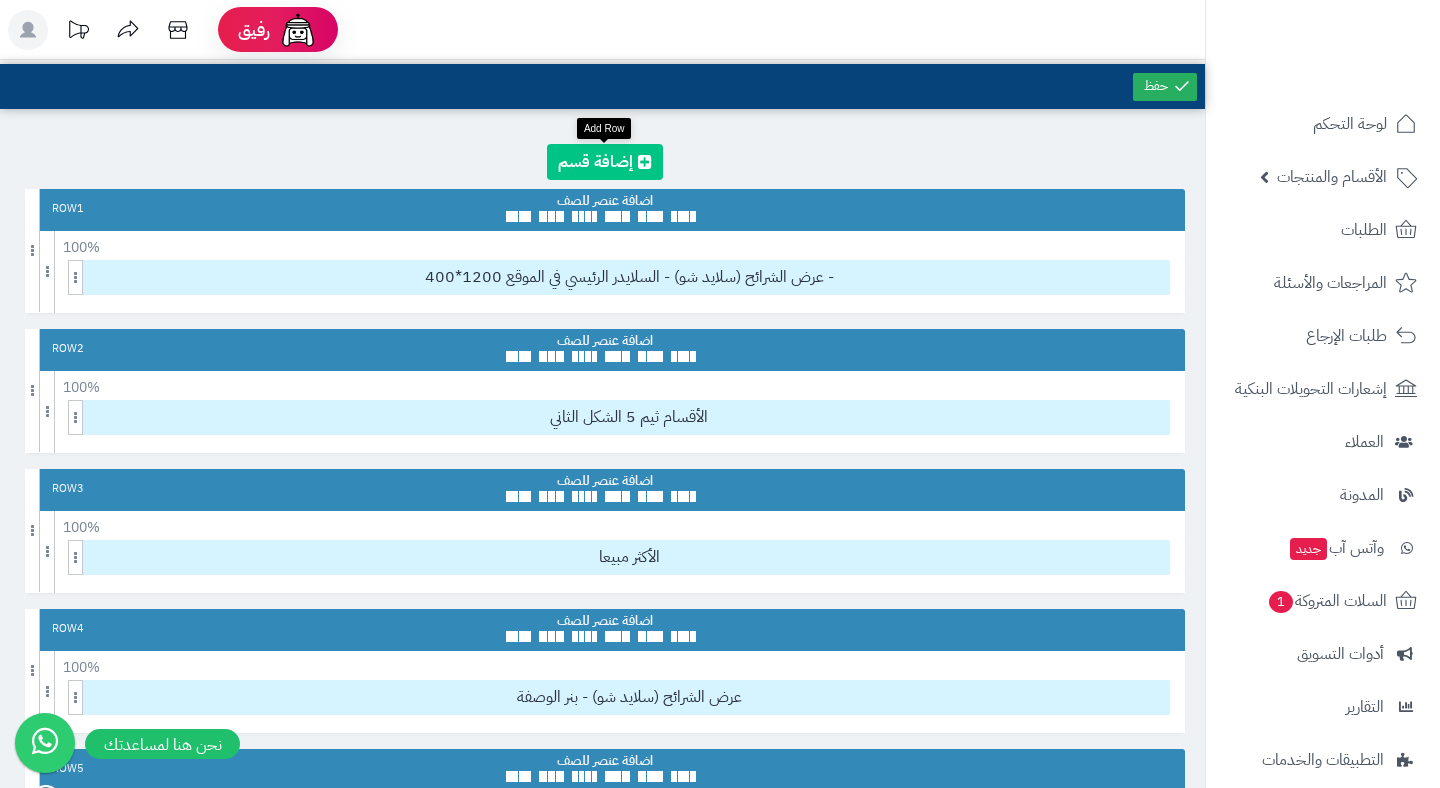 click at bounding box center [605, 162] 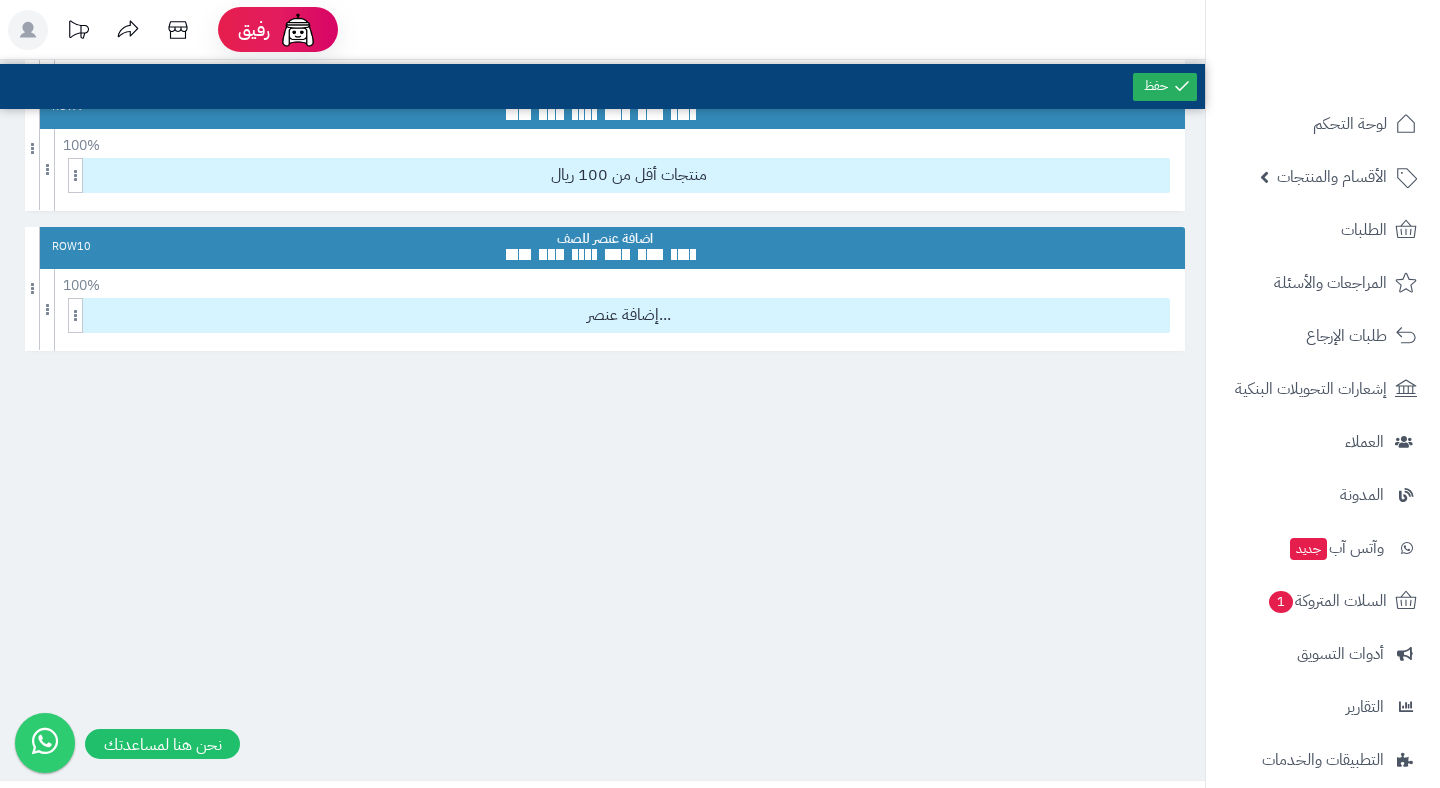 scroll, scrollTop: 1243, scrollLeft: 0, axis: vertical 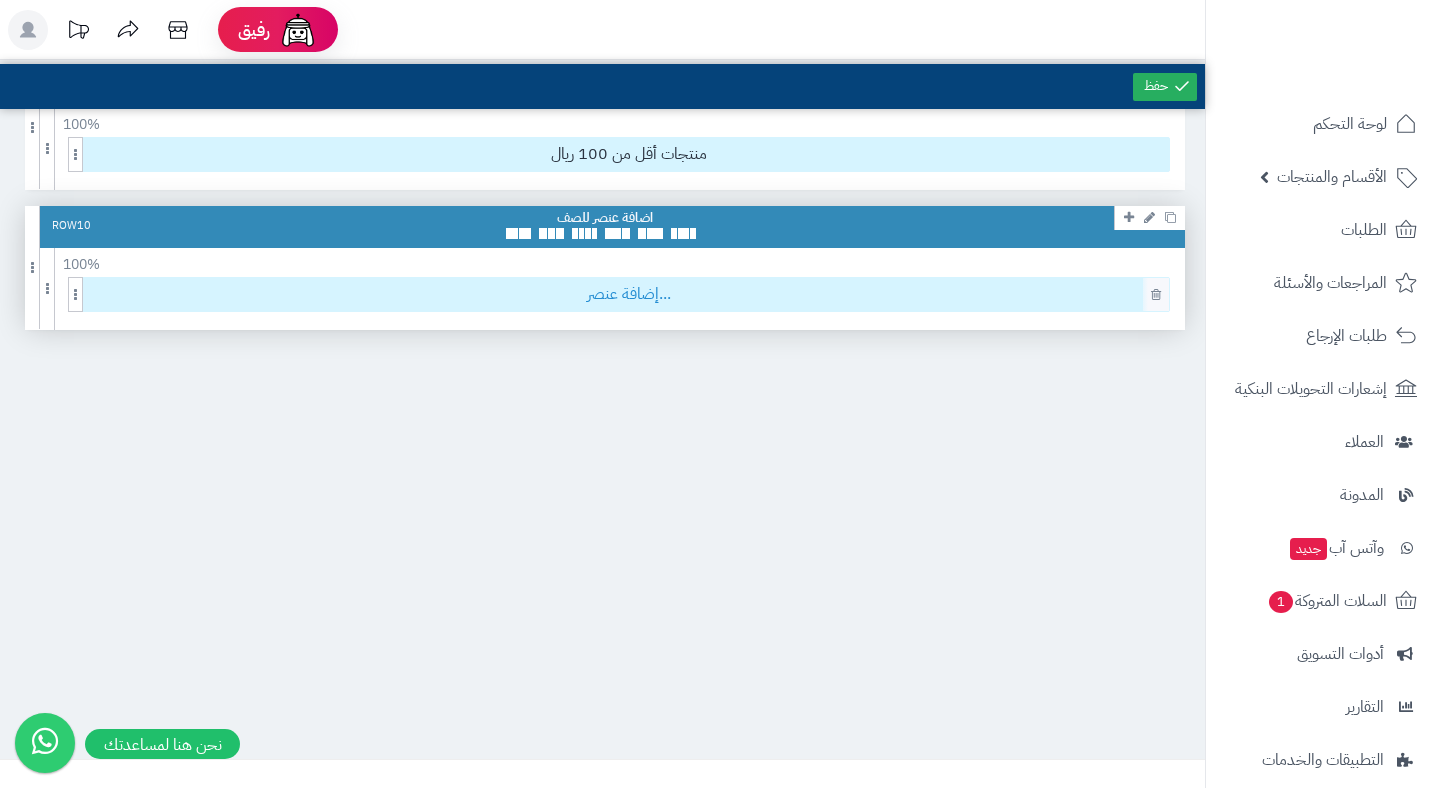 click on "إضافة عنصر..." at bounding box center [629, 294] 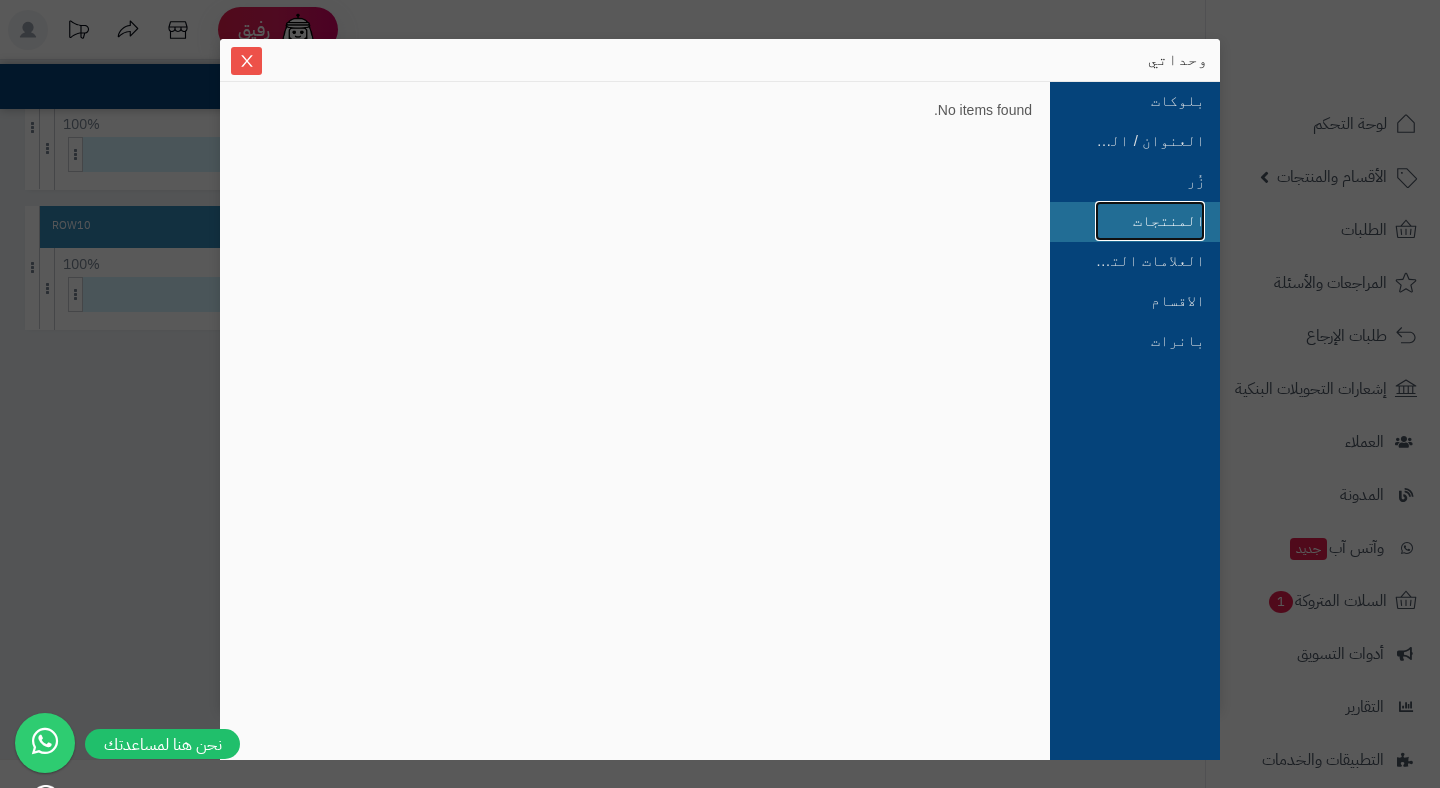 click on "المنتجات" at bounding box center (1150, 221) 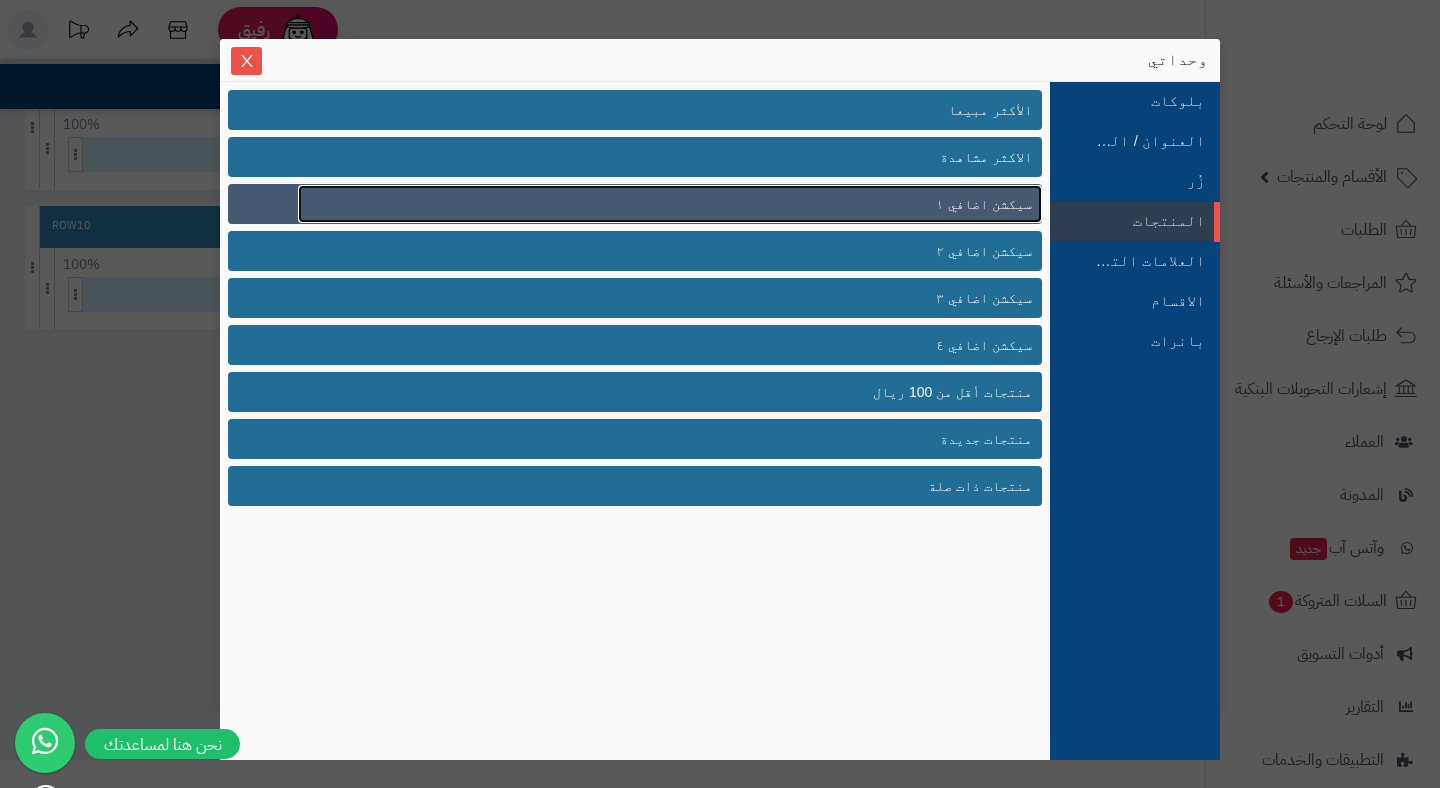 click on "سيكشن اضافي ١" at bounding box center [984, 204] 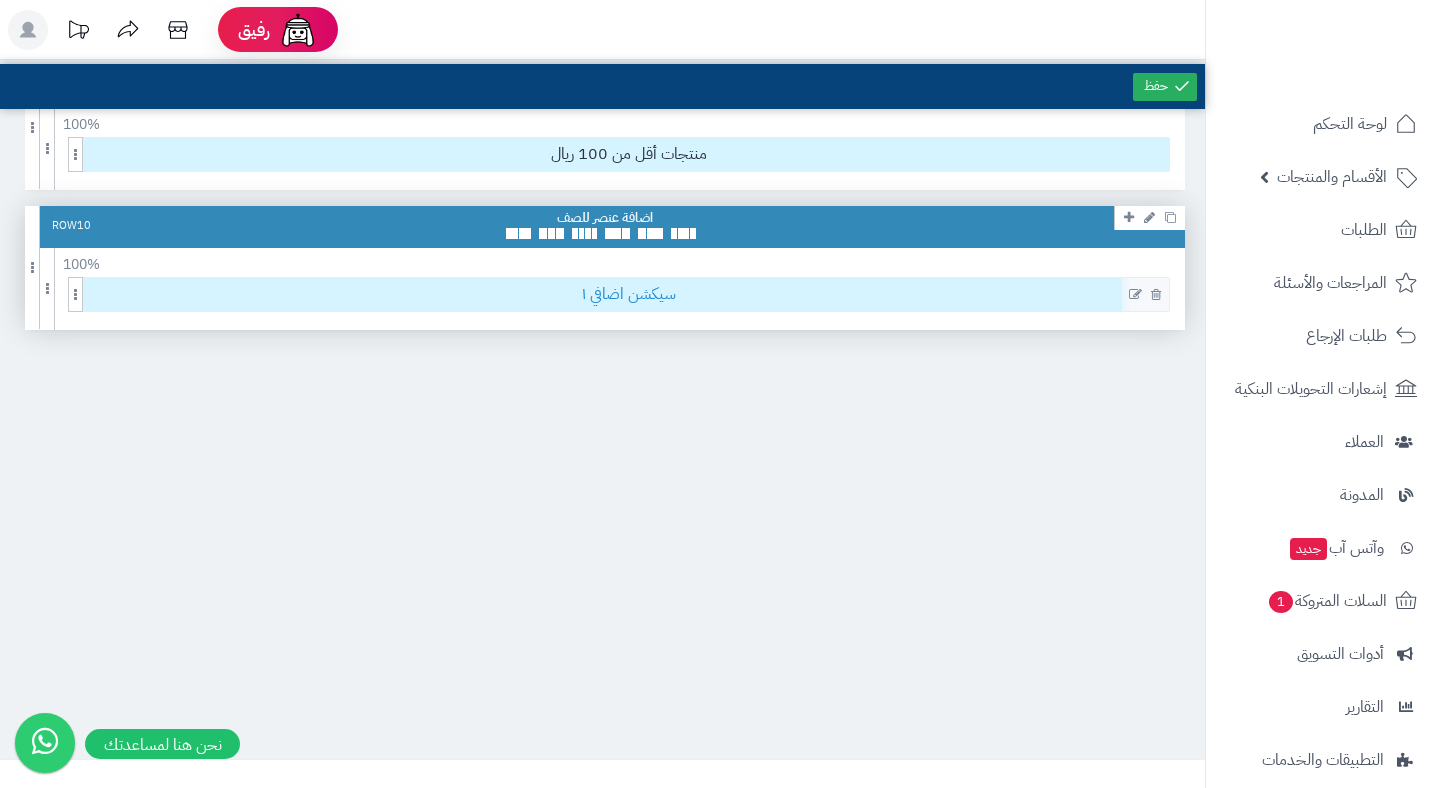 click on "سيكشن اضافي ١" at bounding box center [629, 294] 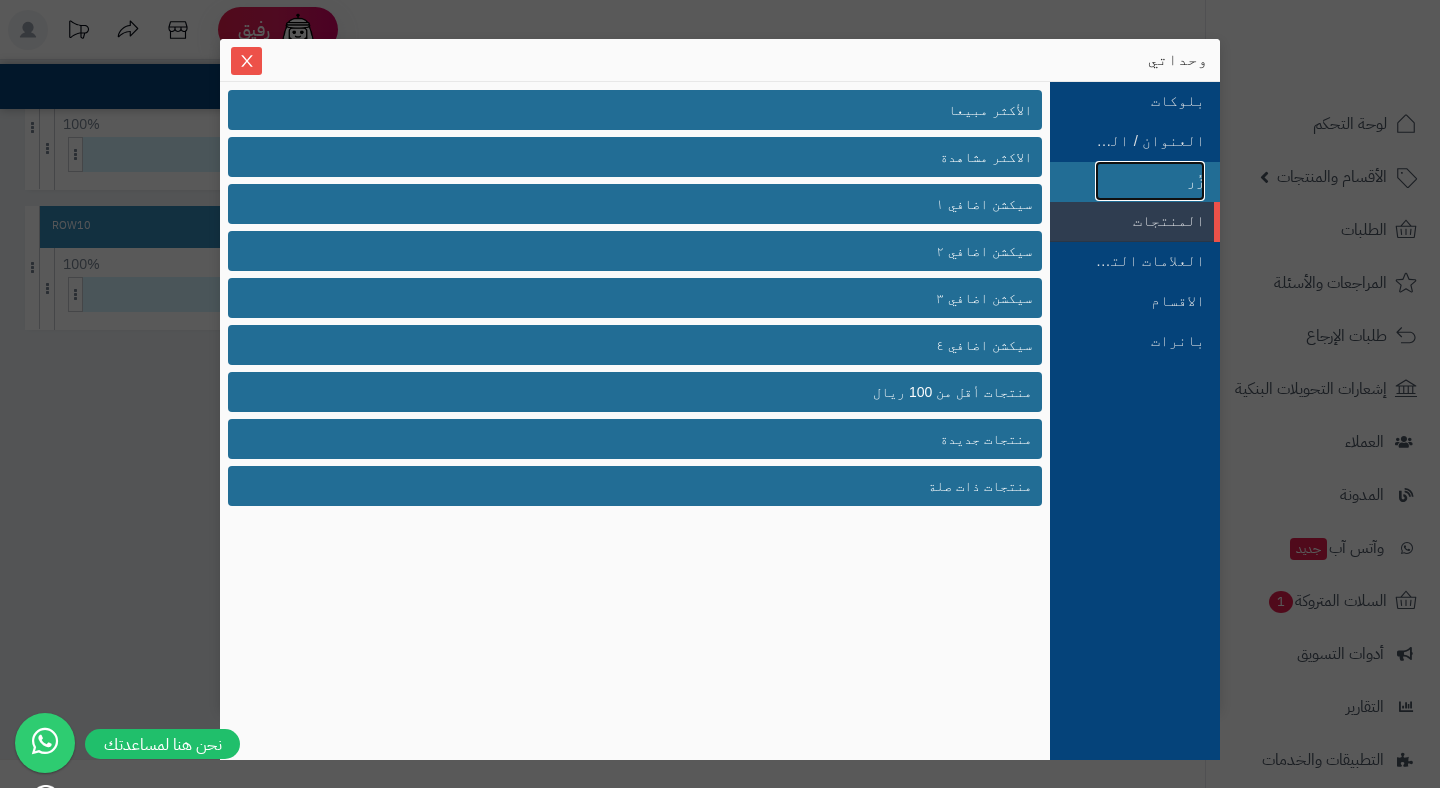 click on "زُر" at bounding box center (1150, 181) 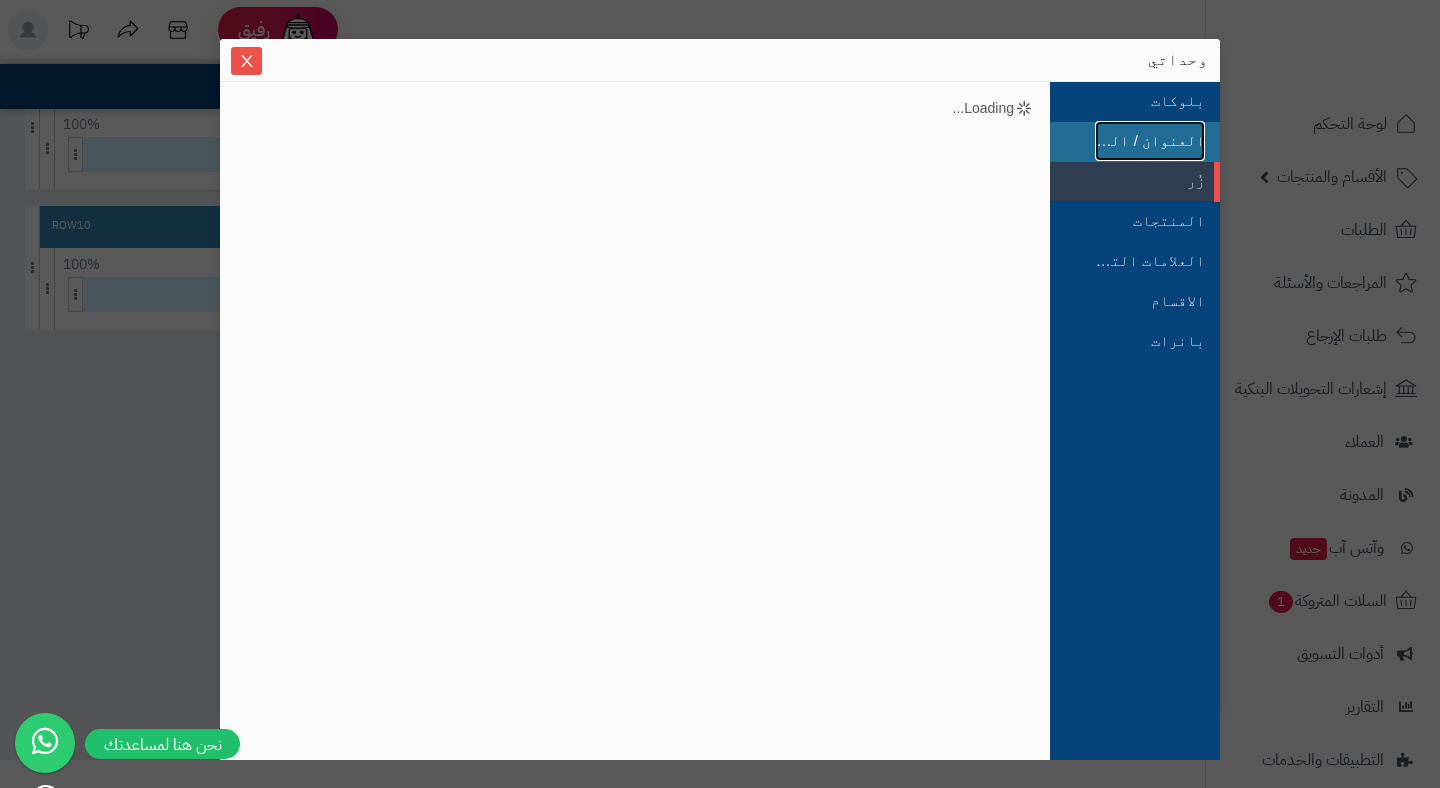 click on "العنوان / النص" at bounding box center (1150, 141) 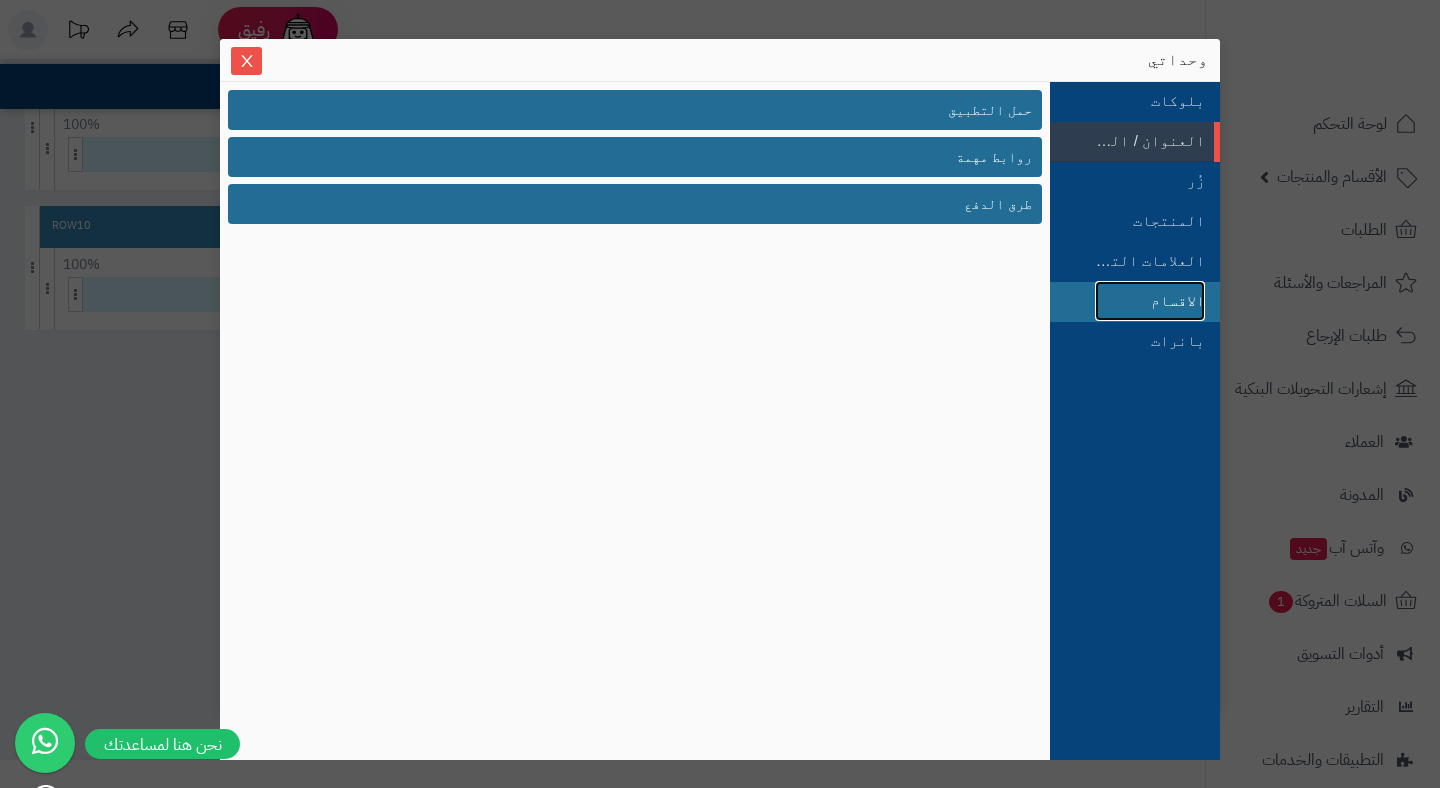click on "الاقسام" at bounding box center [1150, 301] 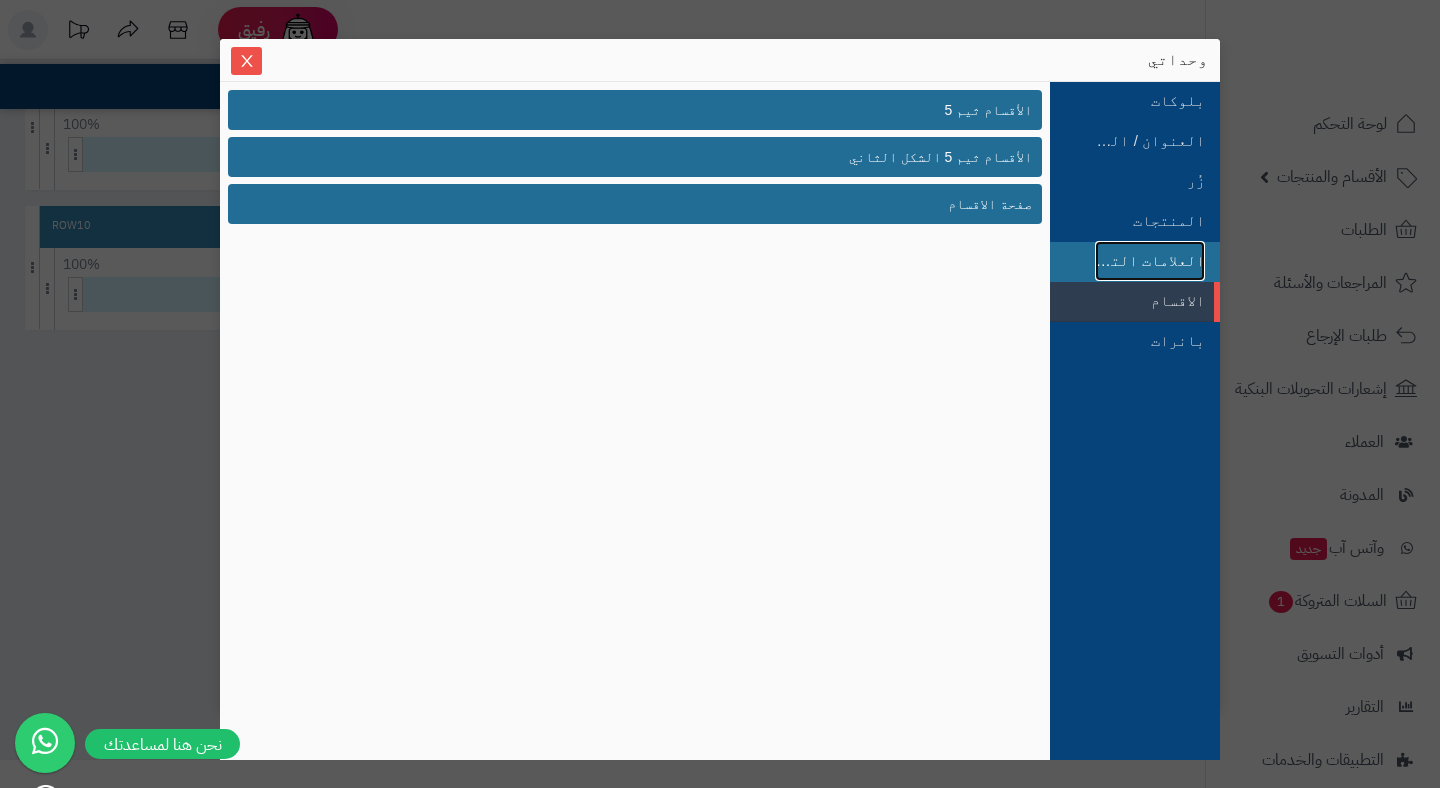 click on "العلامات التجارية" at bounding box center [1150, 261] 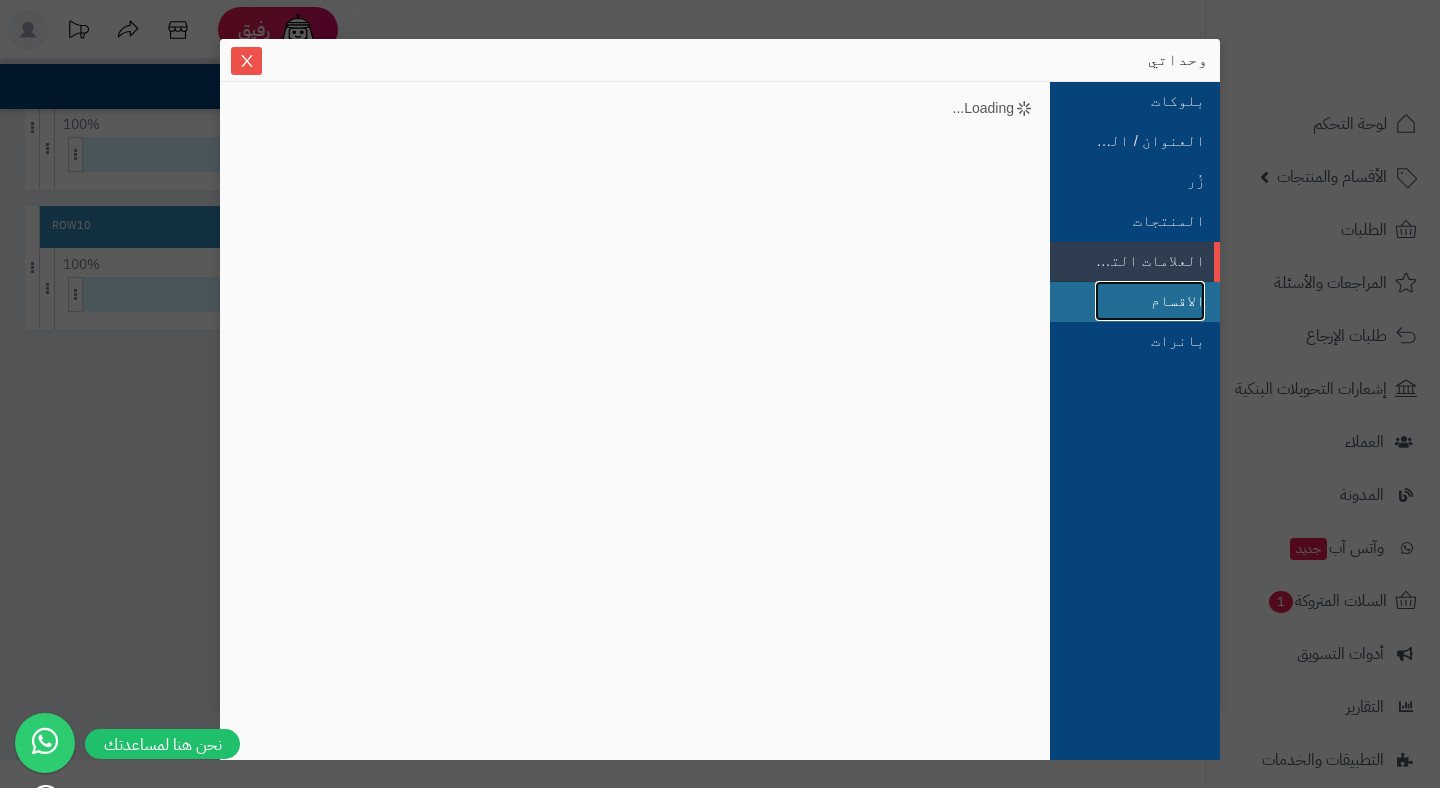 click on "الاقسام" at bounding box center (1150, 301) 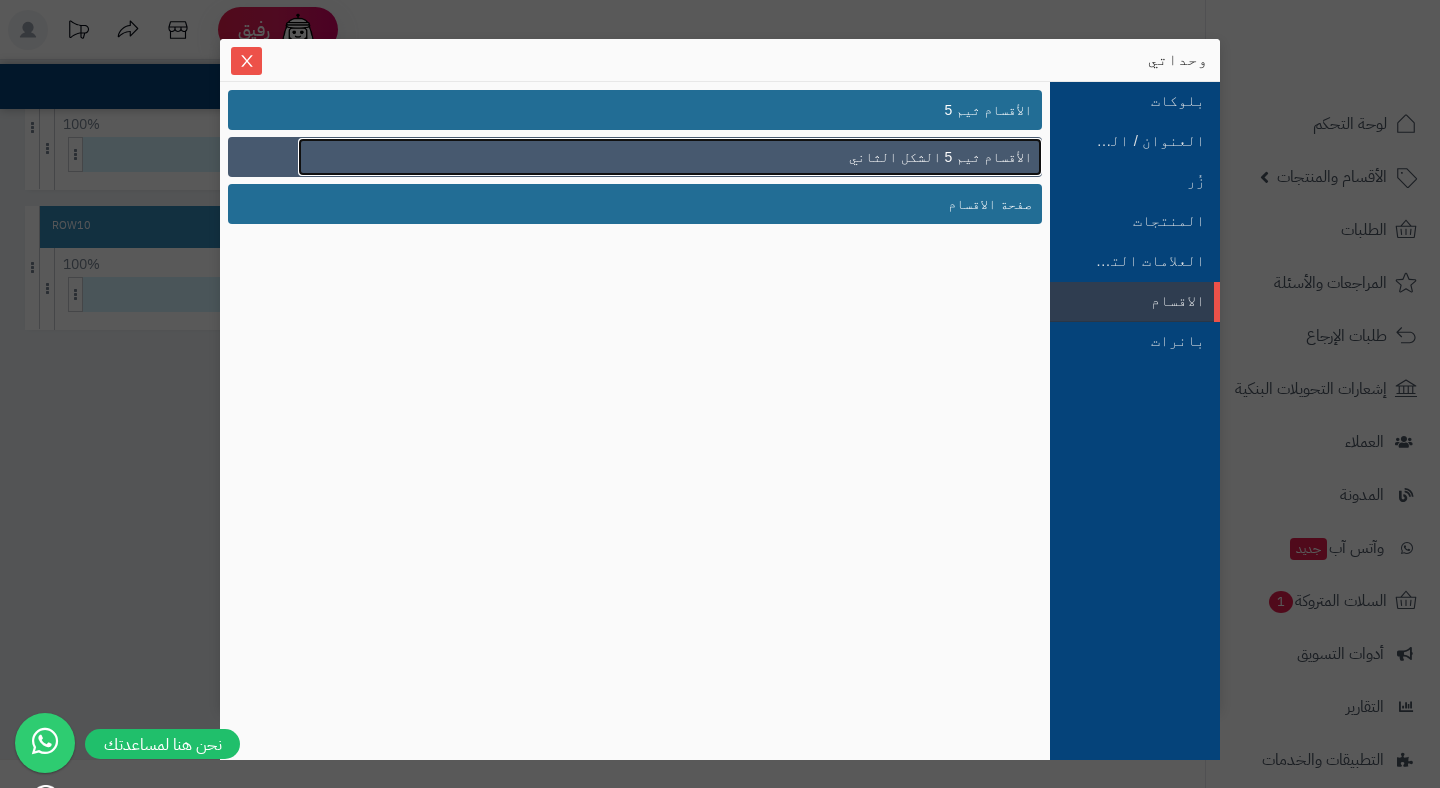 click on "الأقسام ثيم 5 الشكل الثاني" at bounding box center (940, 157) 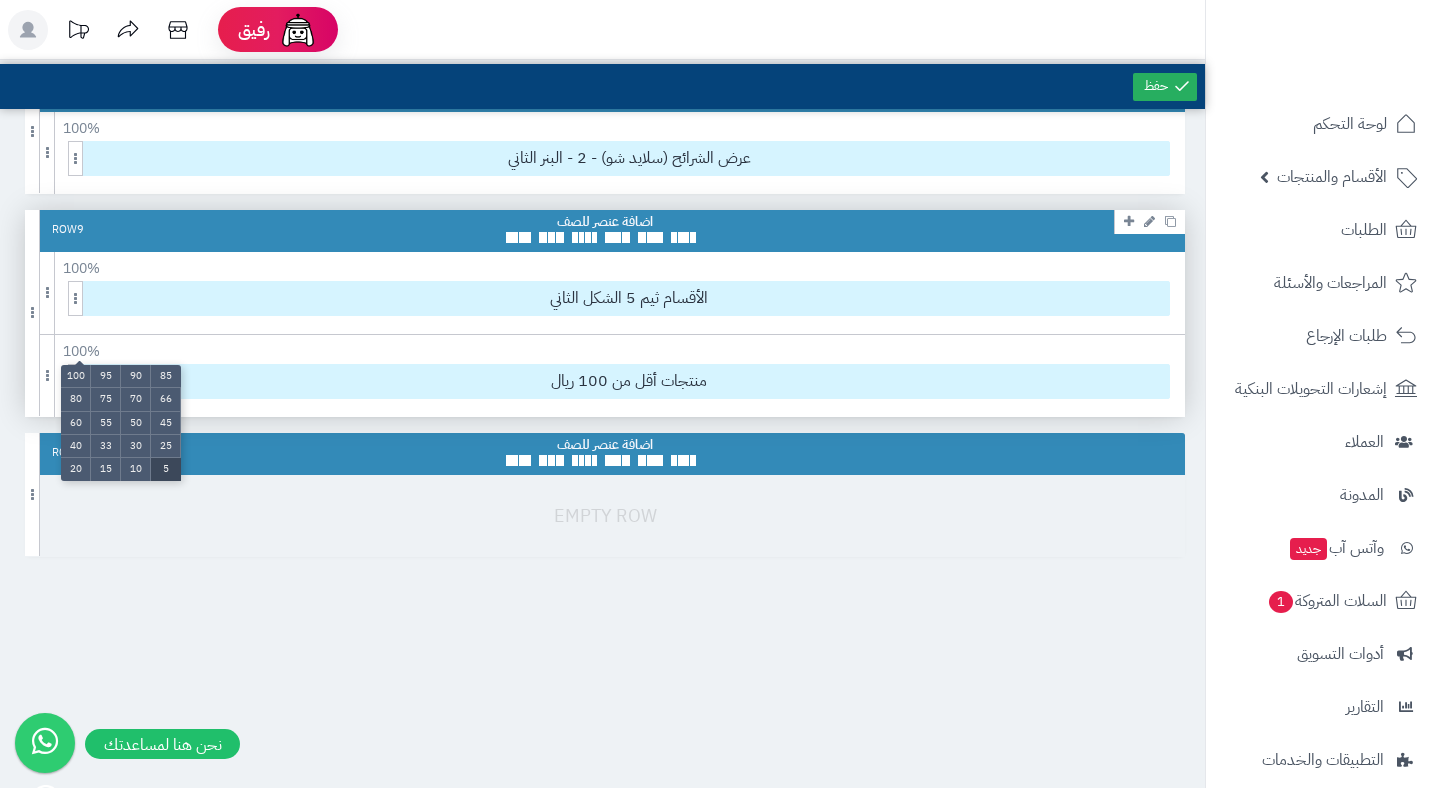 scroll, scrollTop: 1097, scrollLeft: 0, axis: vertical 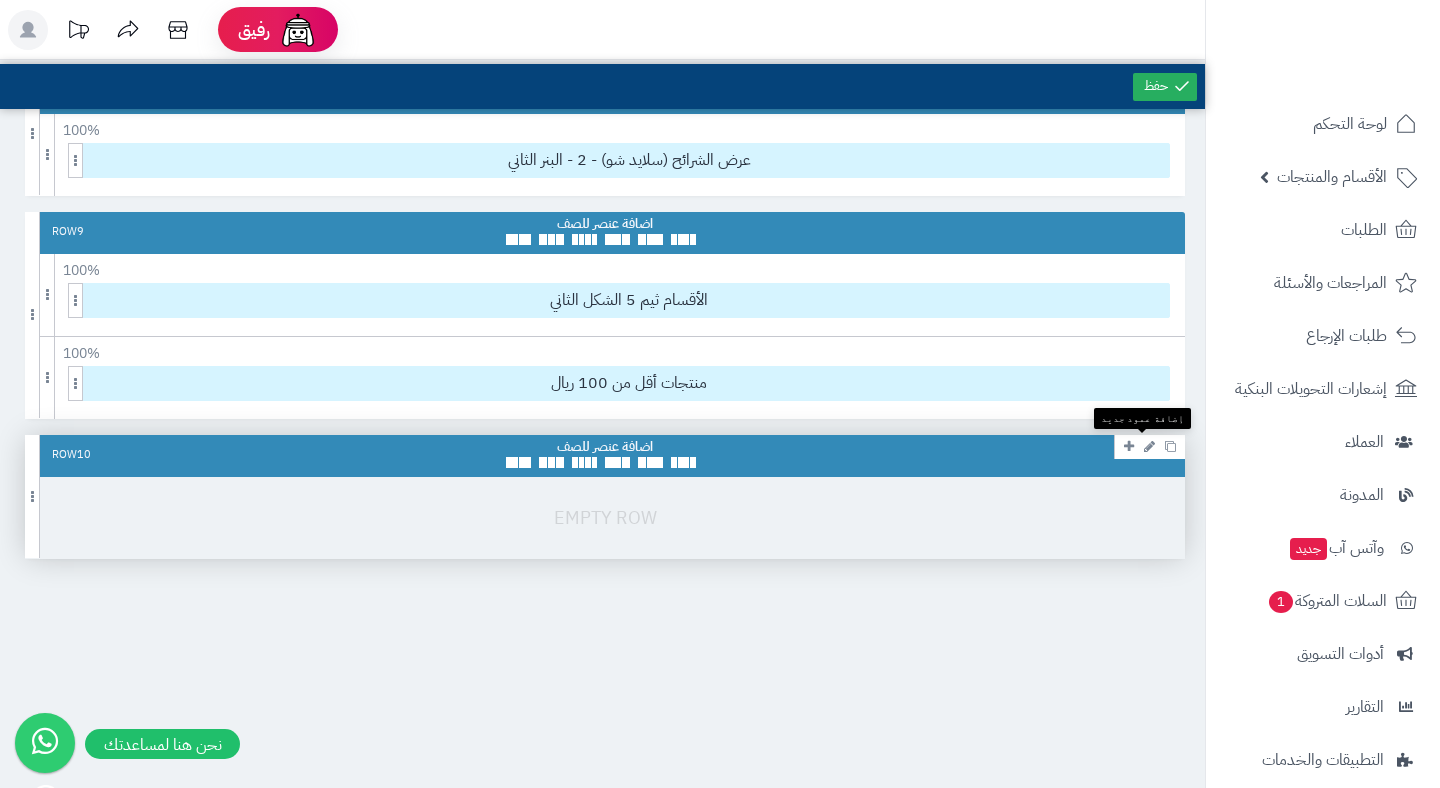 click at bounding box center (1129, 446) 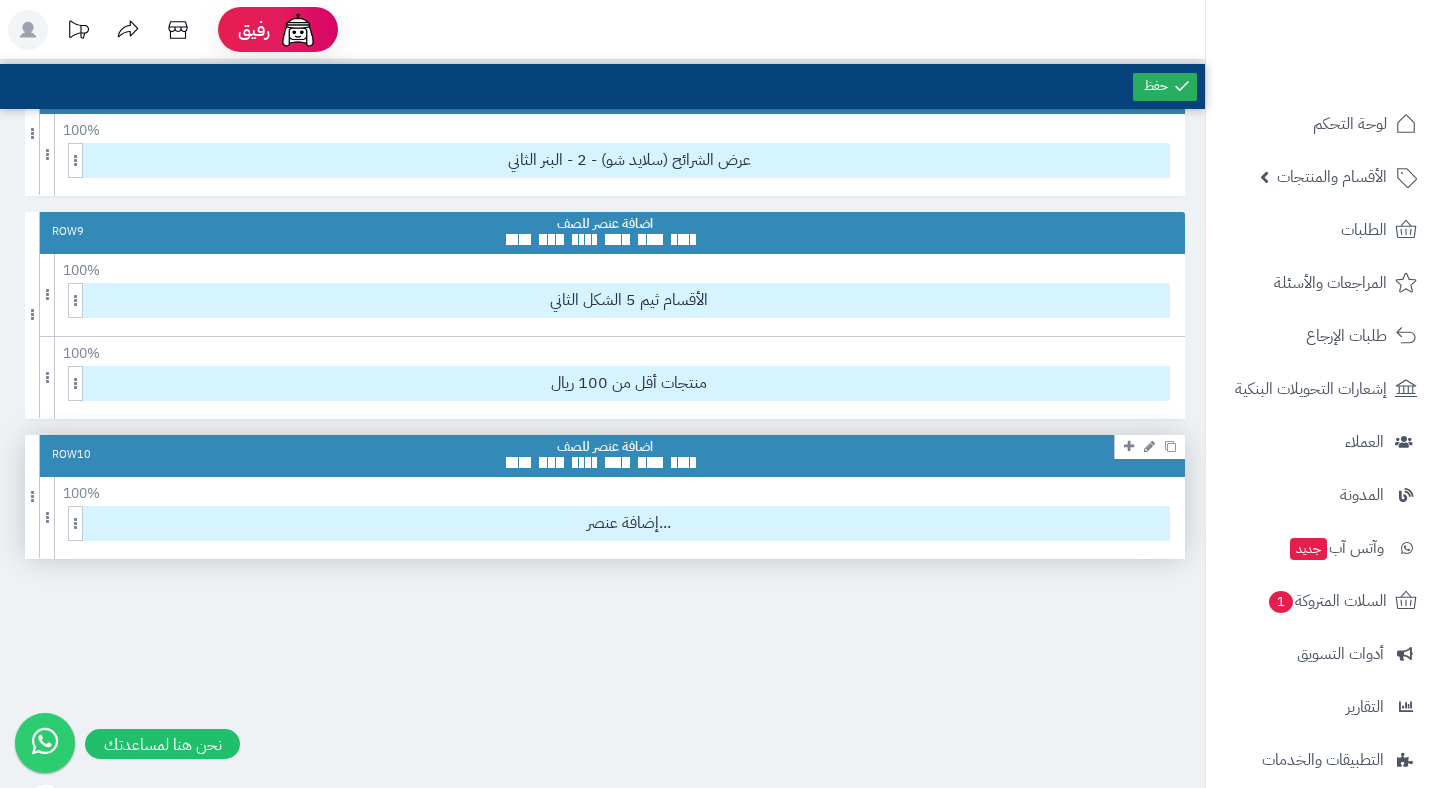 click at bounding box center (1149, 447) 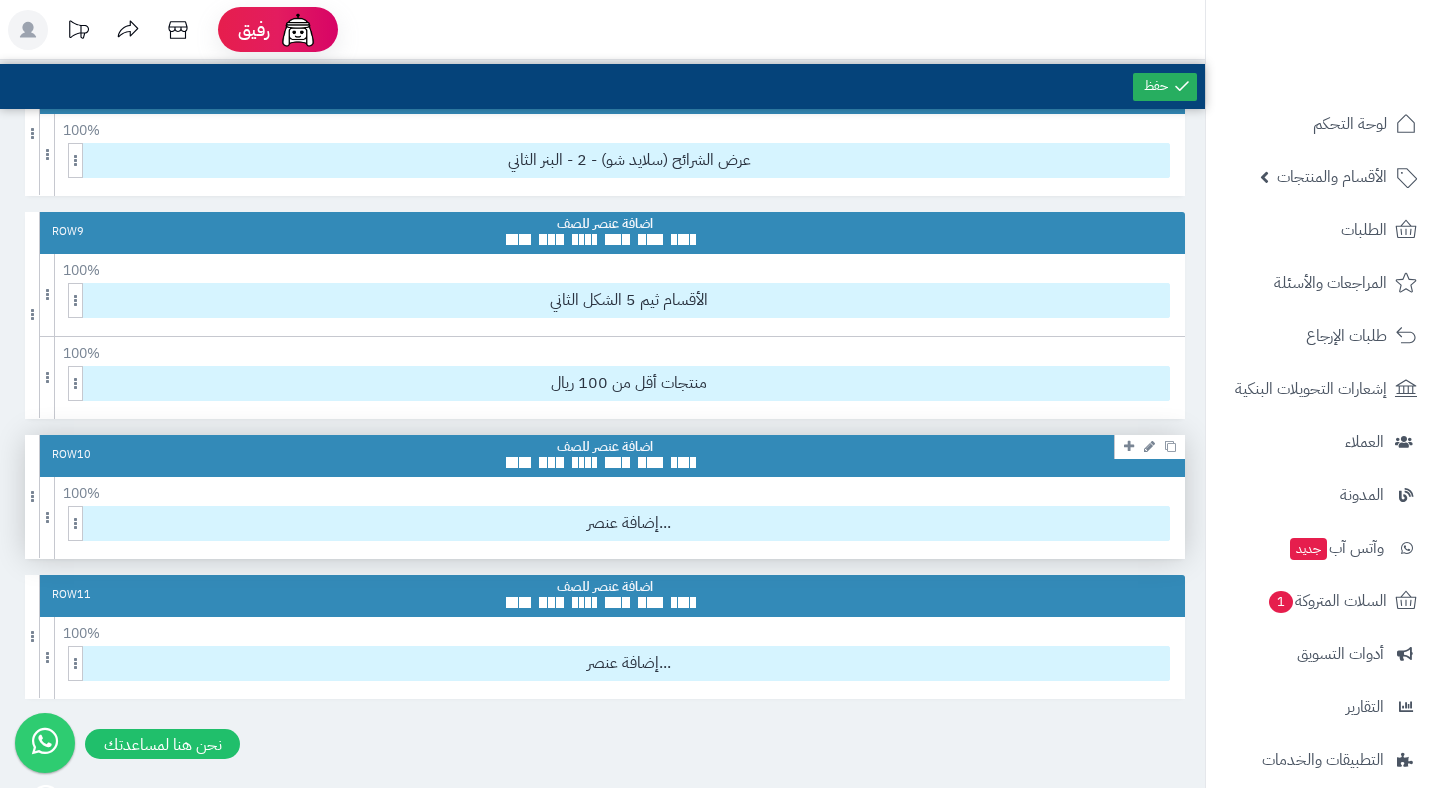 click at bounding box center [1149, 446] 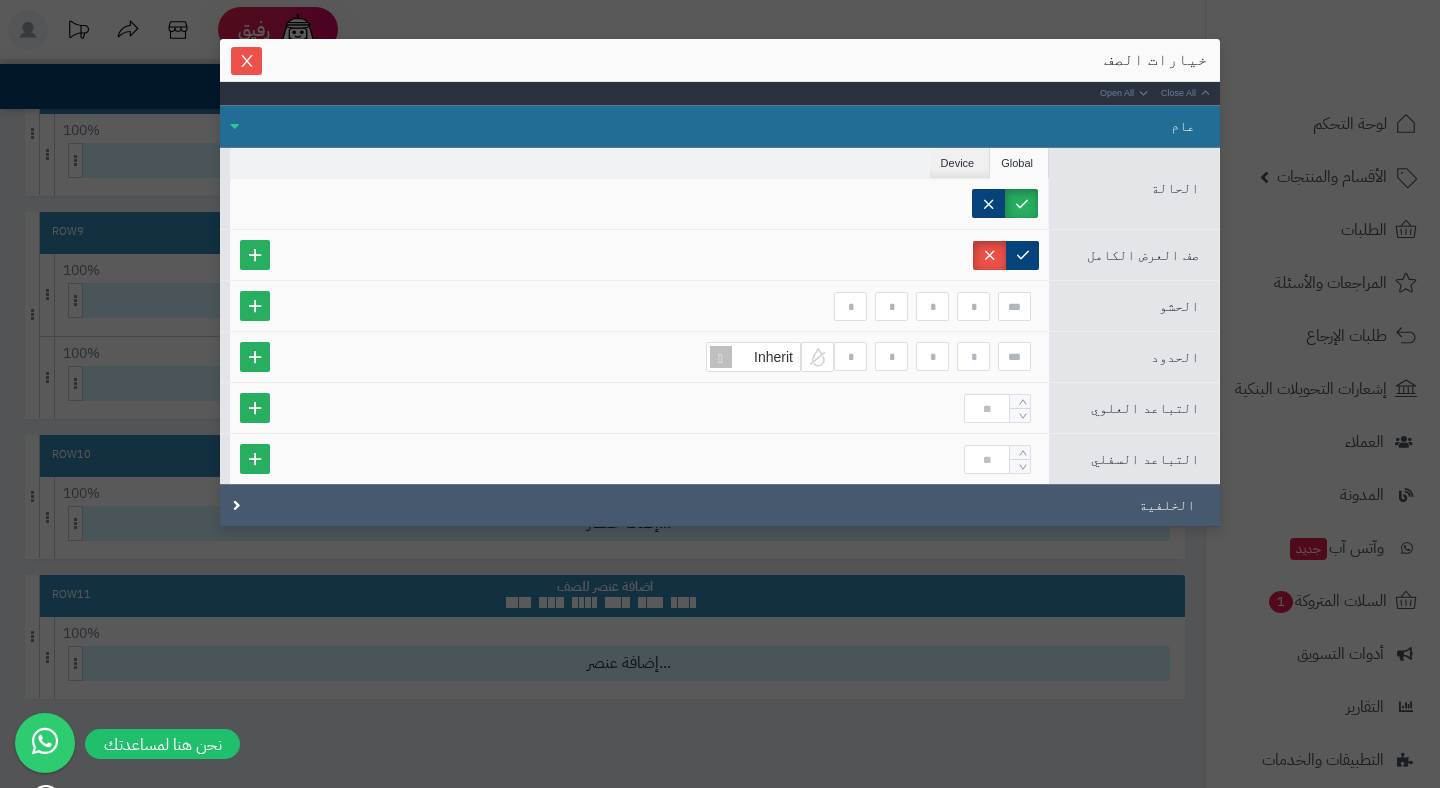 click on "الخلفية" at bounding box center (720, 505) 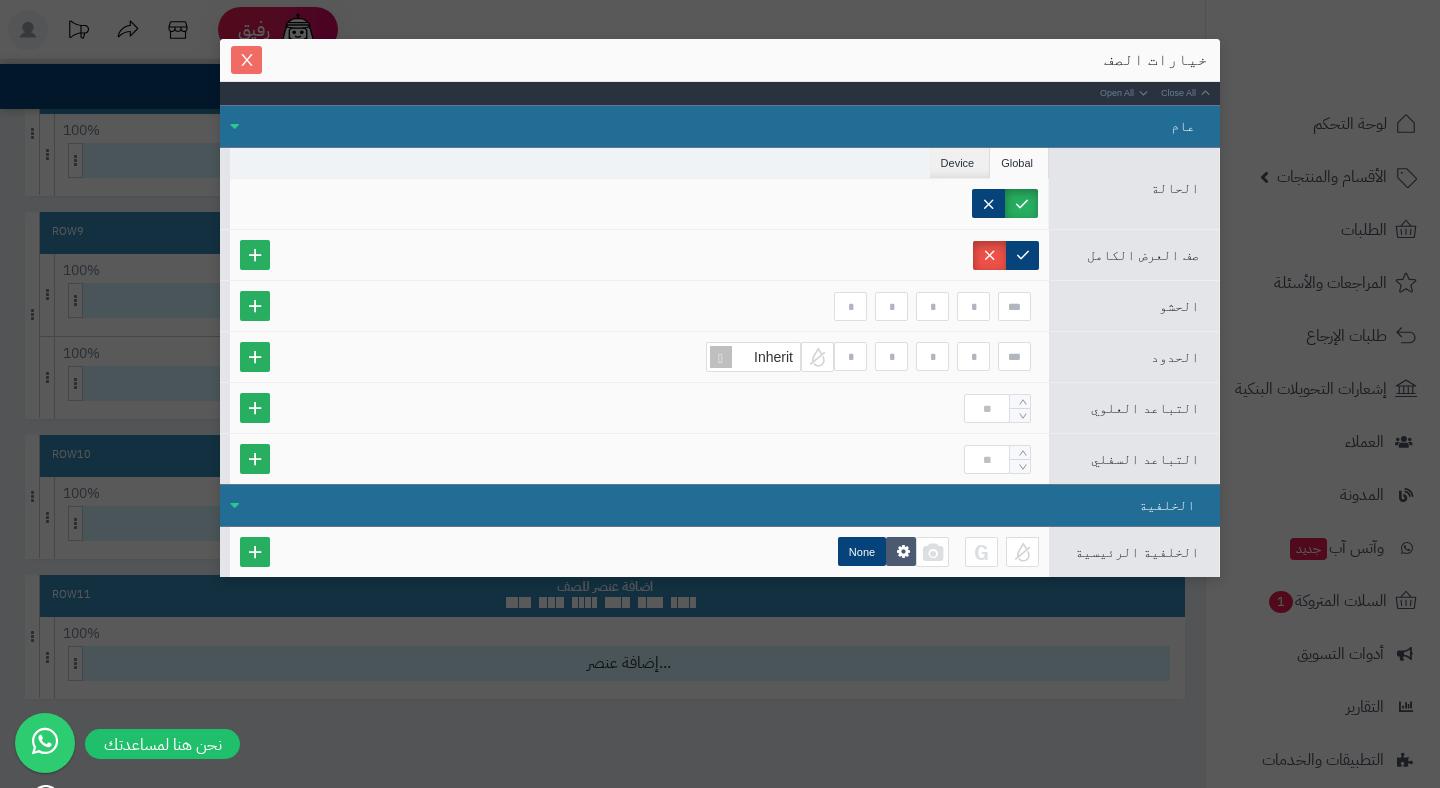 click at bounding box center (246, 60) 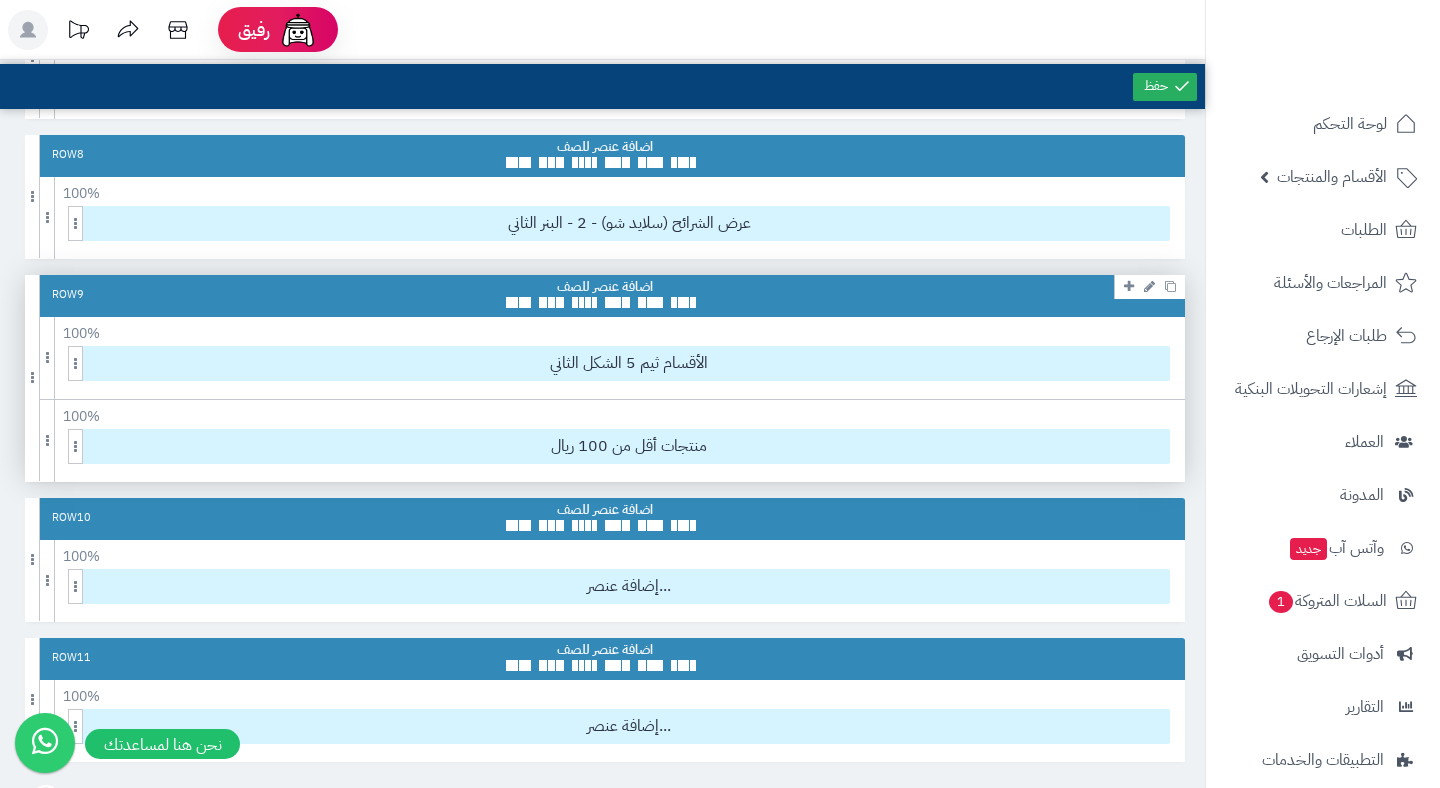 scroll, scrollTop: 1022, scrollLeft: 0, axis: vertical 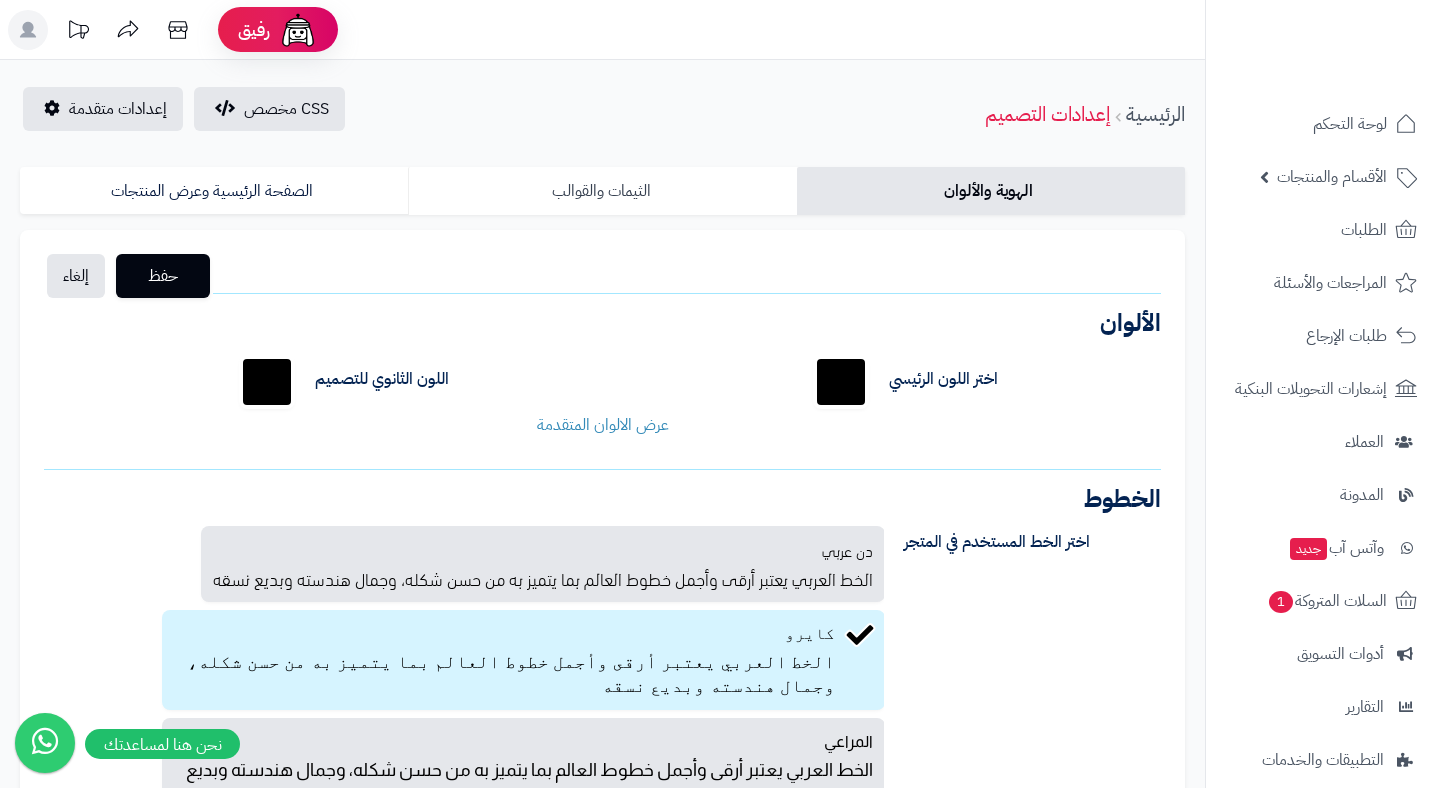 click on "الثيمات والقوالب" at bounding box center (602, 191) 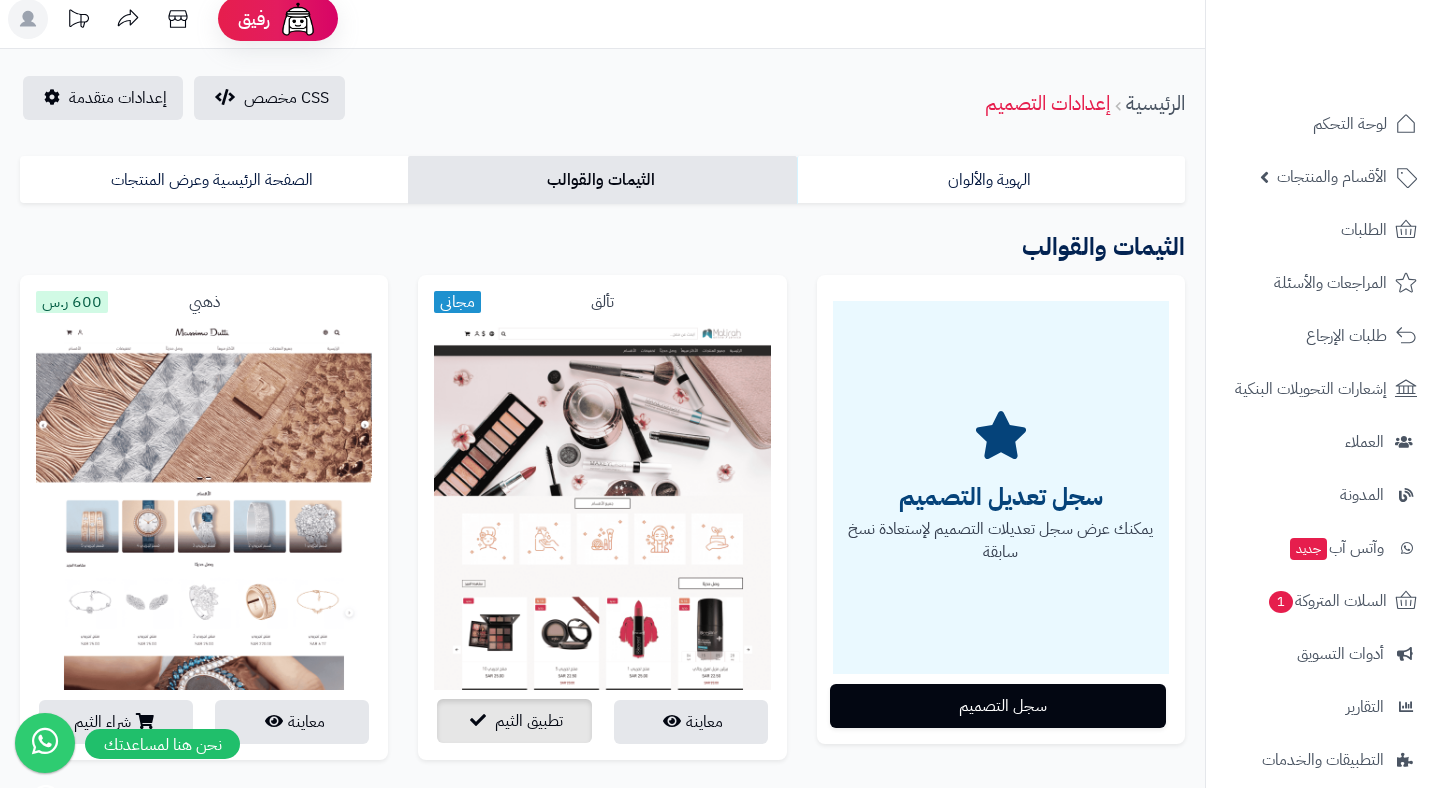 scroll, scrollTop: 0, scrollLeft: 0, axis: both 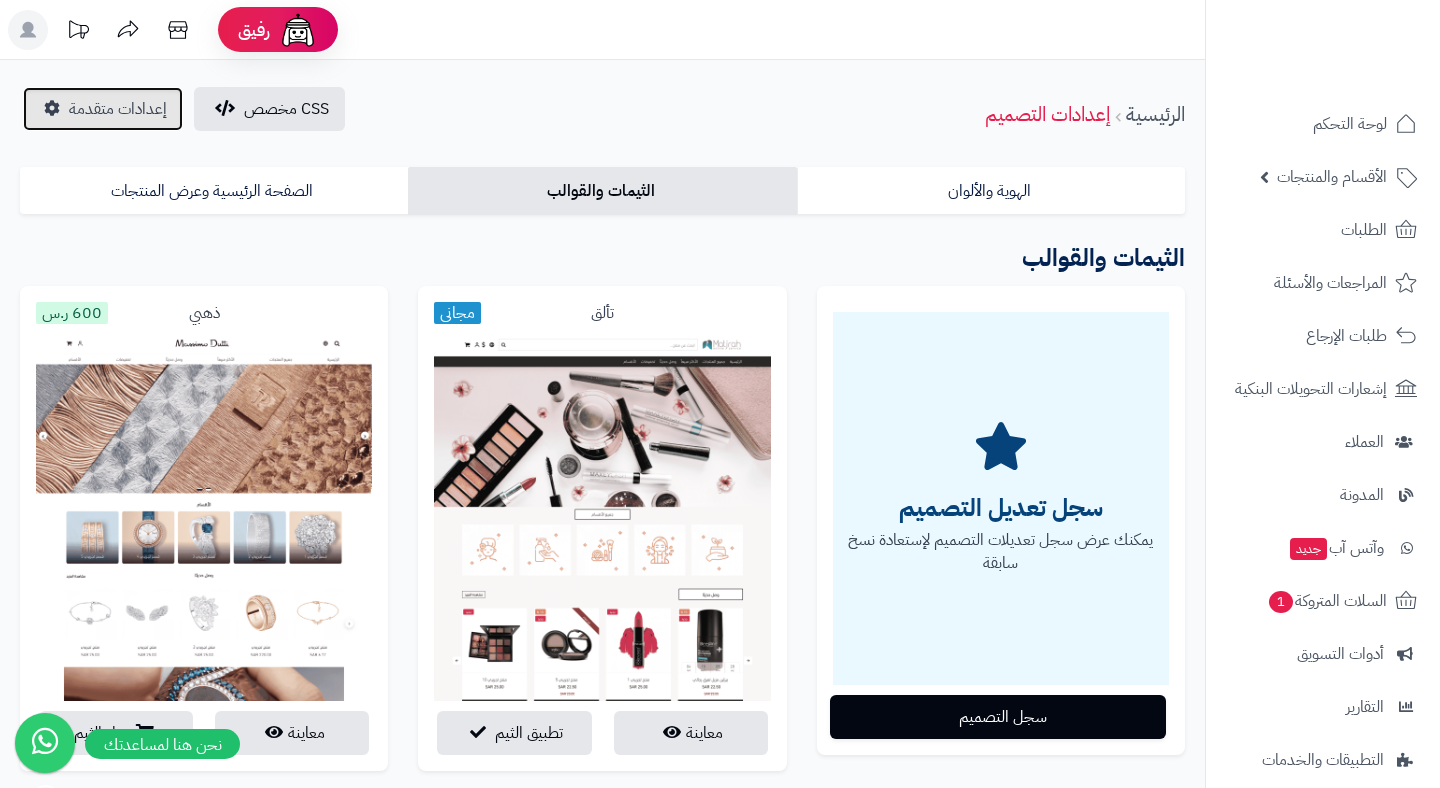 click on "إعدادات متقدمة" at bounding box center [118, 109] 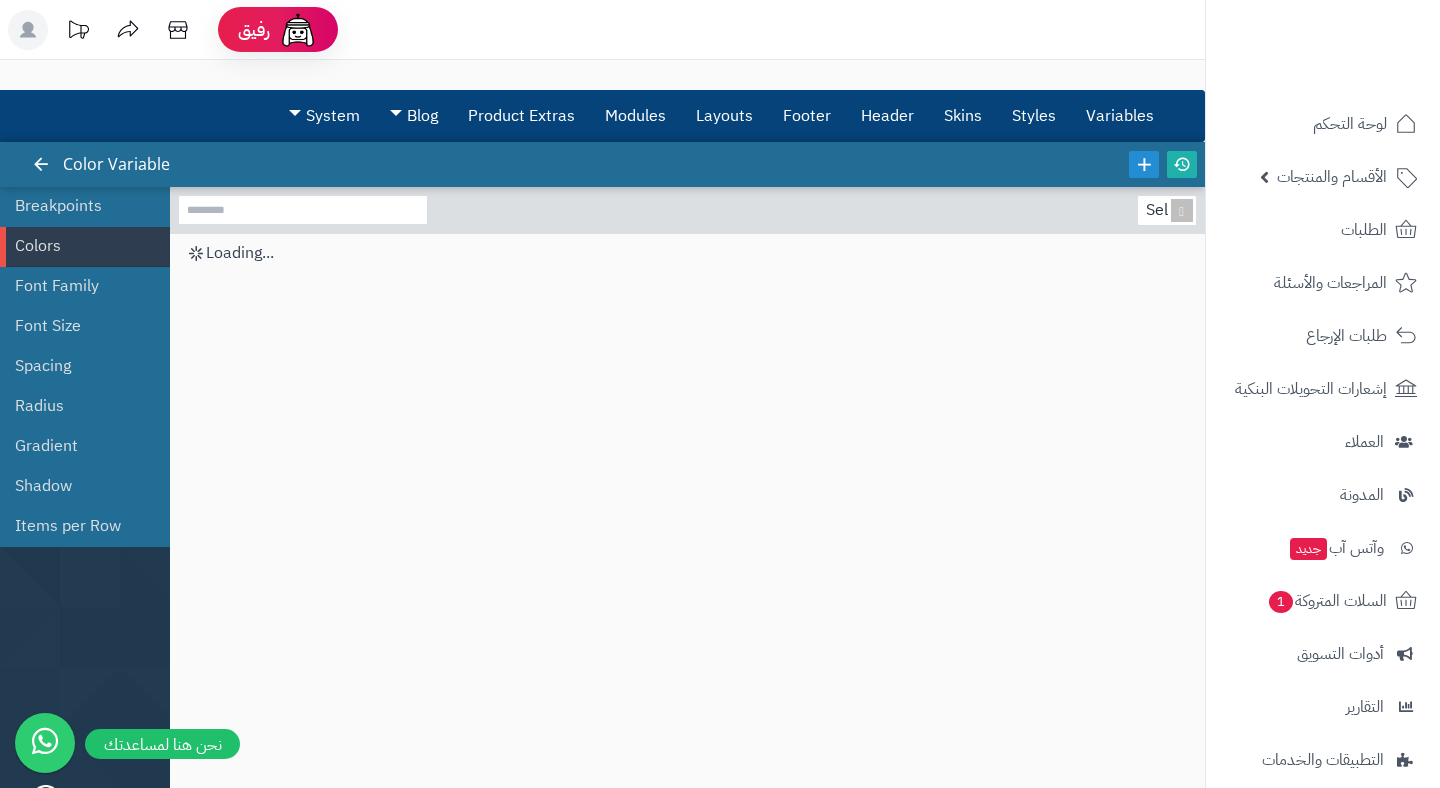 scroll, scrollTop: 0, scrollLeft: 0, axis: both 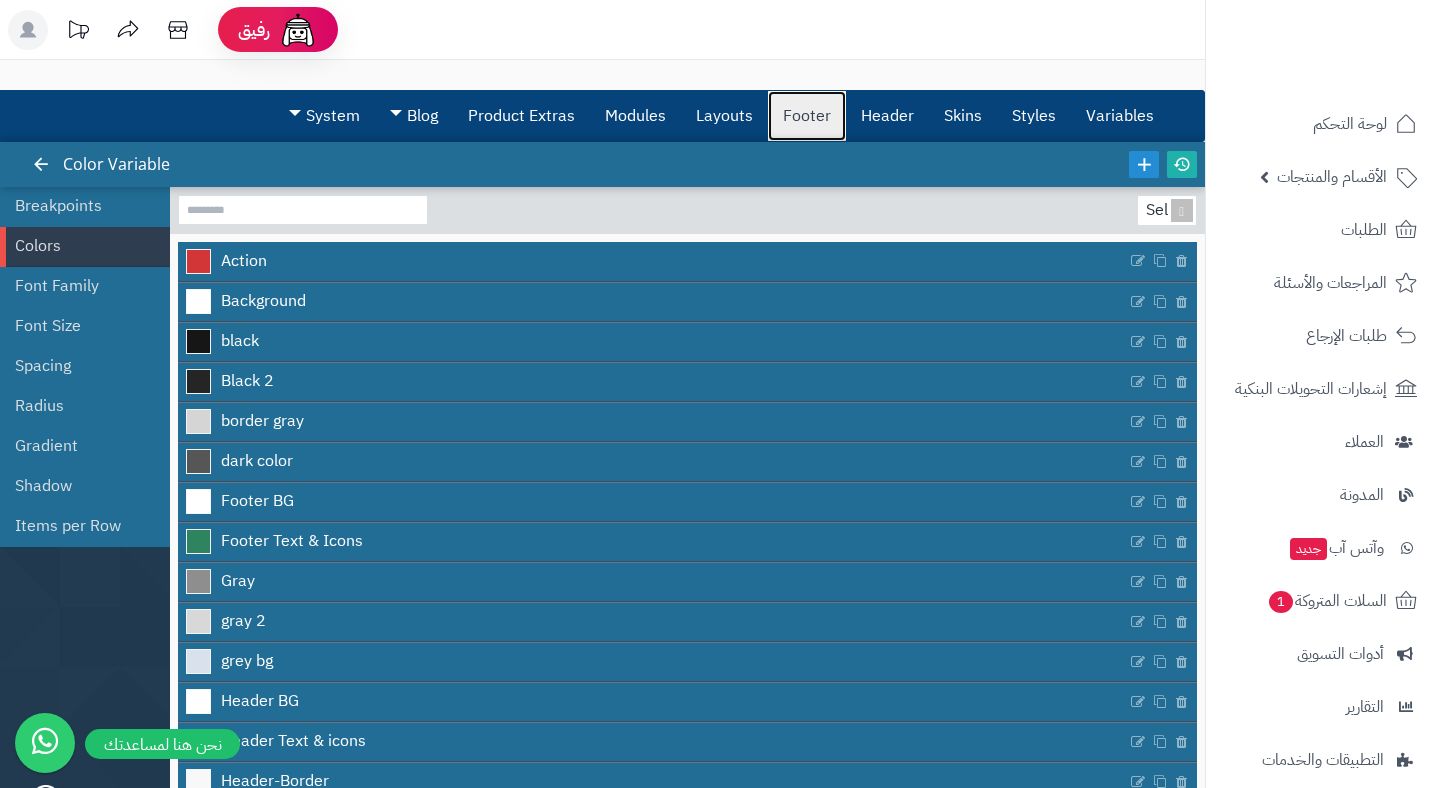click on "Footer" at bounding box center (807, 116) 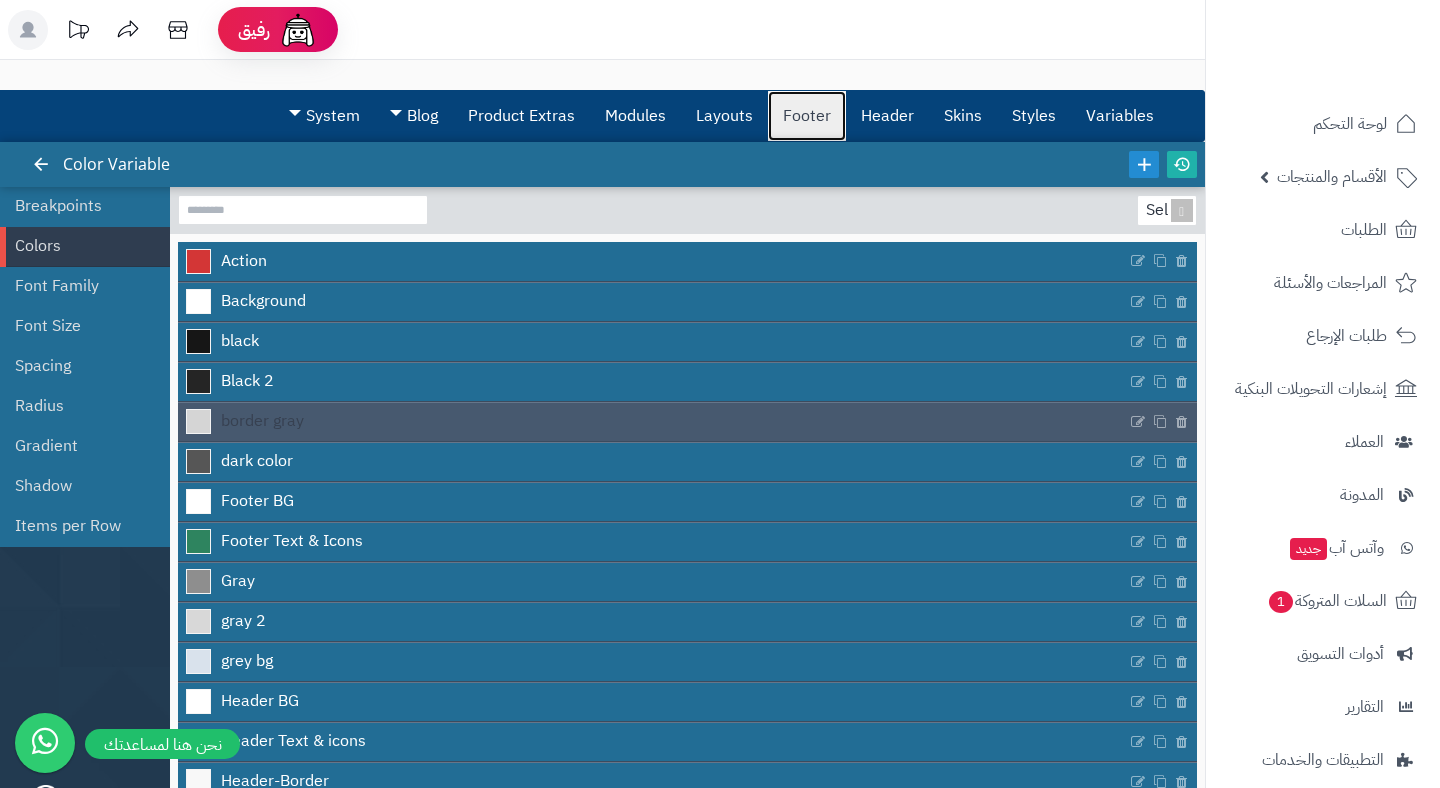 scroll, scrollTop: 385, scrollLeft: 0, axis: vertical 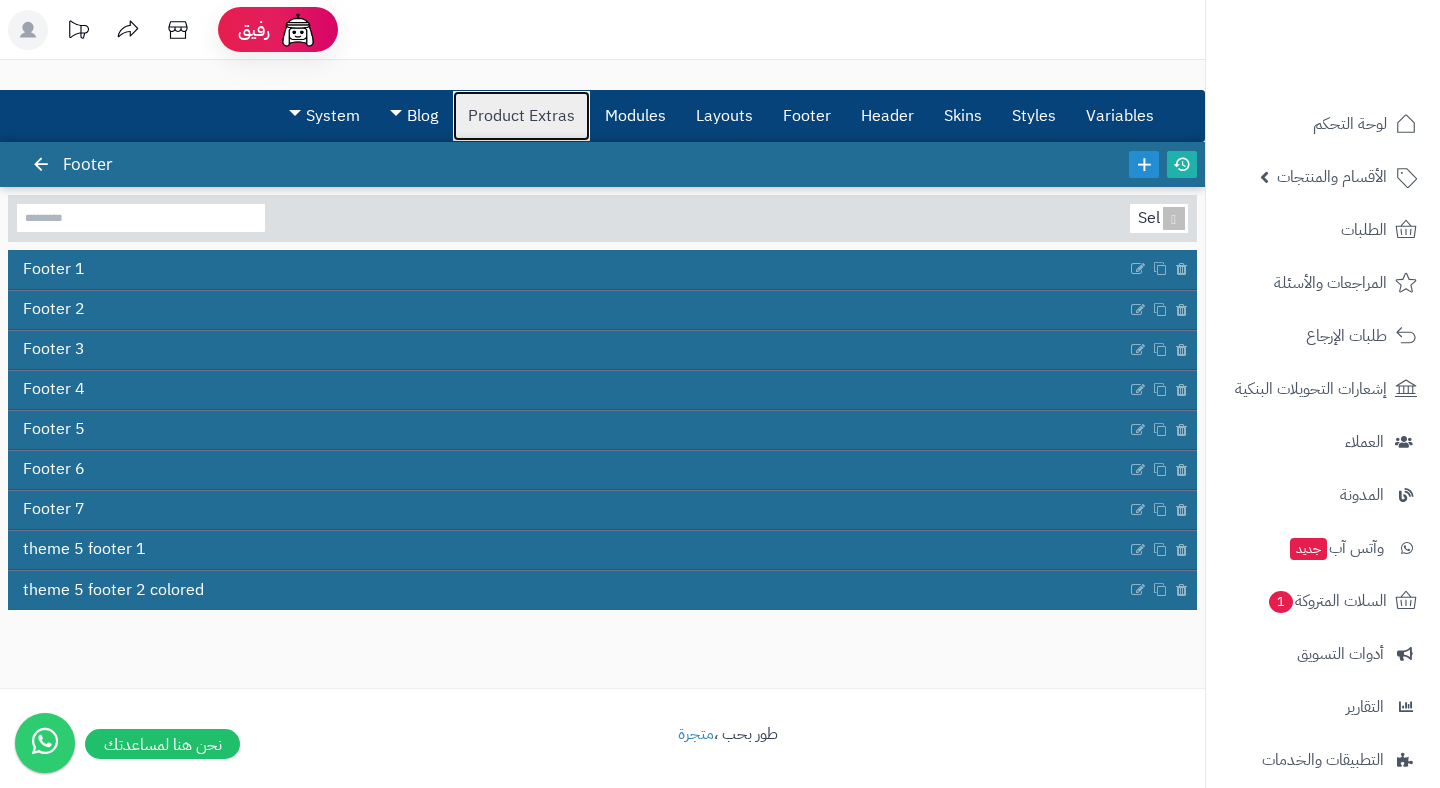 click on "Product Extras" at bounding box center (521, 116) 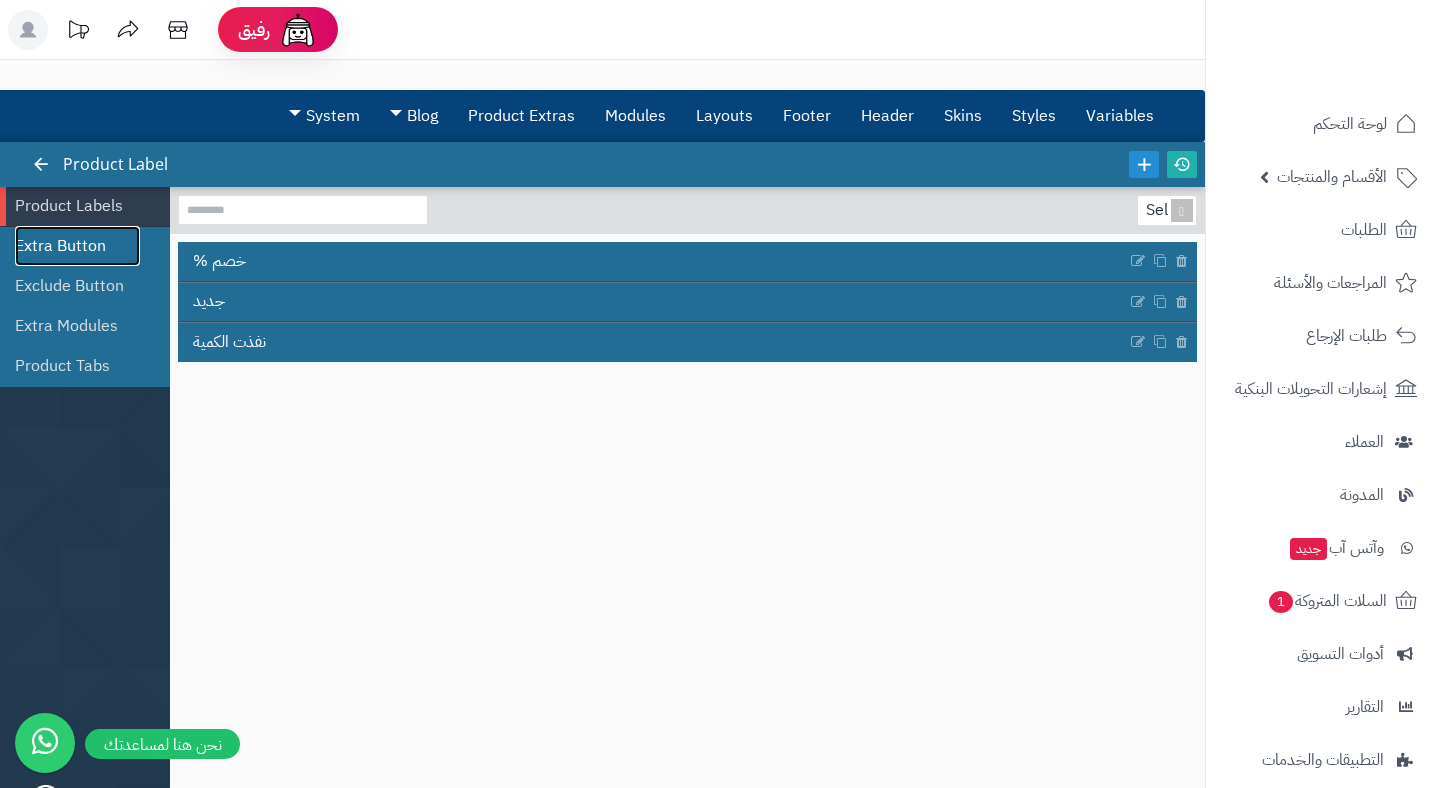 click on "Extra Button" at bounding box center [77, 246] 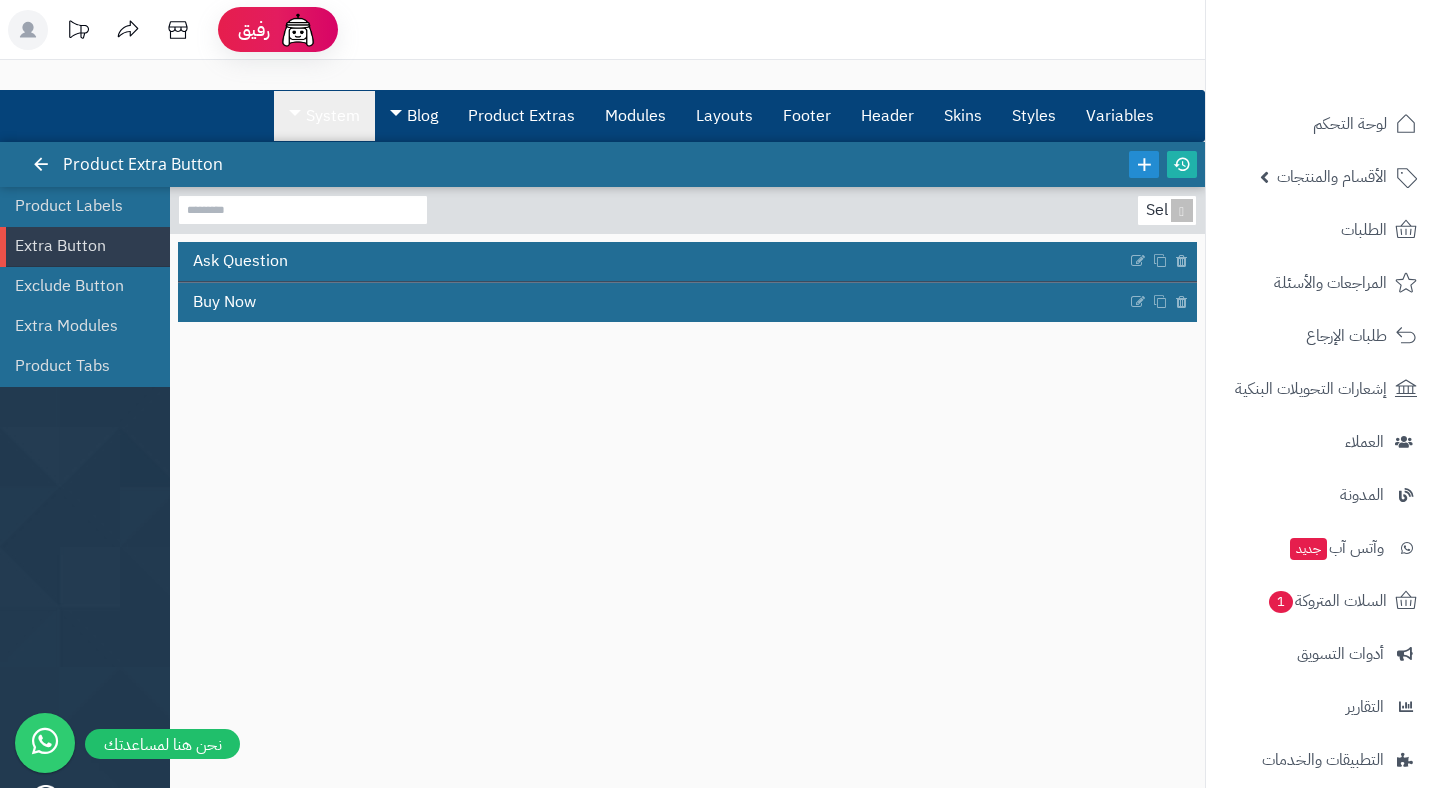 click on "System" at bounding box center [324, 116] 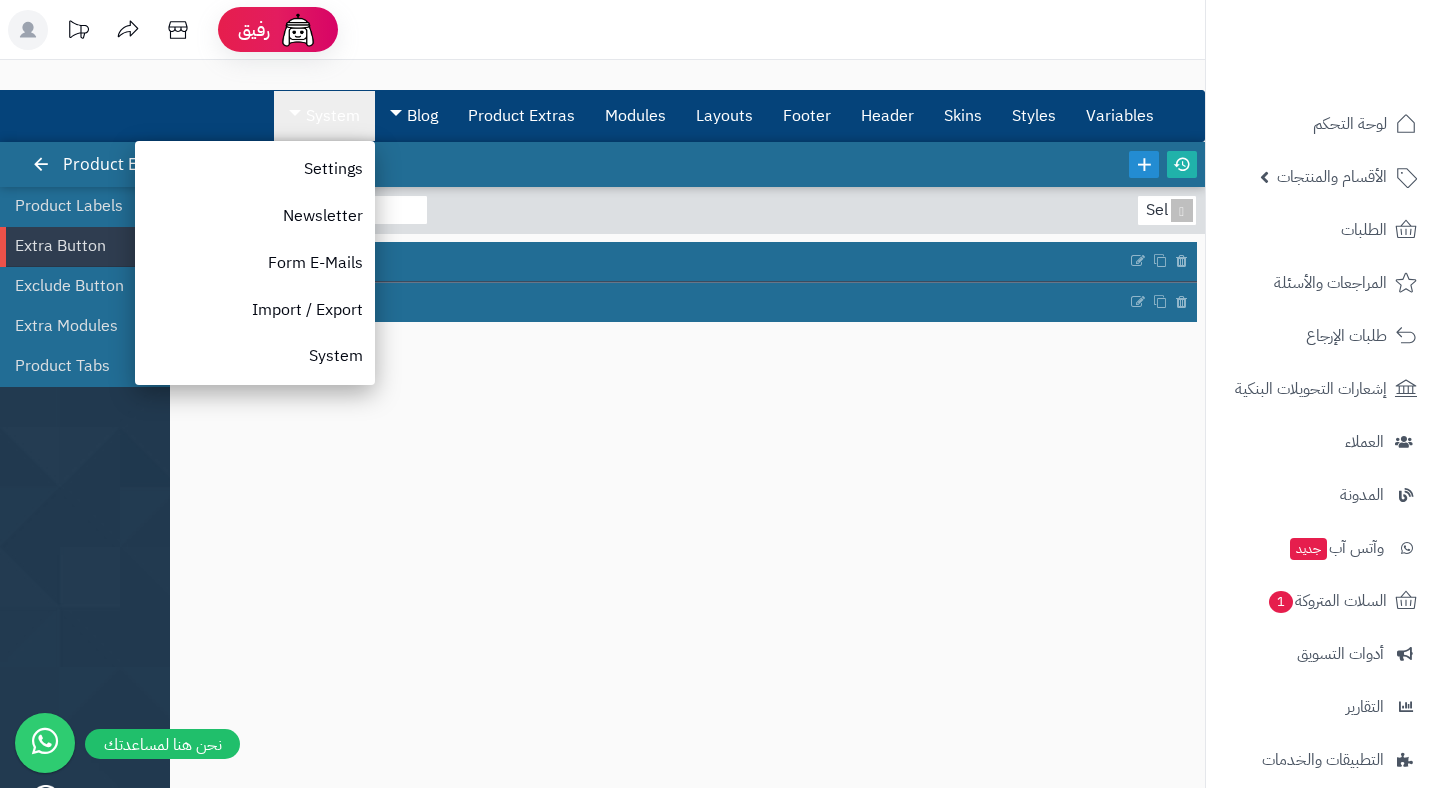 click on "Select... Ask Question Buy Now" at bounding box center (687, 477) 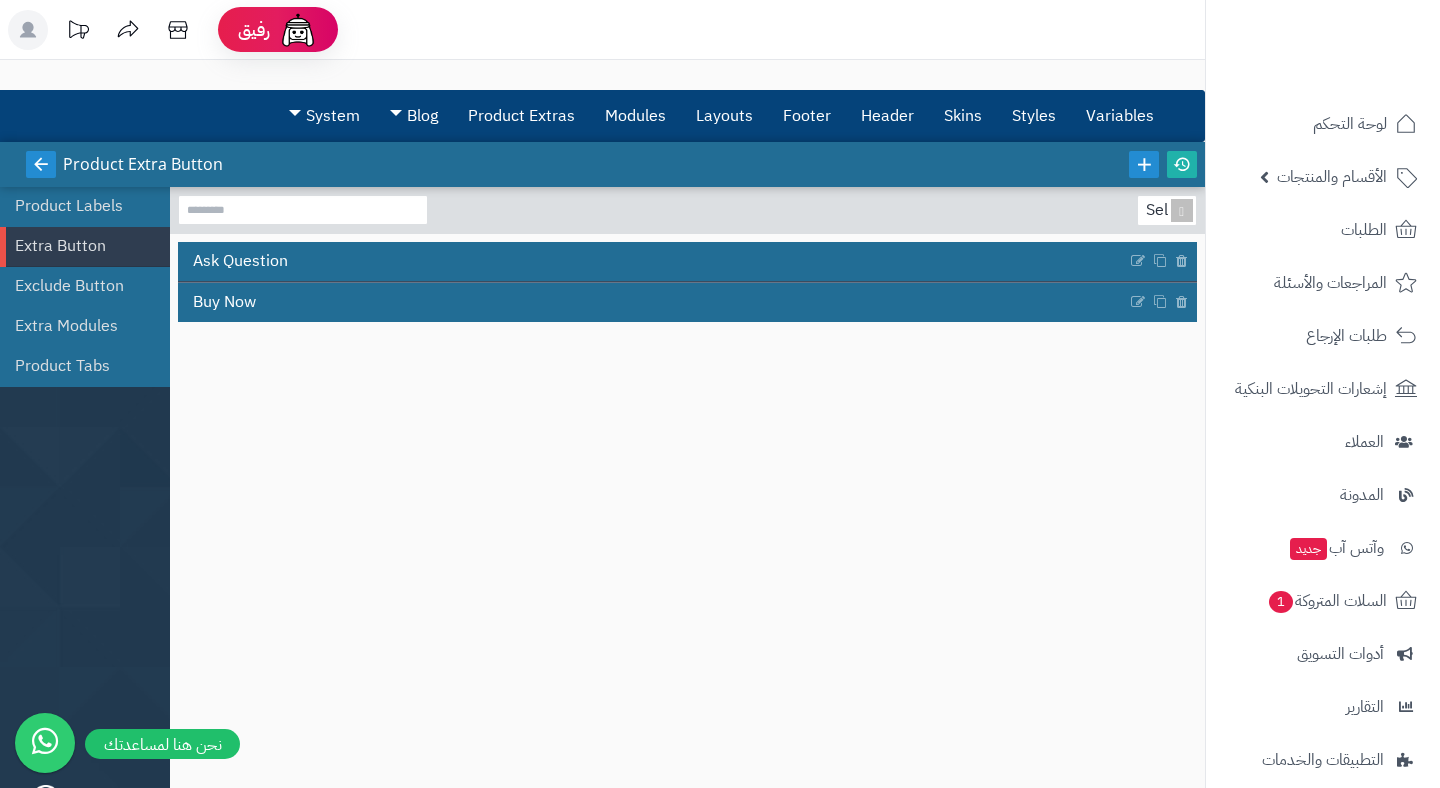 click at bounding box center [41, 164] 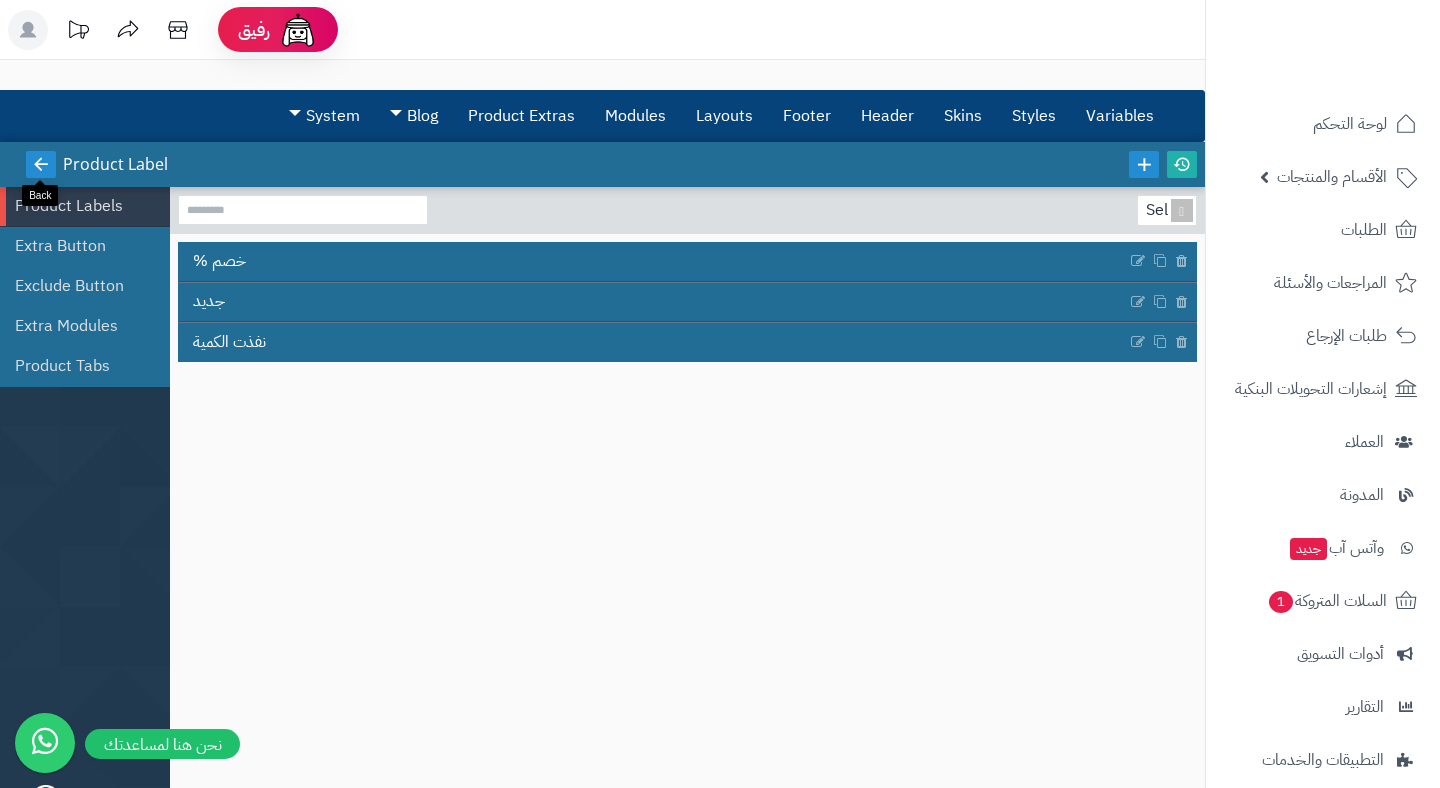 click at bounding box center [41, 164] 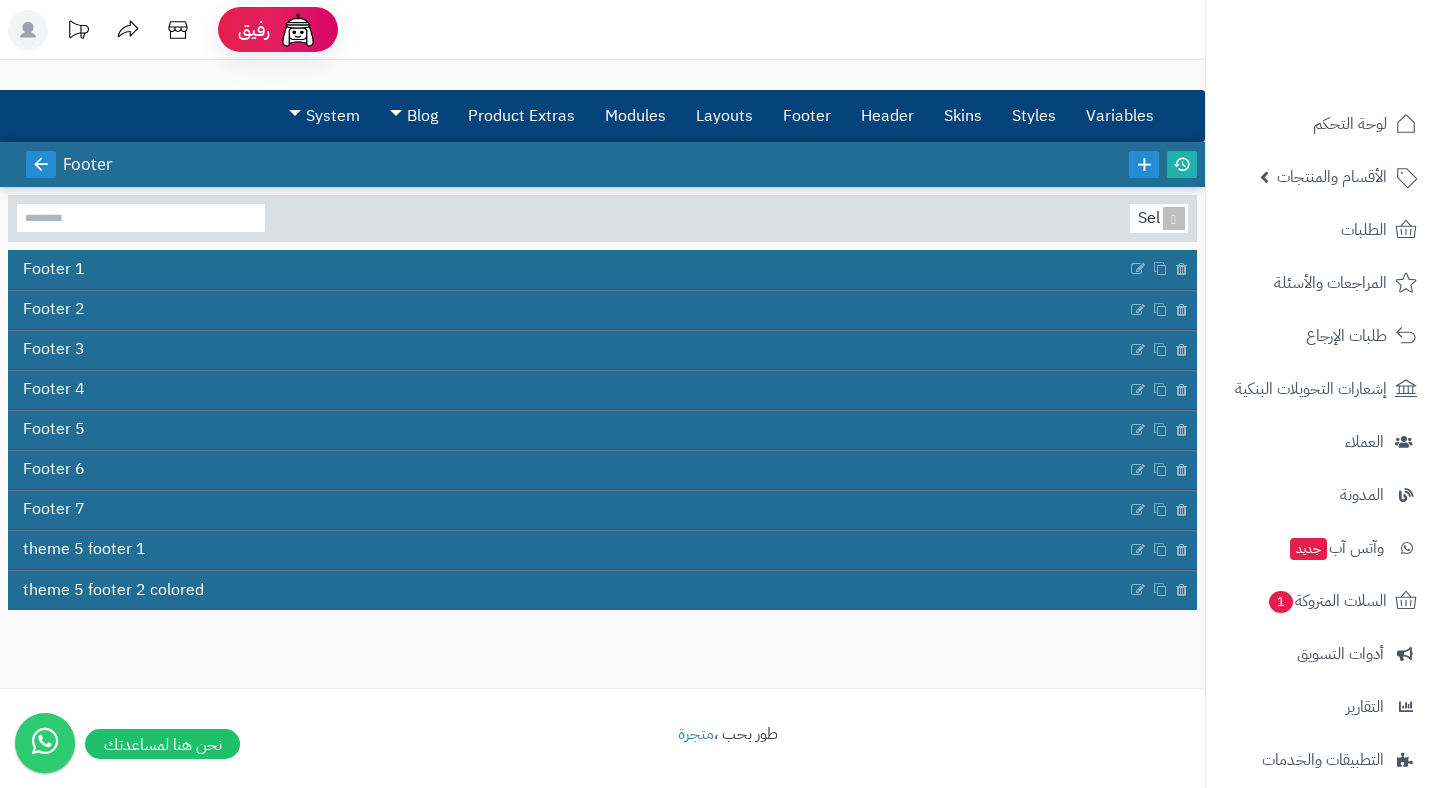 click at bounding box center [41, 164] 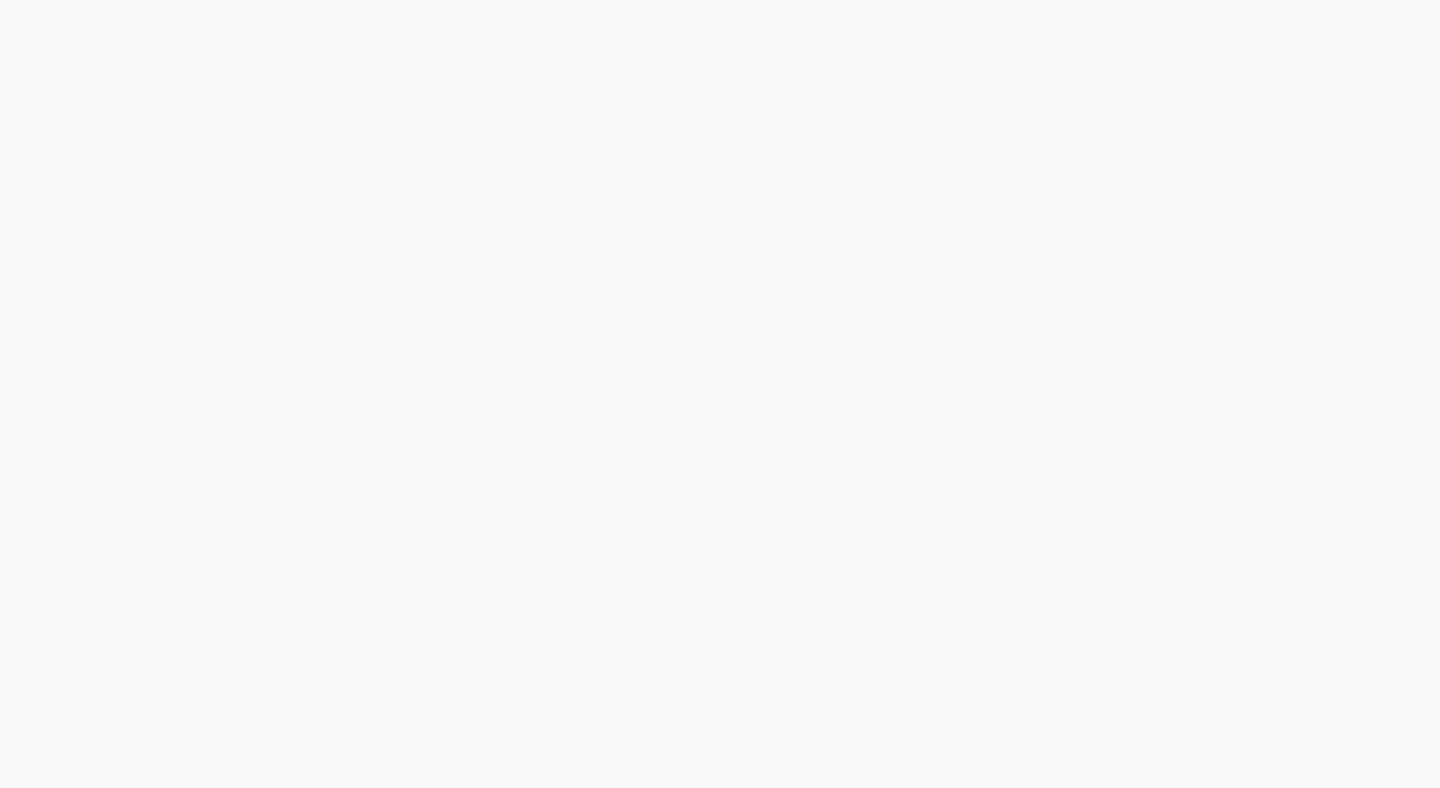 scroll, scrollTop: 0, scrollLeft: 0, axis: both 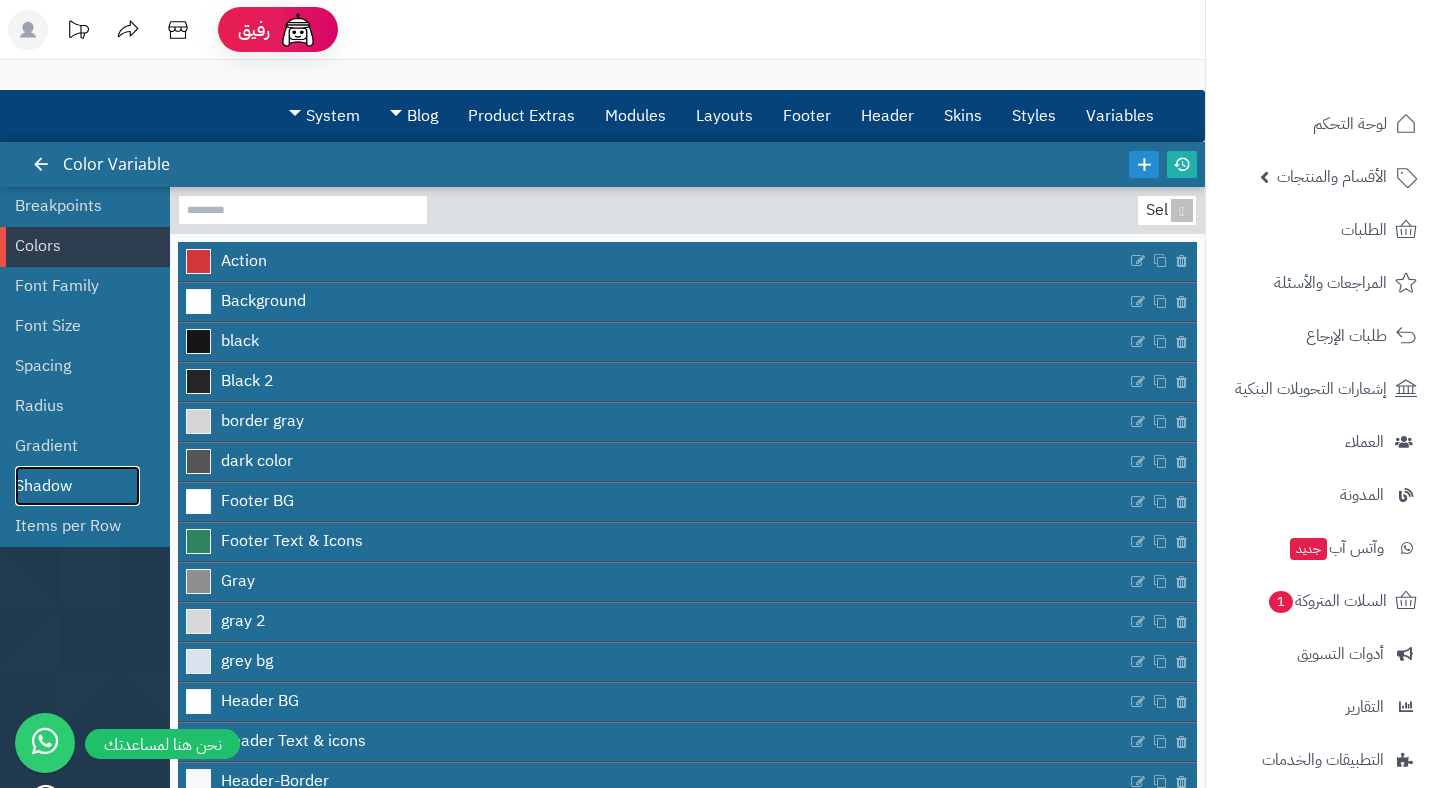 click on "Shadow" at bounding box center [77, 486] 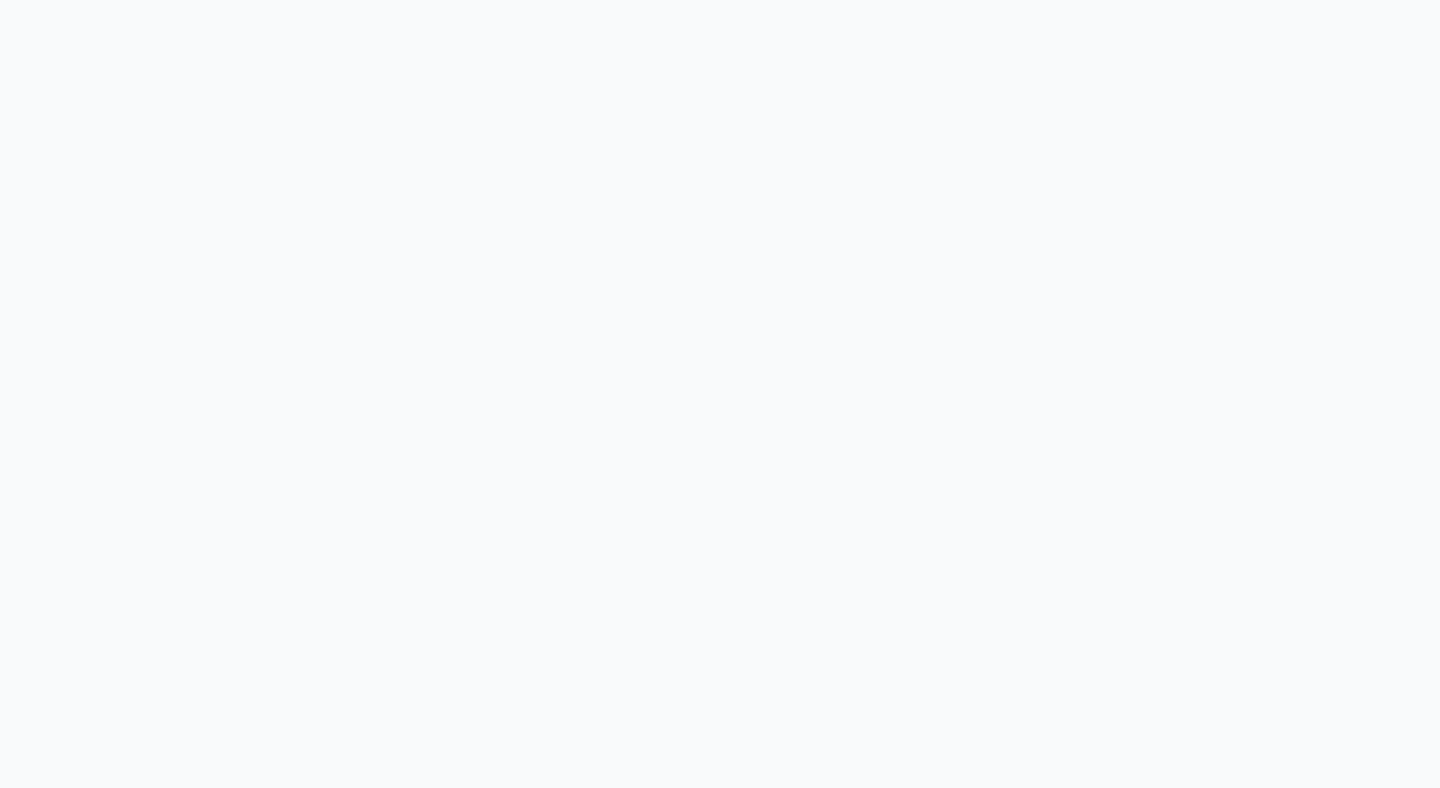 scroll, scrollTop: 0, scrollLeft: 0, axis: both 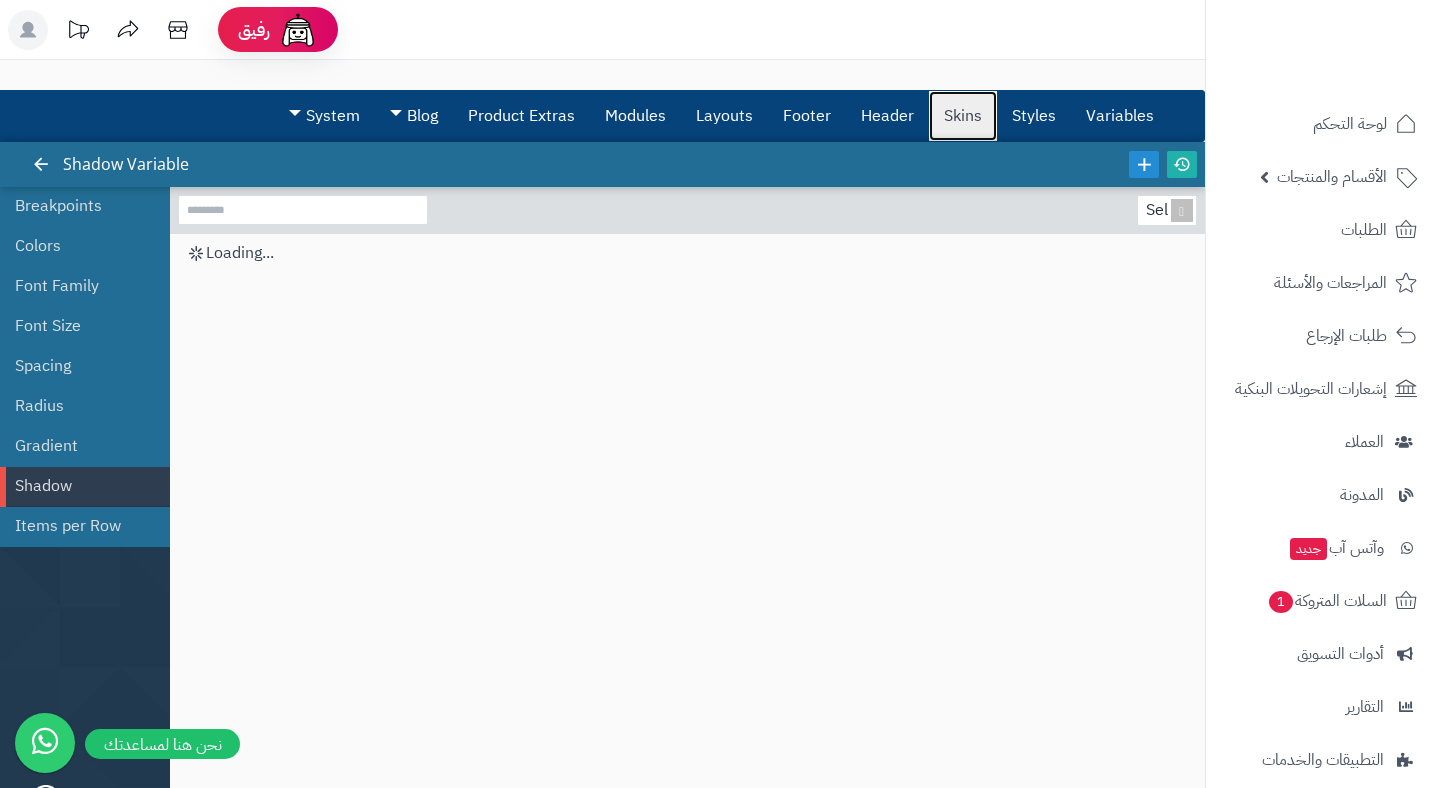 click on "Skins" at bounding box center [963, 116] 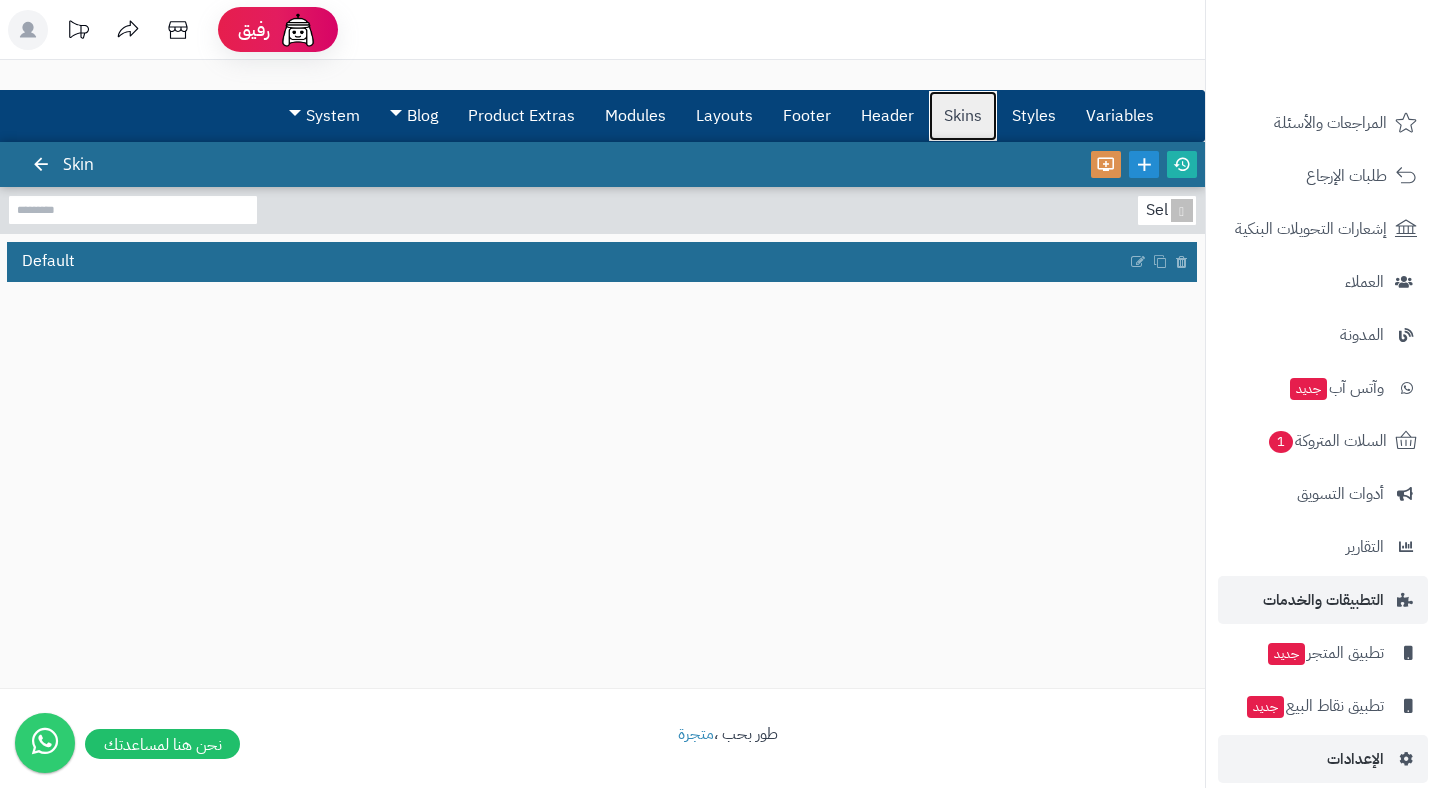 scroll, scrollTop: 151, scrollLeft: 0, axis: vertical 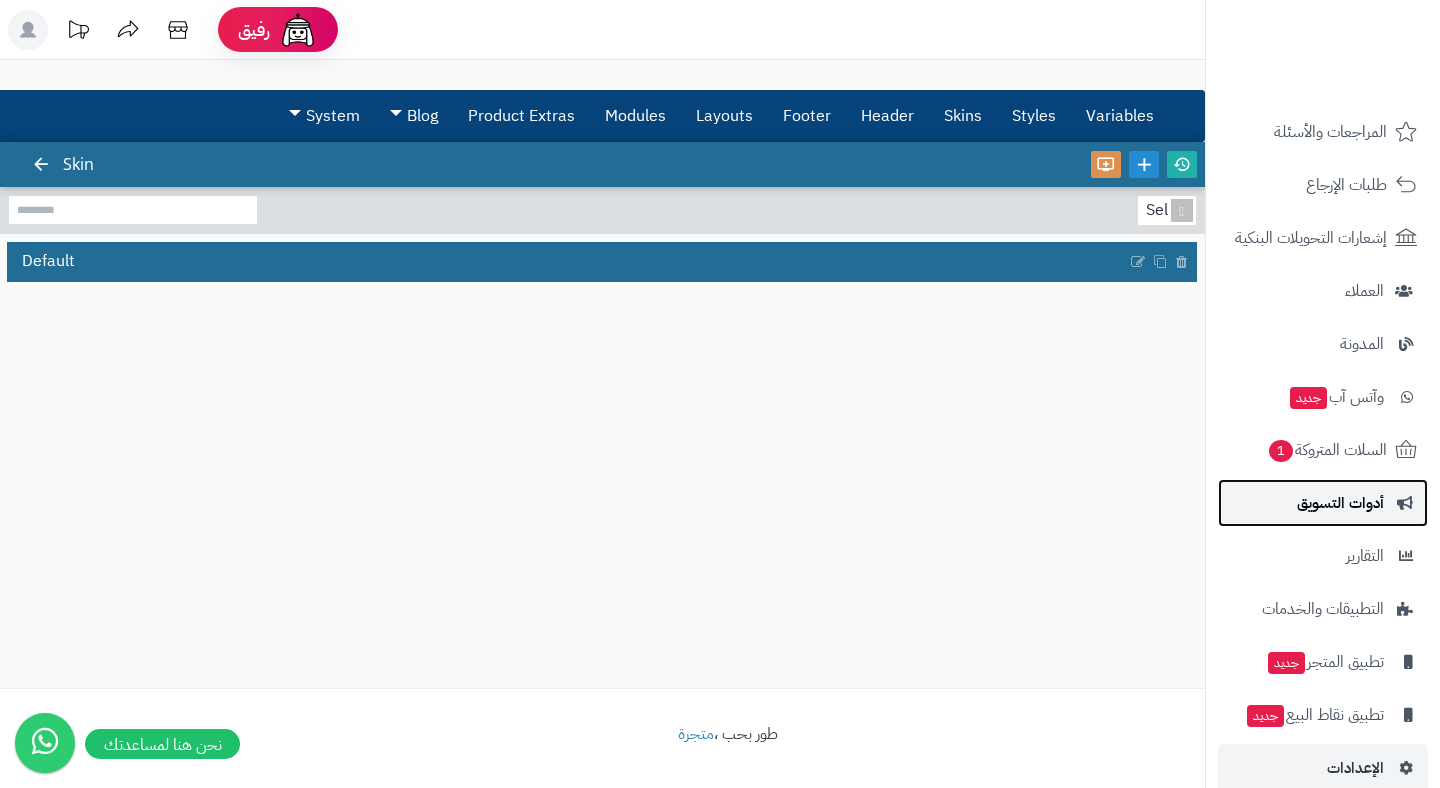 click on "أدوات التسويق" at bounding box center (1340, 503) 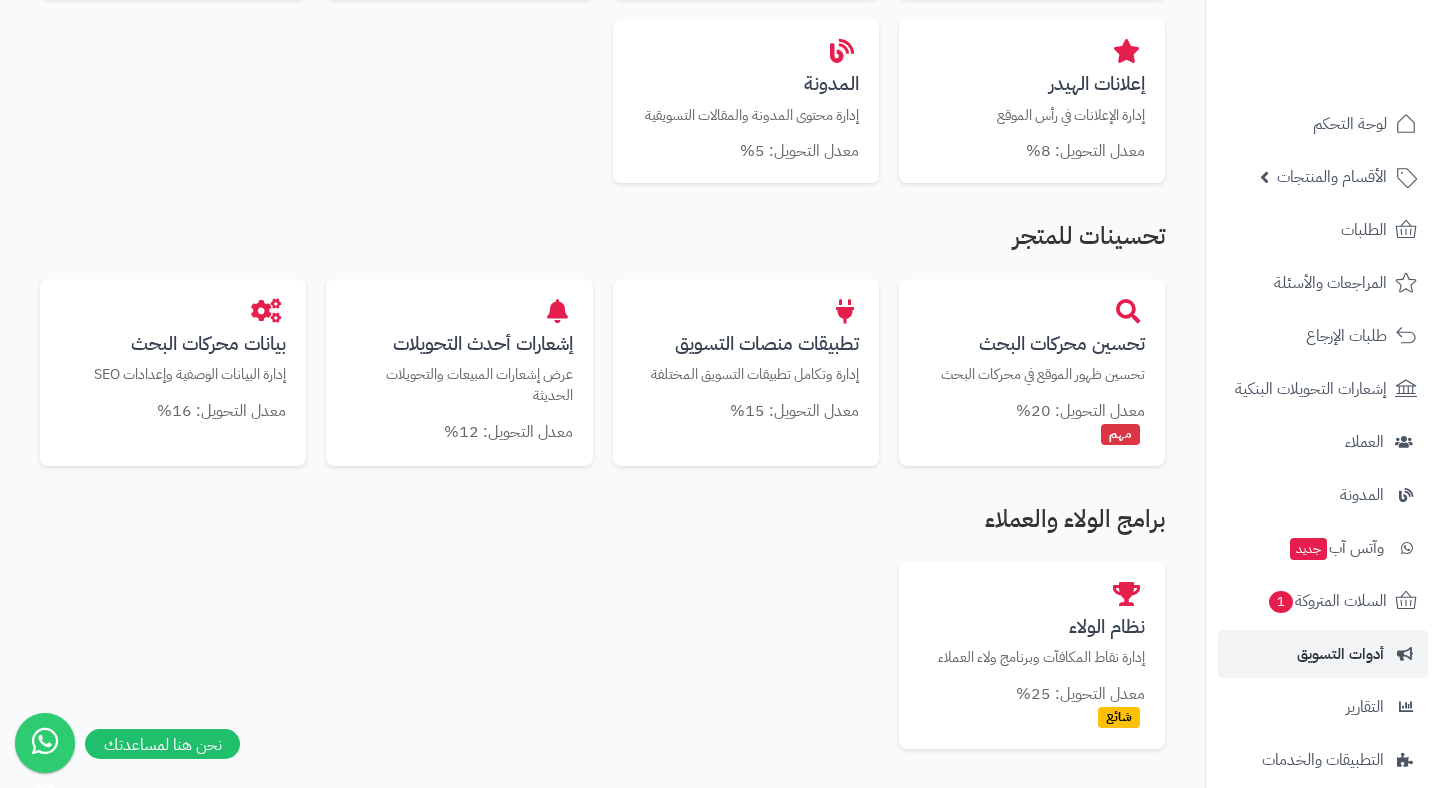 scroll, scrollTop: 1031, scrollLeft: 0, axis: vertical 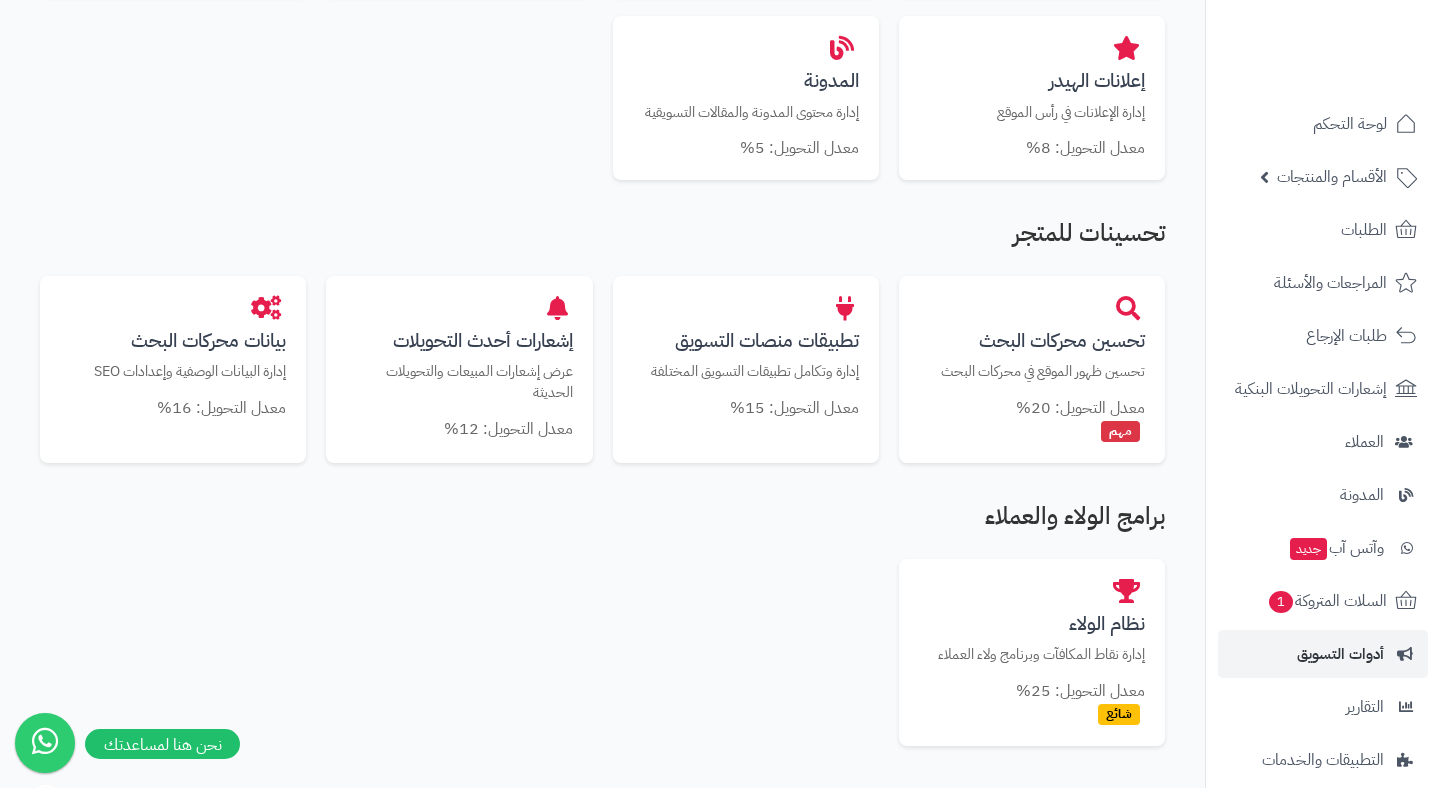 click on "برامج الولاء والعملاء" at bounding box center [602, 521] 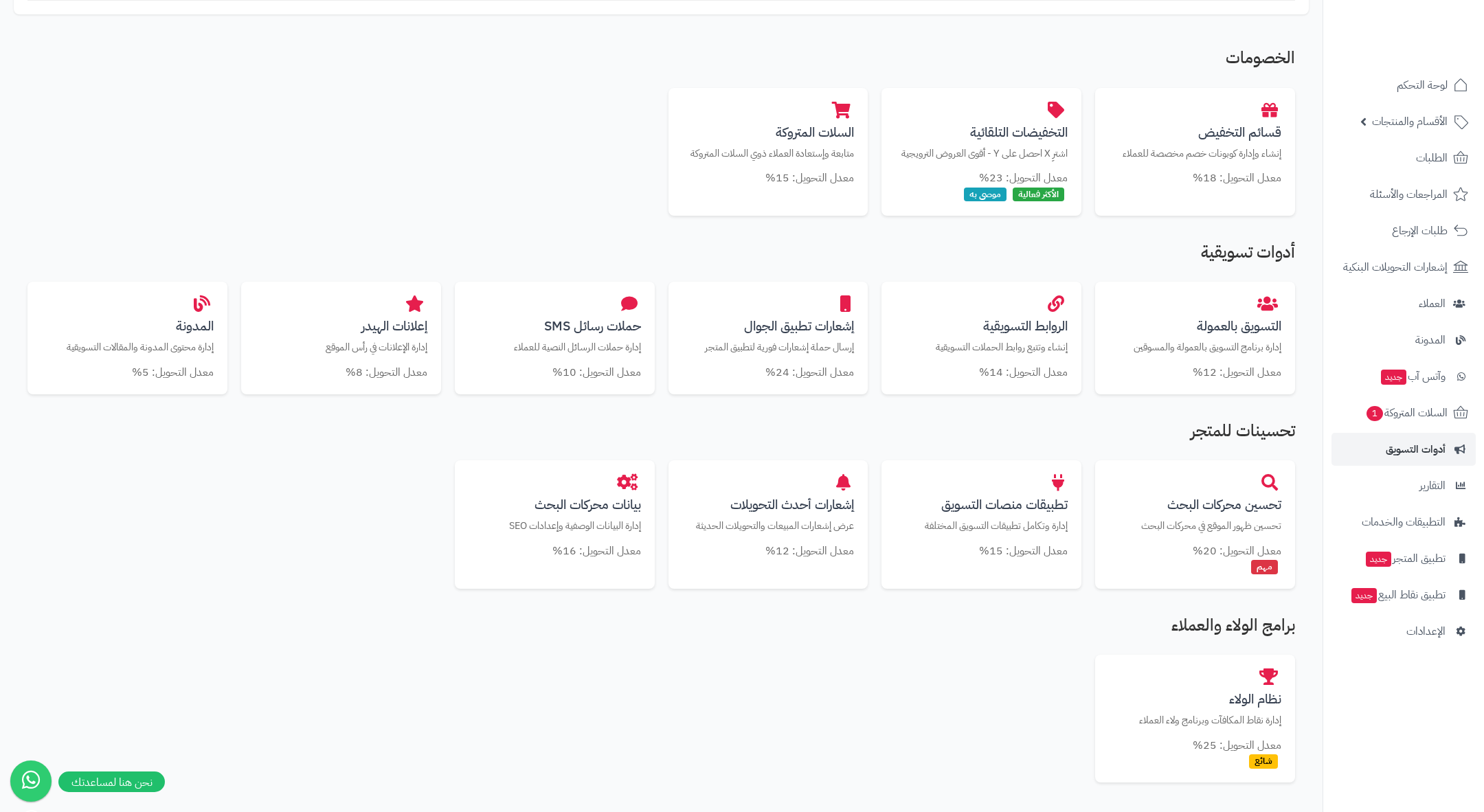 scroll, scrollTop: 431, scrollLeft: 0, axis: vertical 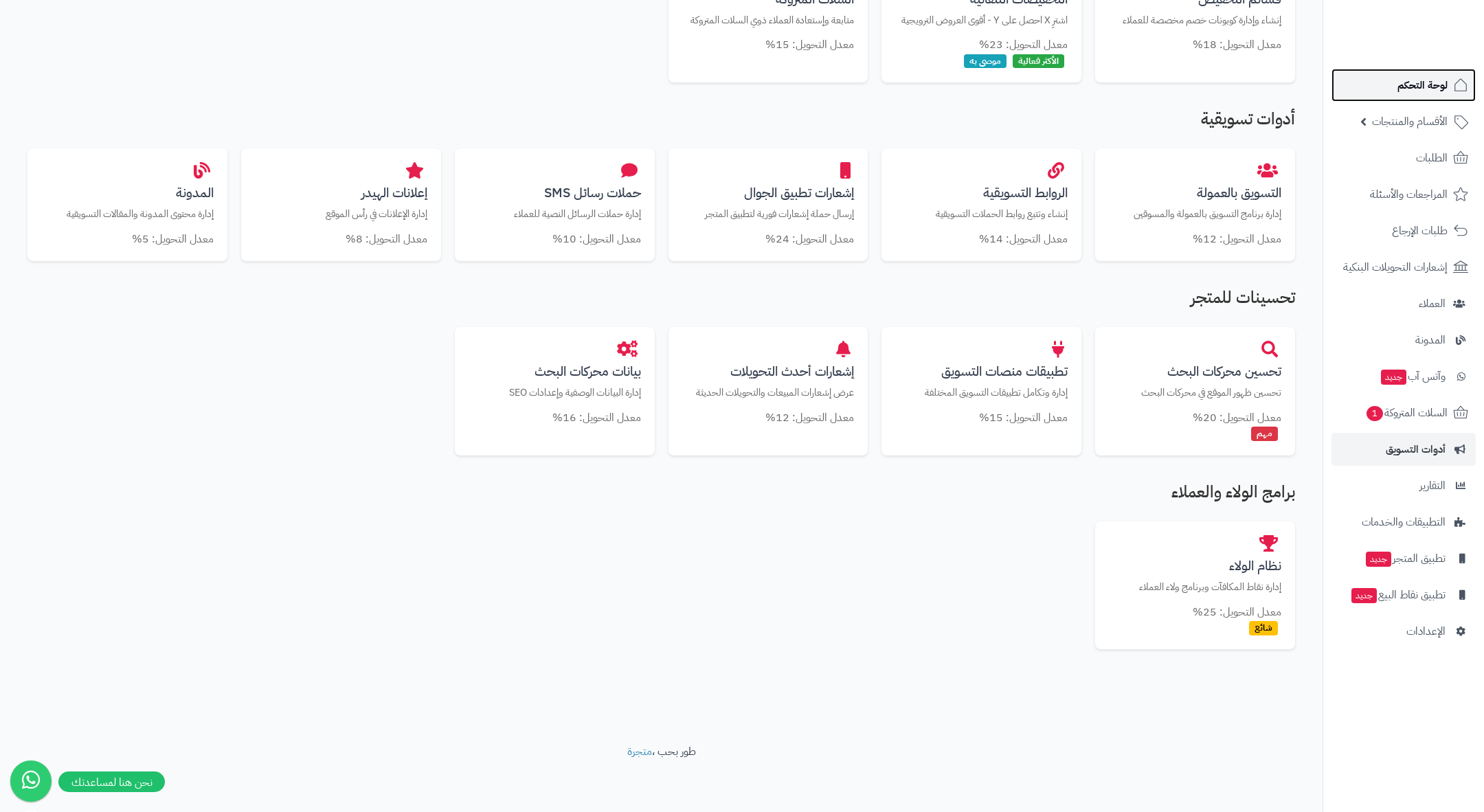 click on "لوحة التحكم" at bounding box center (1422, 85) 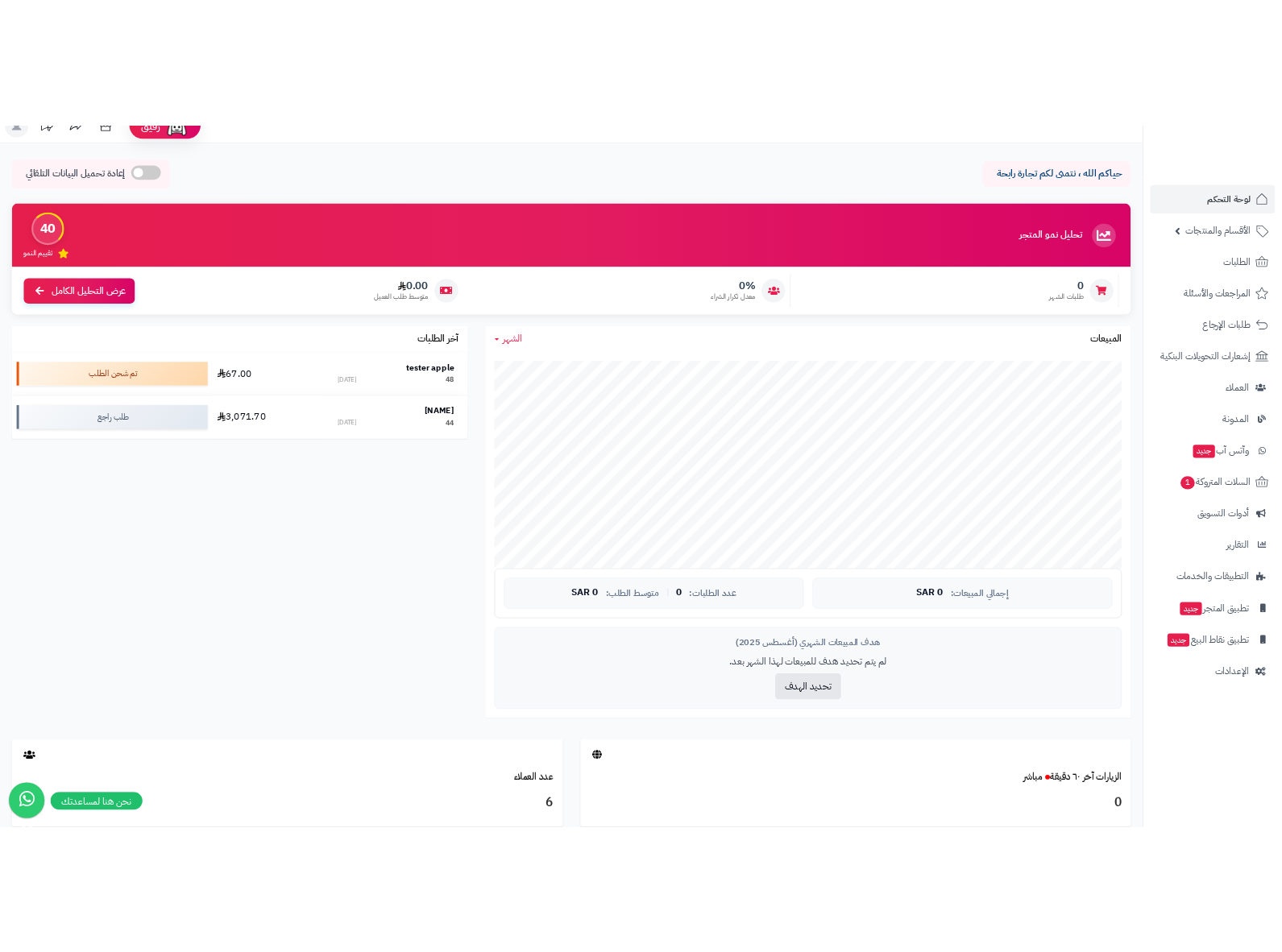 scroll, scrollTop: 0, scrollLeft: 0, axis: both 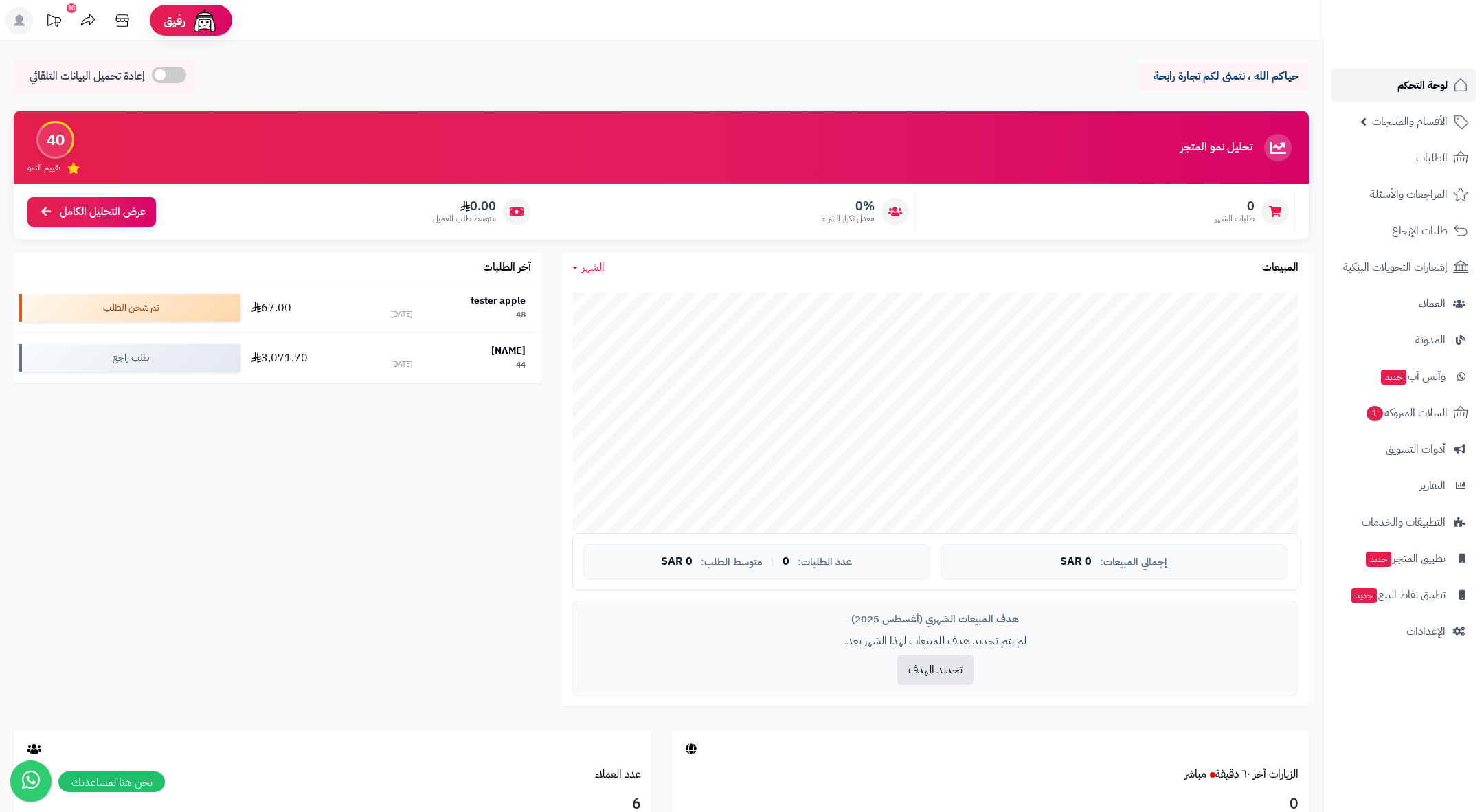 click on "لوحة التحكم" at bounding box center (1422, 85) 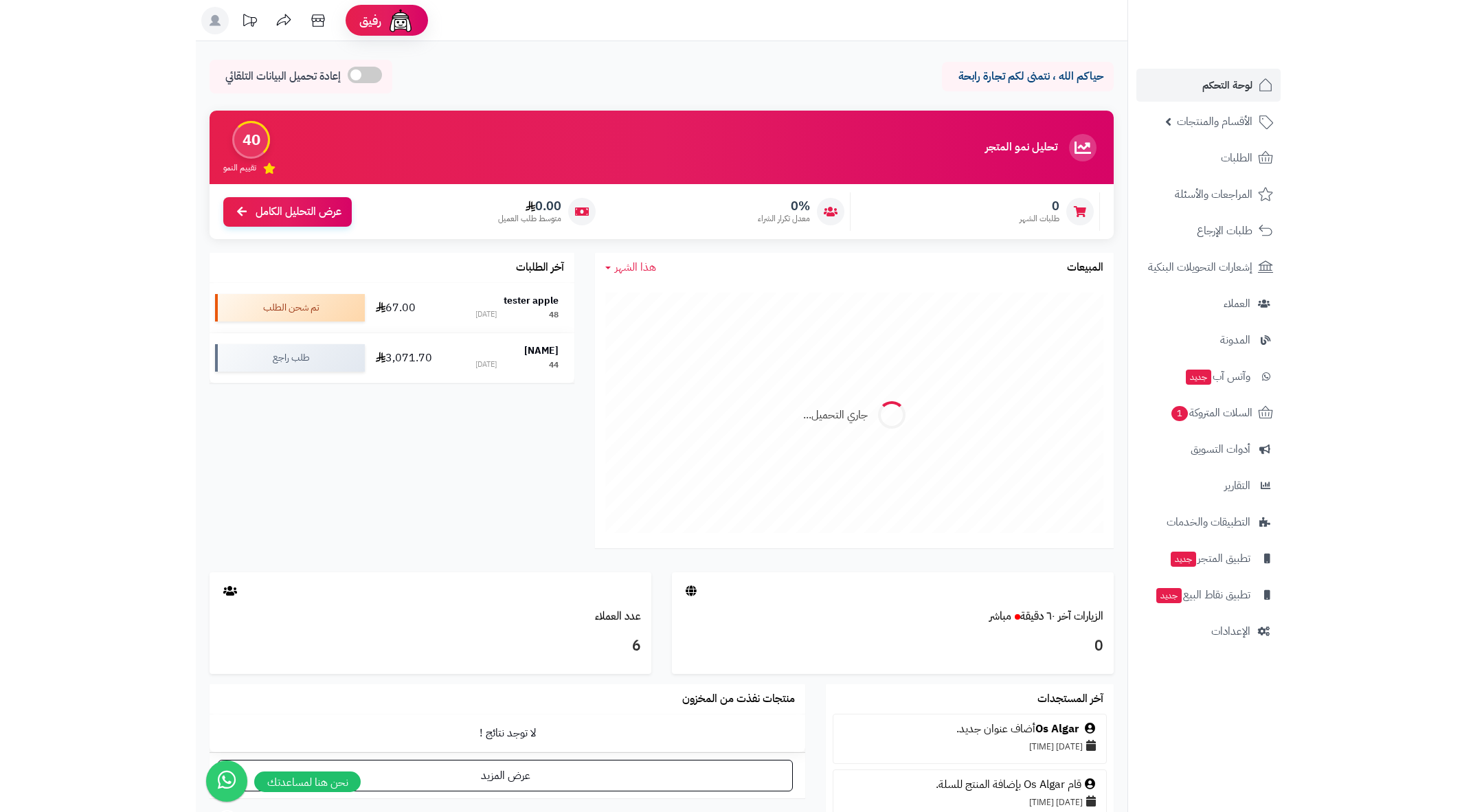 scroll, scrollTop: 0, scrollLeft: 0, axis: both 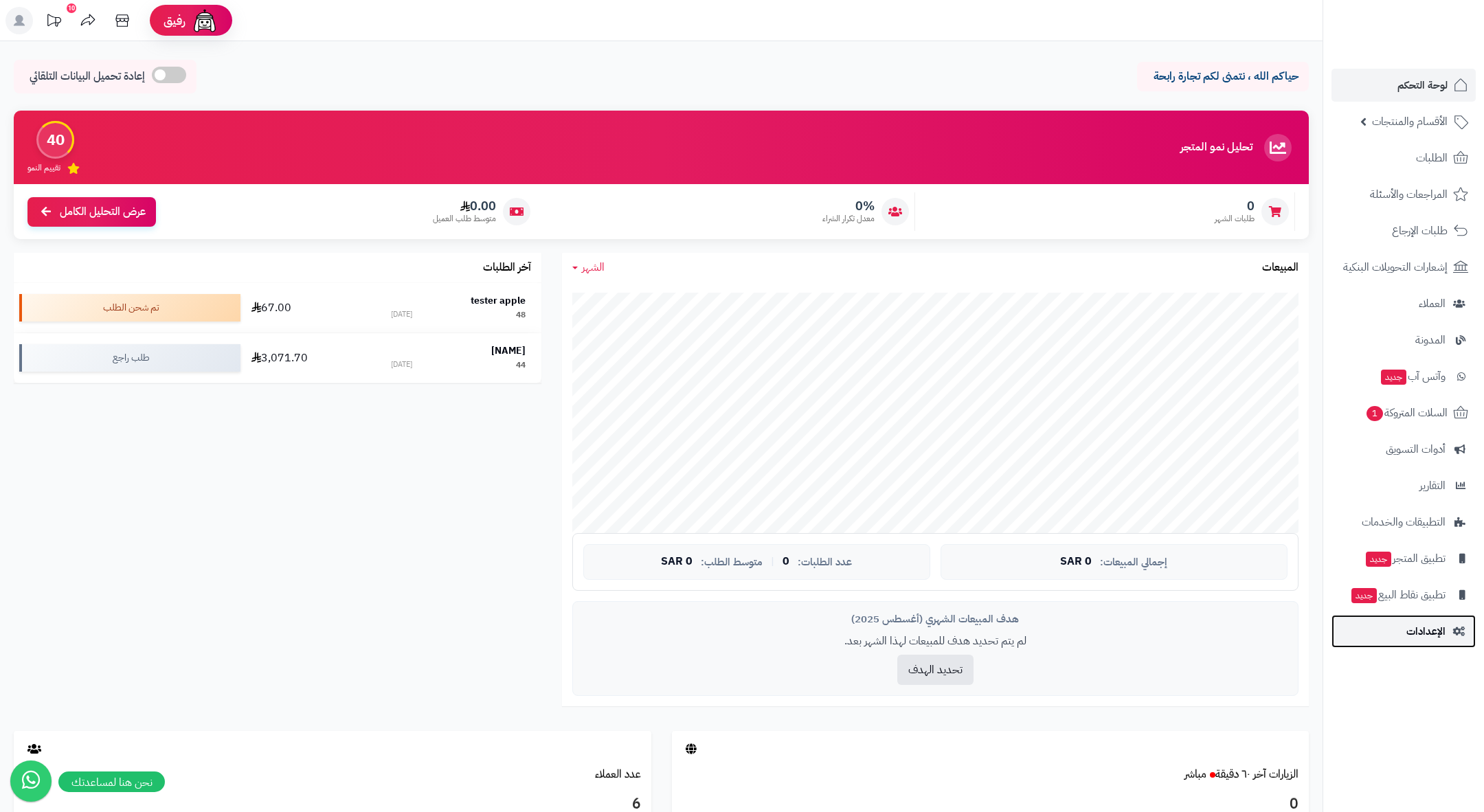 click on "الإعدادات" at bounding box center [1426, 631] 